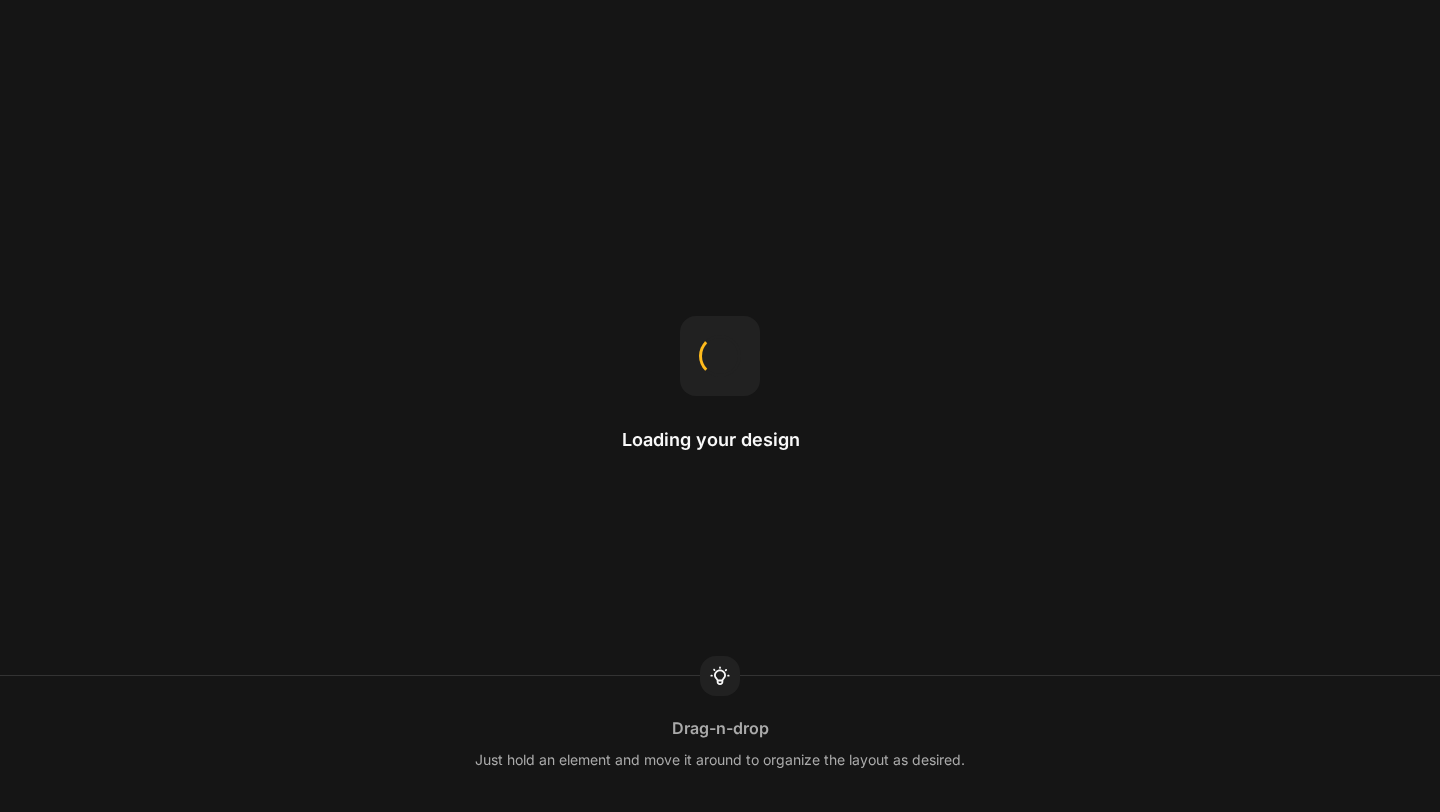 scroll, scrollTop: 0, scrollLeft: 0, axis: both 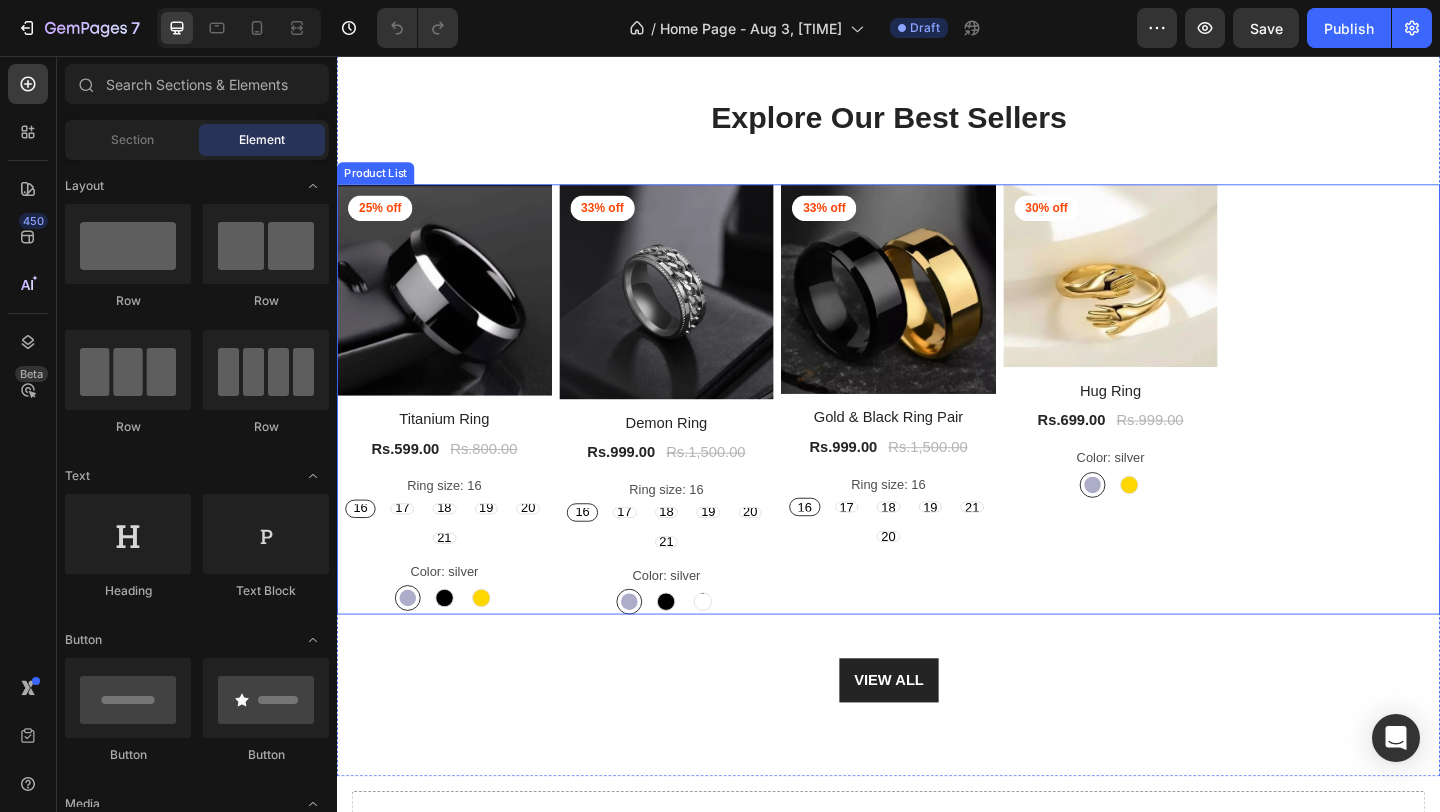 click on "Product Images 25% off Product Badge Row Titanium Ring Product Title Rs.599.00 Product Price Product Price Rs.800.00 Product Price Product Price Row Ring size: 16 16 16 16 17 17 17 18 18 18 19 19 19 20 20 20 21 21 21 Color: silver silver silver black black gold gold Product Variants & Swatches Row Product List Product Images 33% off Product Badge Row Demon Ring Product Title Rs.999.00 Product Price Product Price Rs.1,500.00 Product Price Product Price Row Ring size: 16 16 16 16 17 17 17 18 18 18 19 19 19 20 20 20 21 21 21 Color: silver silver silver black black black-silver black-silver black-silver Product Variants & Swatches Row Product List Product Images 33% off Product Badge Row Gold & Black Ring Pair Product Title Rs.999.00 Product Price Product Price Rs.1,500.00 Product Price Product Price Row Ring size: 16 16 16 16 17 17 17 18 18 18 19 19 19 21 21 21 20 20 20 Product Variants & Swatches Row Product List Product Images 30% off Product Badge Row Hug Ring Product Title Rs.699.00 Product Price Rs.999.00" at bounding box center [937, 429] 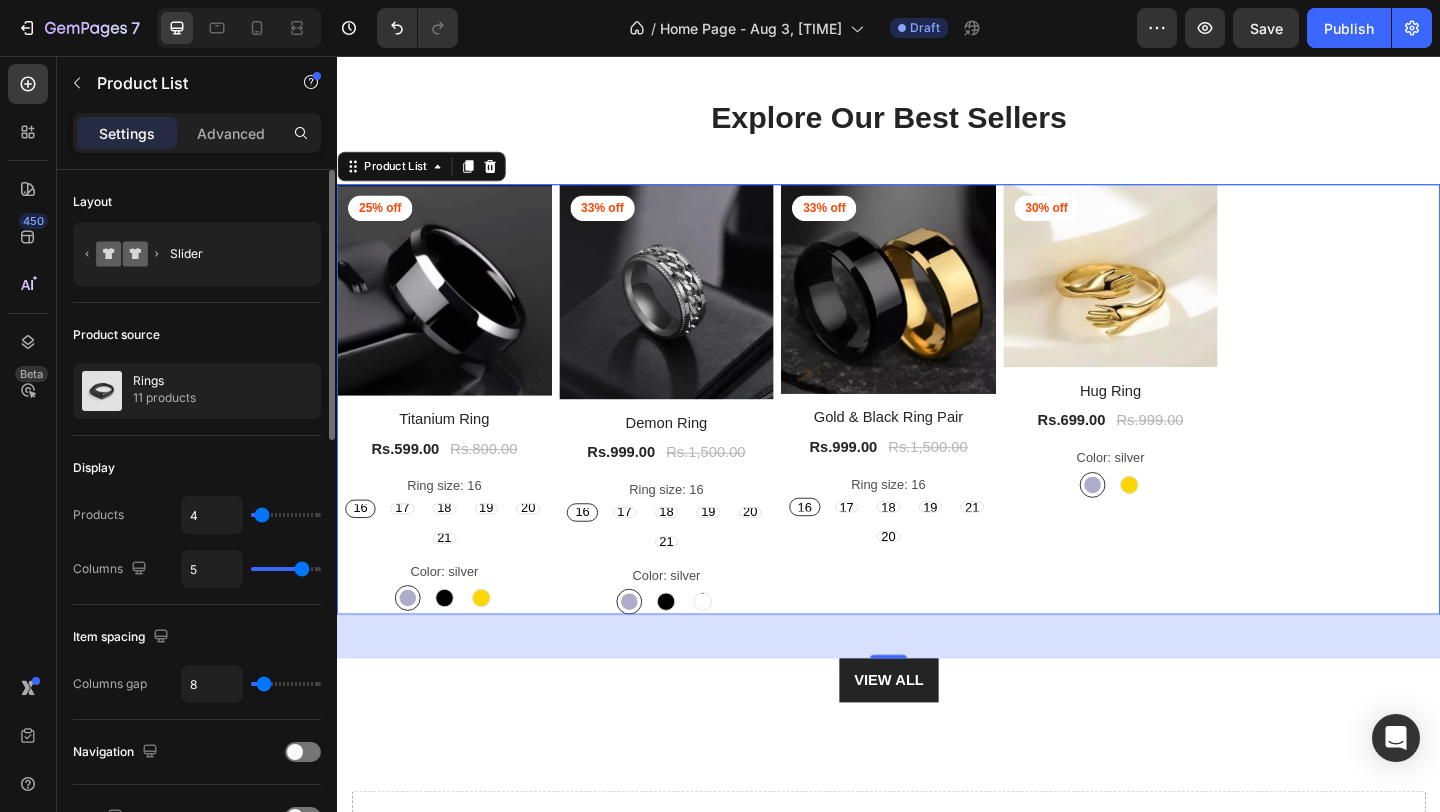 type on "5" 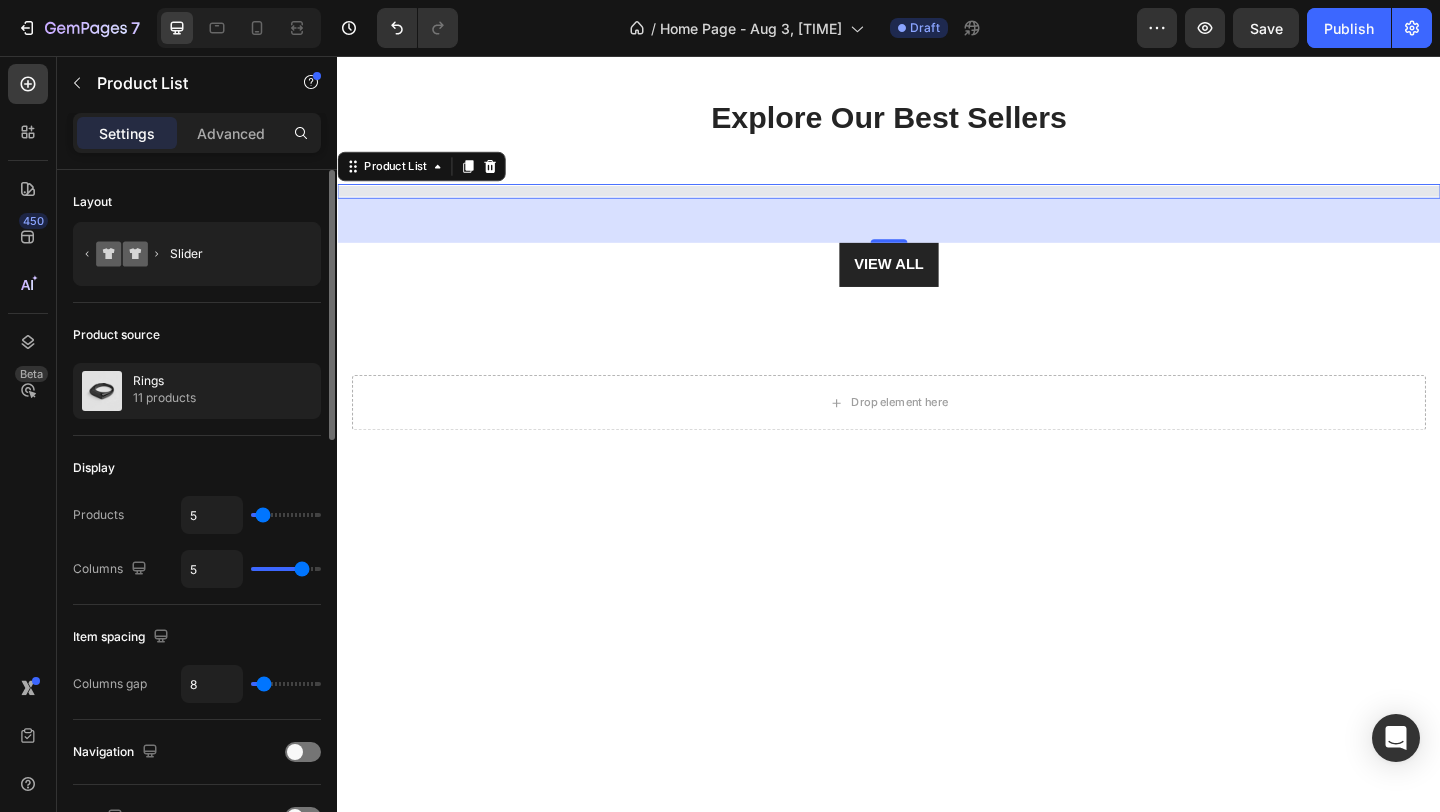 type on "6" 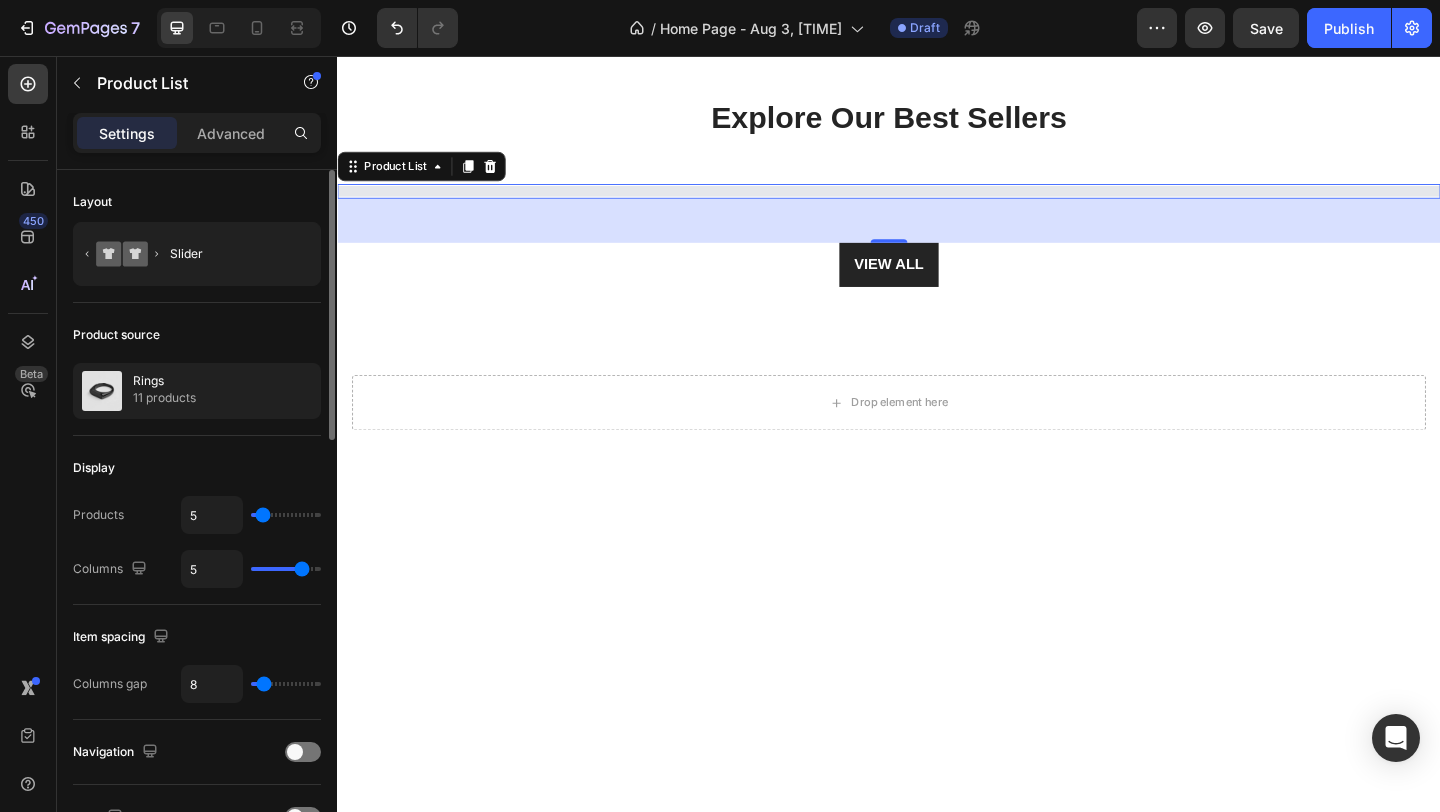 type on "6" 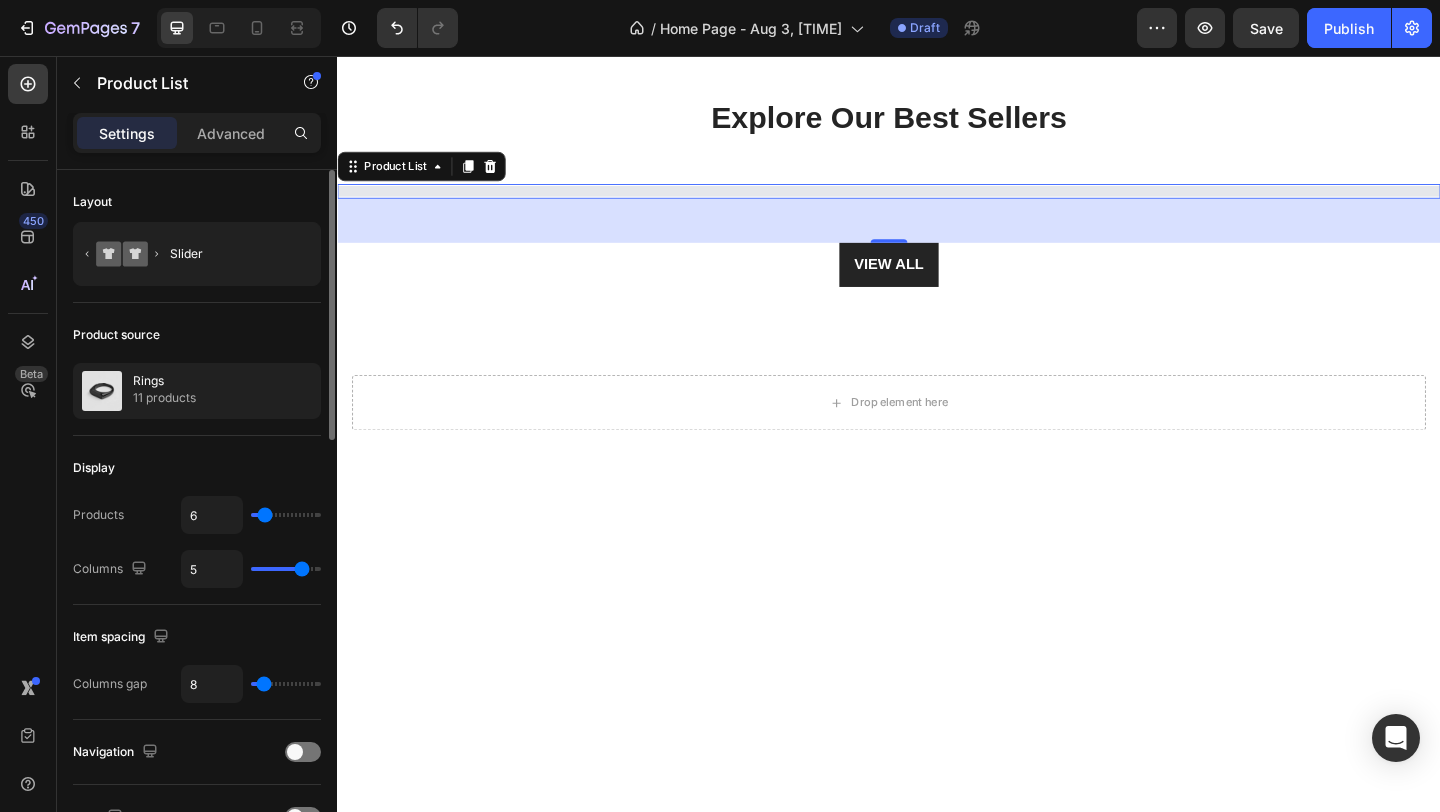 type on "7" 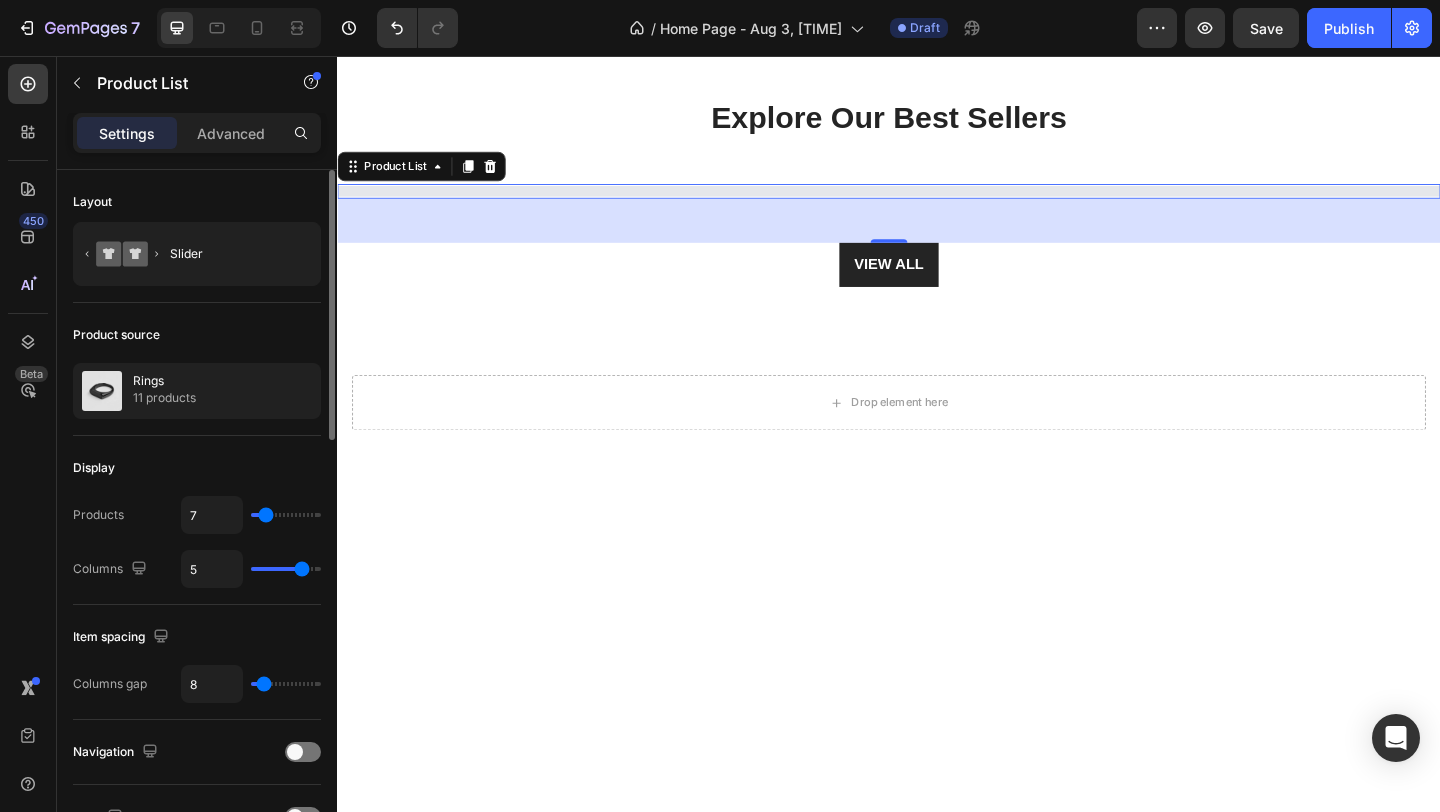 type on "8" 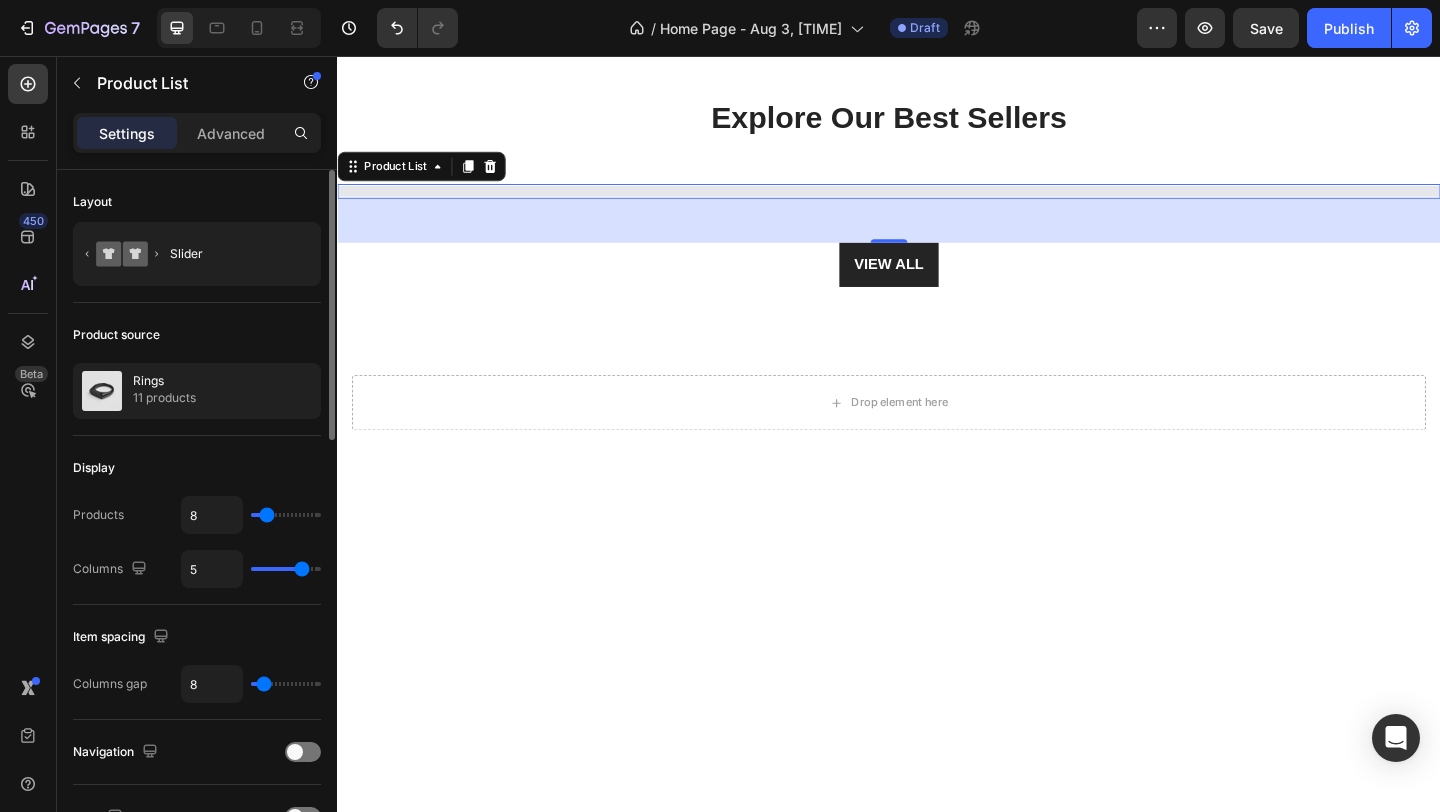 type on "9" 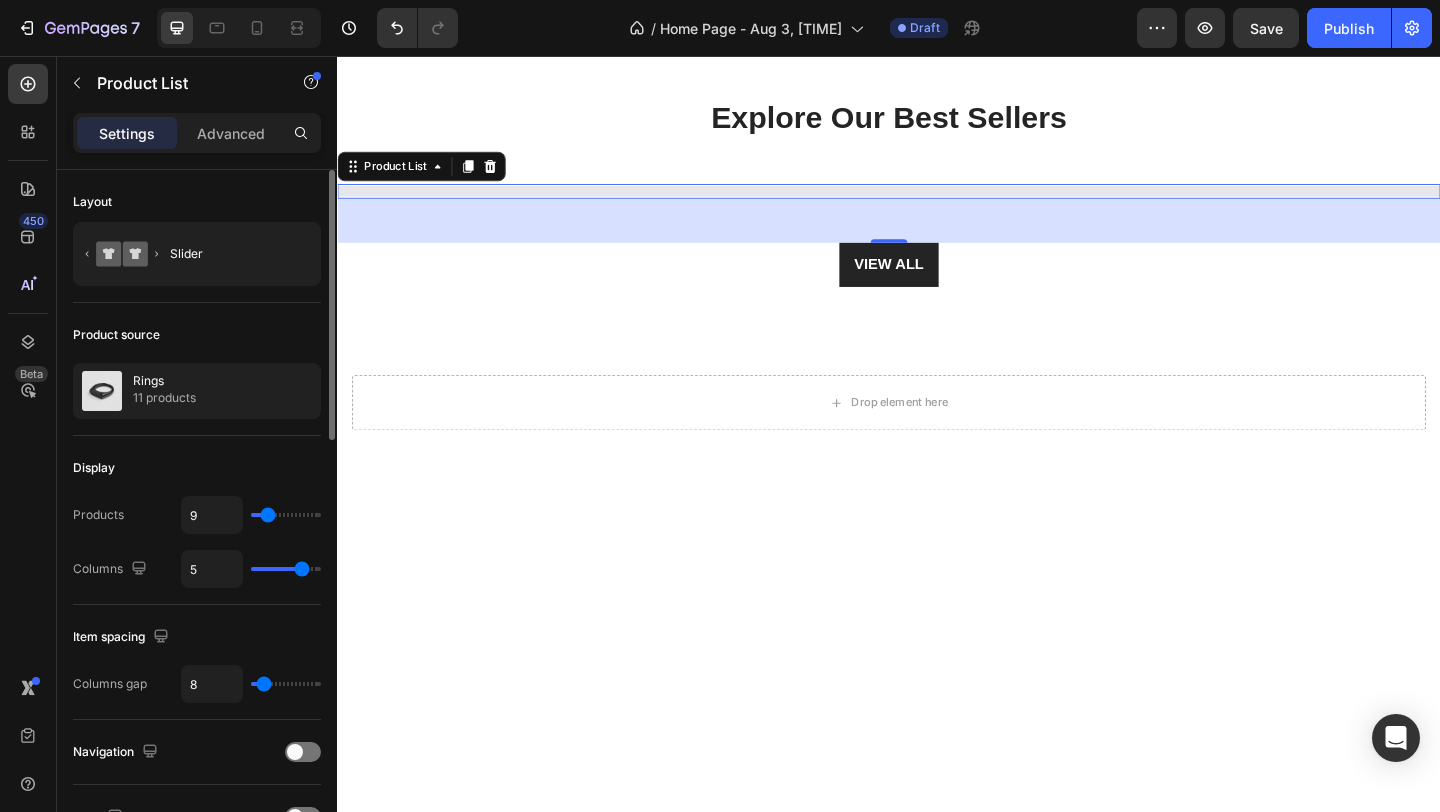 type on "8" 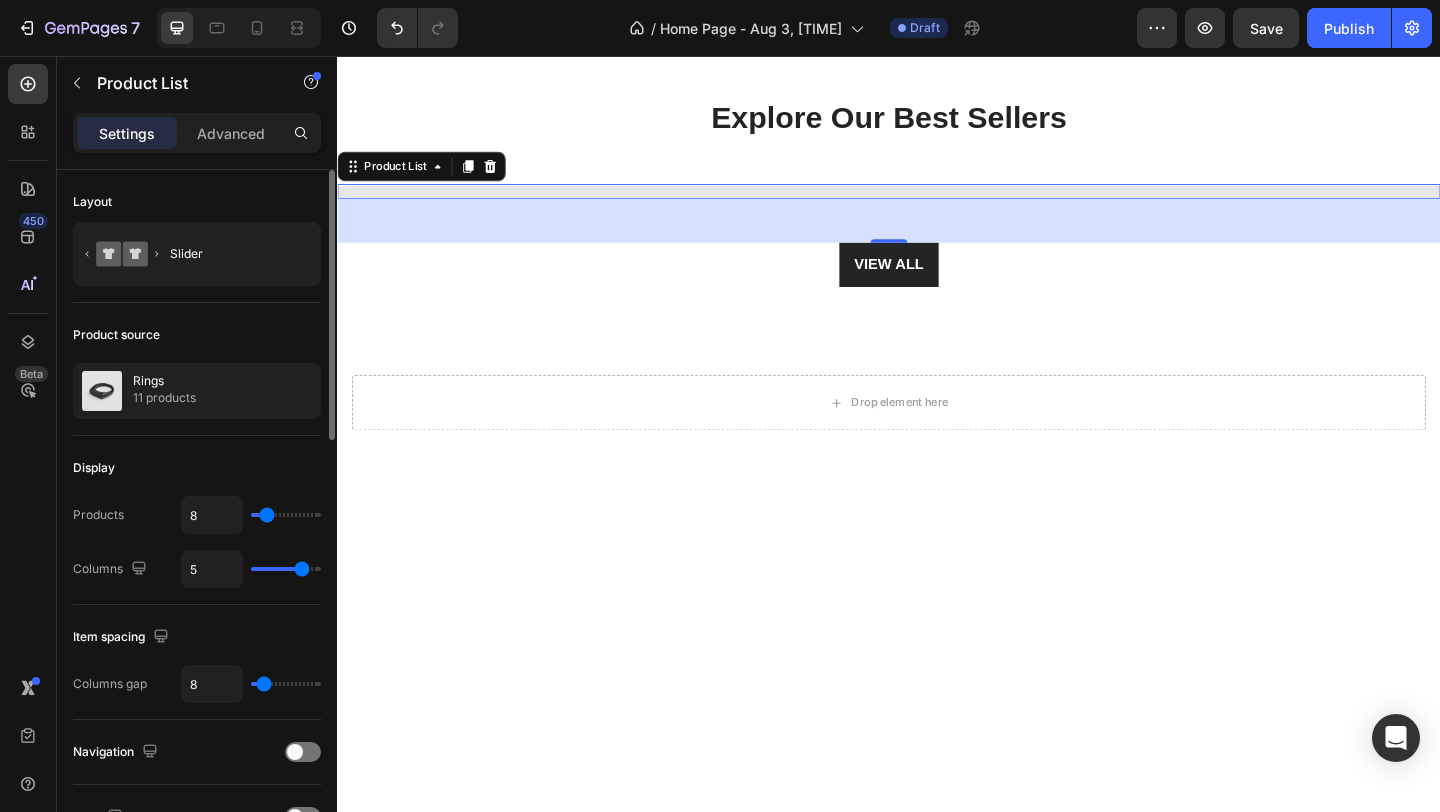 type on "7" 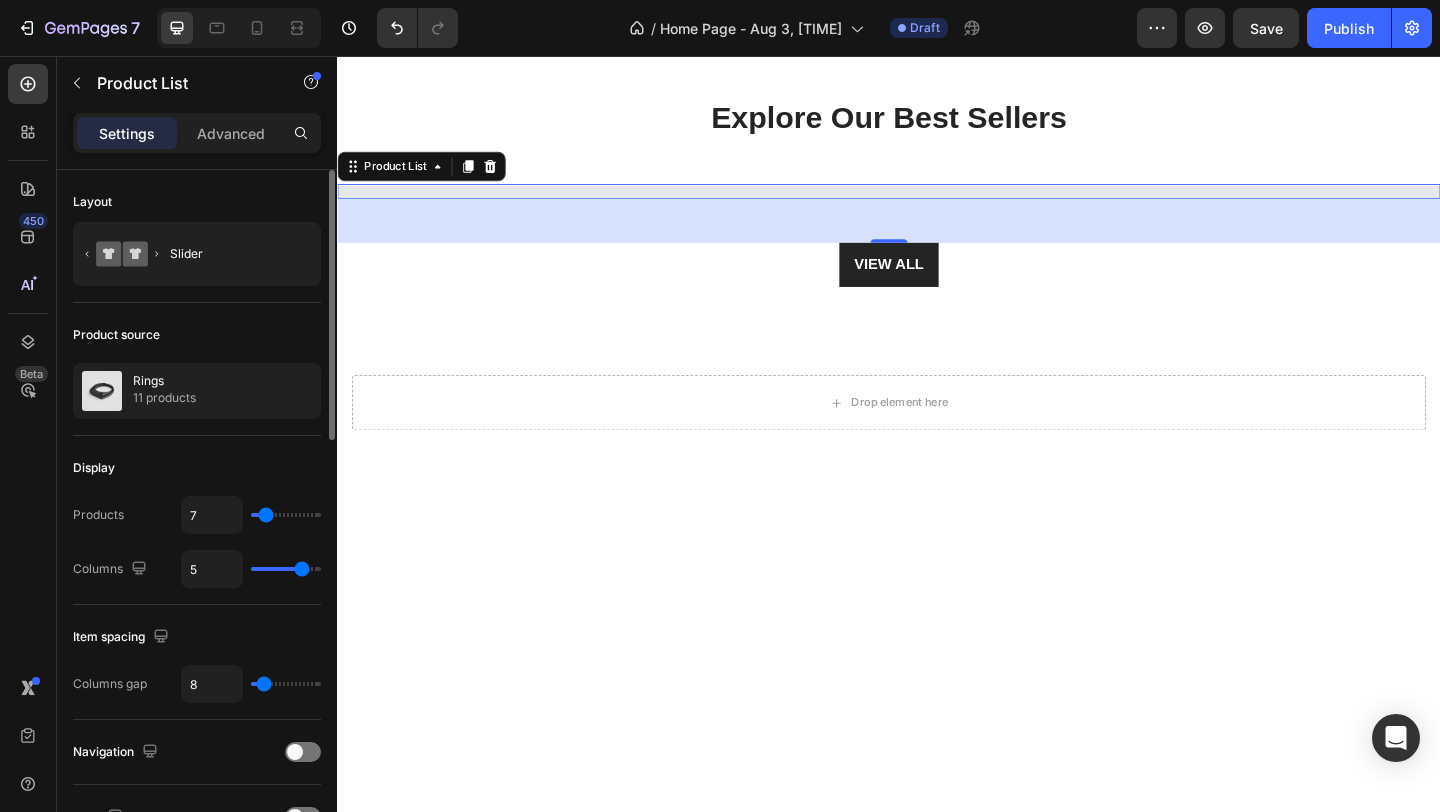 type on "6" 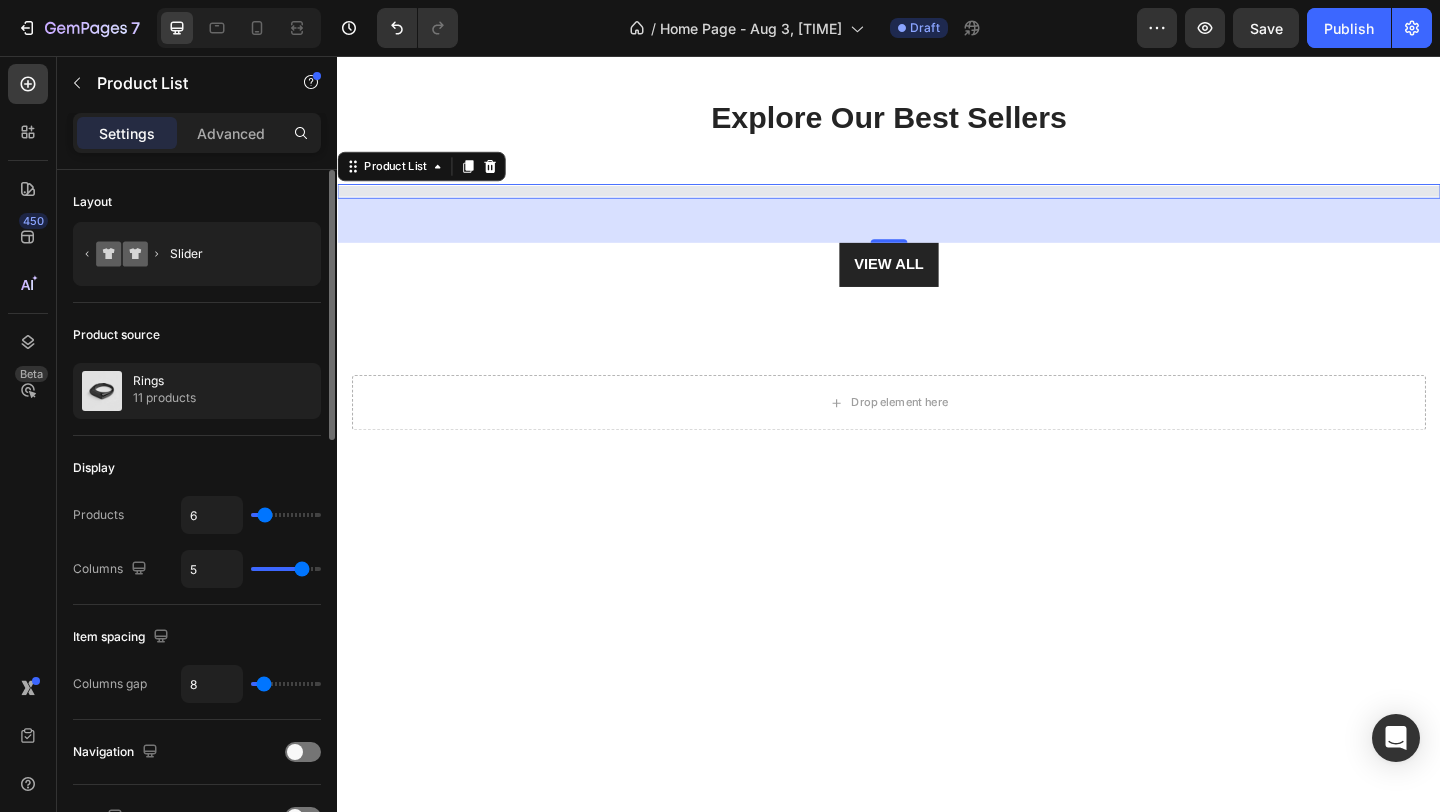 type on "5" 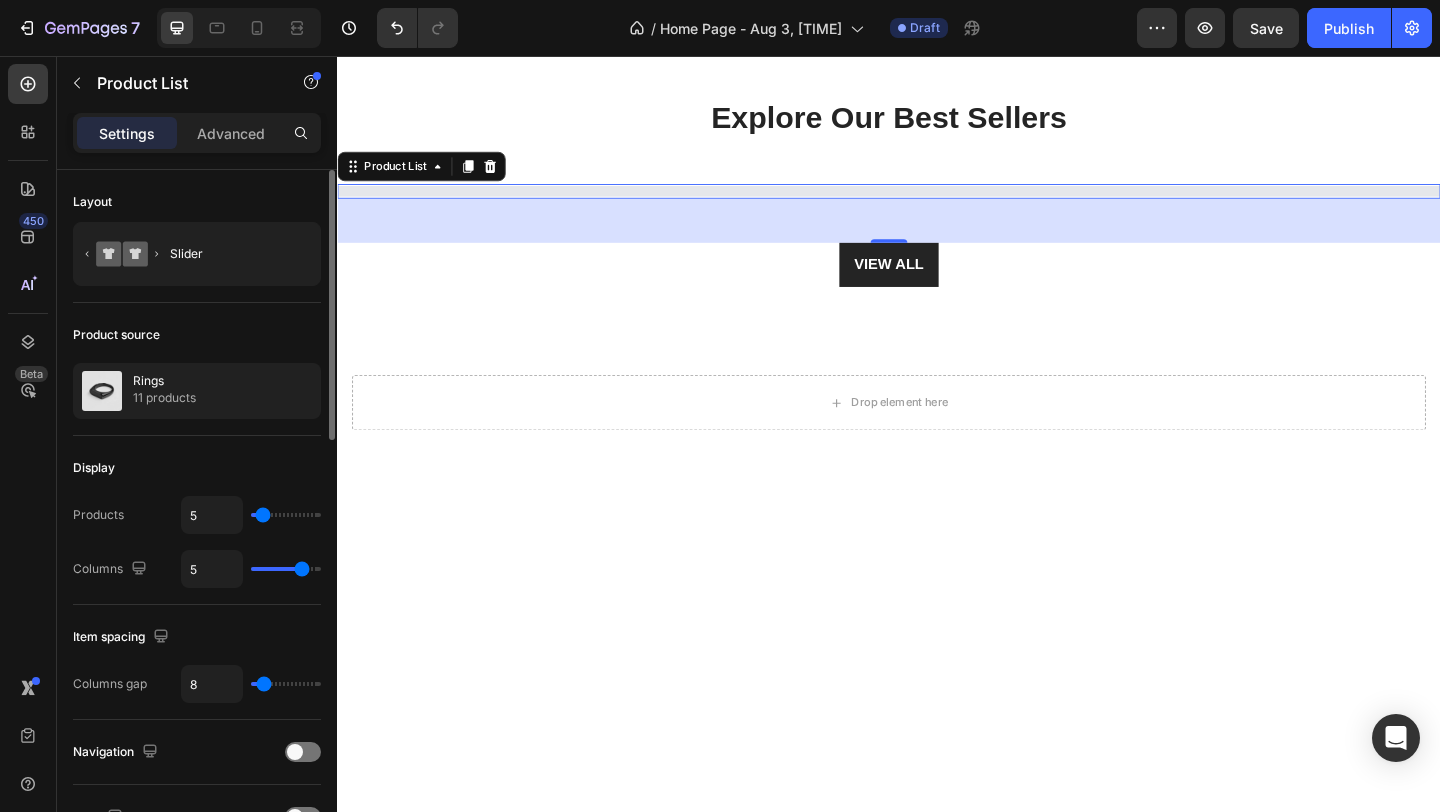 type on "6" 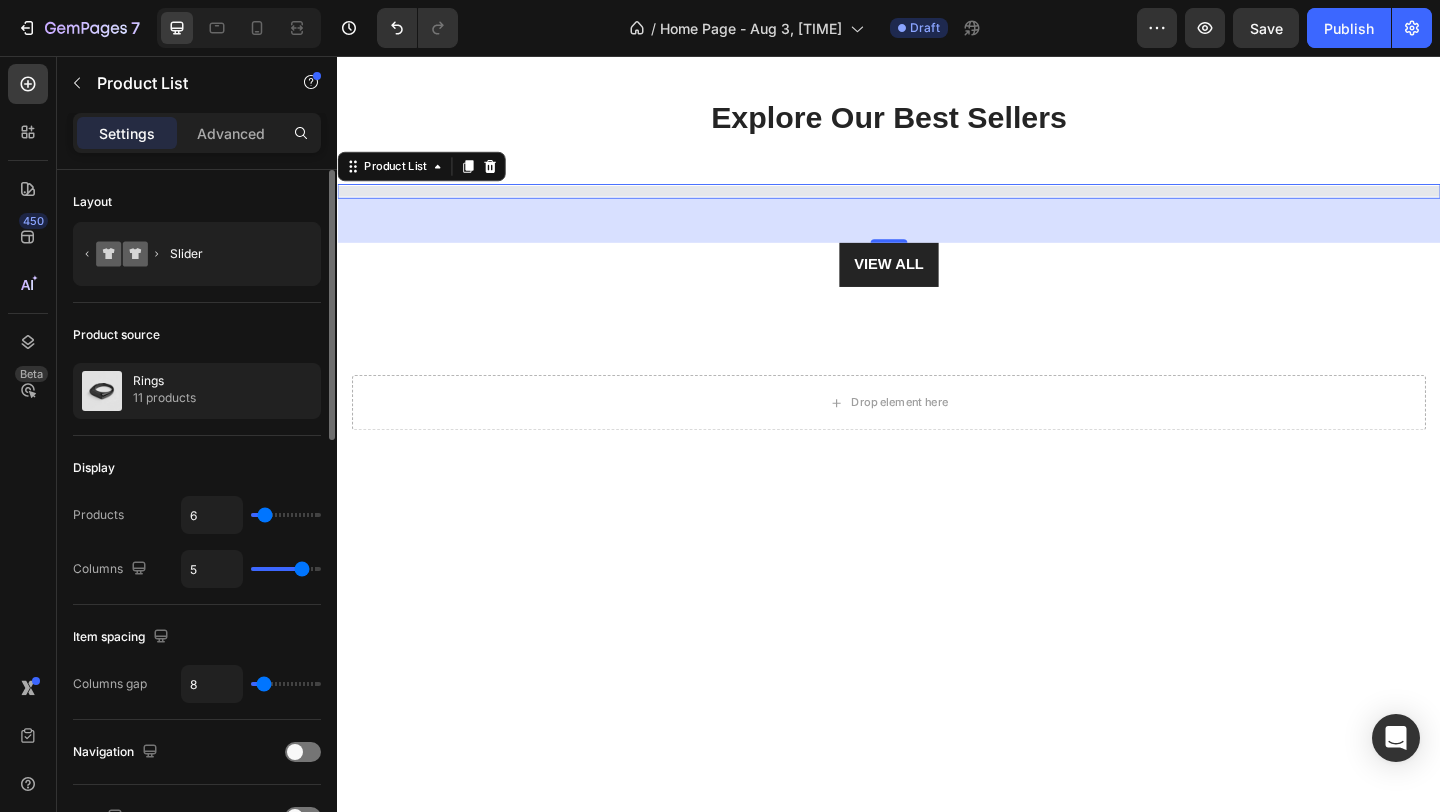 type on "7" 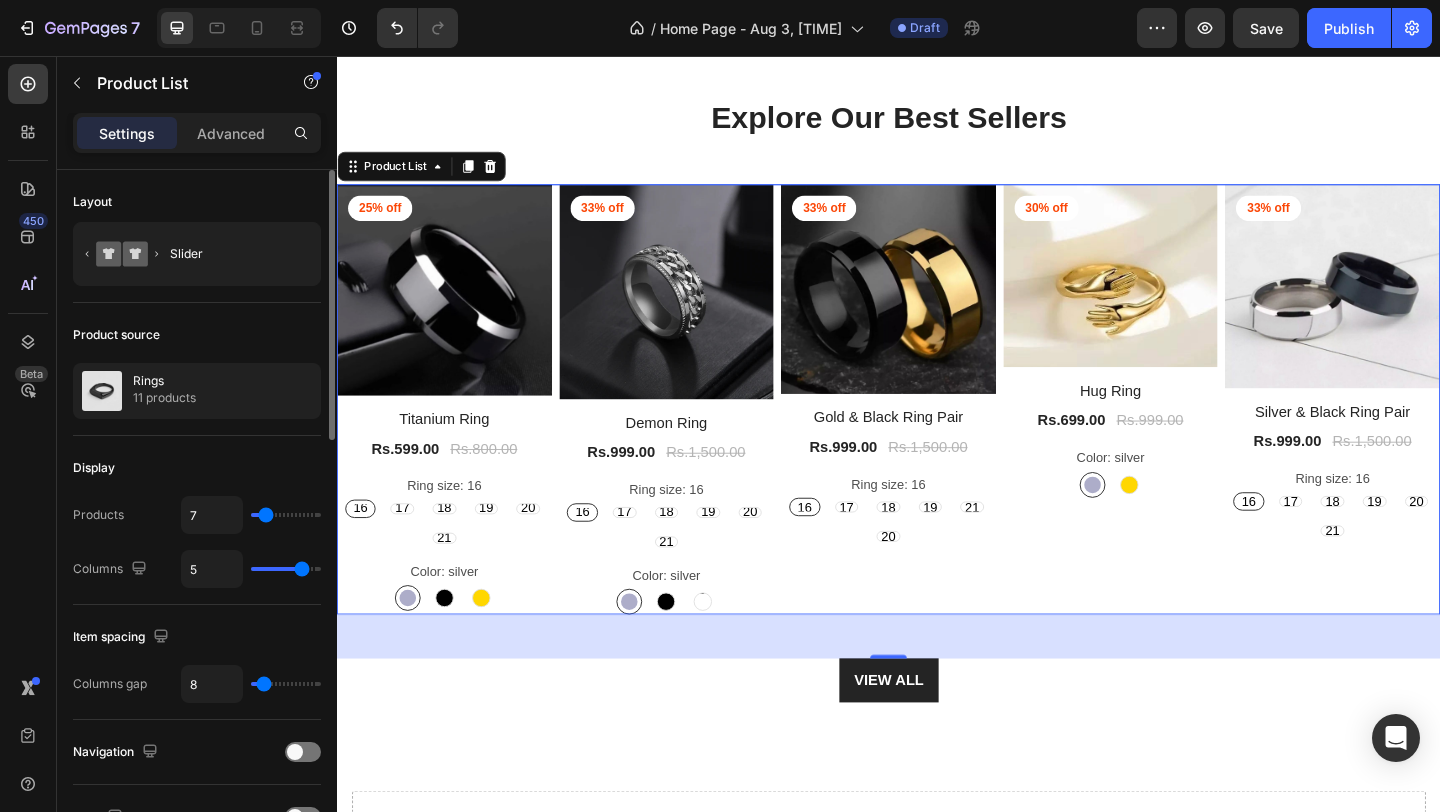 type on "8" 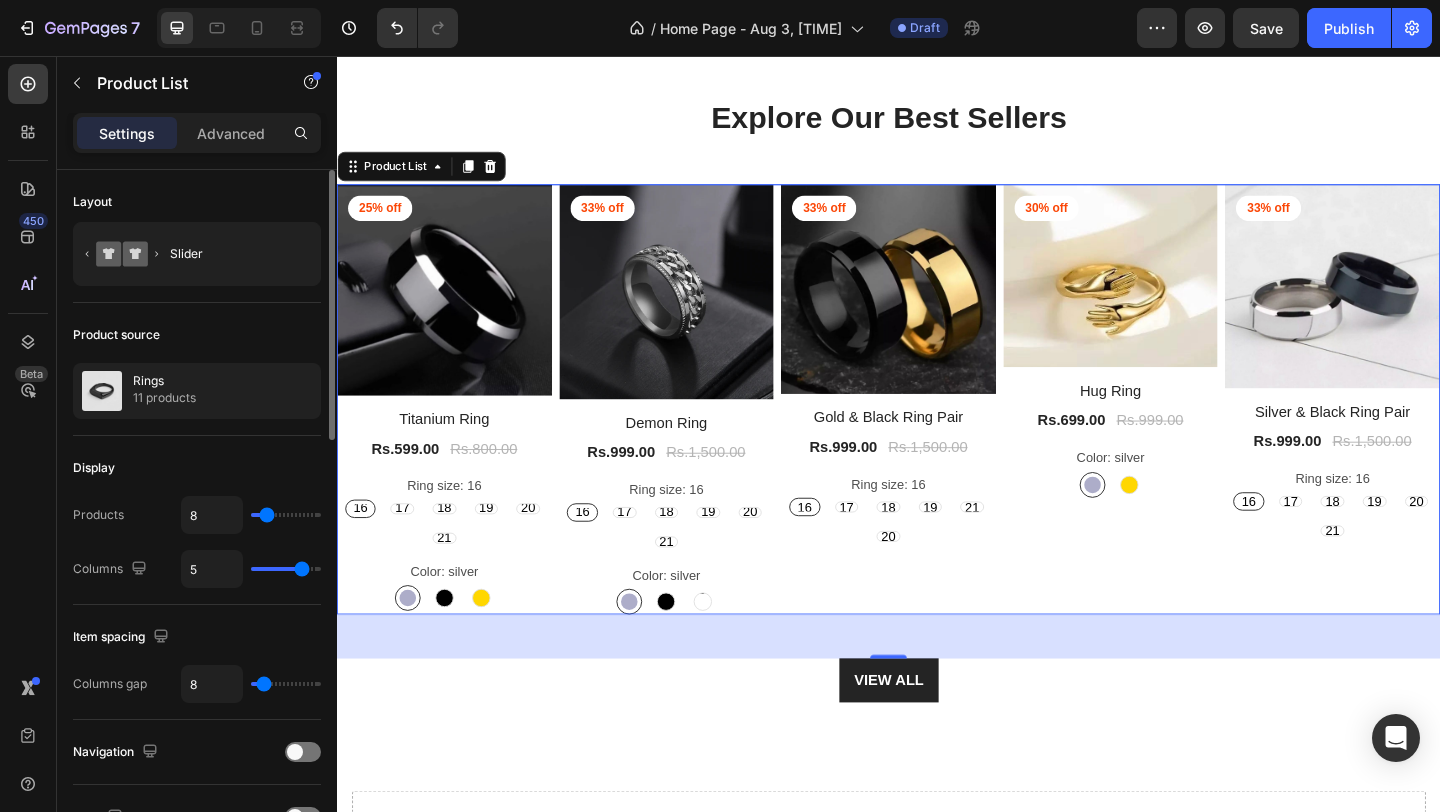 type on "8" 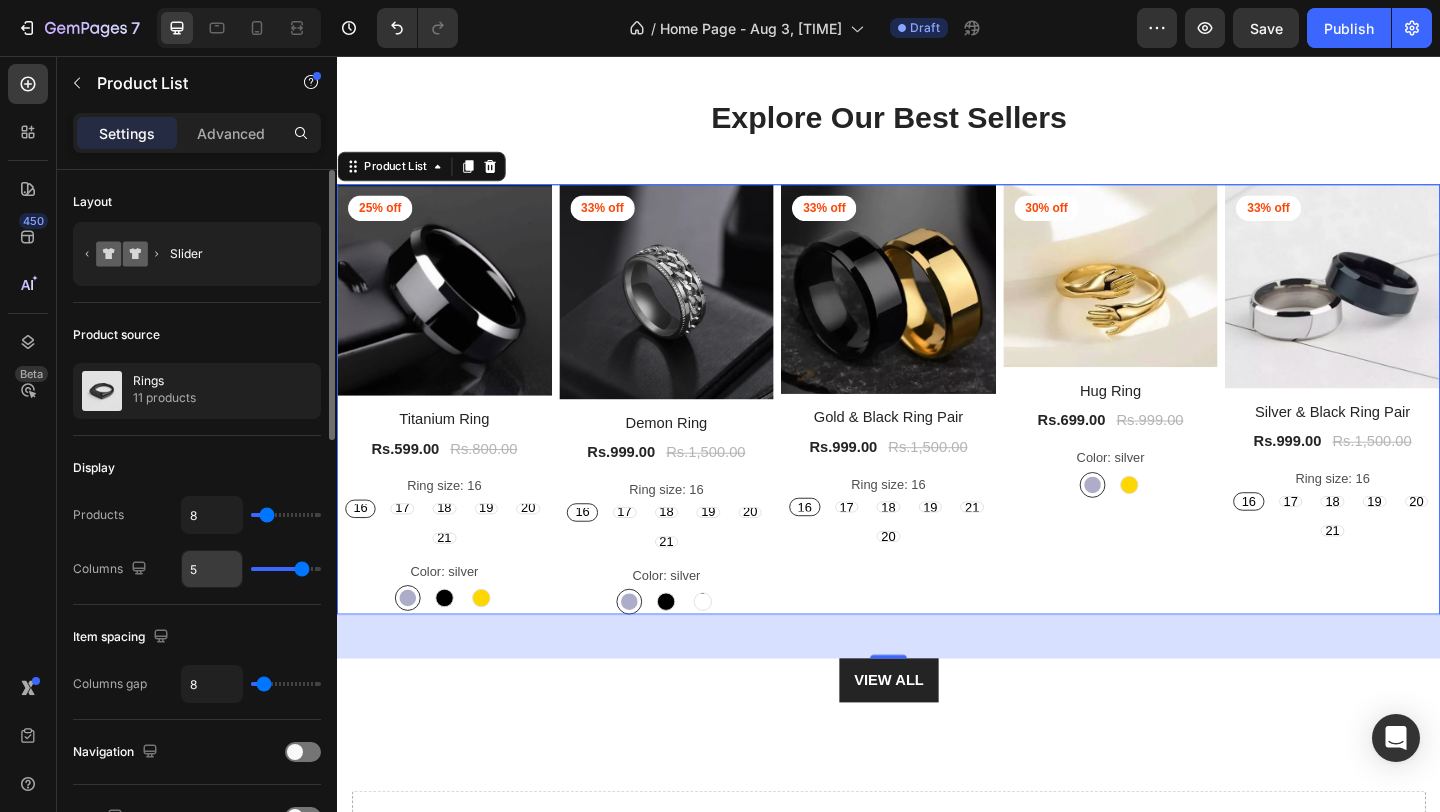 click on "5" at bounding box center [212, 569] 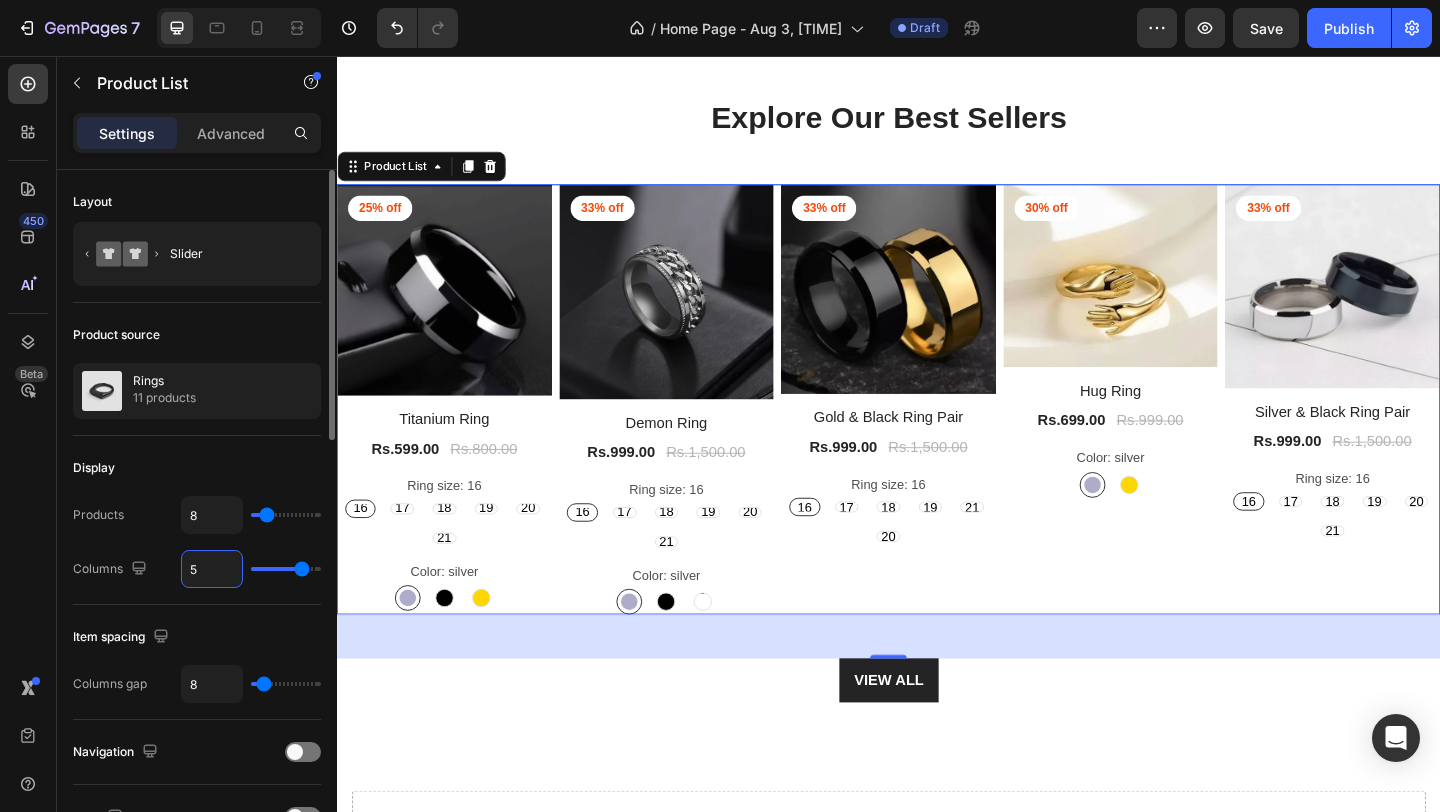 click on "5" at bounding box center (212, 569) 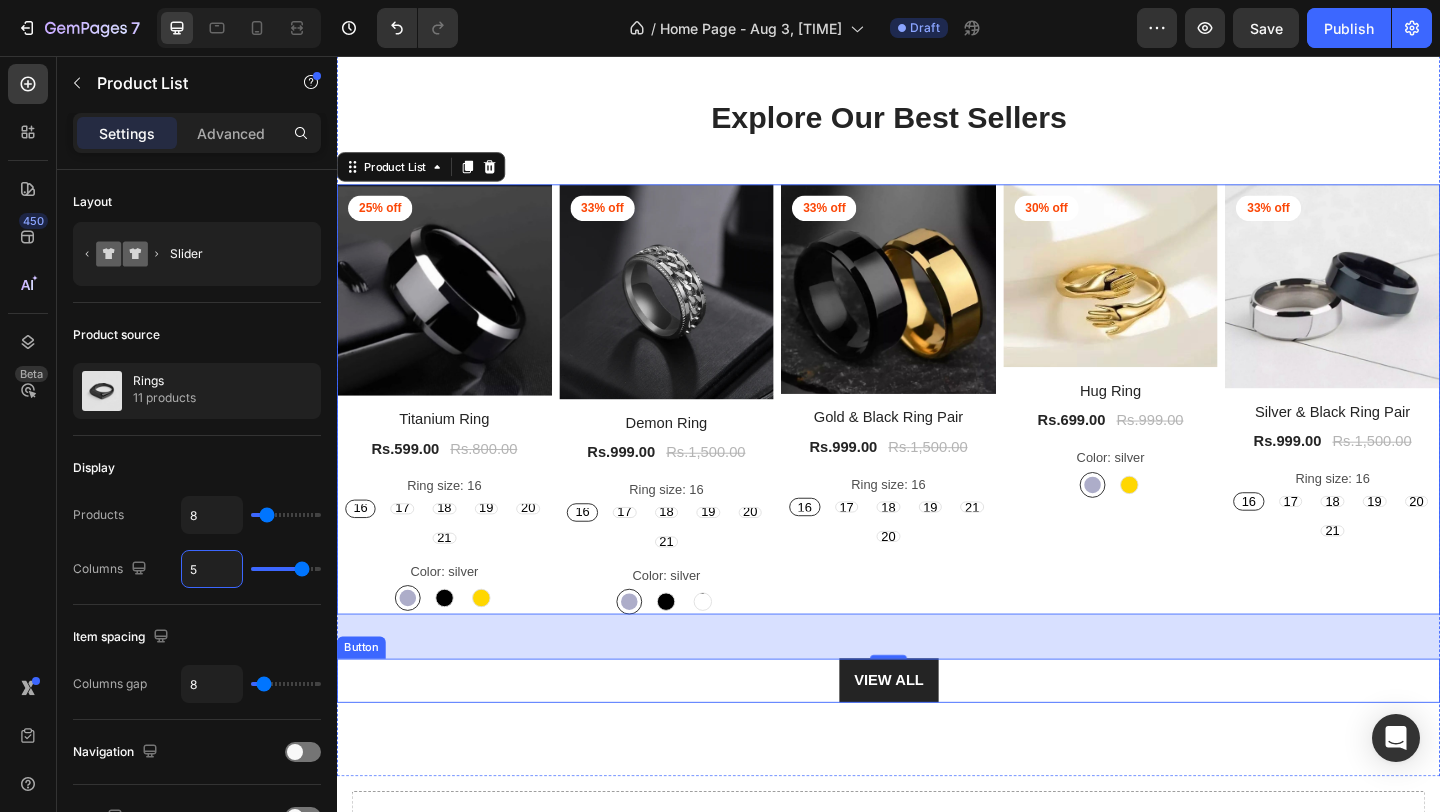 type on "4" 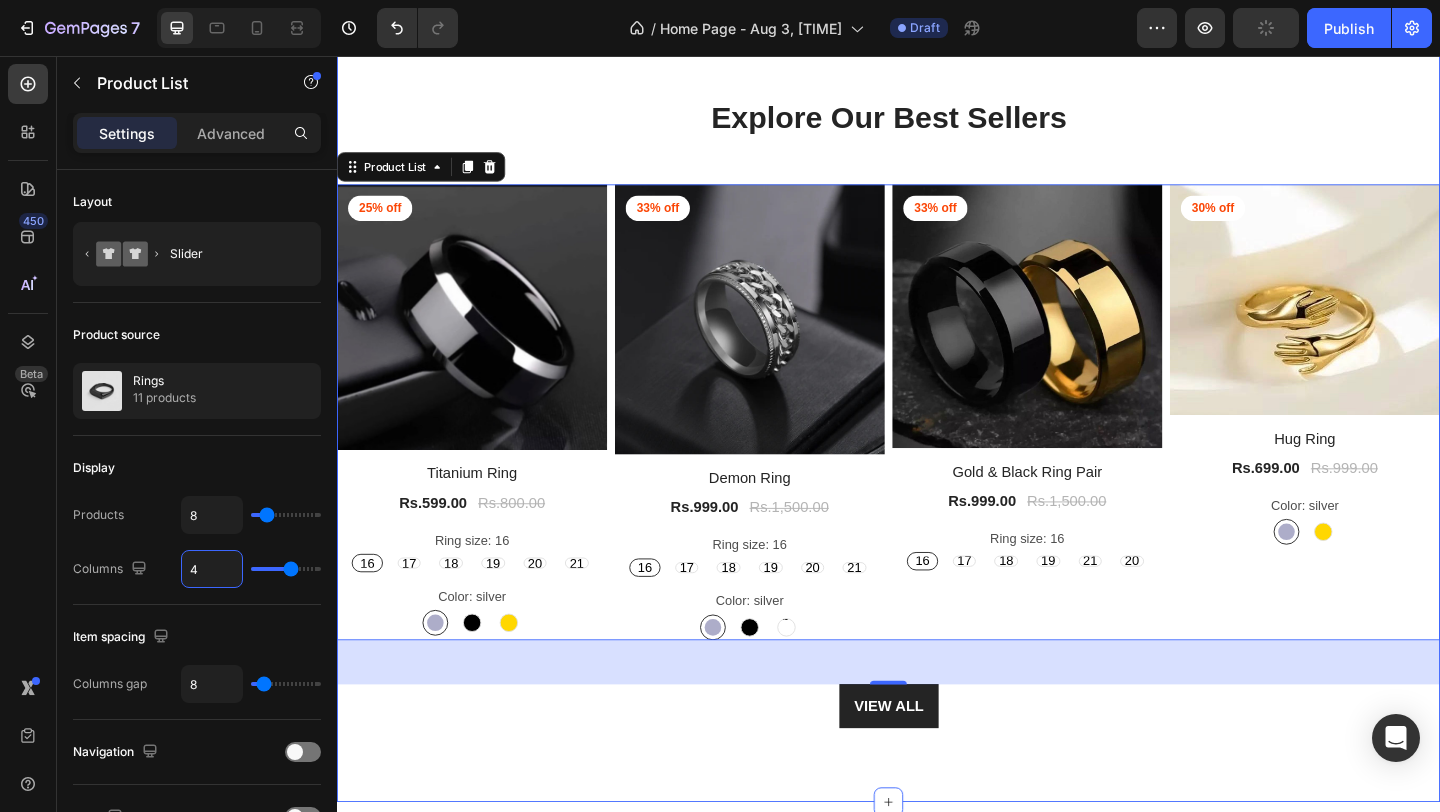 click on "Explore Our Best Sellers Heading Row Product Images 25% off Product Badge Row Titanium Ring Product Title Rs.599.00 Product Price Product Price Rs.800.00 Product Price Product Price Row Ring size: 16 16 16 16 17 17 17 18 18 18 19 19 19 20 20 20 21 21 21 Color: silver silver silver black black gold gold Product Variants & Swatches Row Product List Product Images 33% off Product Badge Row Demon Ring Product Title Rs.999.00 Product Price Product Price Rs.1,500.00 Product Price Product Price Row Ring size: 16 16 16 16 17 17 17 18 18 18 19 19 19 20 20 20 21 21 21 Color: silver silver silver black black black-silver black-silver black-silver Product Variants & Swatches Row Product List Product Images 33% off Product Badge Row Gold & Black Ring Pair Product Title Rs.999.00 Product Price Product Price Rs.1,500.00 Product Price Product Price Row Ring size: 16 16 16 16 17 17 17 18 18 18 19 19 19 21 21 21 20 20 20 Product Variants & Swatches Row Product List Product Images 30% off Product Badge Row Hug Ring Rs.699.00 16" at bounding box center (937, 443) 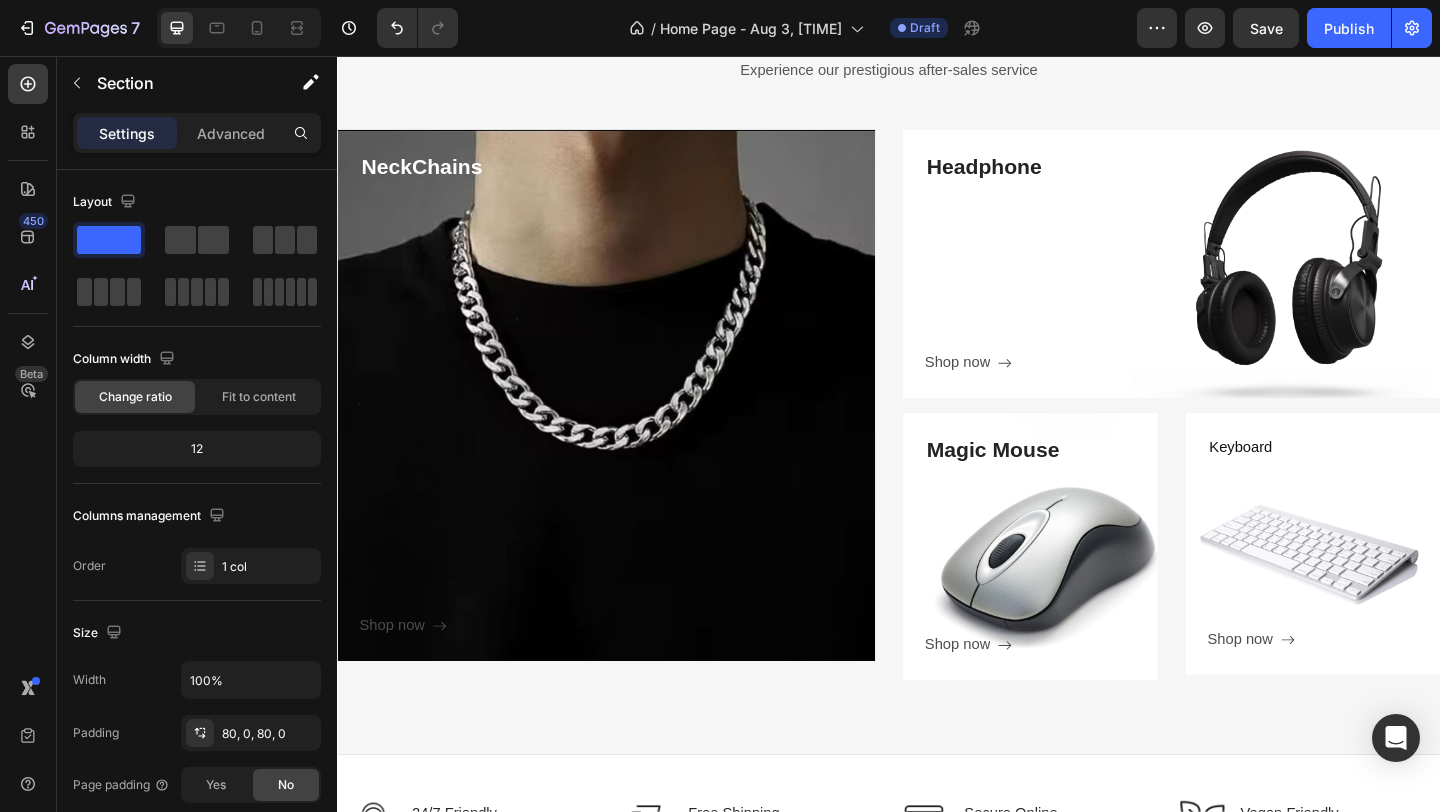 scroll, scrollTop: 2461, scrollLeft: 0, axis: vertical 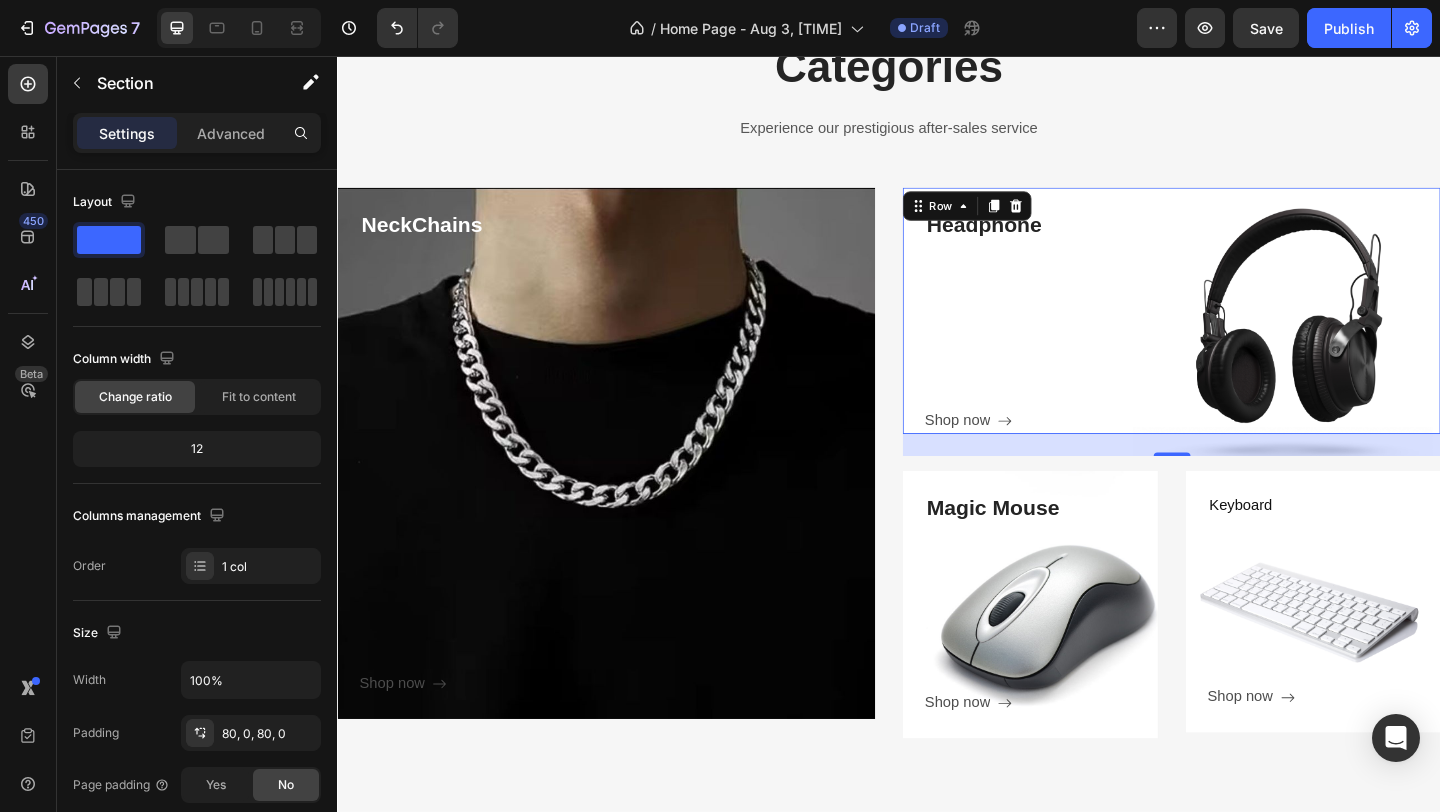 click on "Headphone Heading
Shop now Button" at bounding box center [1256, 345] 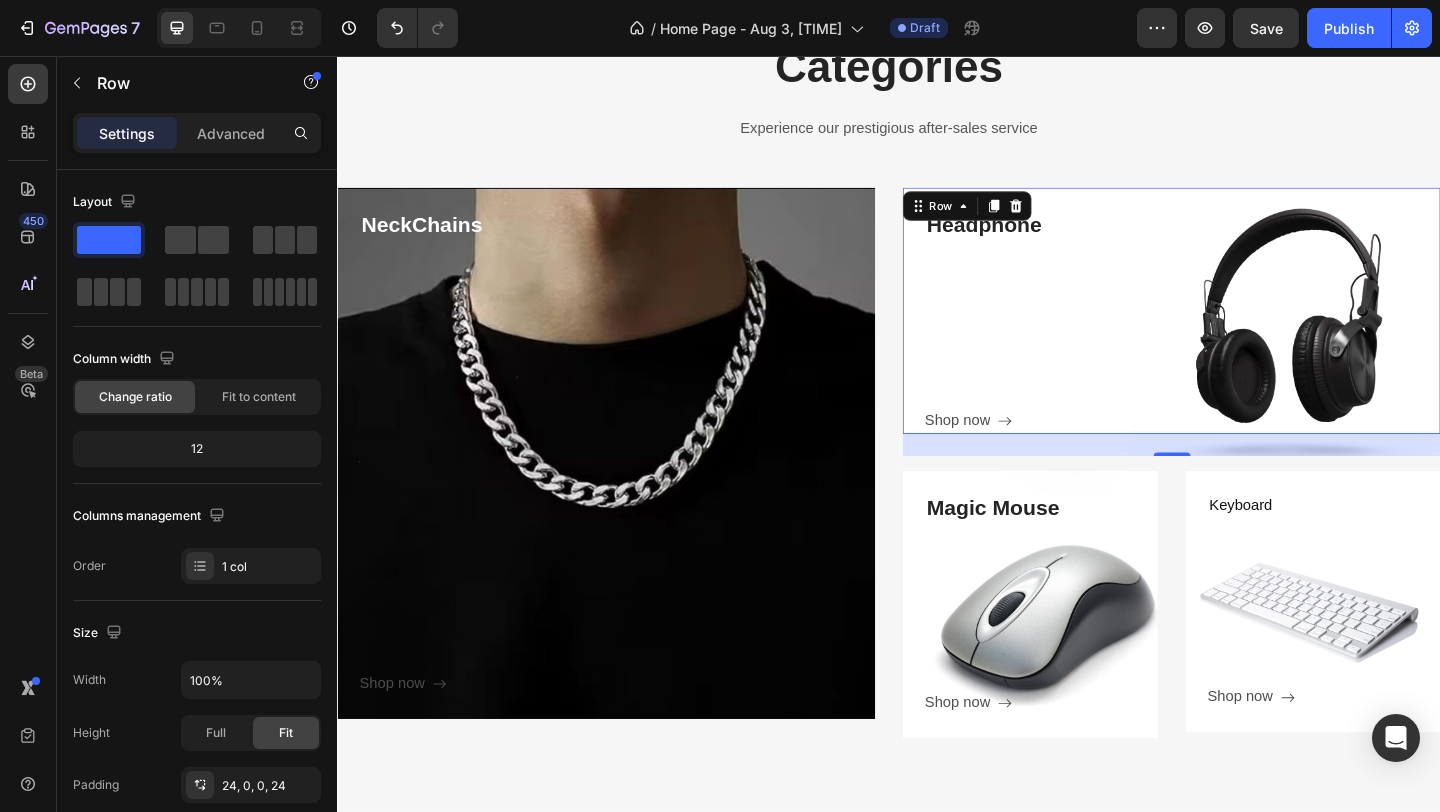 click on "Headphone Heading
Shop now Button" at bounding box center (1256, 345) 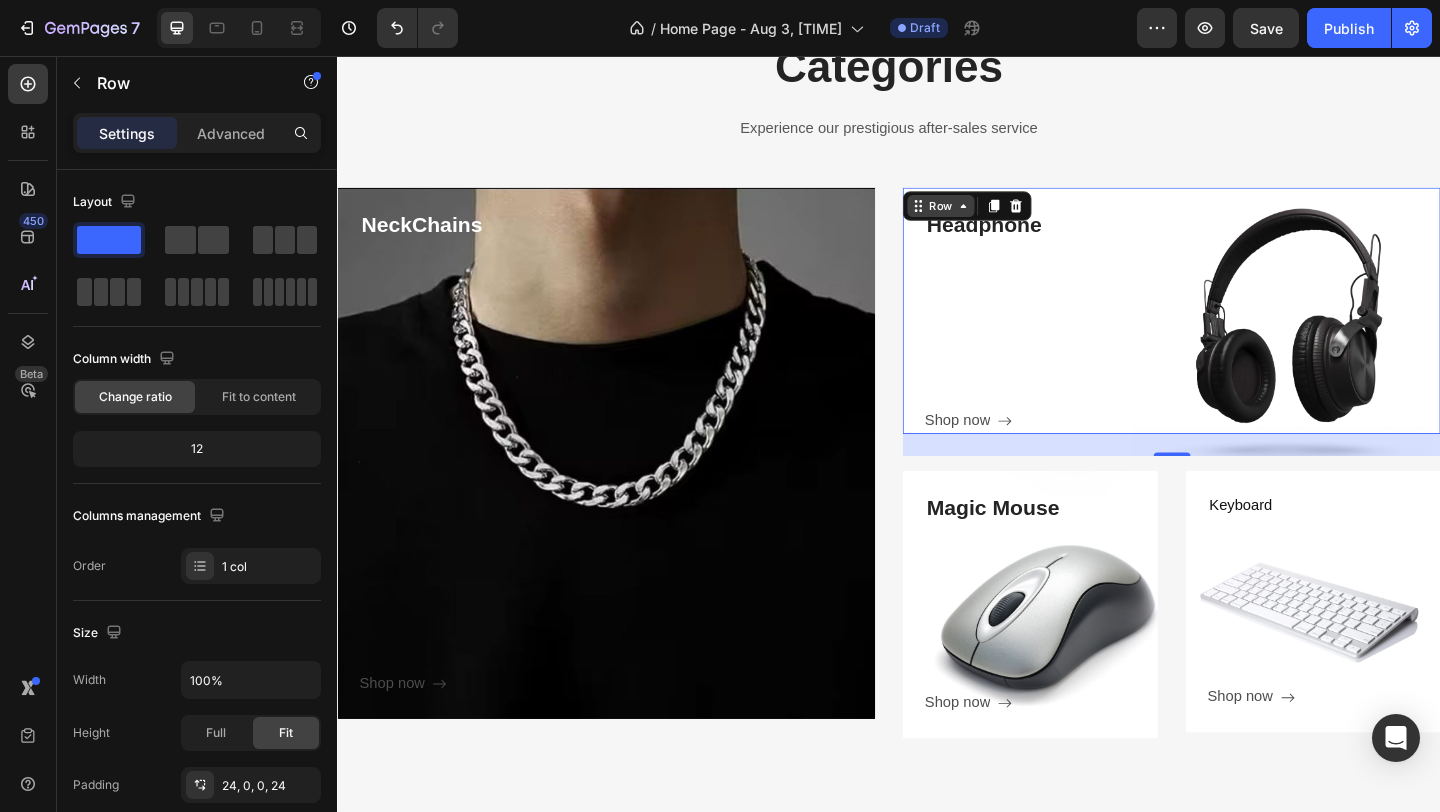 click on "Row" at bounding box center [993, 219] 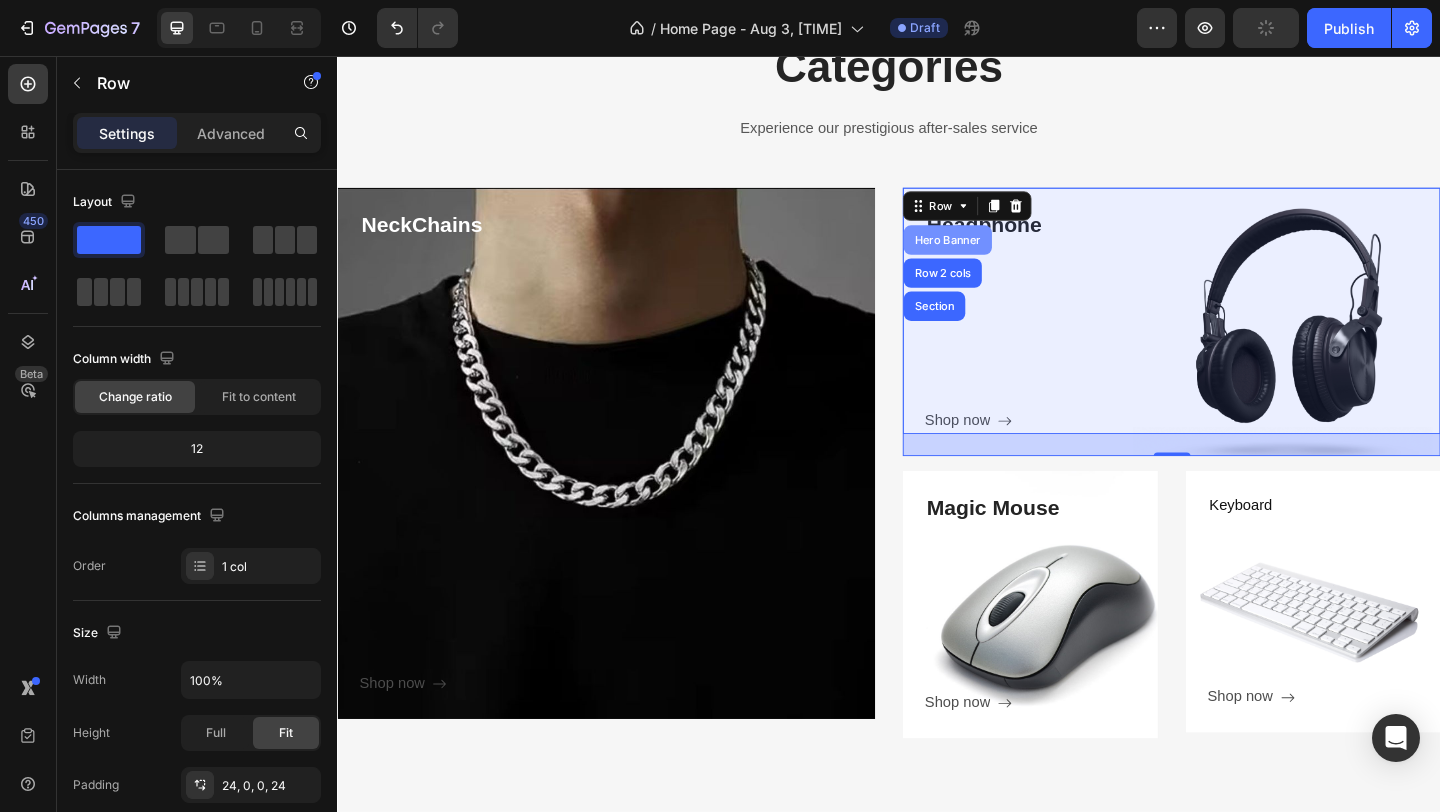click on "Hero Banner" at bounding box center [1001, 256] 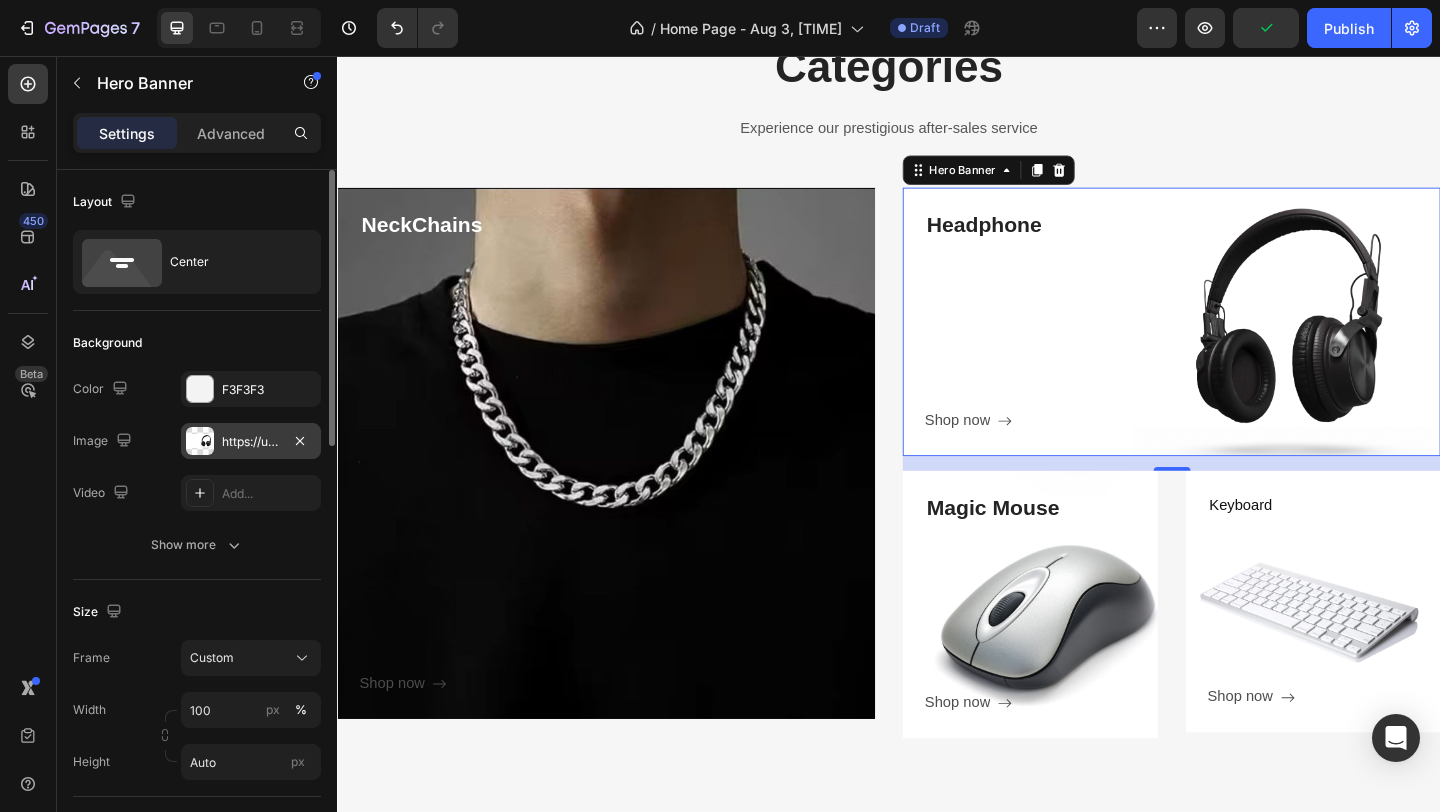 click at bounding box center (200, 441) 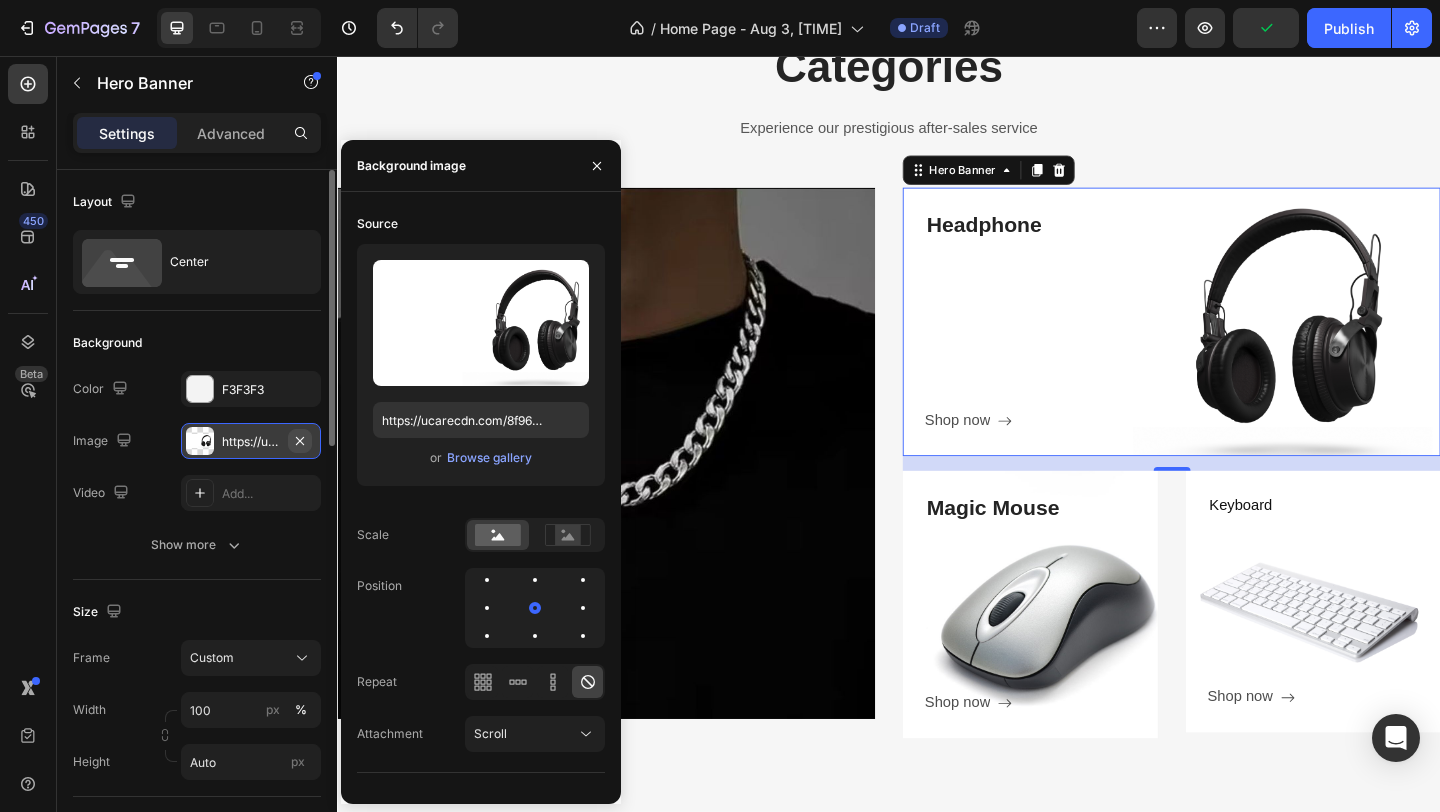 click 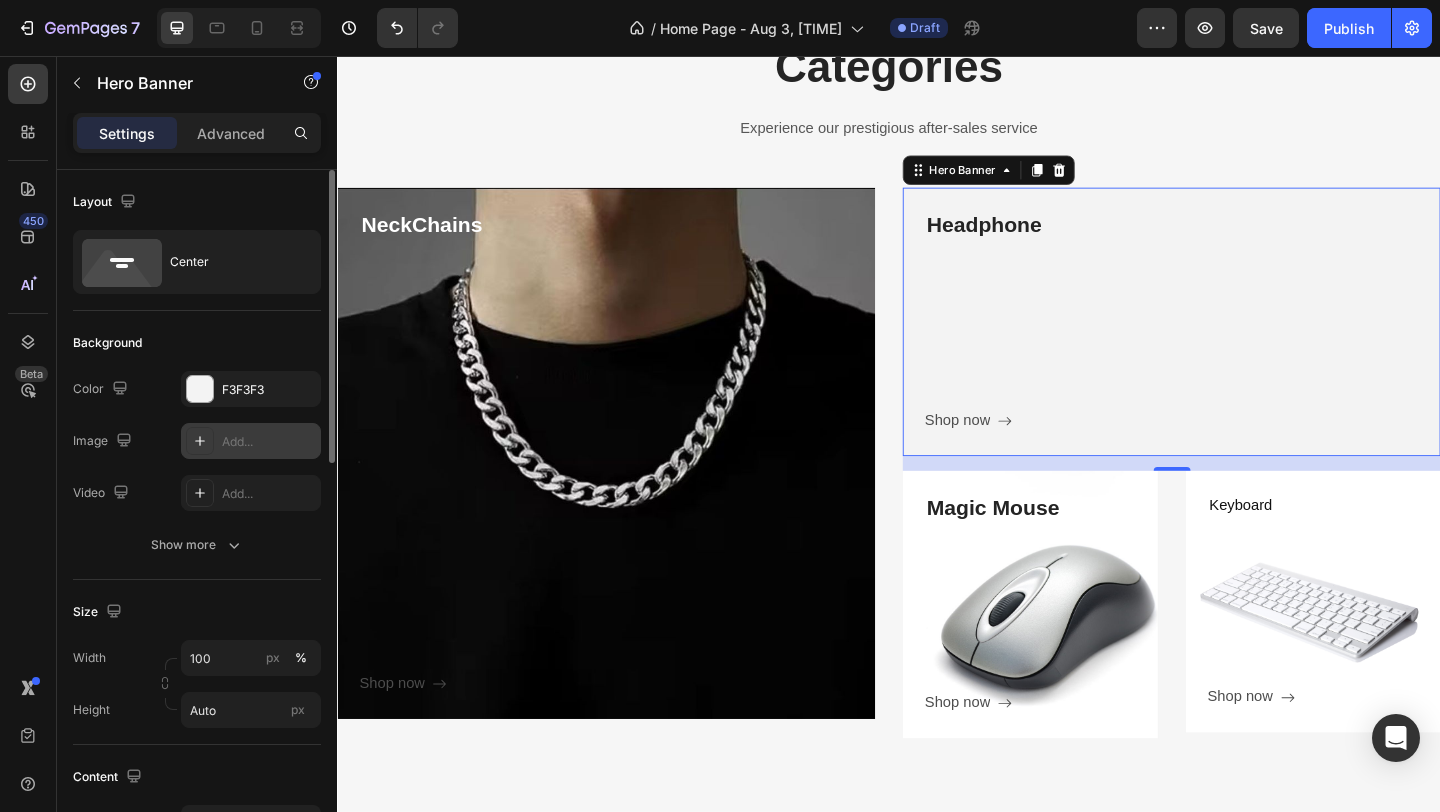 click 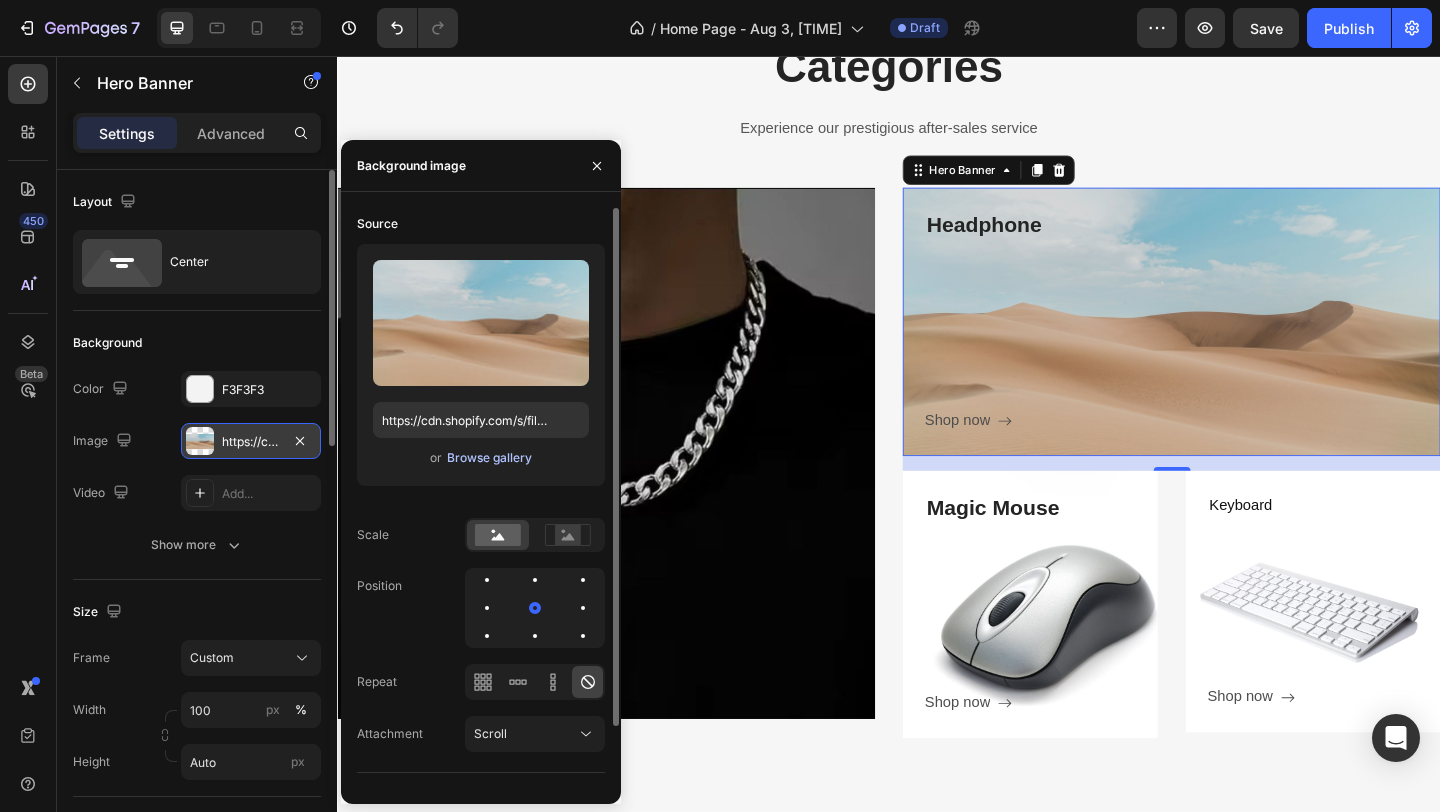 click on "Browse gallery" at bounding box center (489, 458) 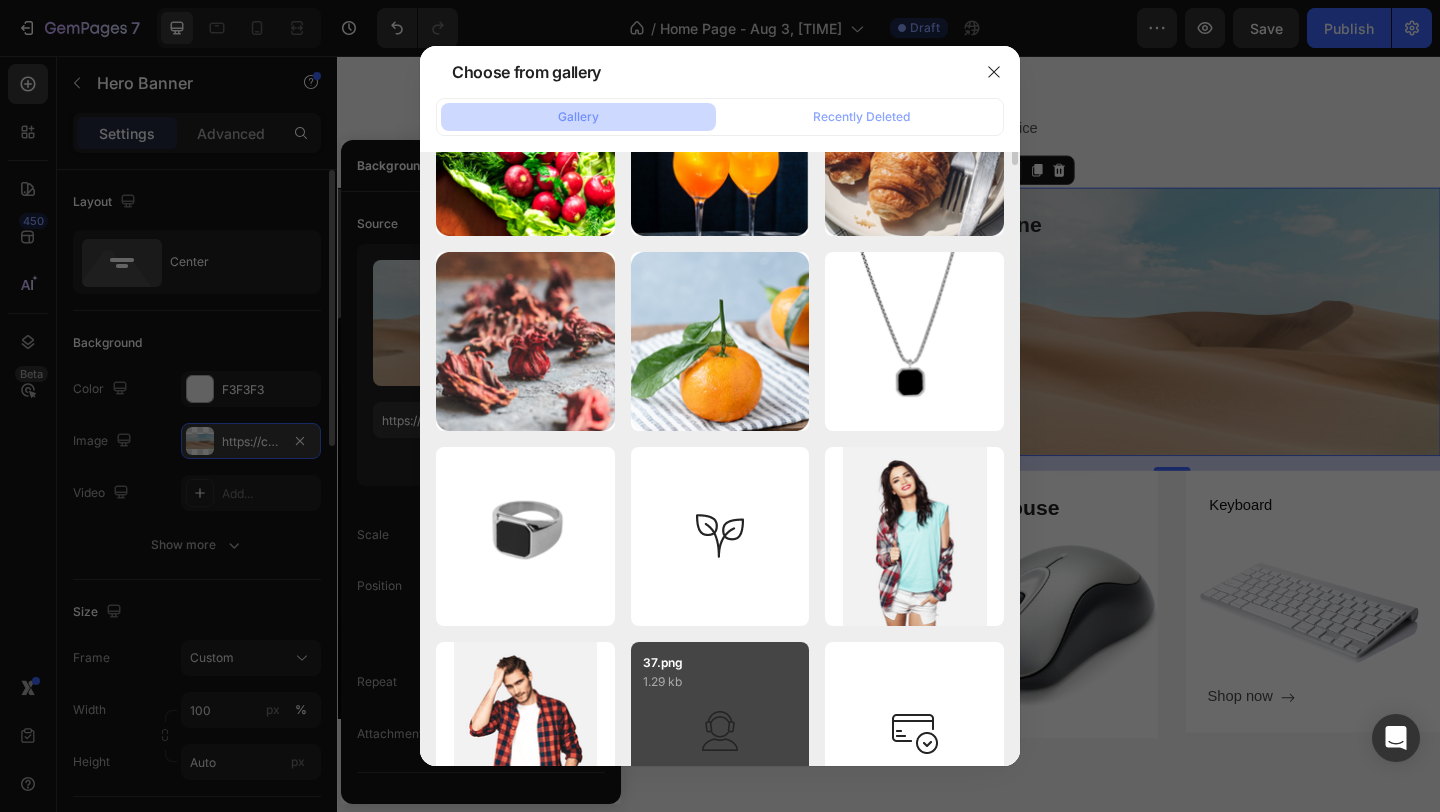 scroll, scrollTop: 0, scrollLeft: 0, axis: both 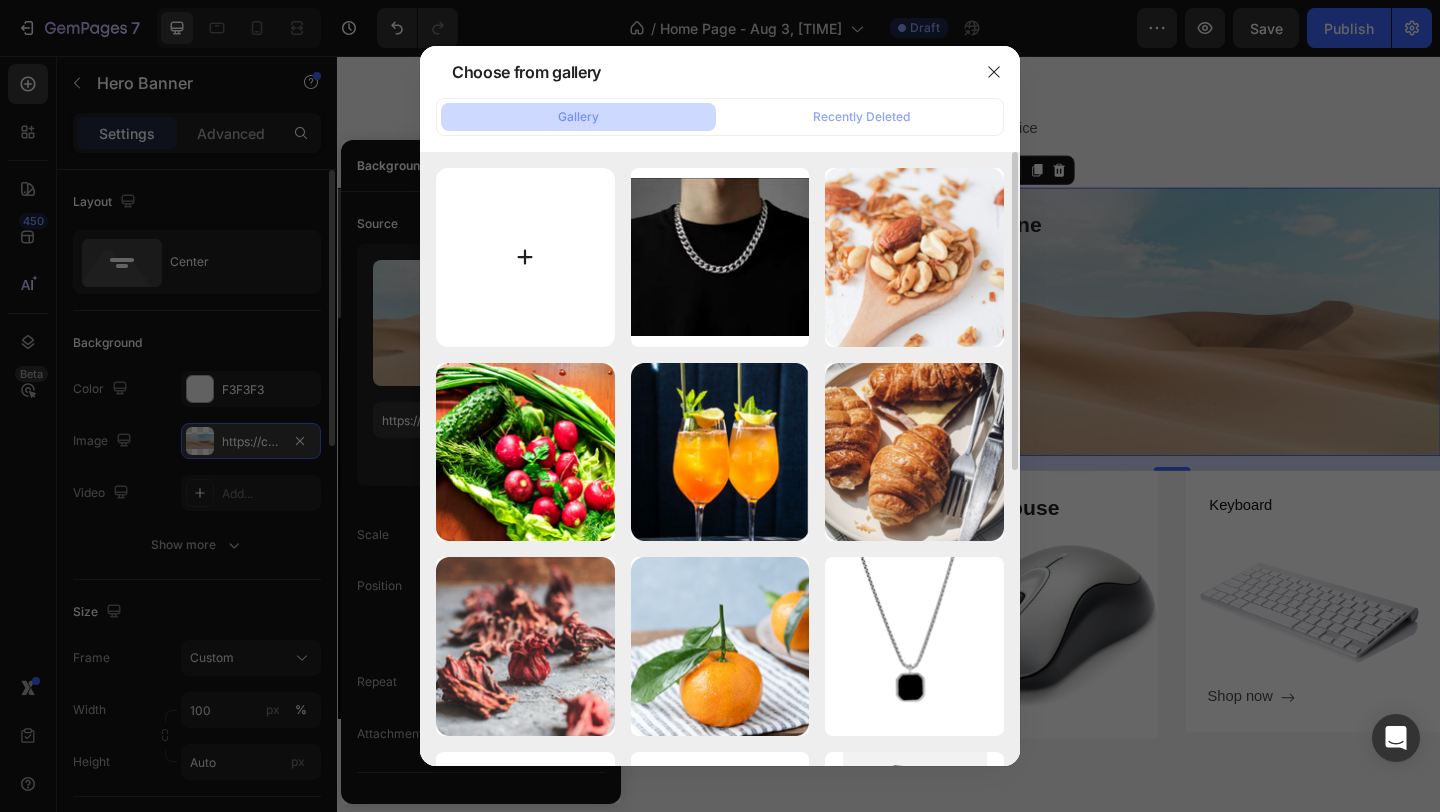 click at bounding box center (525, 257) 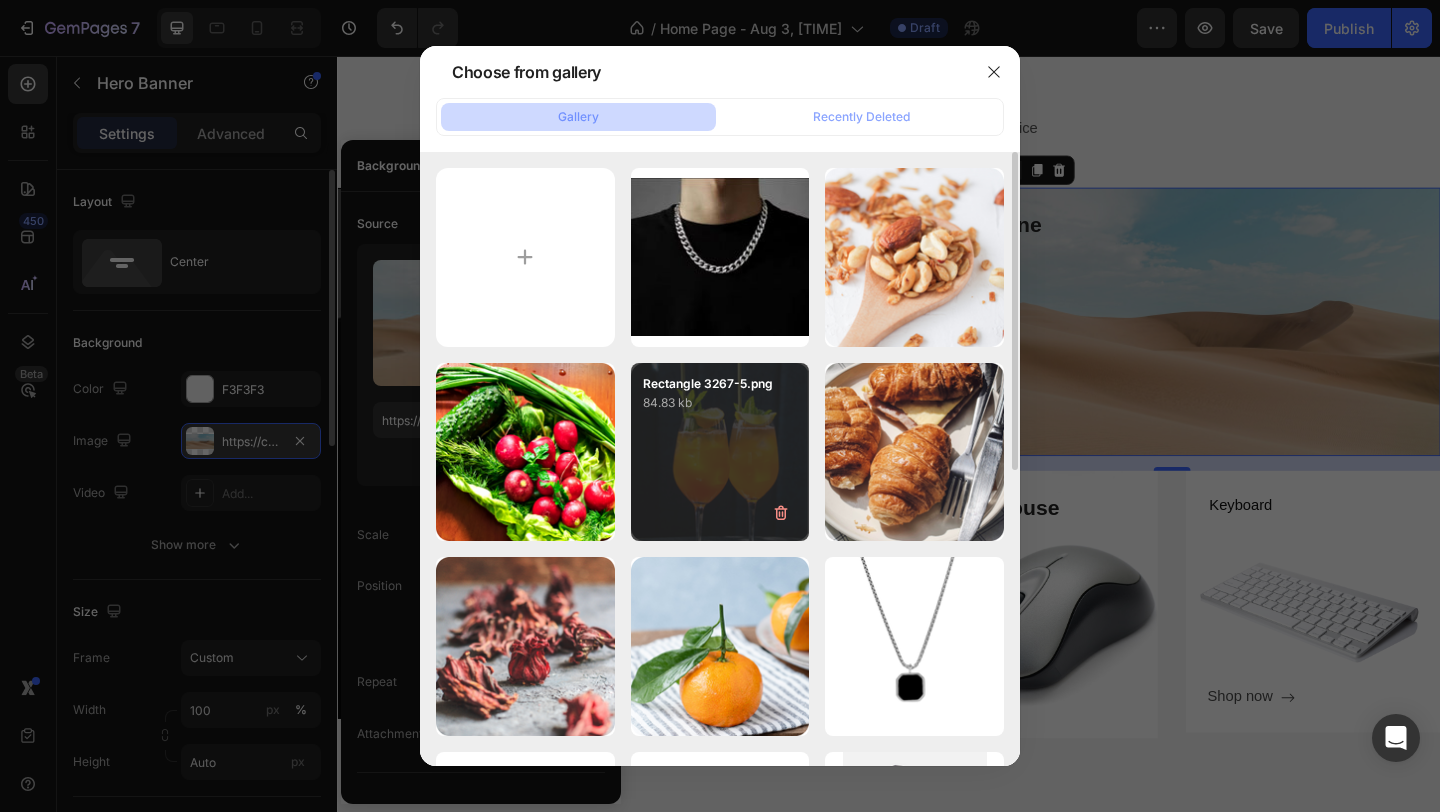 type on "C:\fakepath\456891115_522298360484932_3866626201566808252_n.jpg" 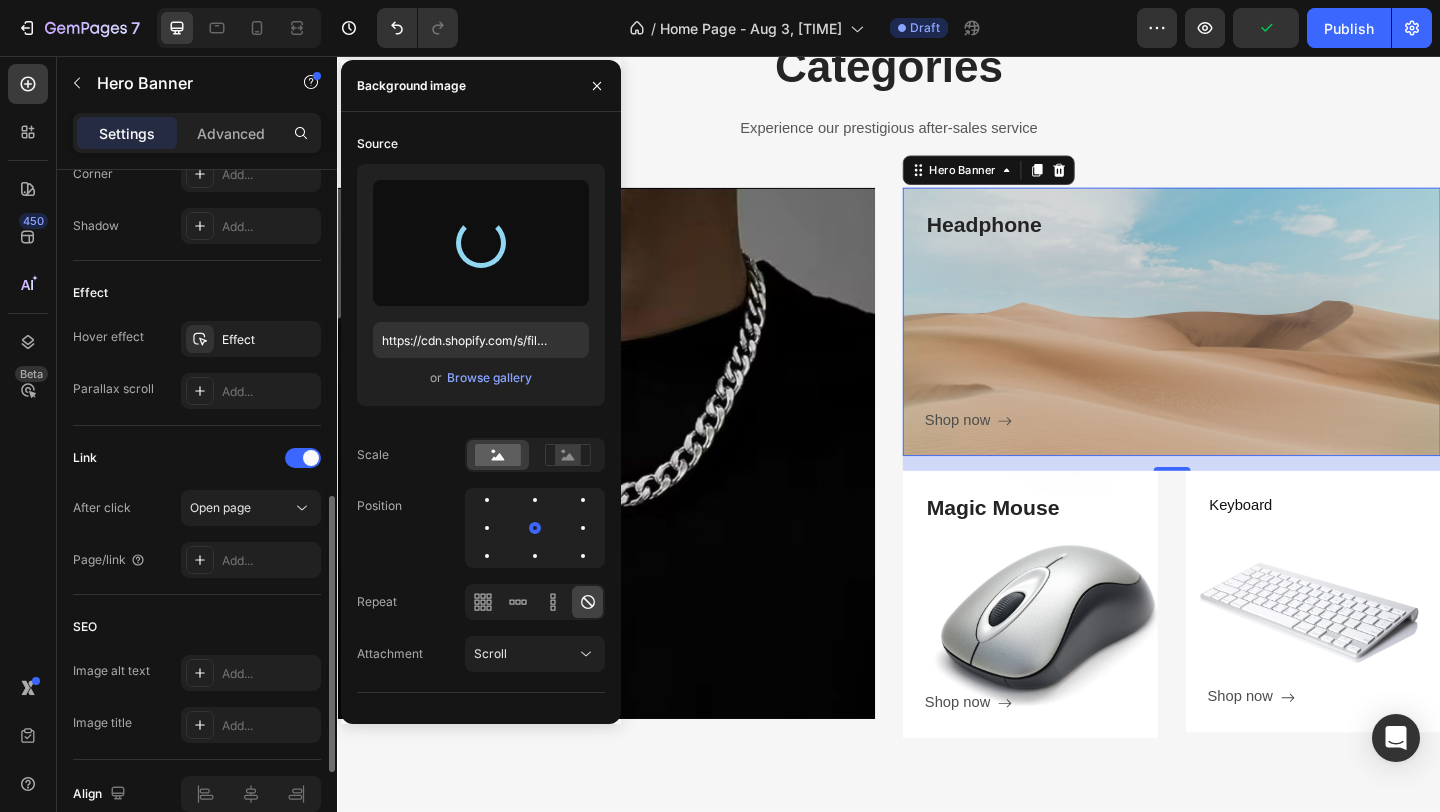 scroll, scrollTop: 1068, scrollLeft: 0, axis: vertical 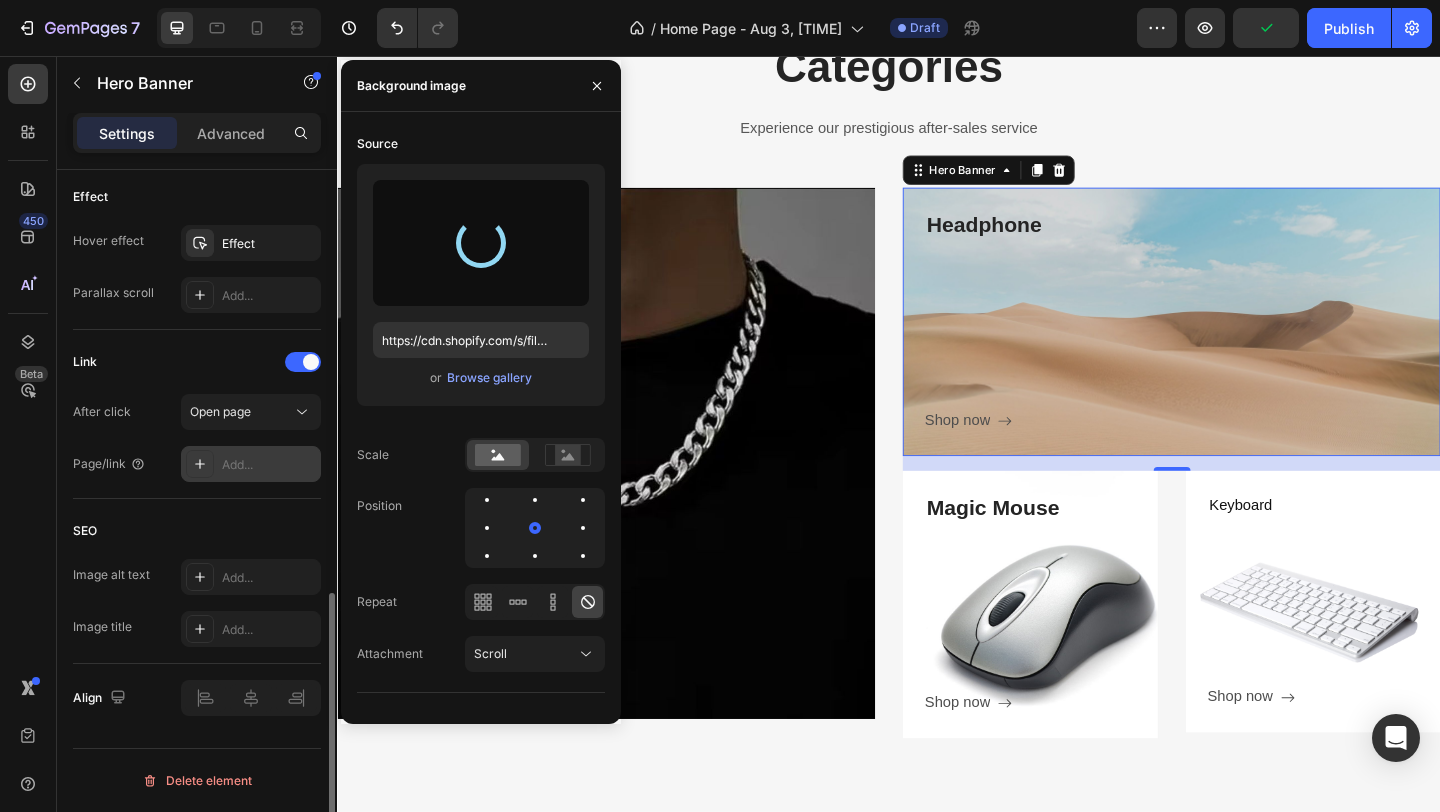 click 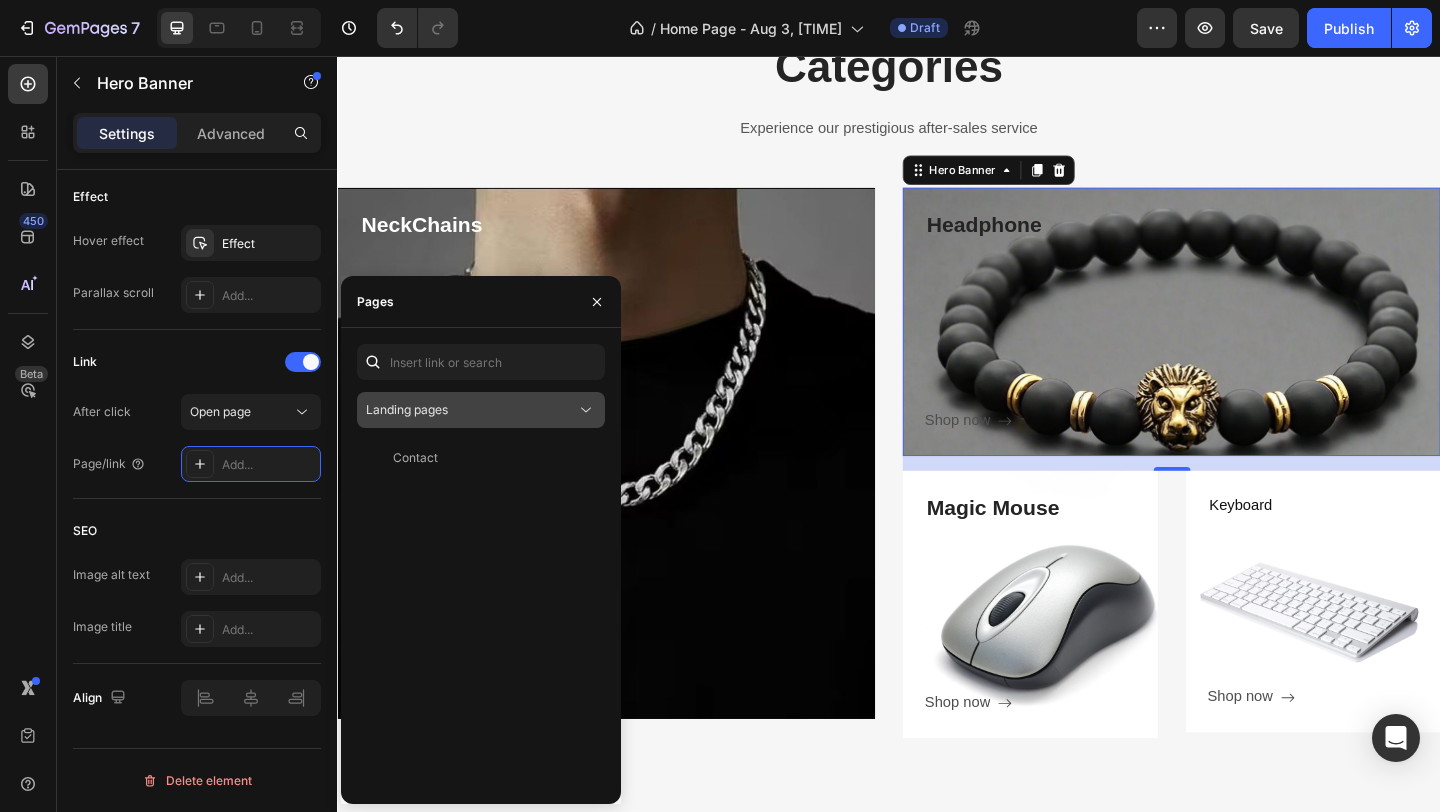 click on "Landing pages" 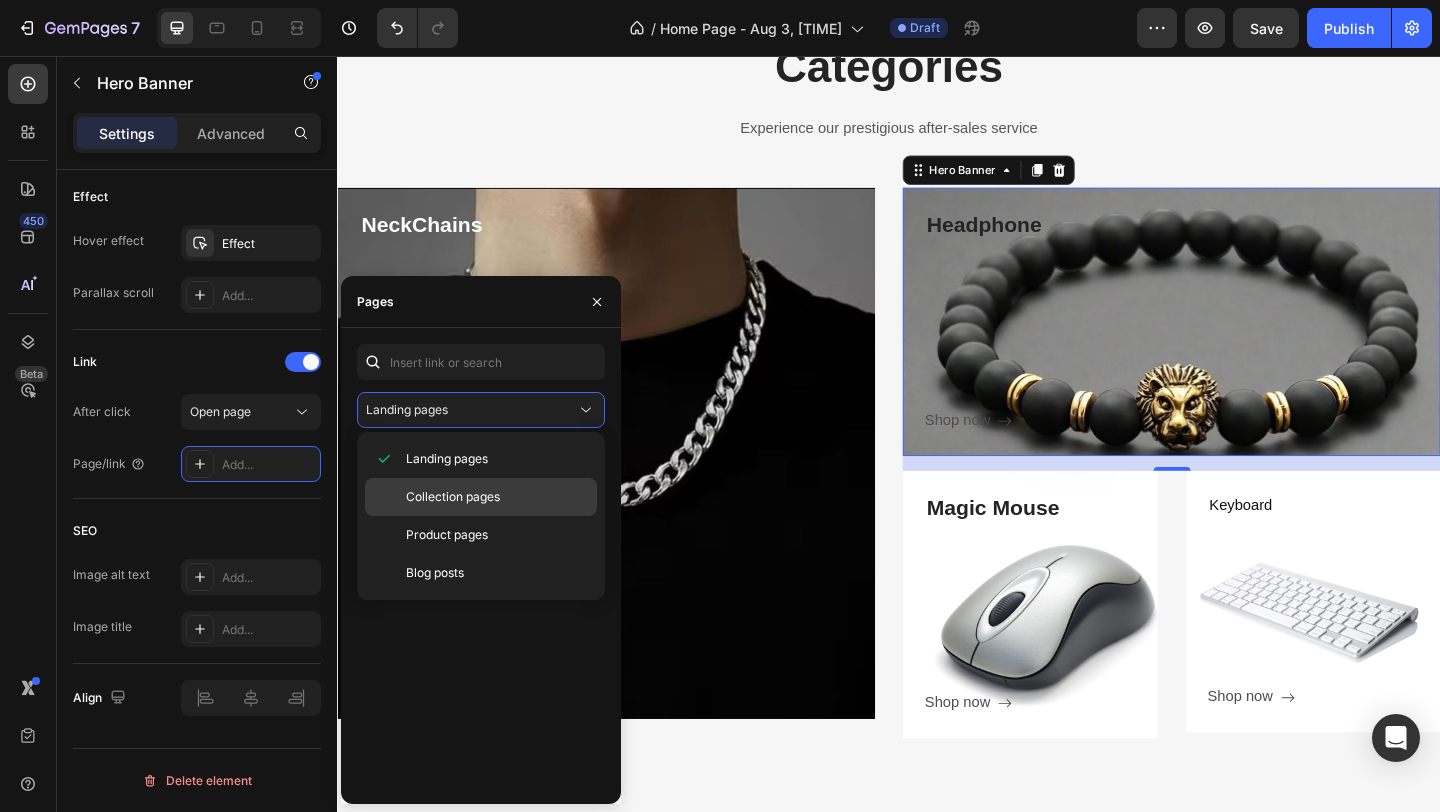 click on "Collection pages" at bounding box center (453, 497) 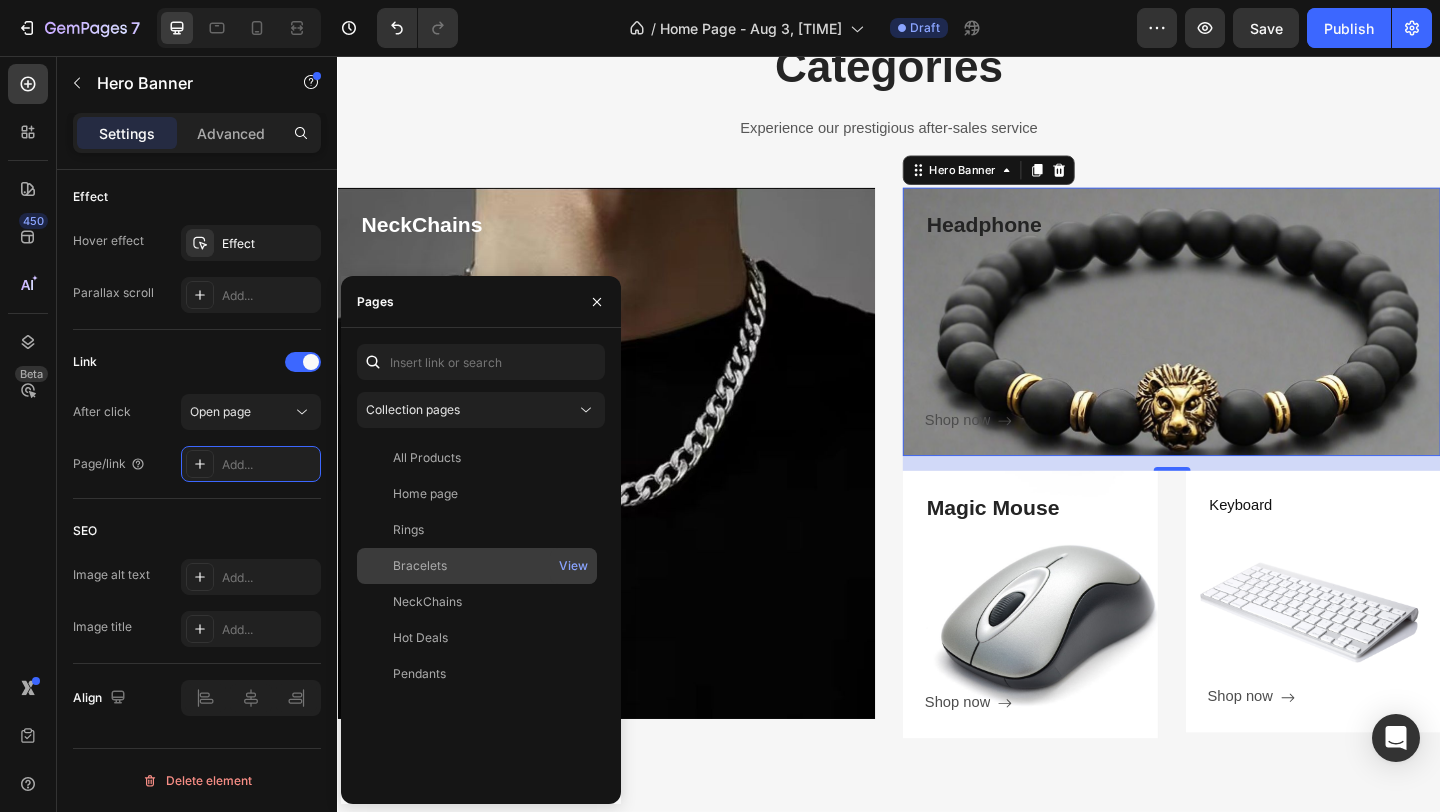 click on "Bracelets" 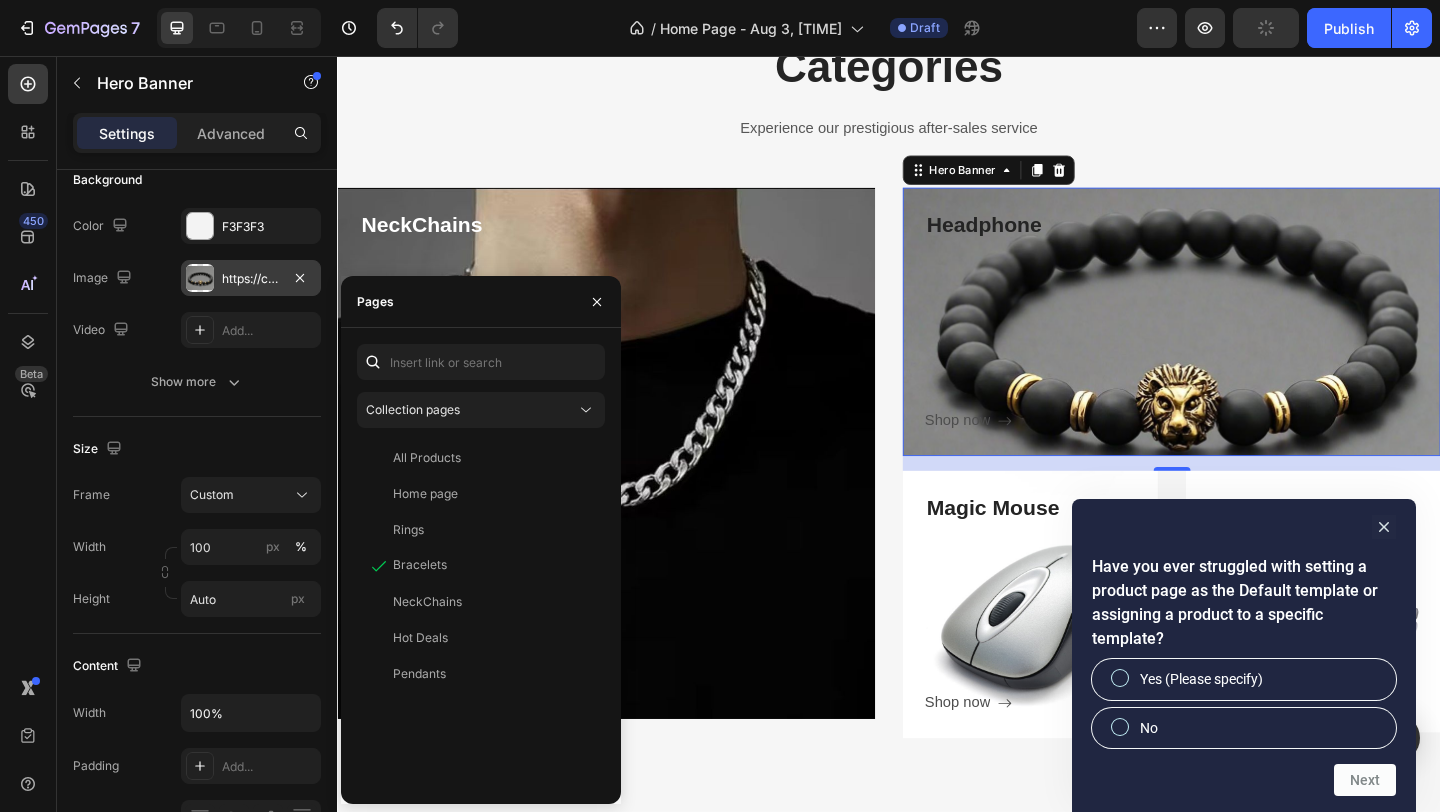 scroll, scrollTop: 0, scrollLeft: 0, axis: both 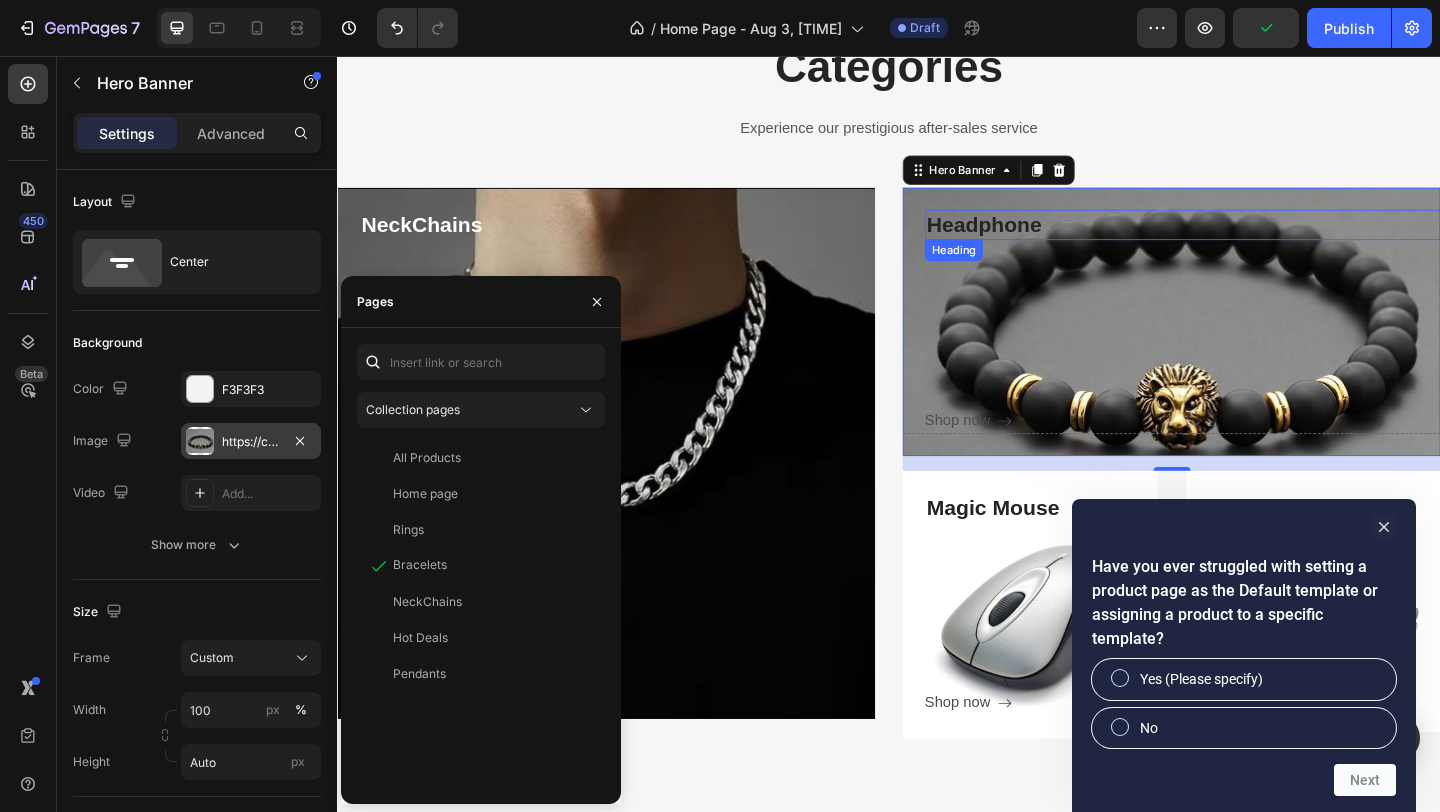 click on "Headphone" at bounding box center (1256, 240) 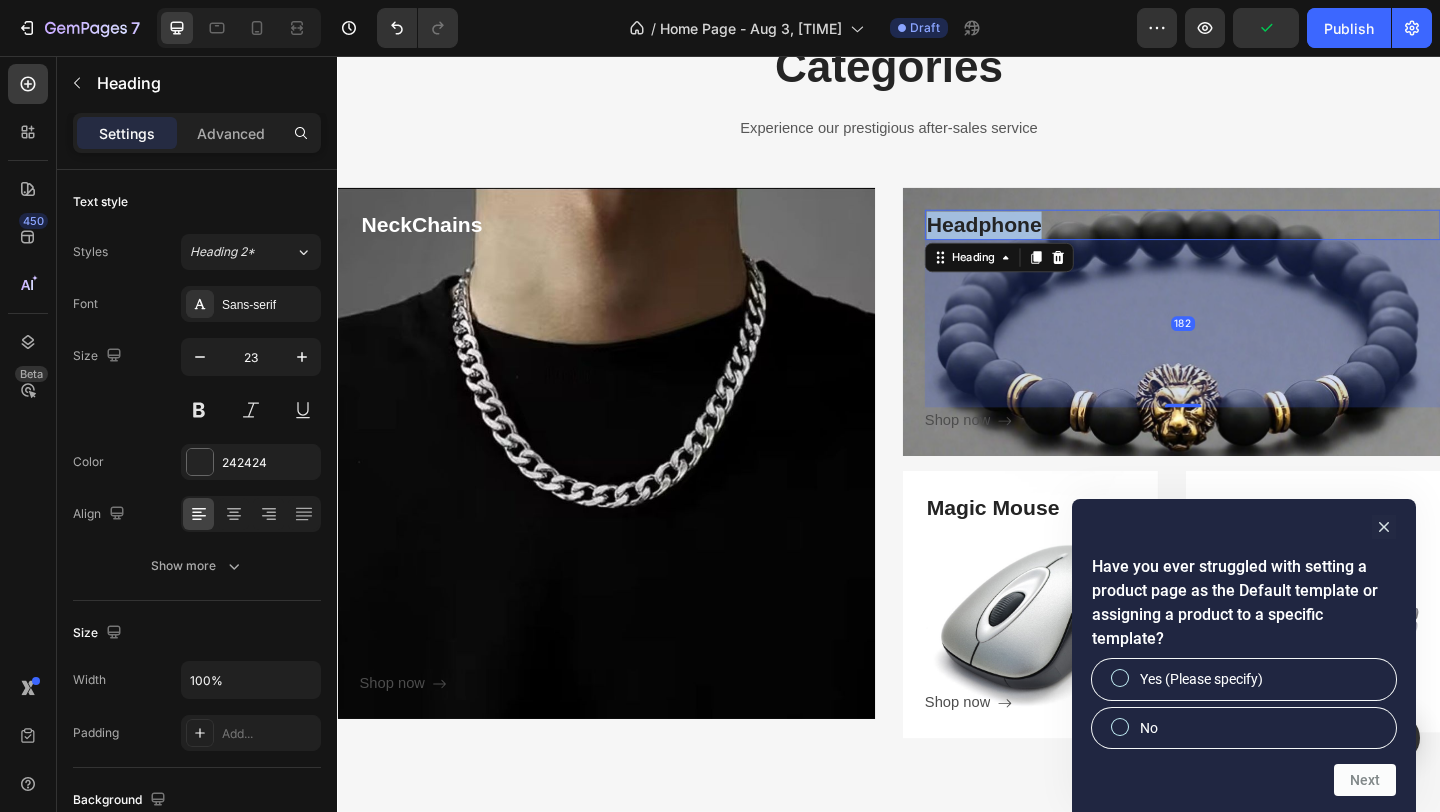 click on "Headphone" at bounding box center [1256, 240] 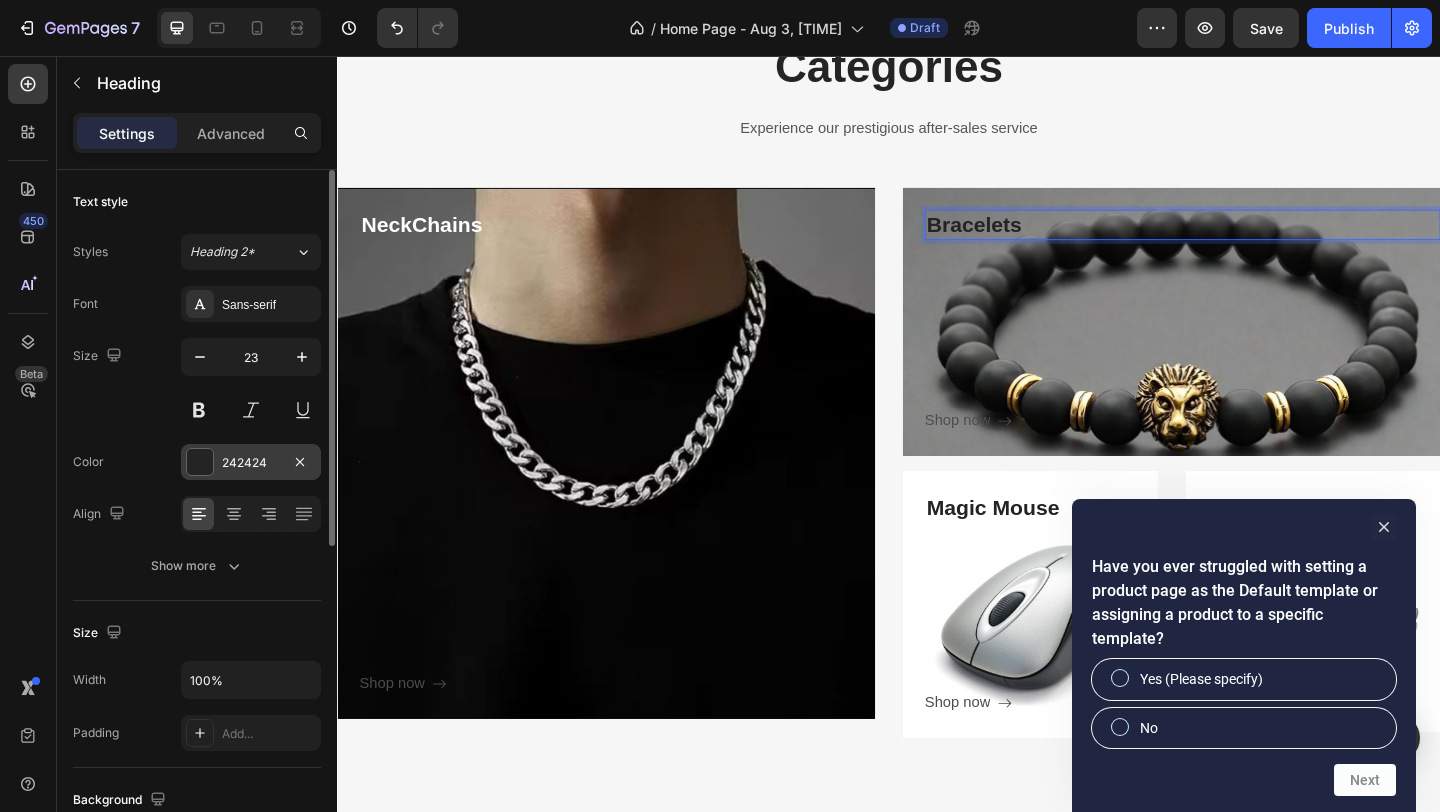 click at bounding box center (200, 462) 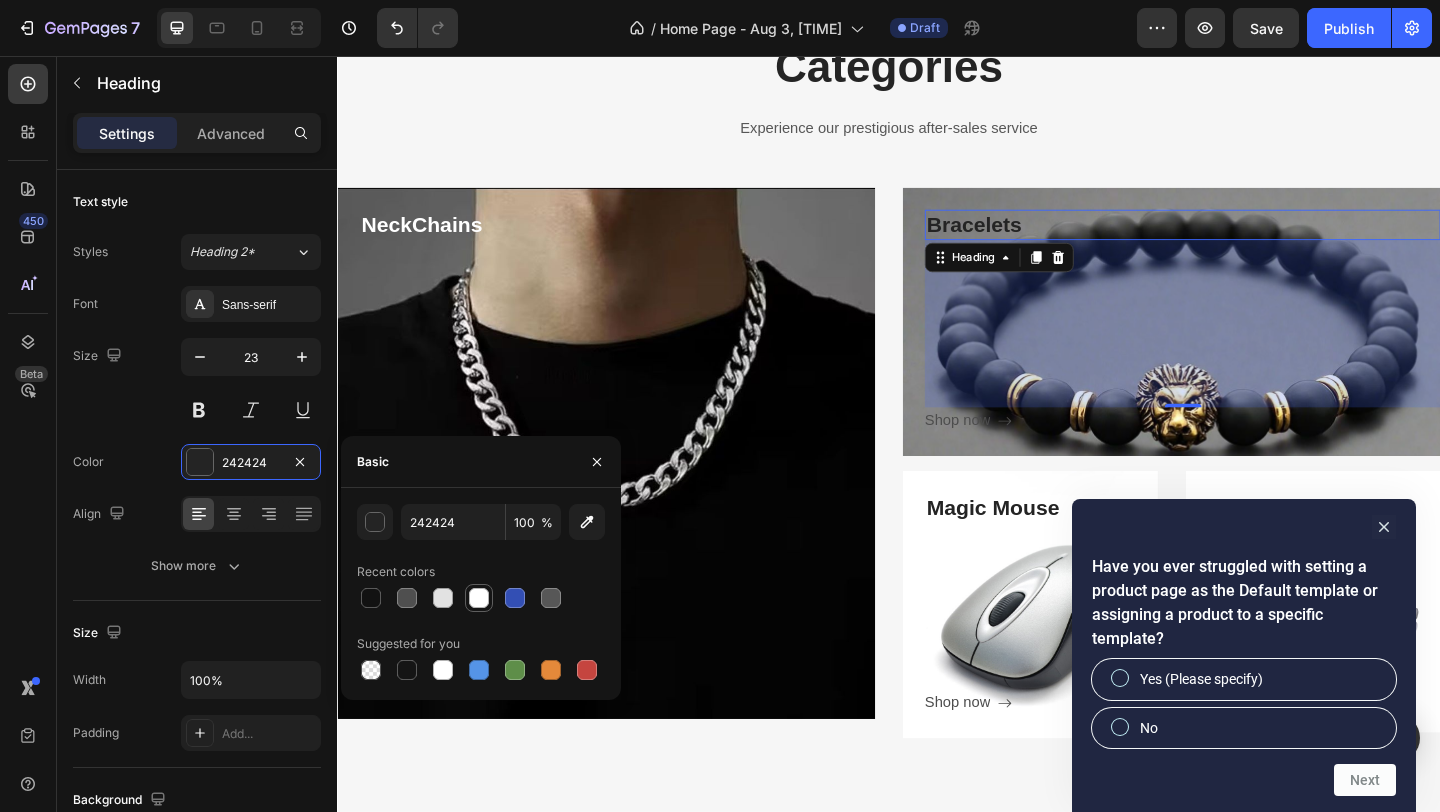 click at bounding box center (479, 598) 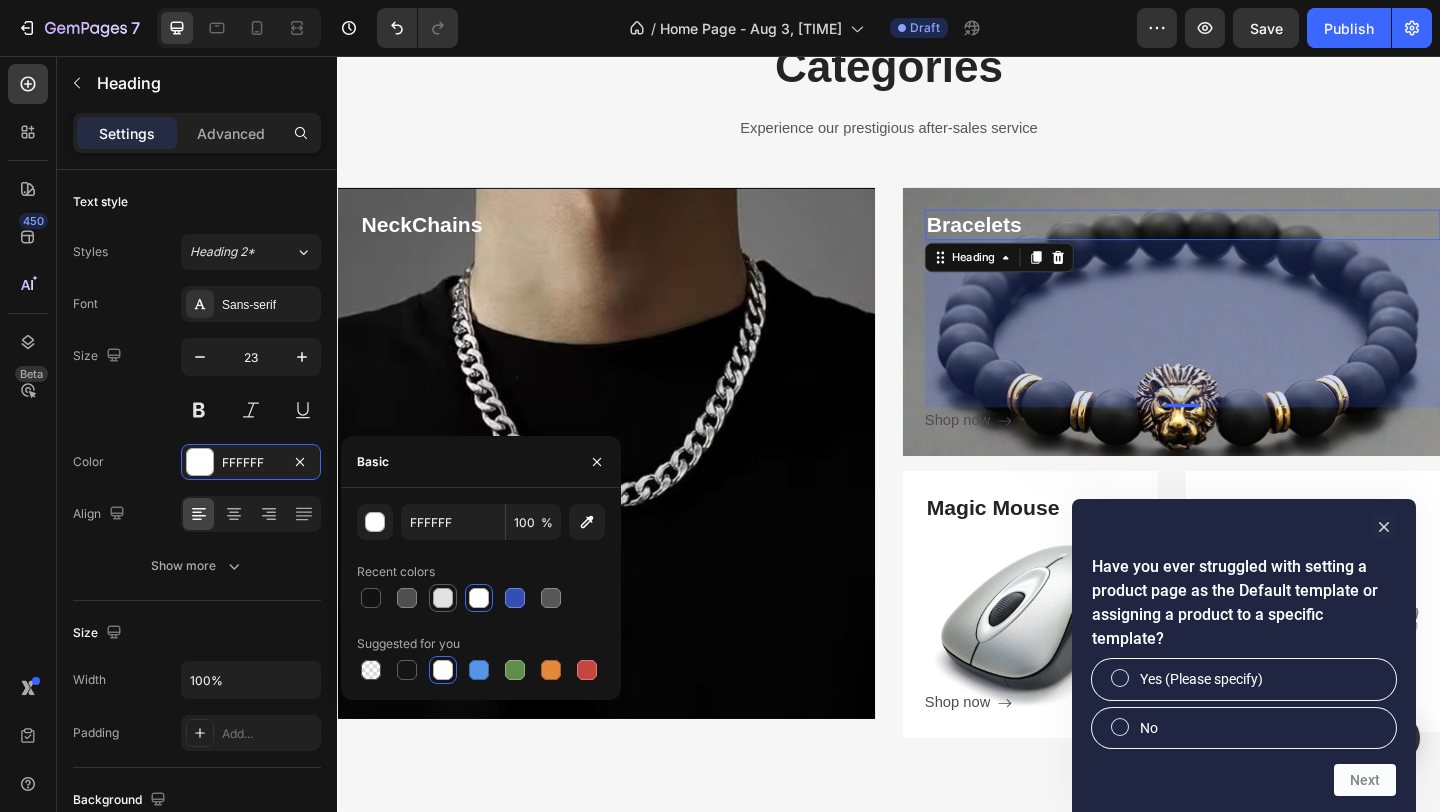click at bounding box center (443, 598) 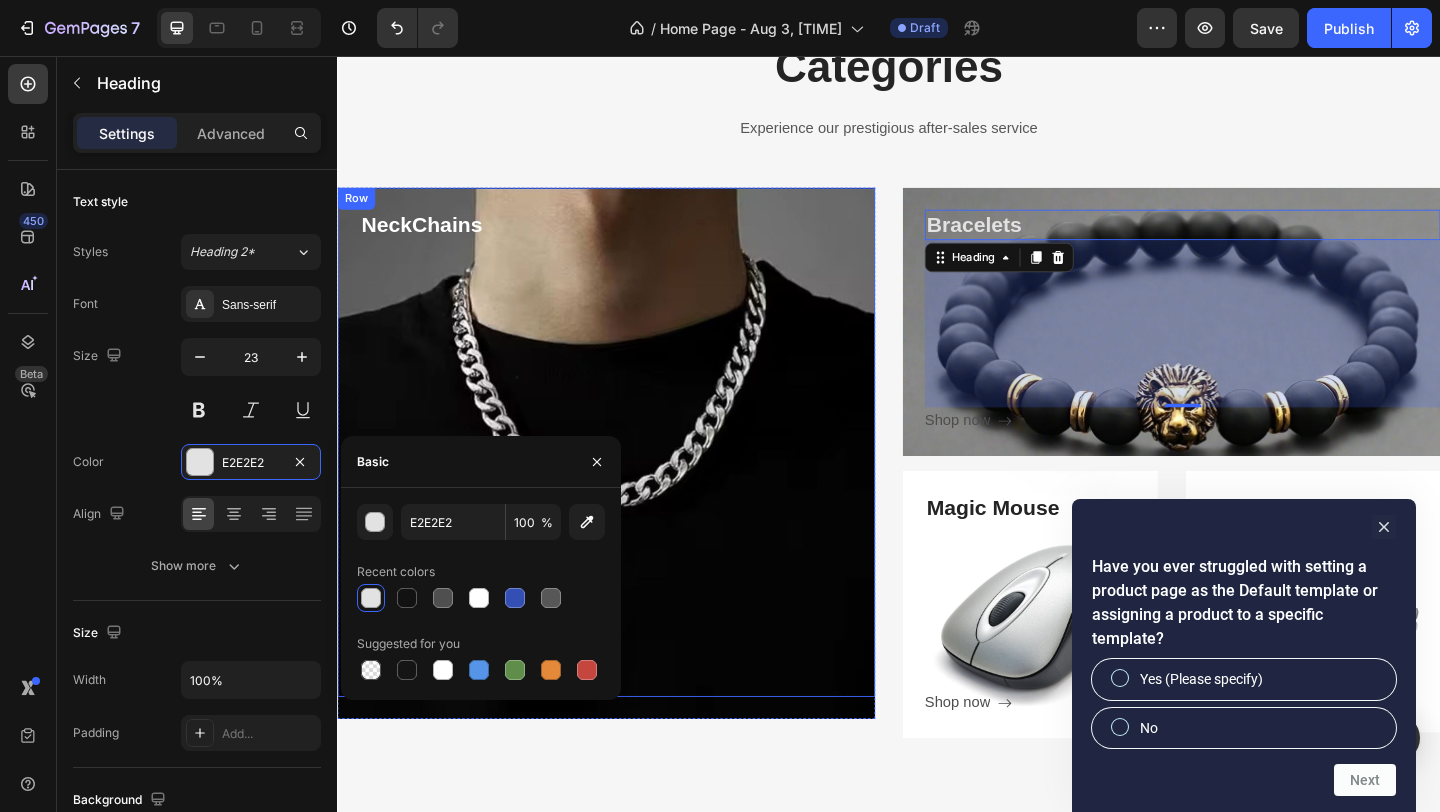 click on "NeckChains Heading
Shop now Button" at bounding box center (641, 488) 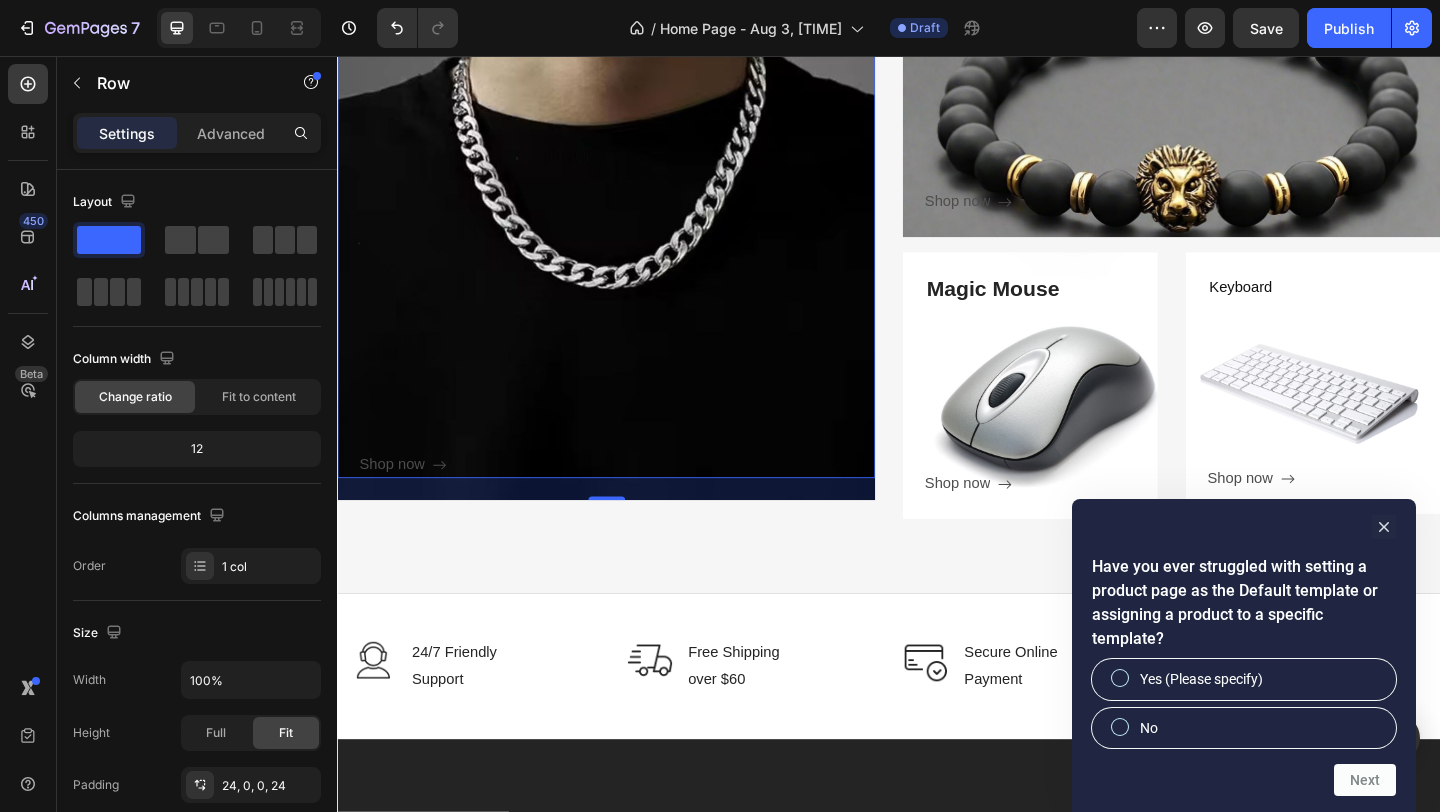 scroll, scrollTop: 2716, scrollLeft: 0, axis: vertical 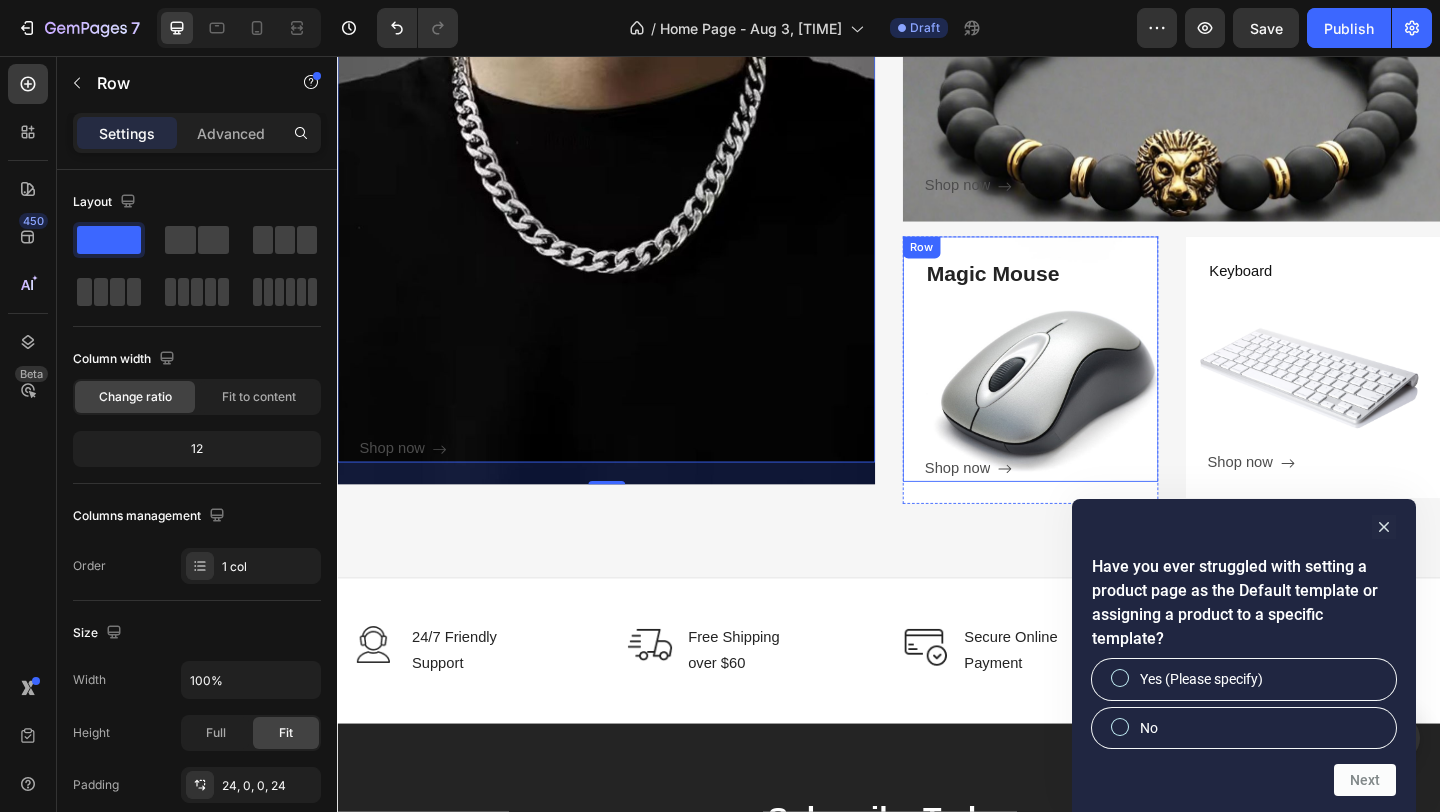 click on "Magic Mouse Heading
Shop now Button" at bounding box center [1103, 397] 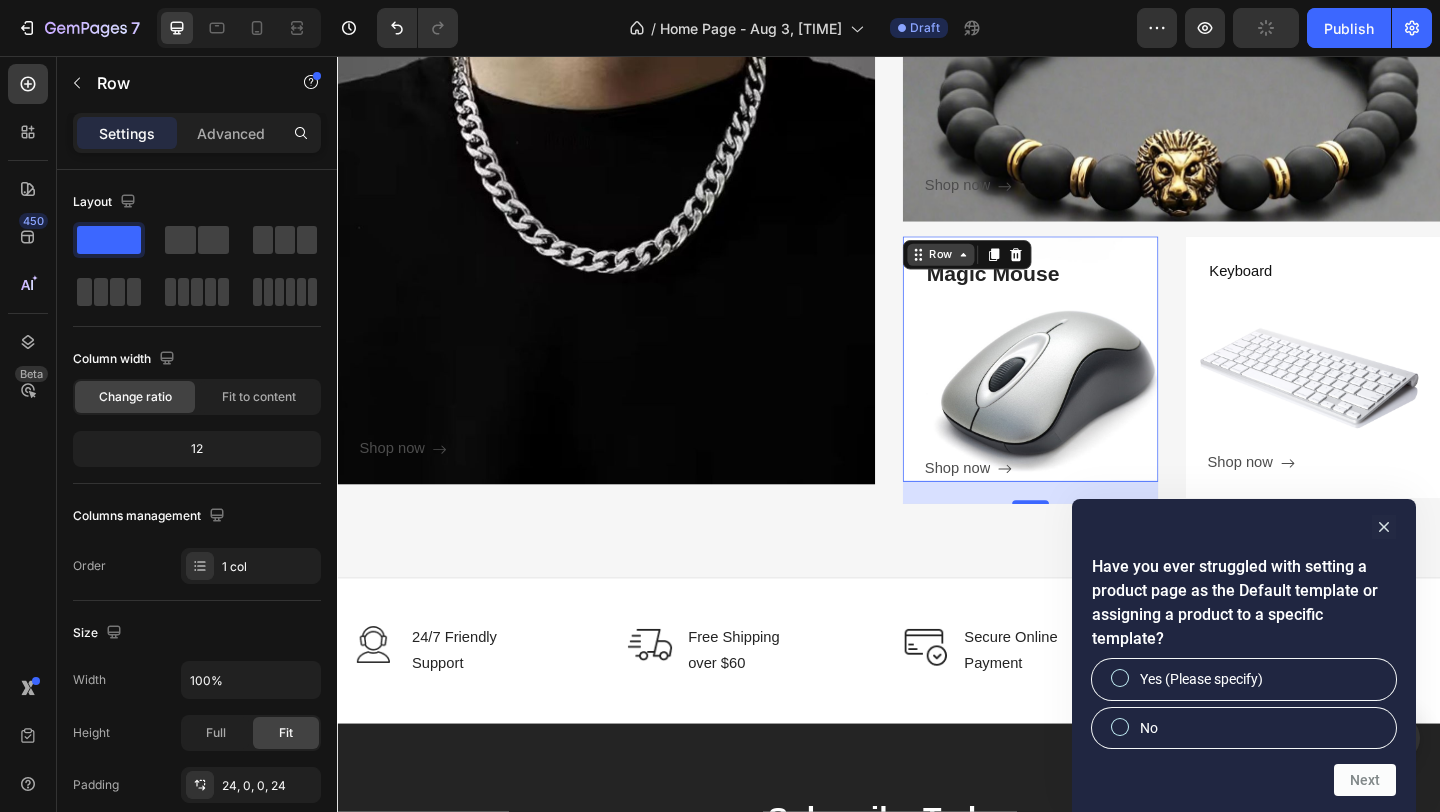 click on "Row" at bounding box center (993, 272) 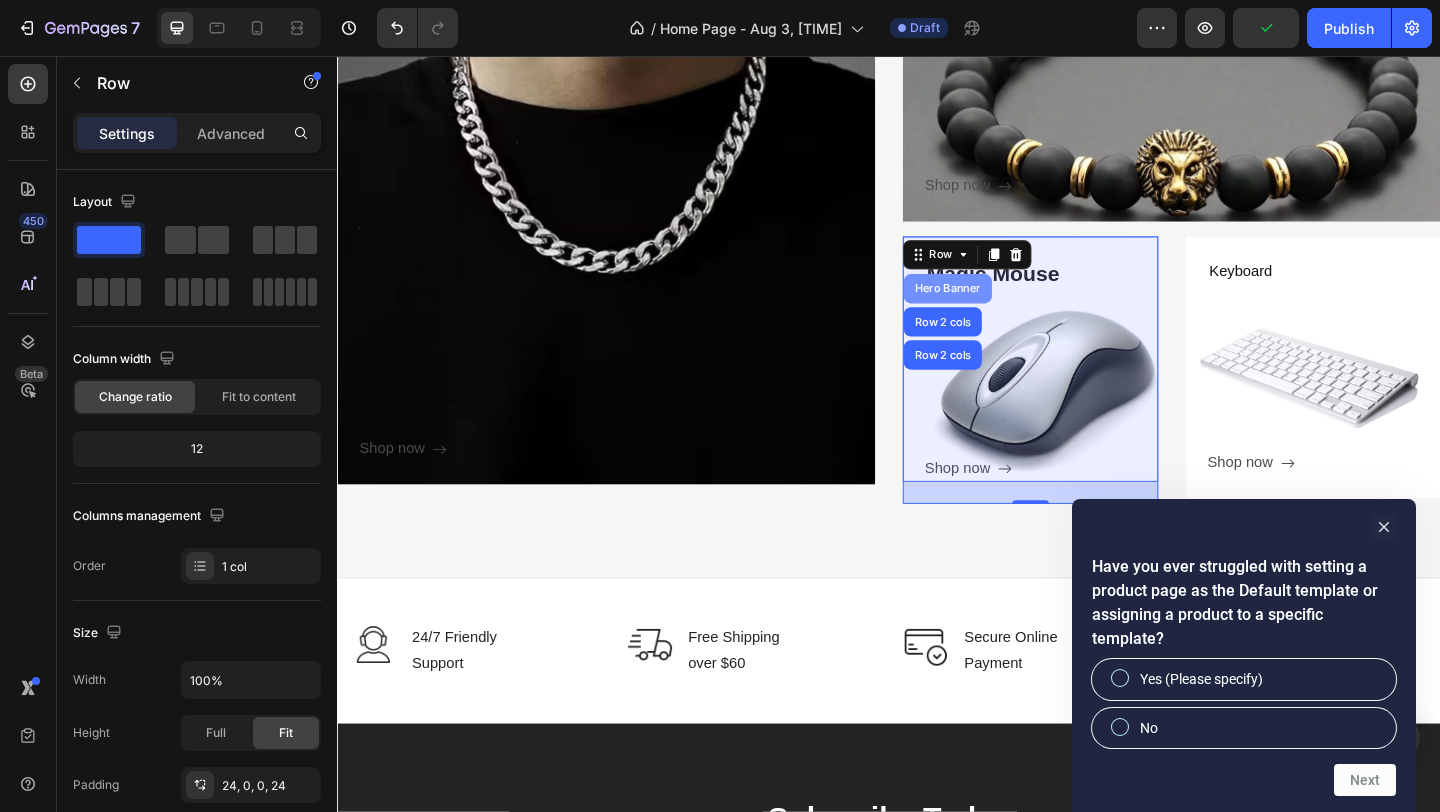 click on "Hero Banner" at bounding box center (1001, 309) 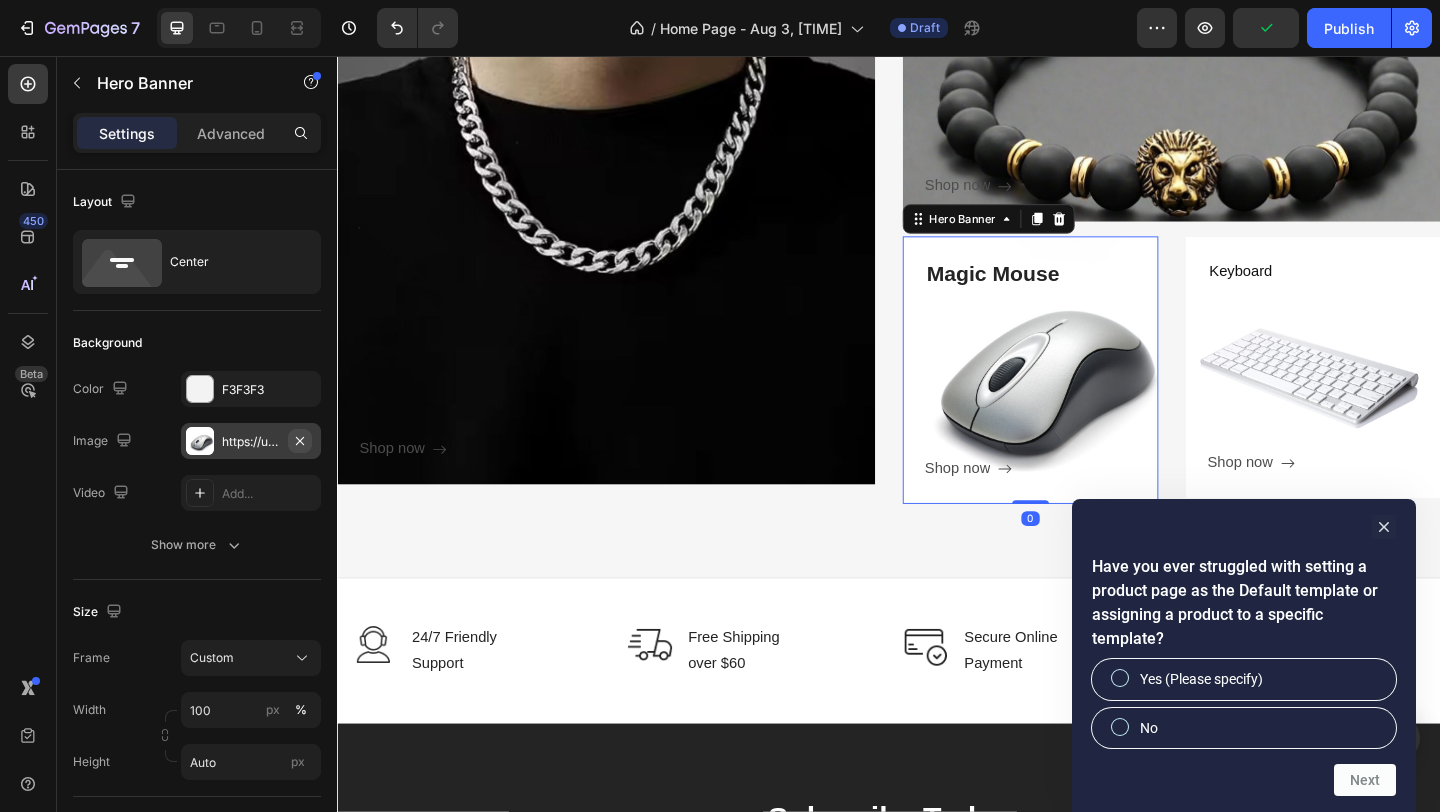 click 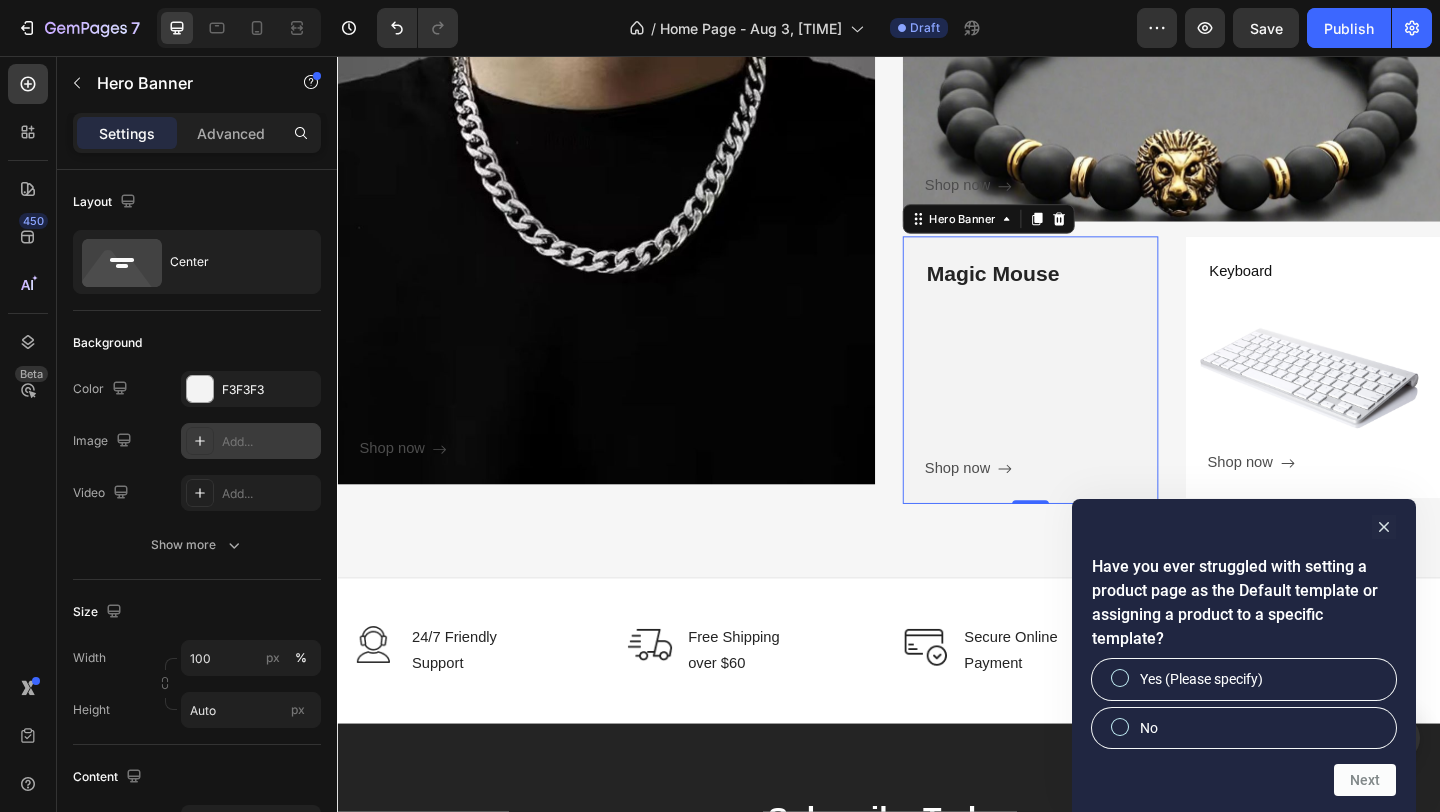 click at bounding box center (200, 441) 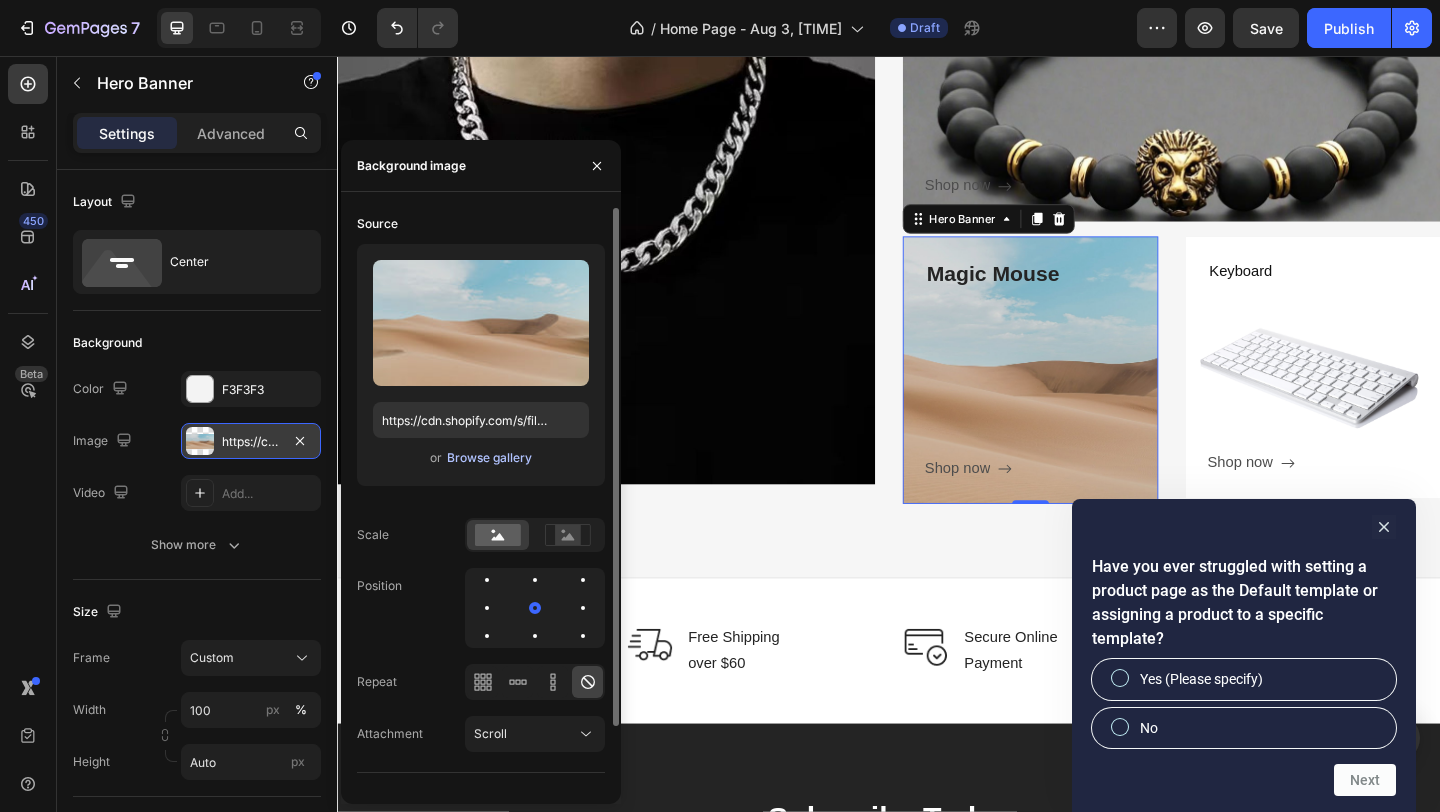 click on "Browse gallery" at bounding box center [489, 458] 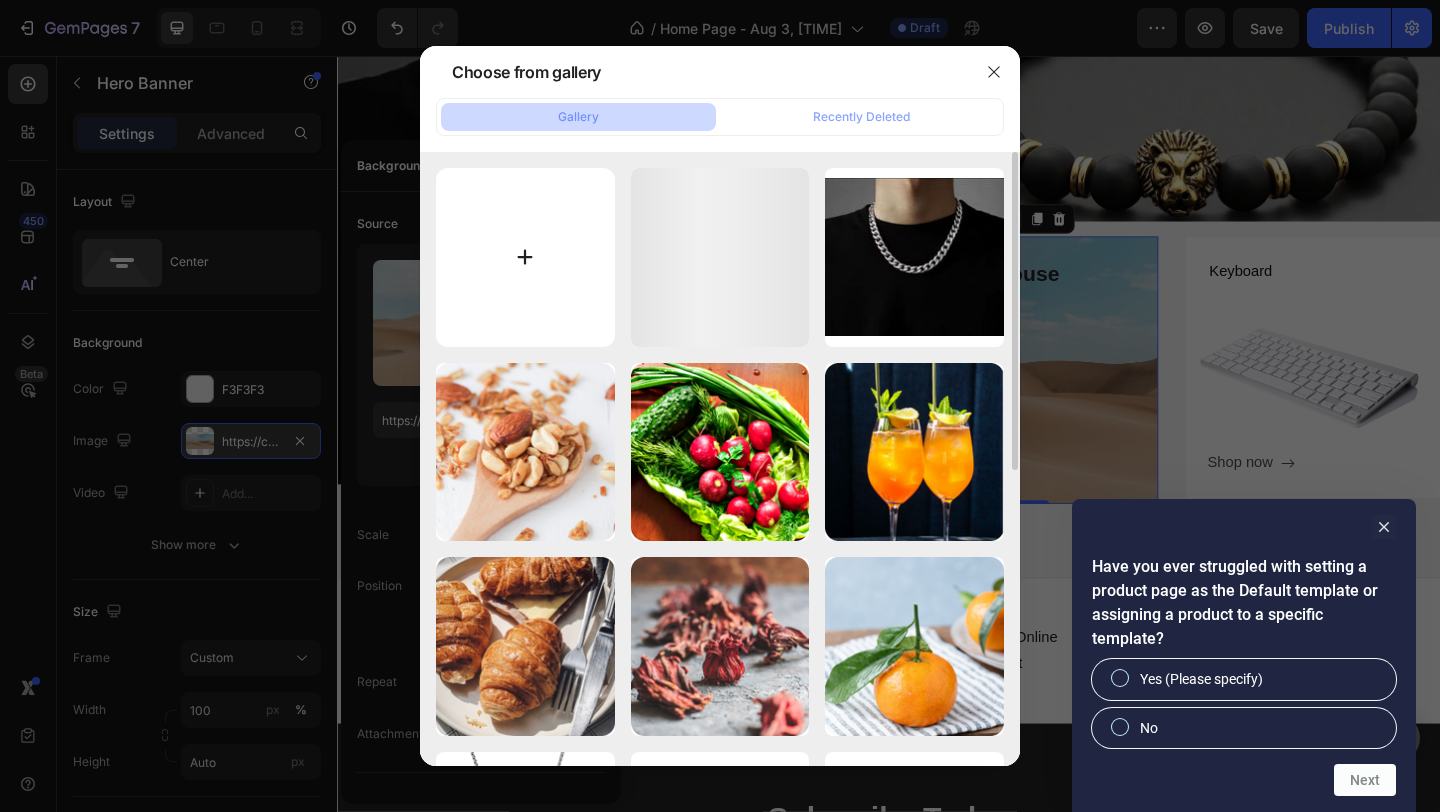 click at bounding box center [525, 257] 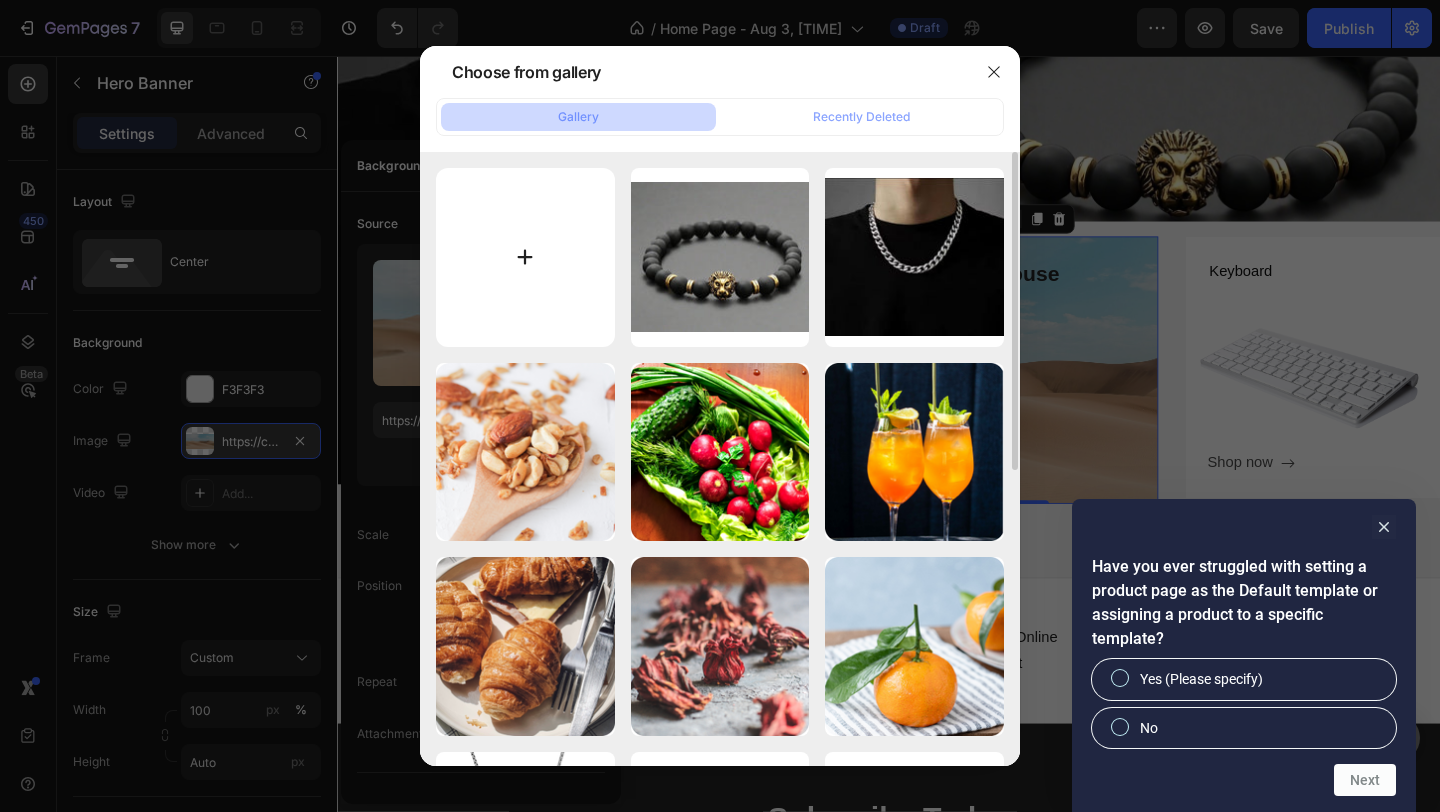 type on "C:\fakepath\IMG_0258.JPG" 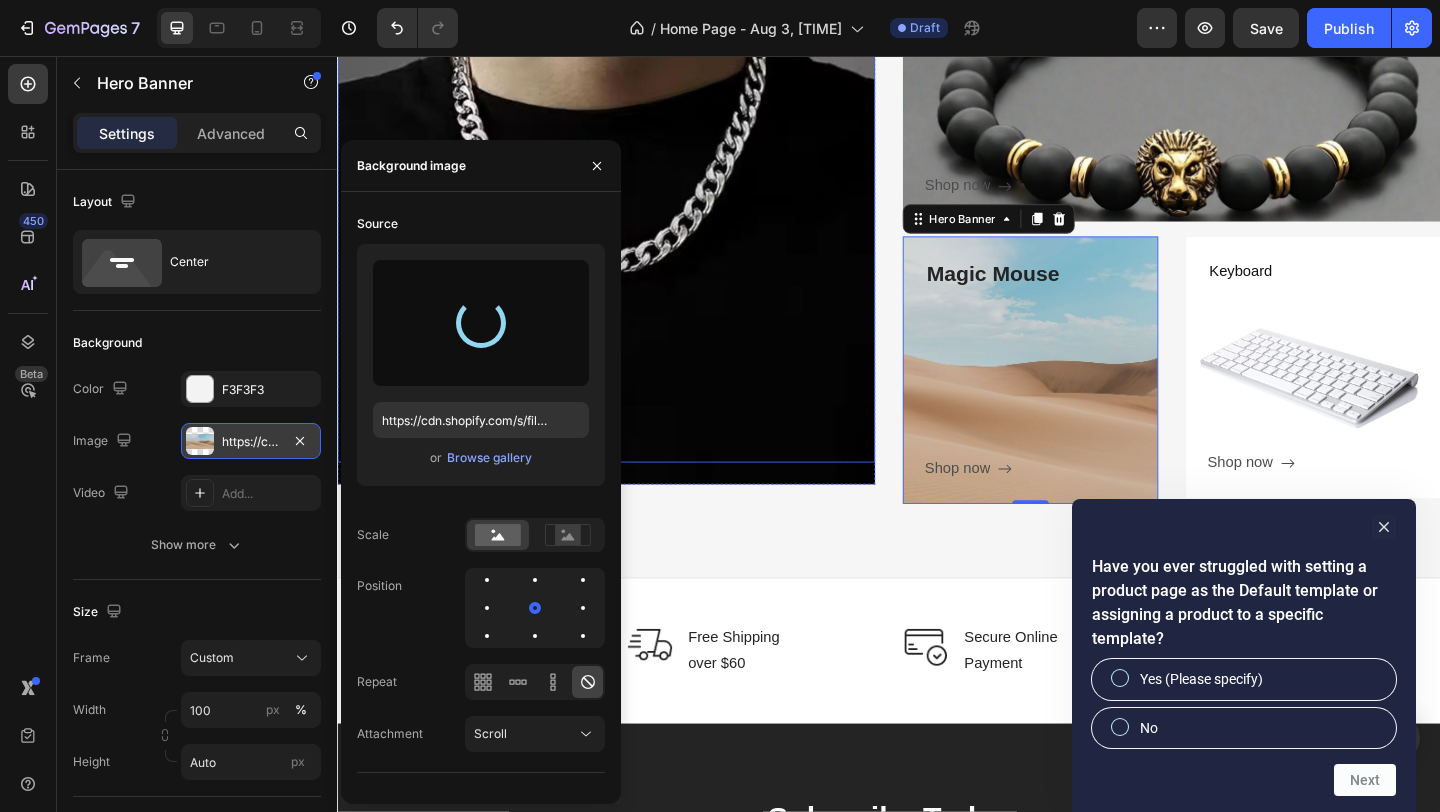type on "https://cdn.shopify.com/s/files/1/0780/0084/9136/files/gempages_578296874696442642-9f2120e4-bd62-4783-a0a3-af8fd79a637d.jpg" 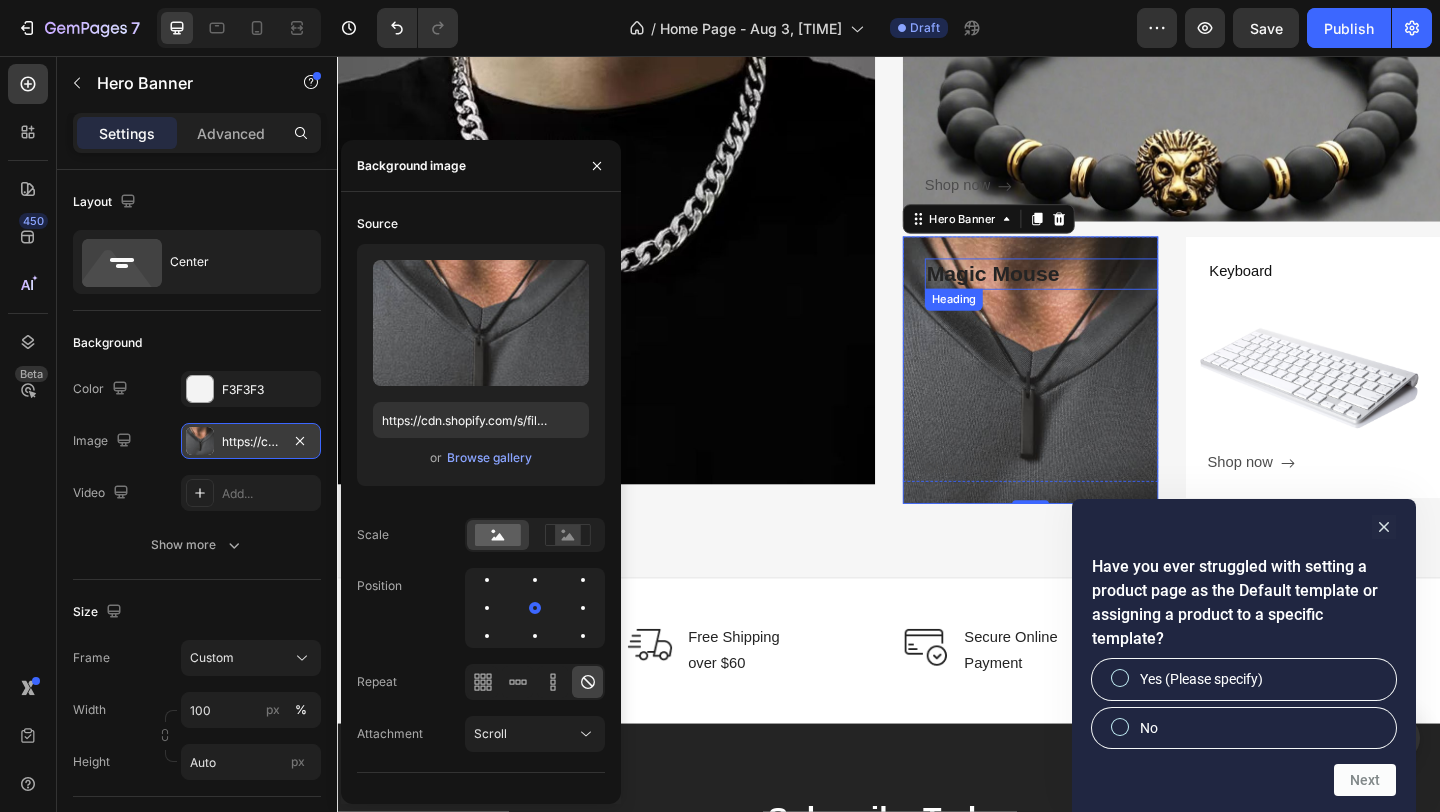click on "Magic Mouse" at bounding box center (1103, 293) 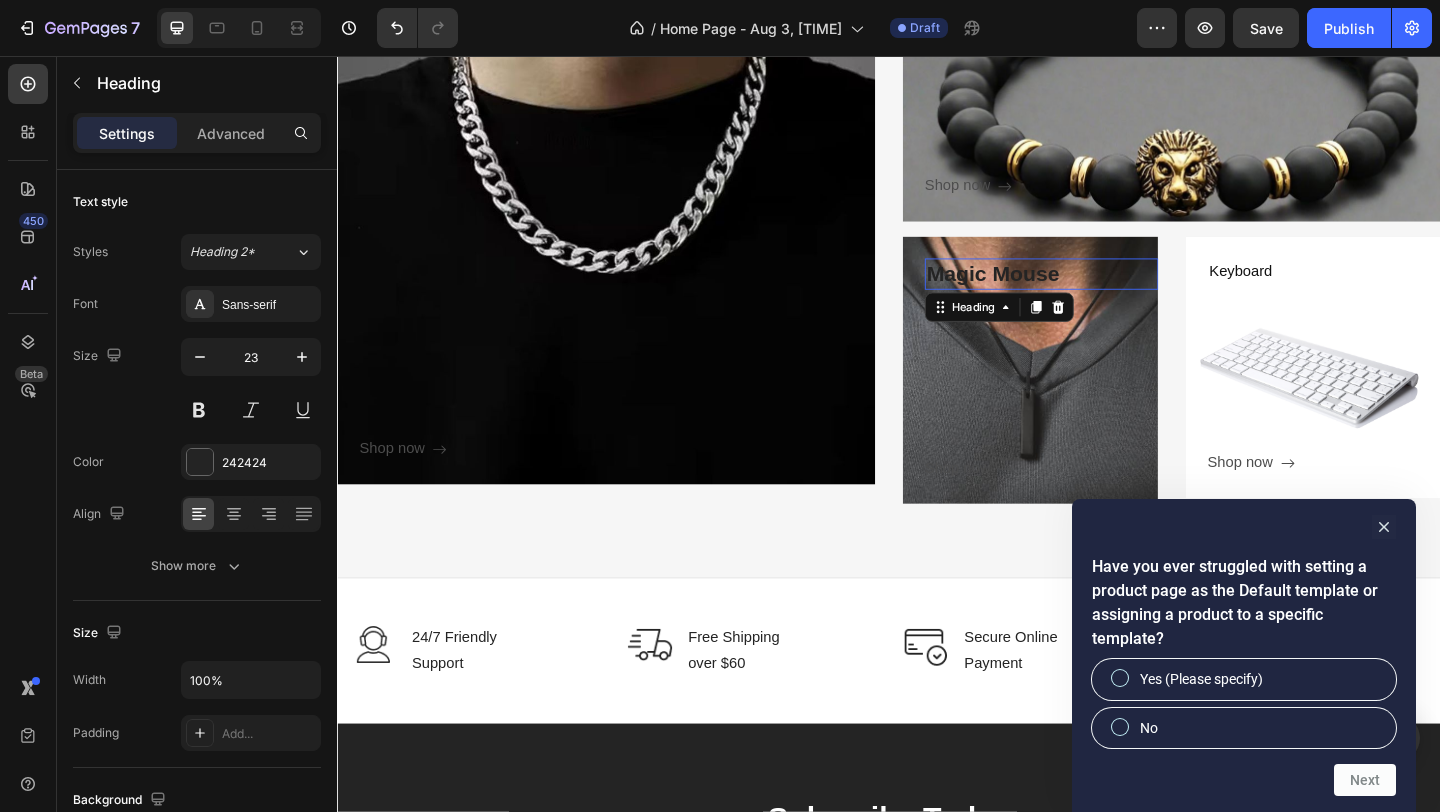 click on "Magic Mouse" at bounding box center [1103, 293] 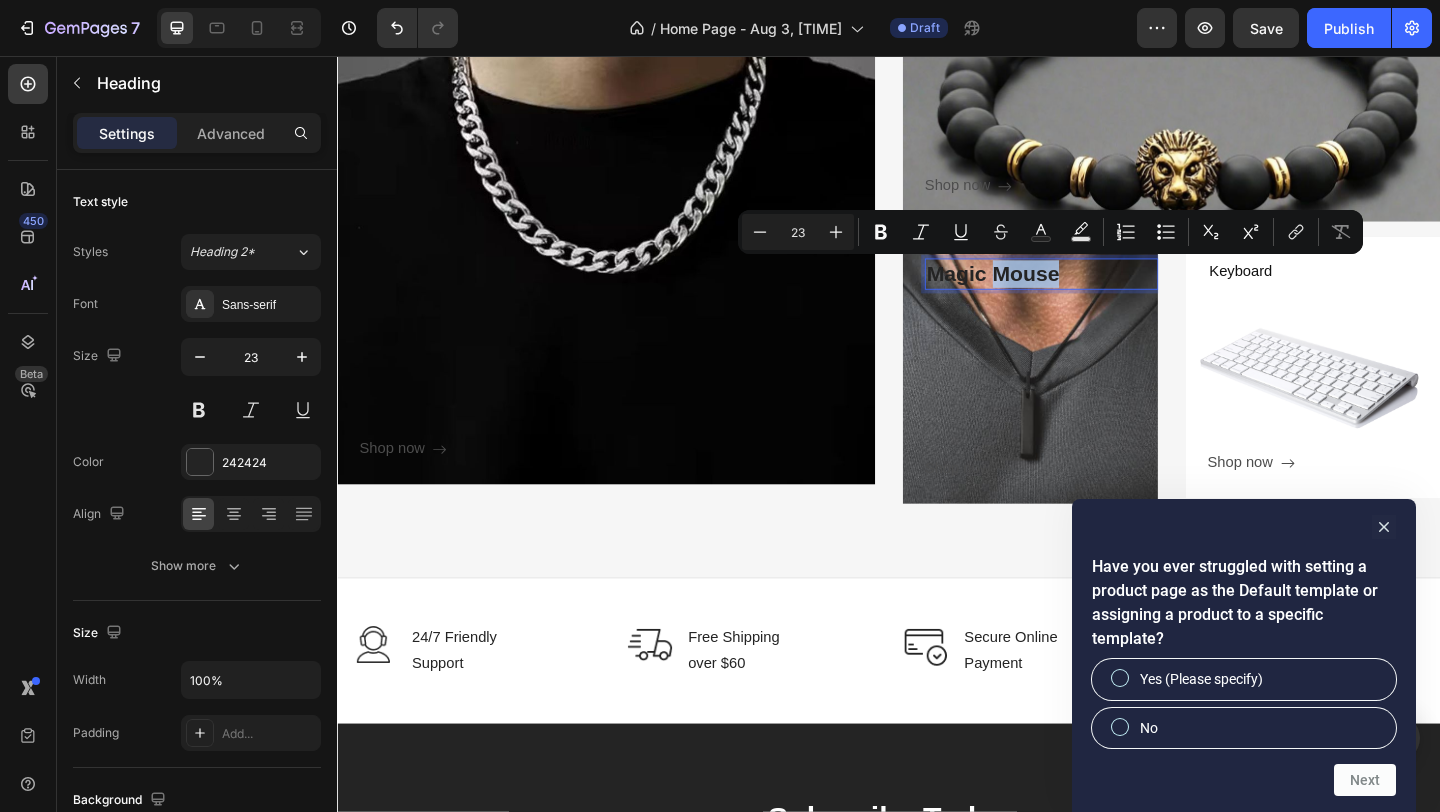 click on "Magic Mouse" at bounding box center (1103, 293) 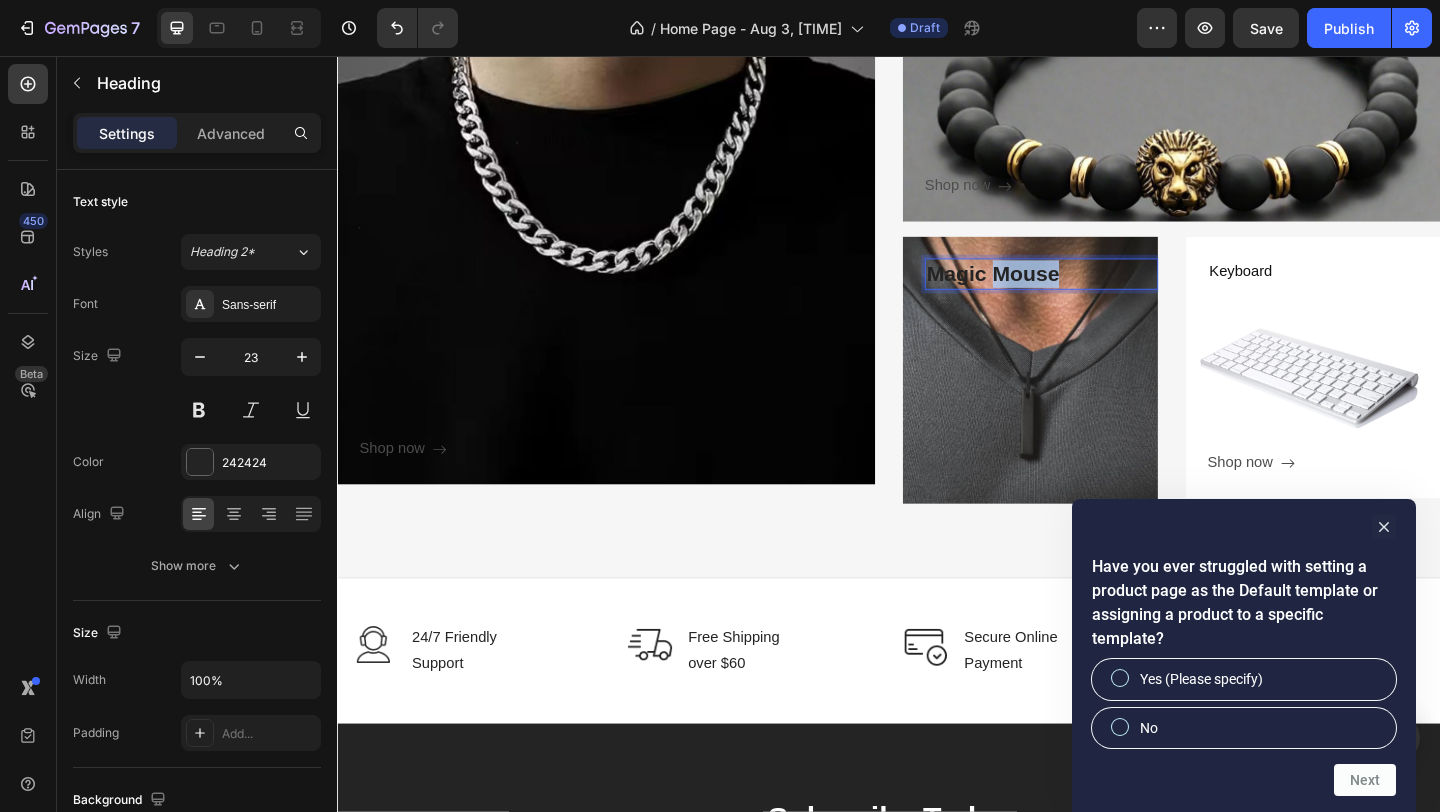 click on "Magic Mouse" at bounding box center (1103, 293) 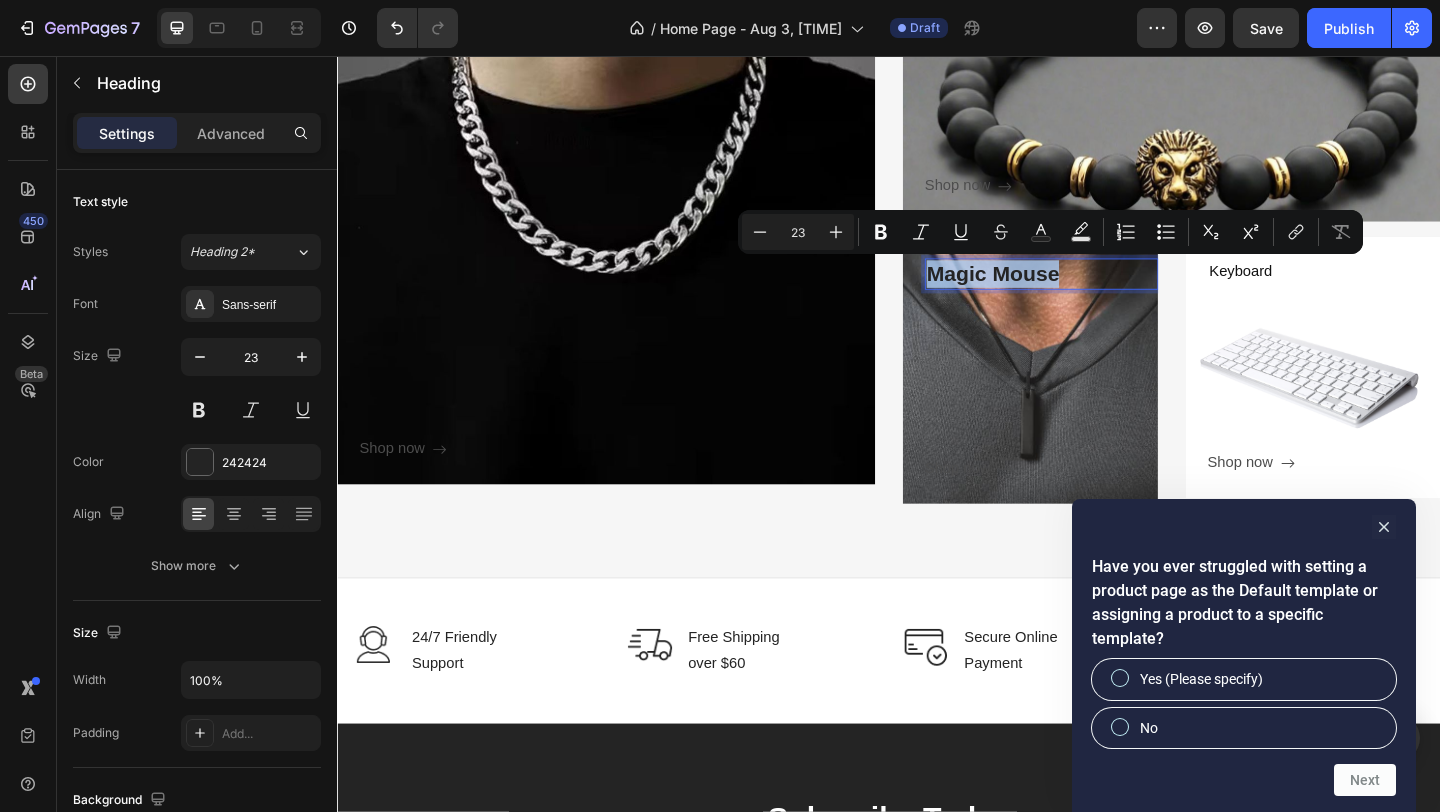 click on "Magic Mouse" at bounding box center [1103, 293] 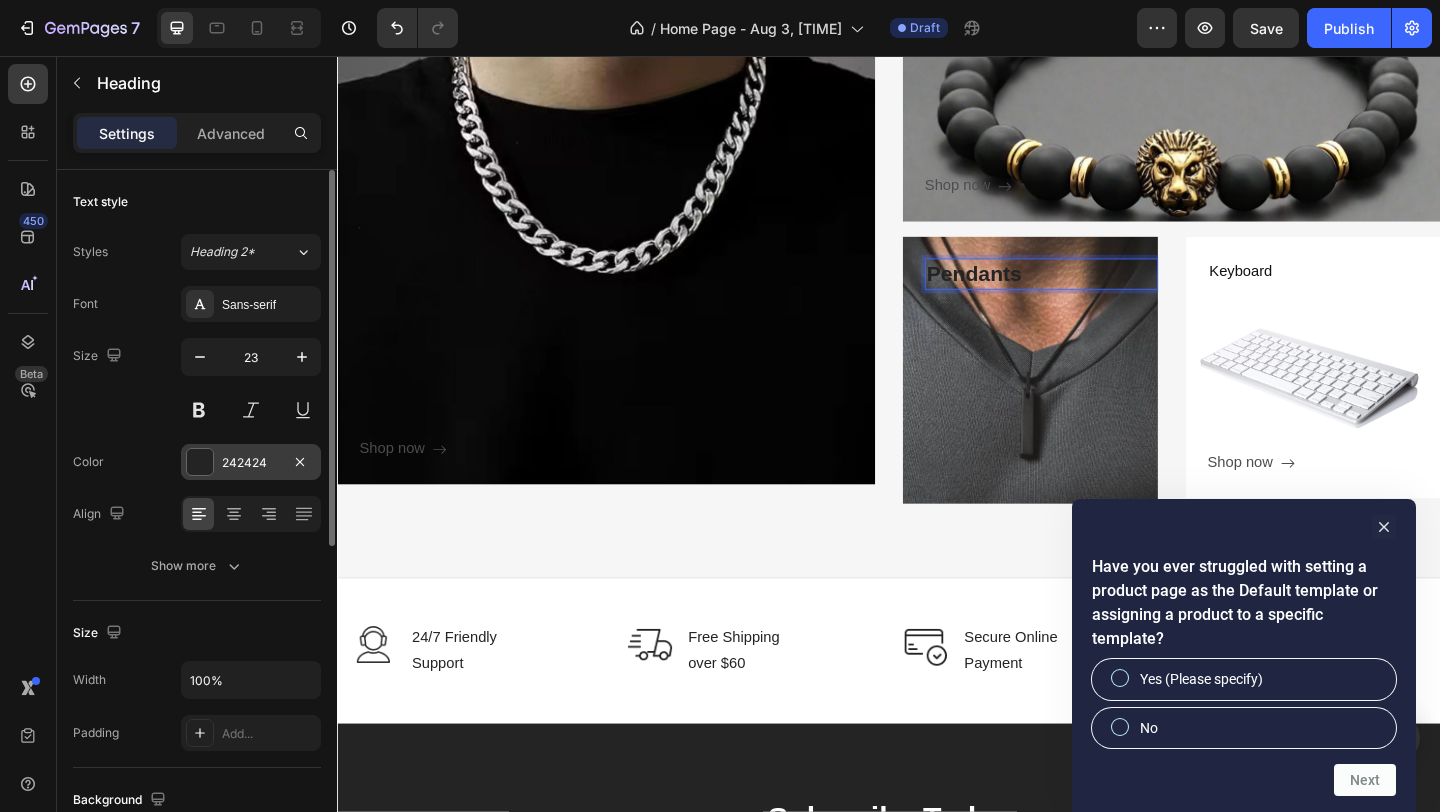 click at bounding box center (200, 462) 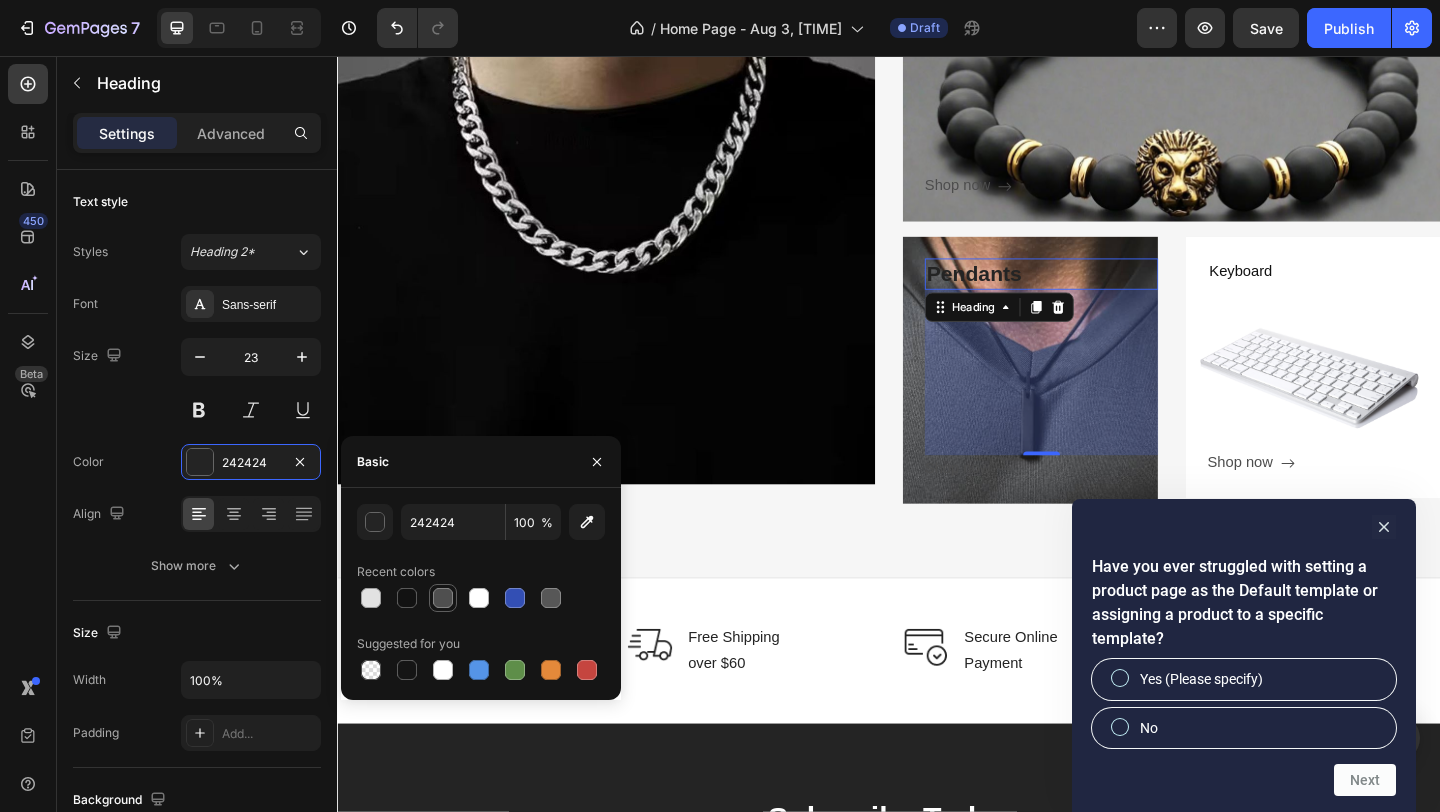 click at bounding box center [443, 598] 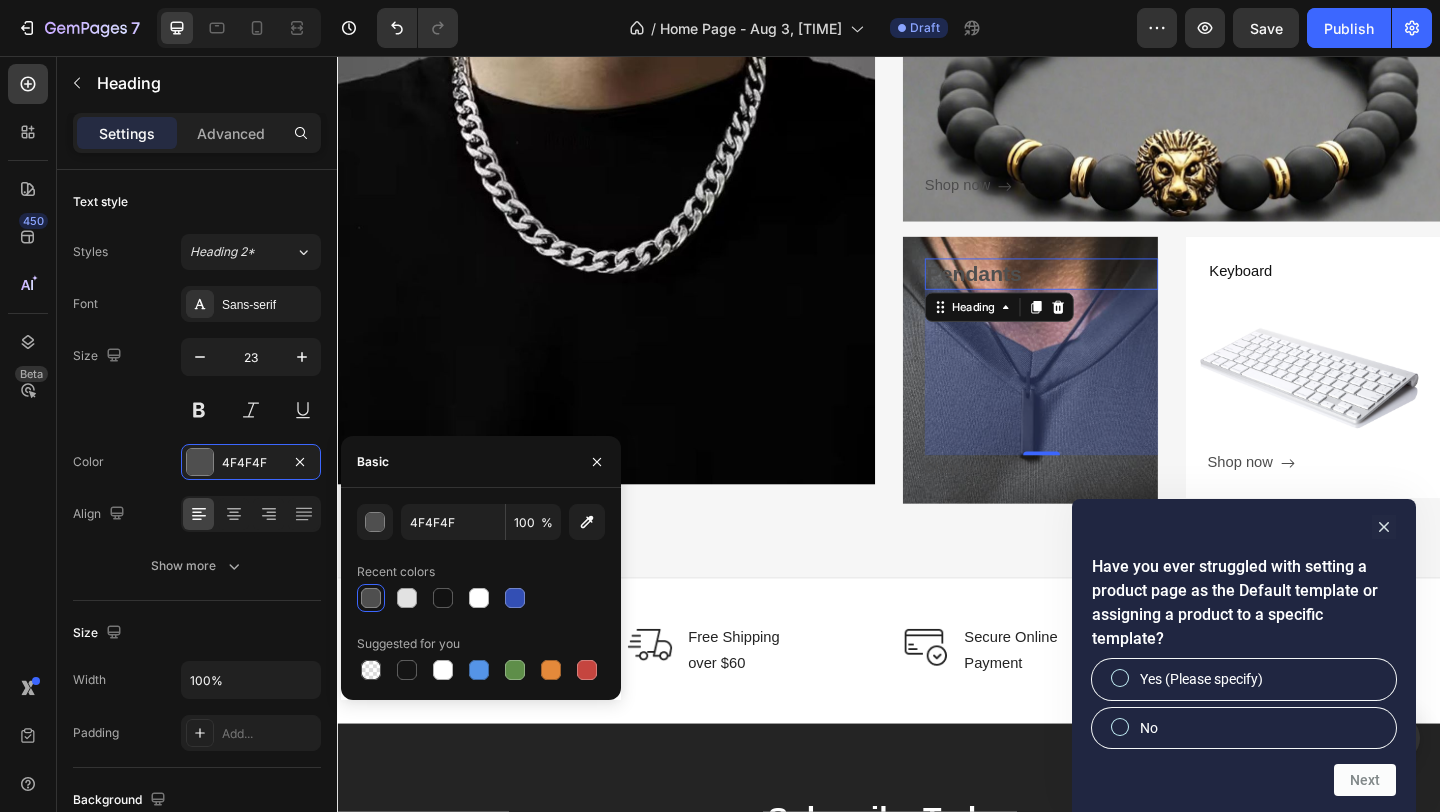 click 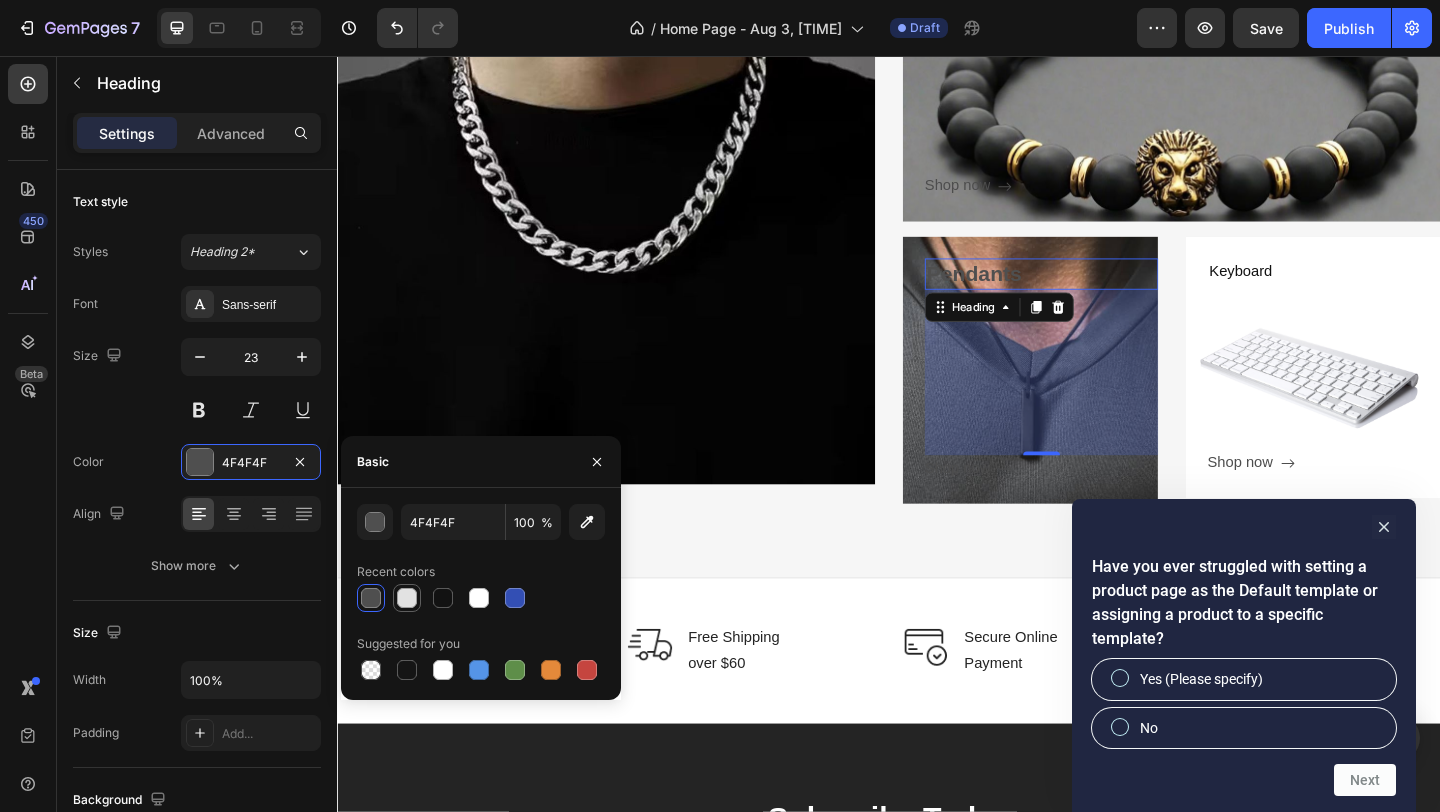 click at bounding box center [407, 598] 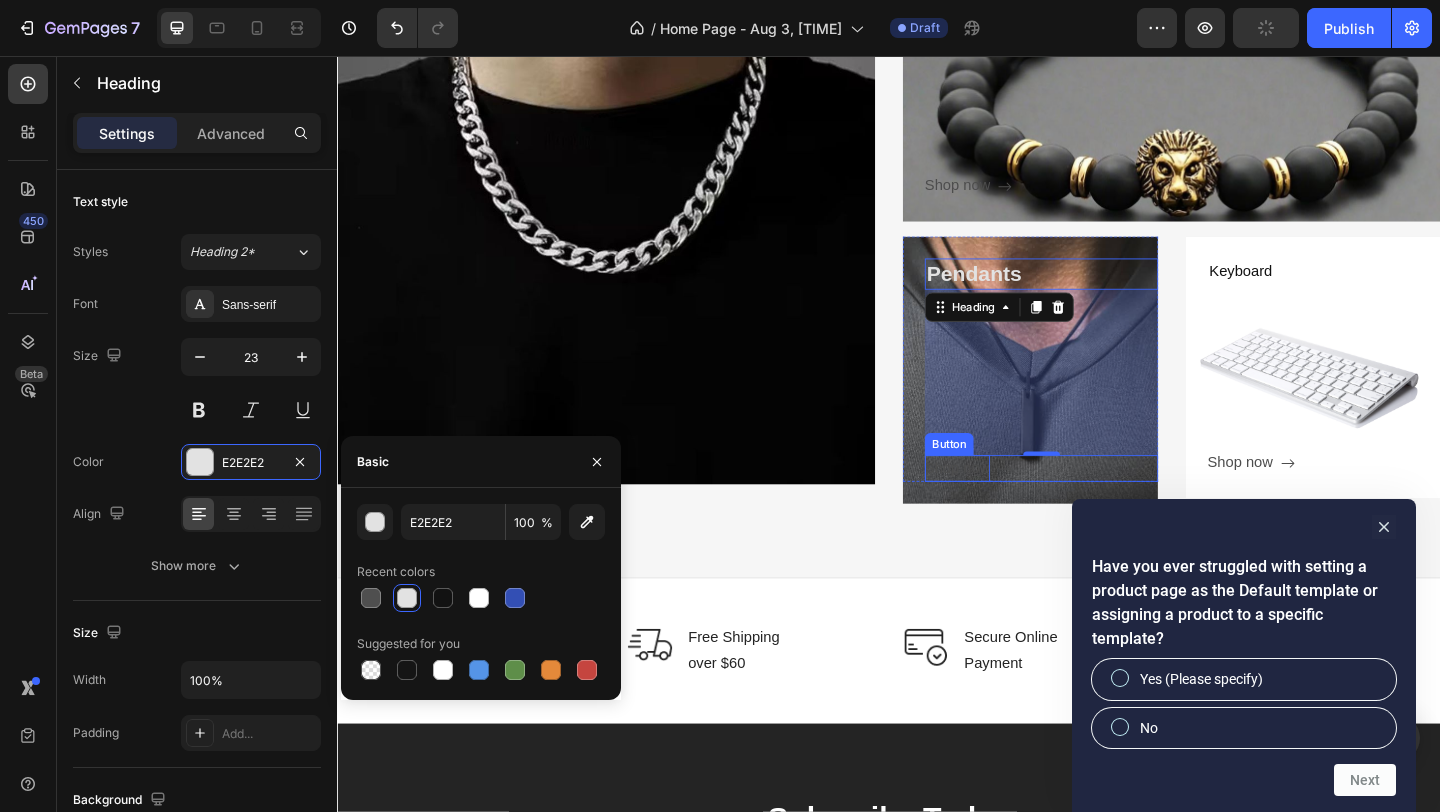 click on "Shop now" at bounding box center [1011, 504] 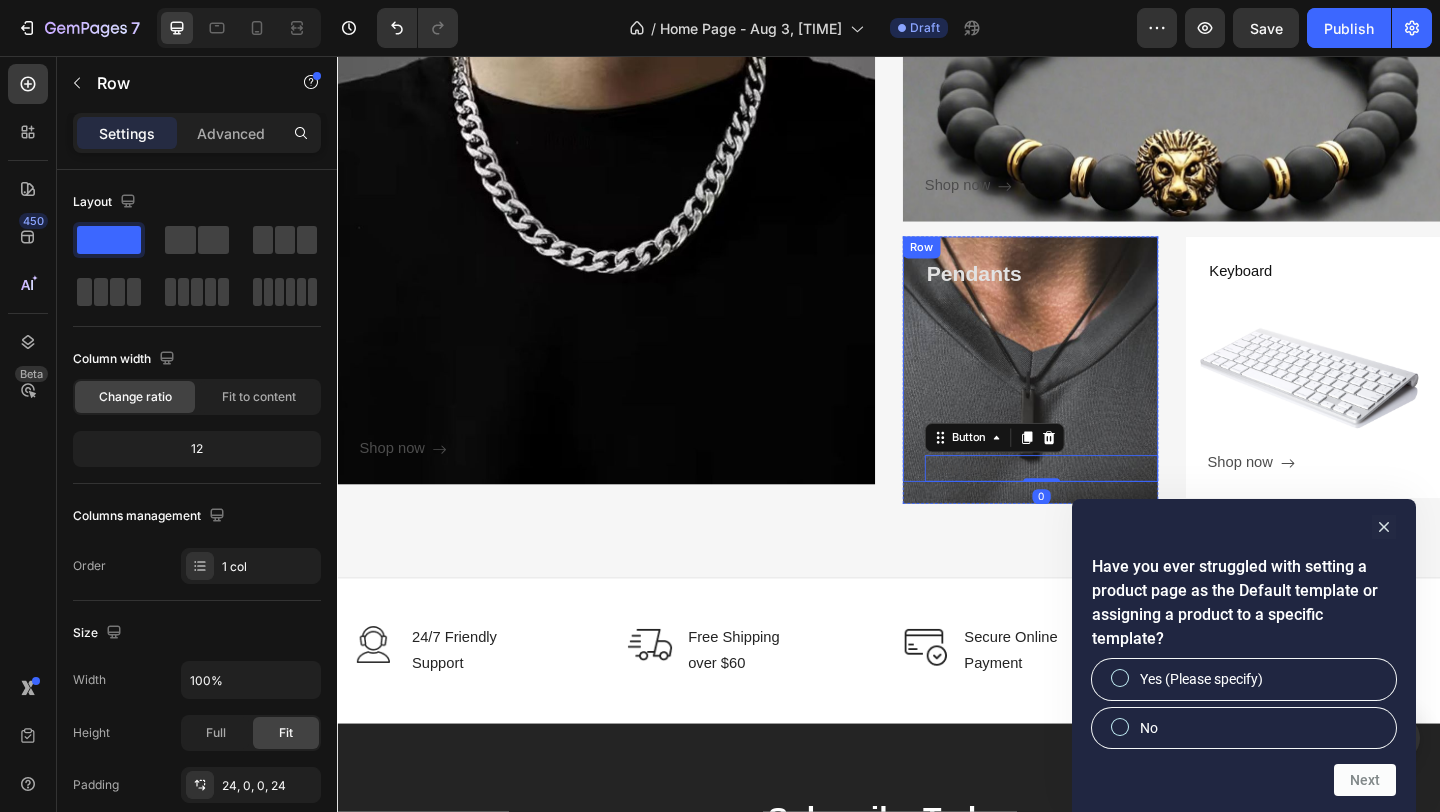 click on "Pendants Heading
Shop now Button   0 Row" at bounding box center [1091, 385] 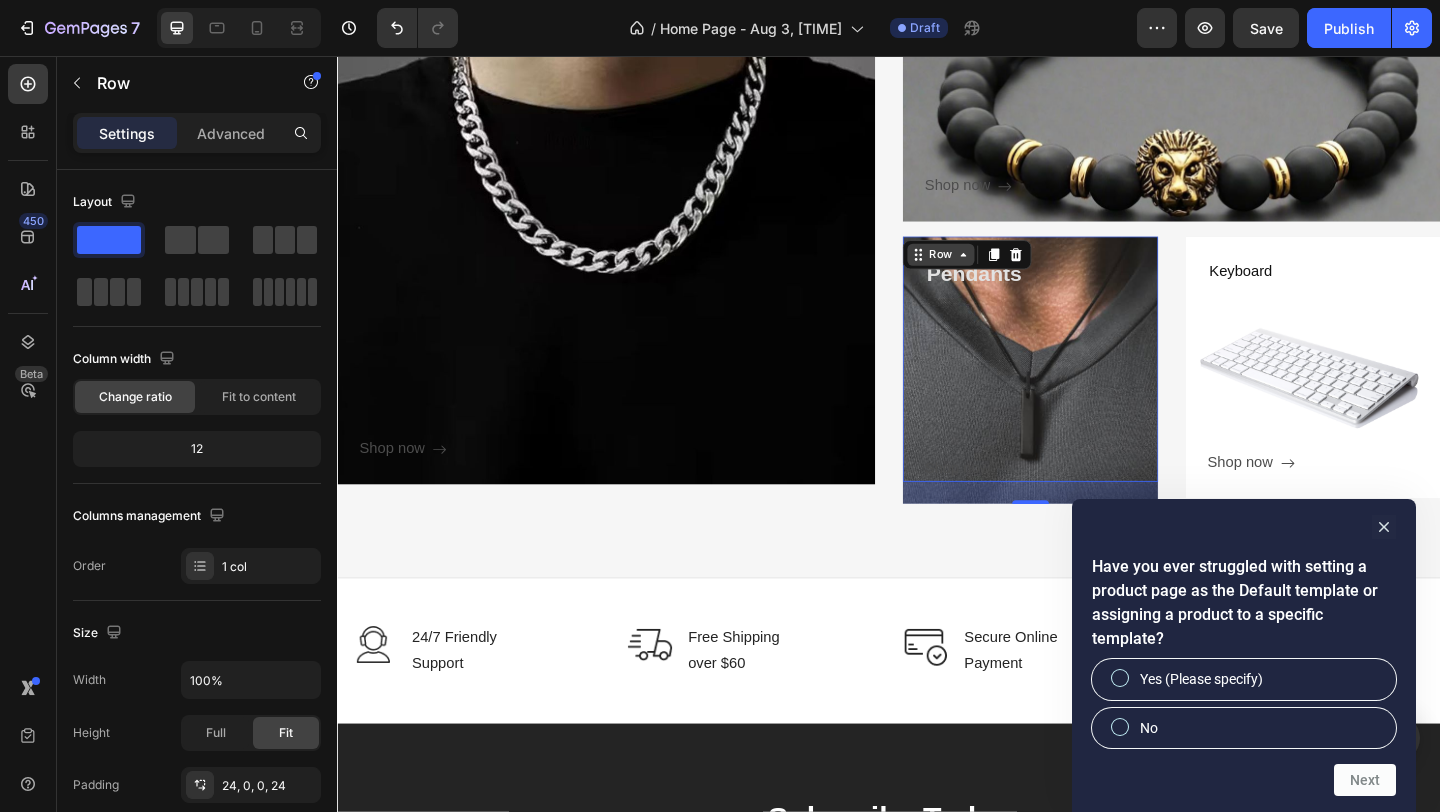 click on "Row" at bounding box center [993, 272] 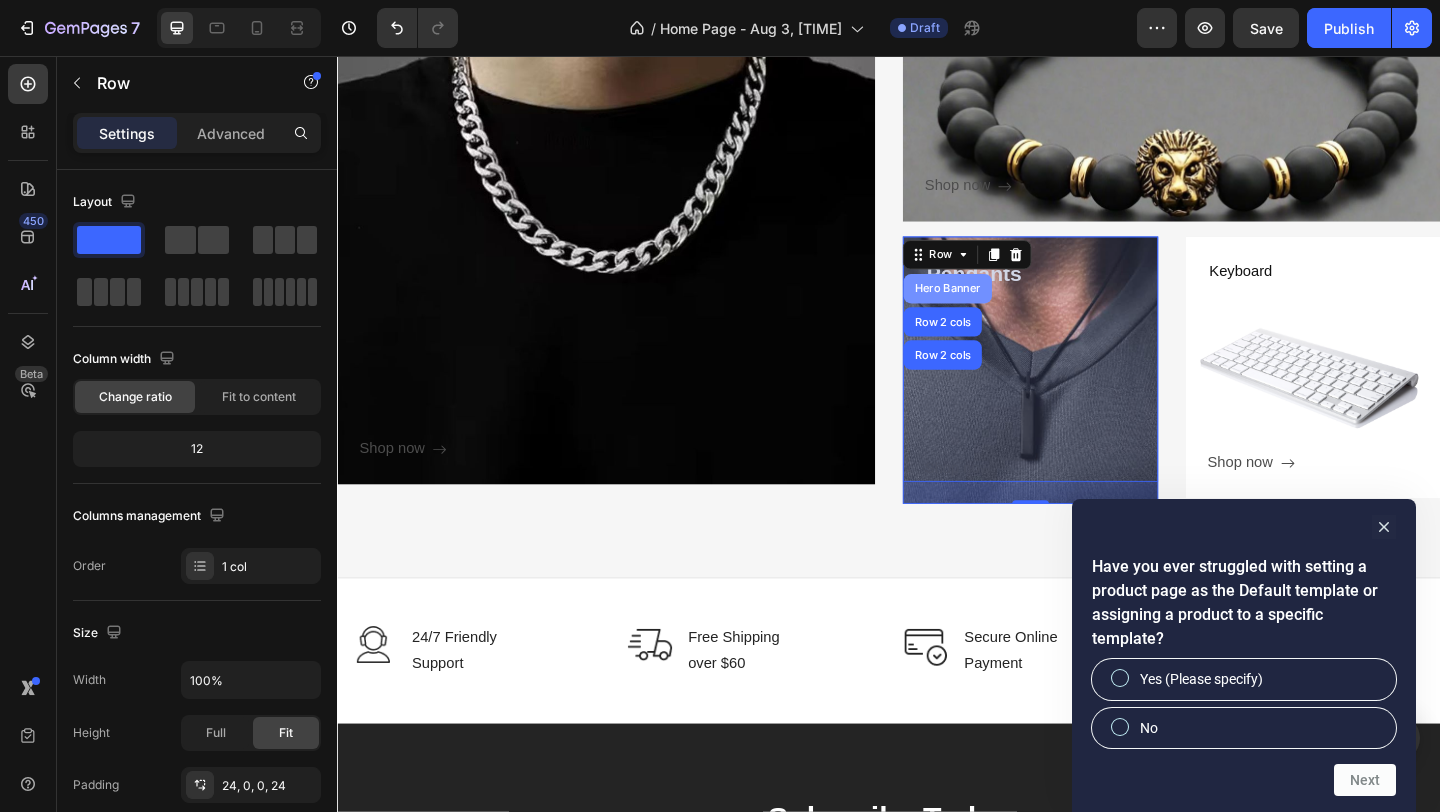 click on "Hero Banner" at bounding box center (1001, 309) 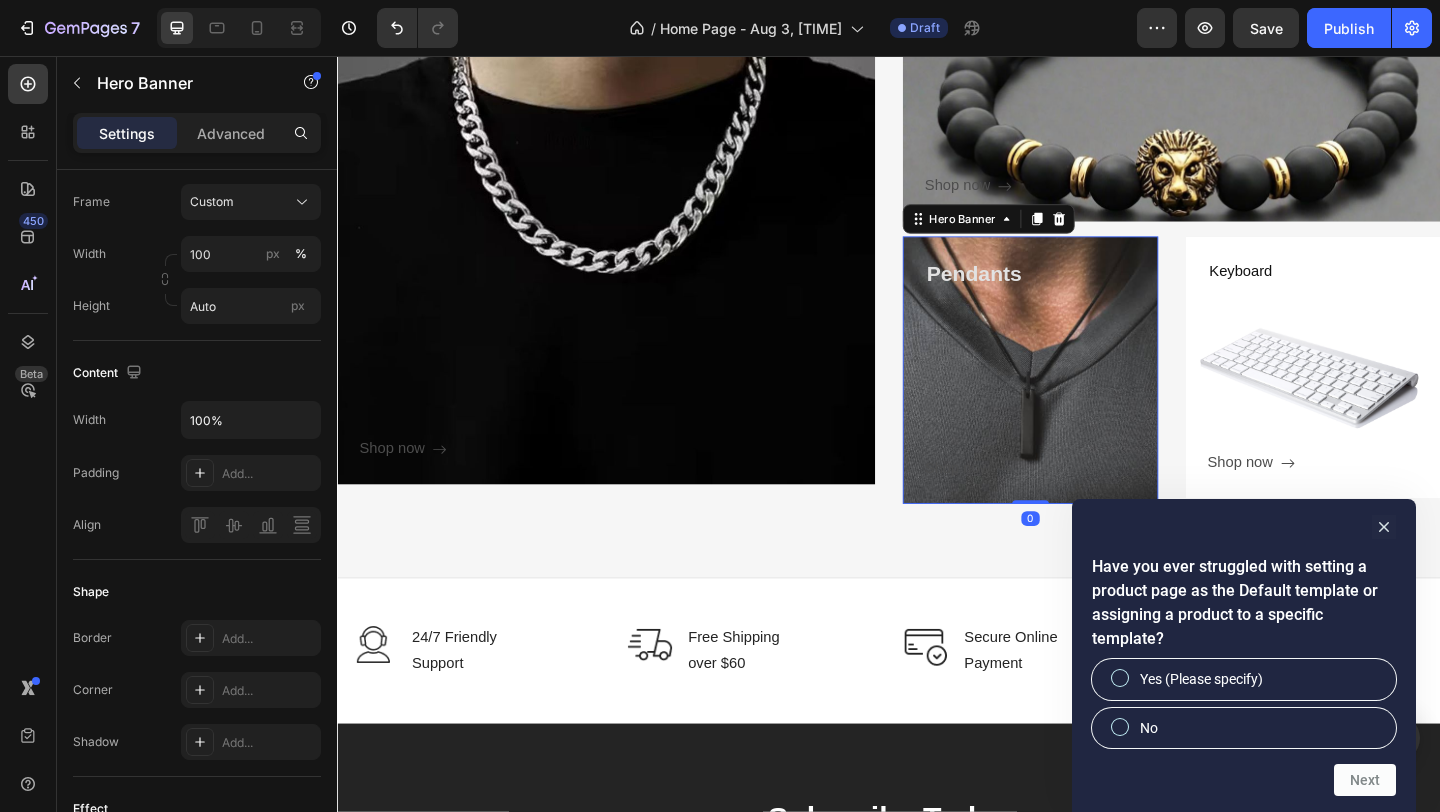 scroll, scrollTop: 1068, scrollLeft: 0, axis: vertical 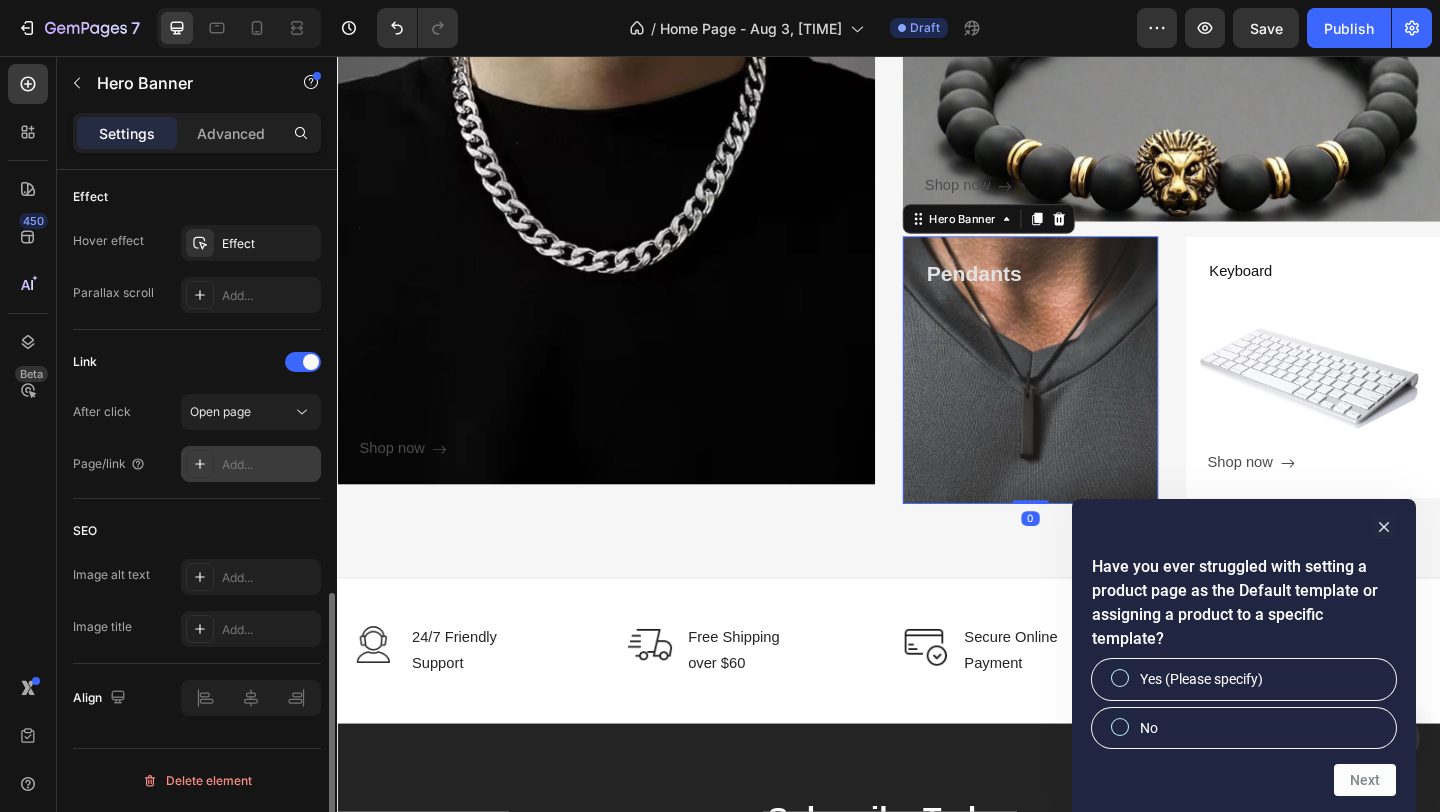 click at bounding box center [200, 464] 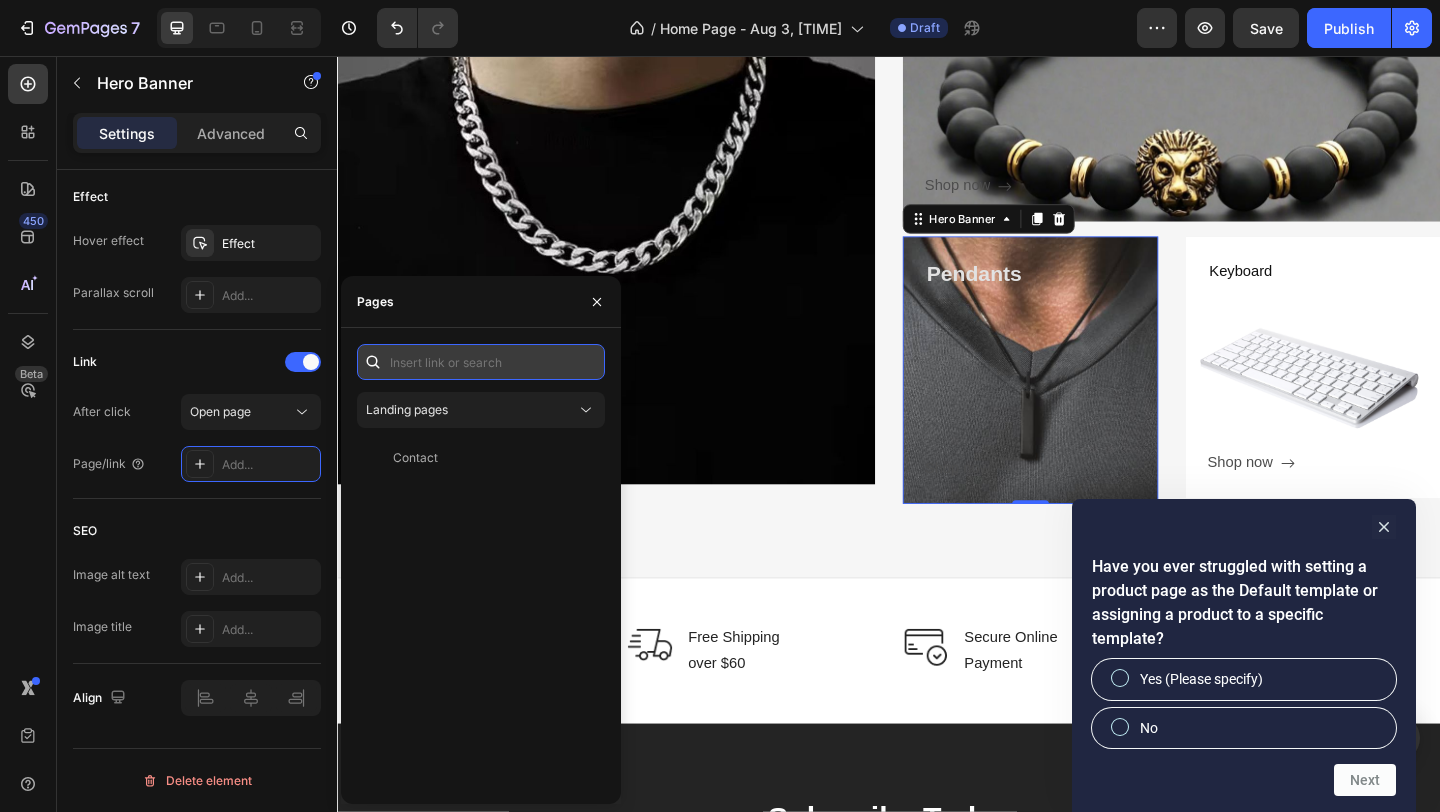 click at bounding box center (481, 362) 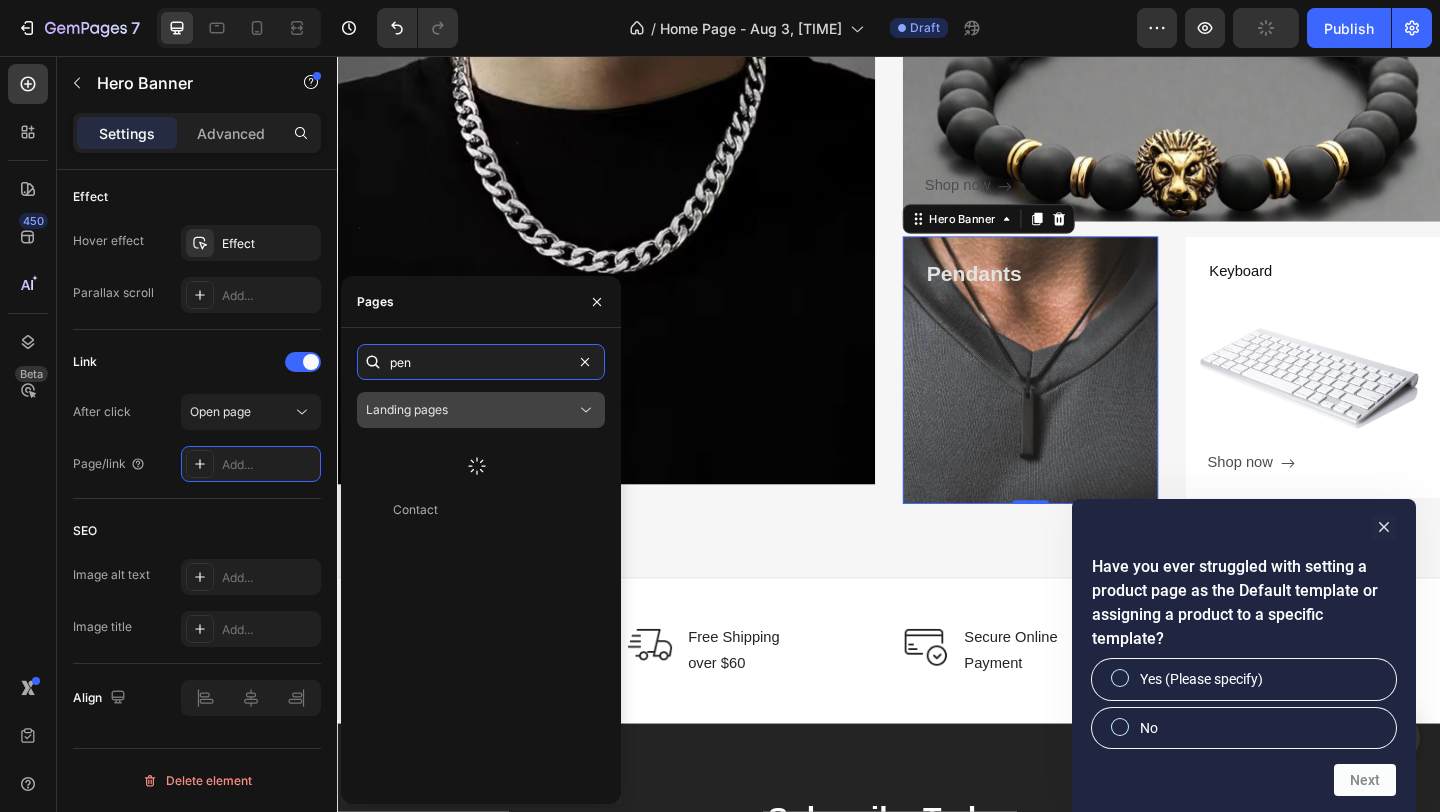 type on "pen" 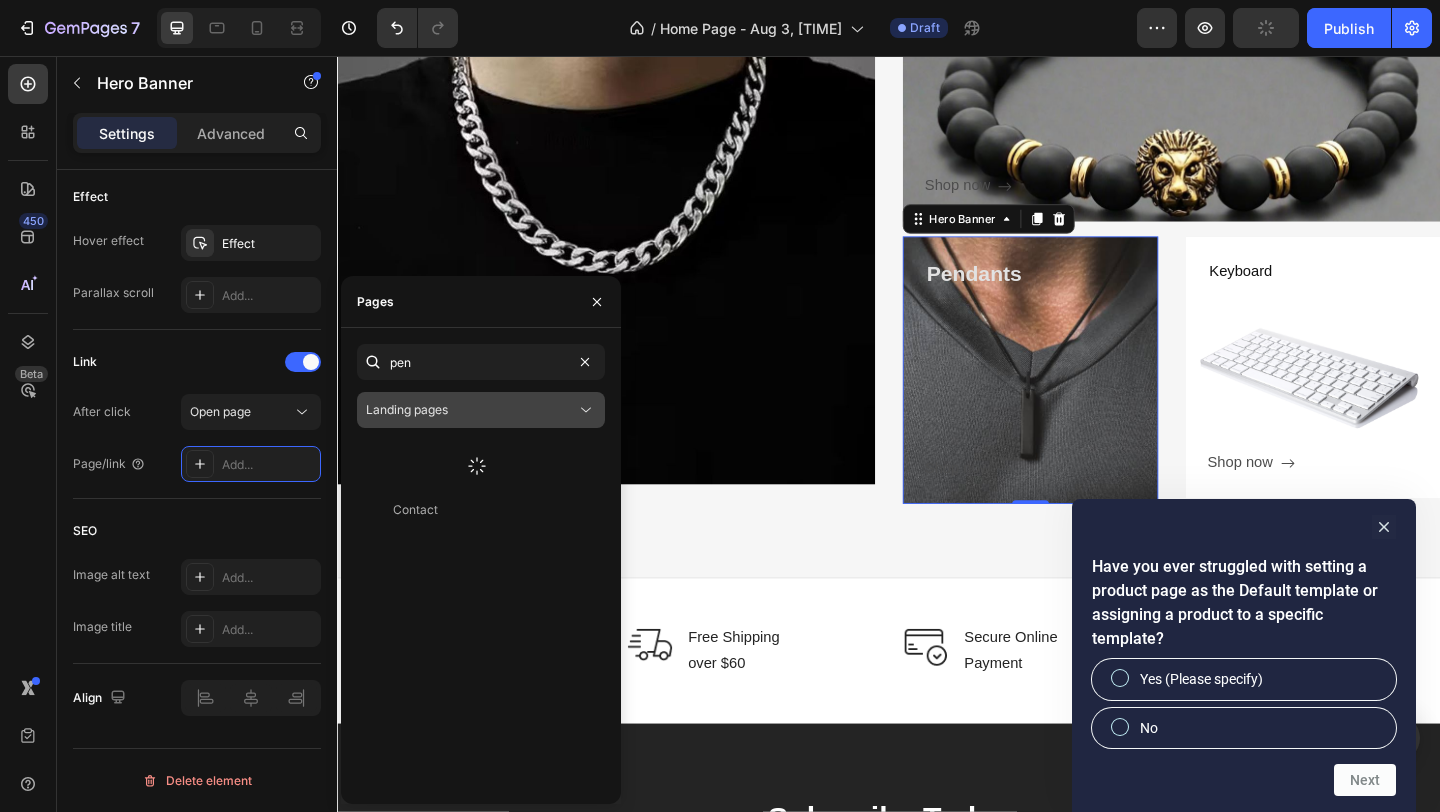 click on "Landing pages" 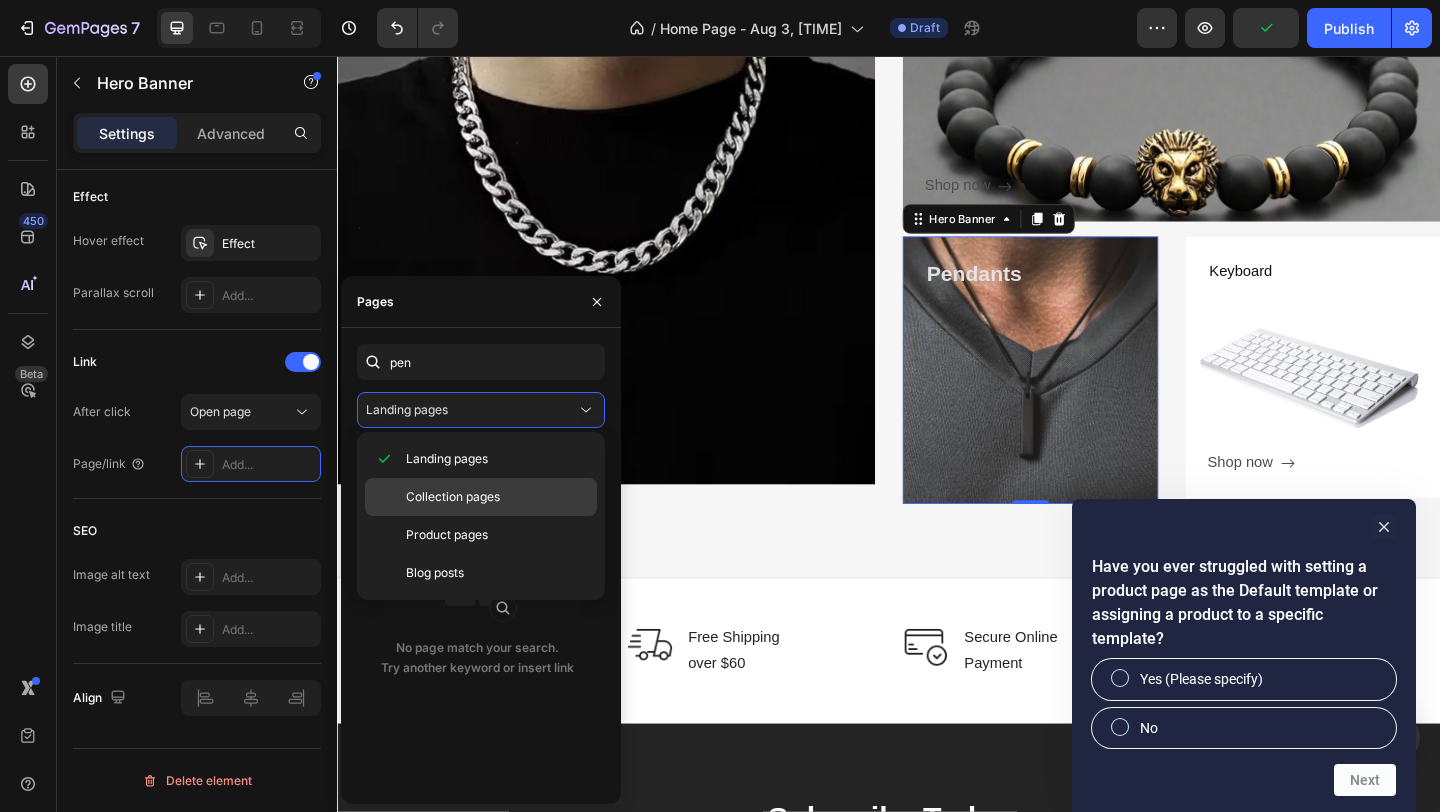 click on "Collection pages" at bounding box center [453, 497] 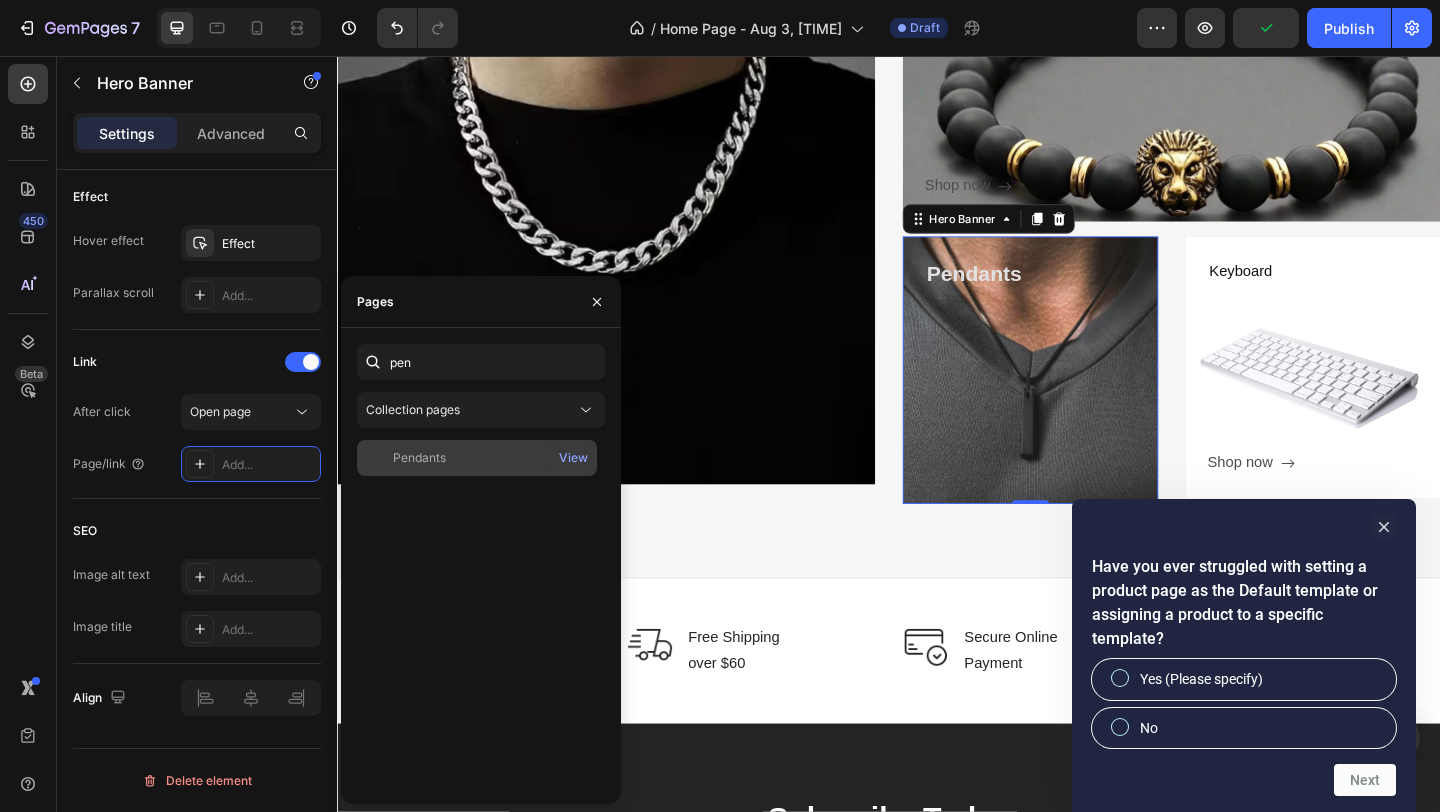 click on "Pendants" 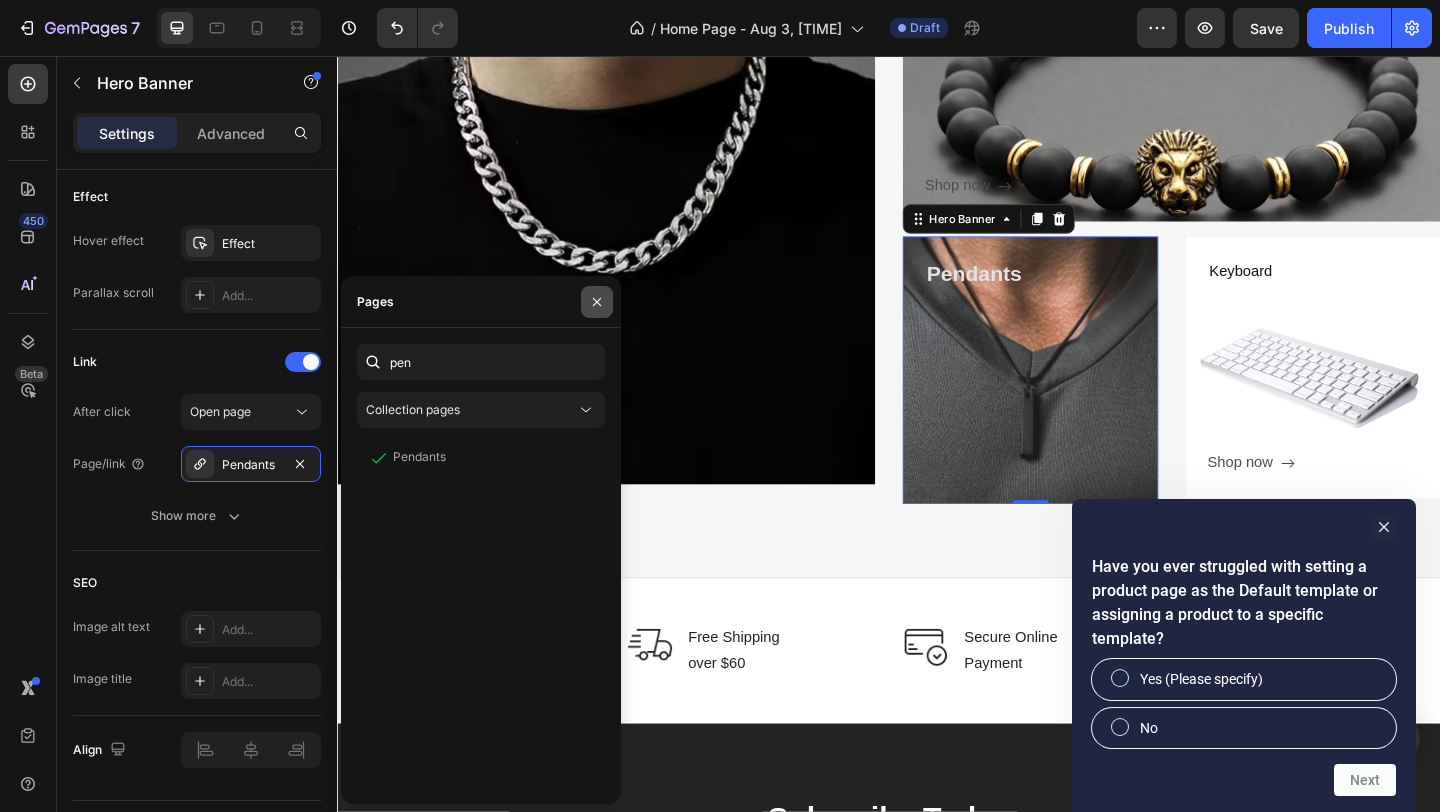 click 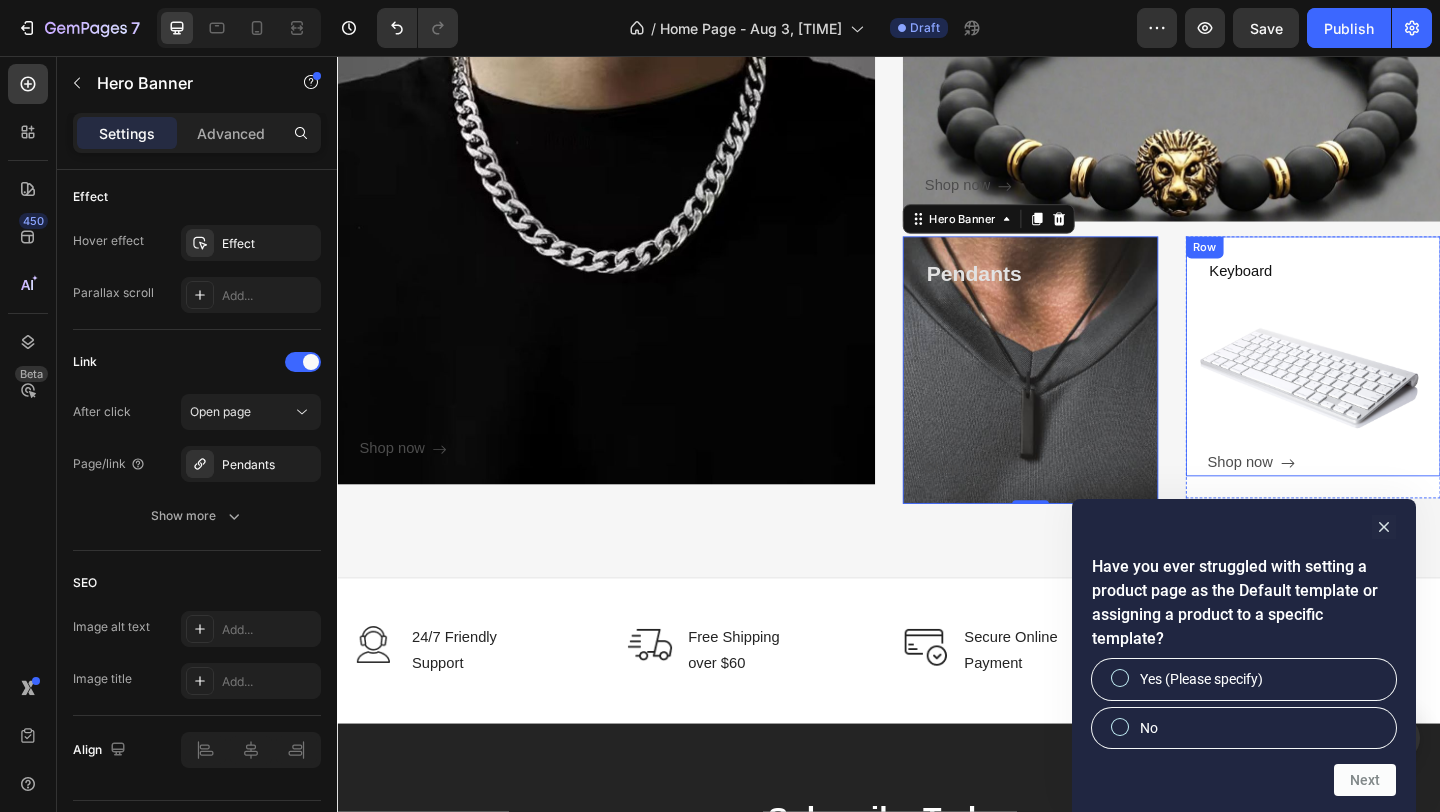 click on "Keyboard Heading
Shop now Button" at bounding box center (1411, 394) 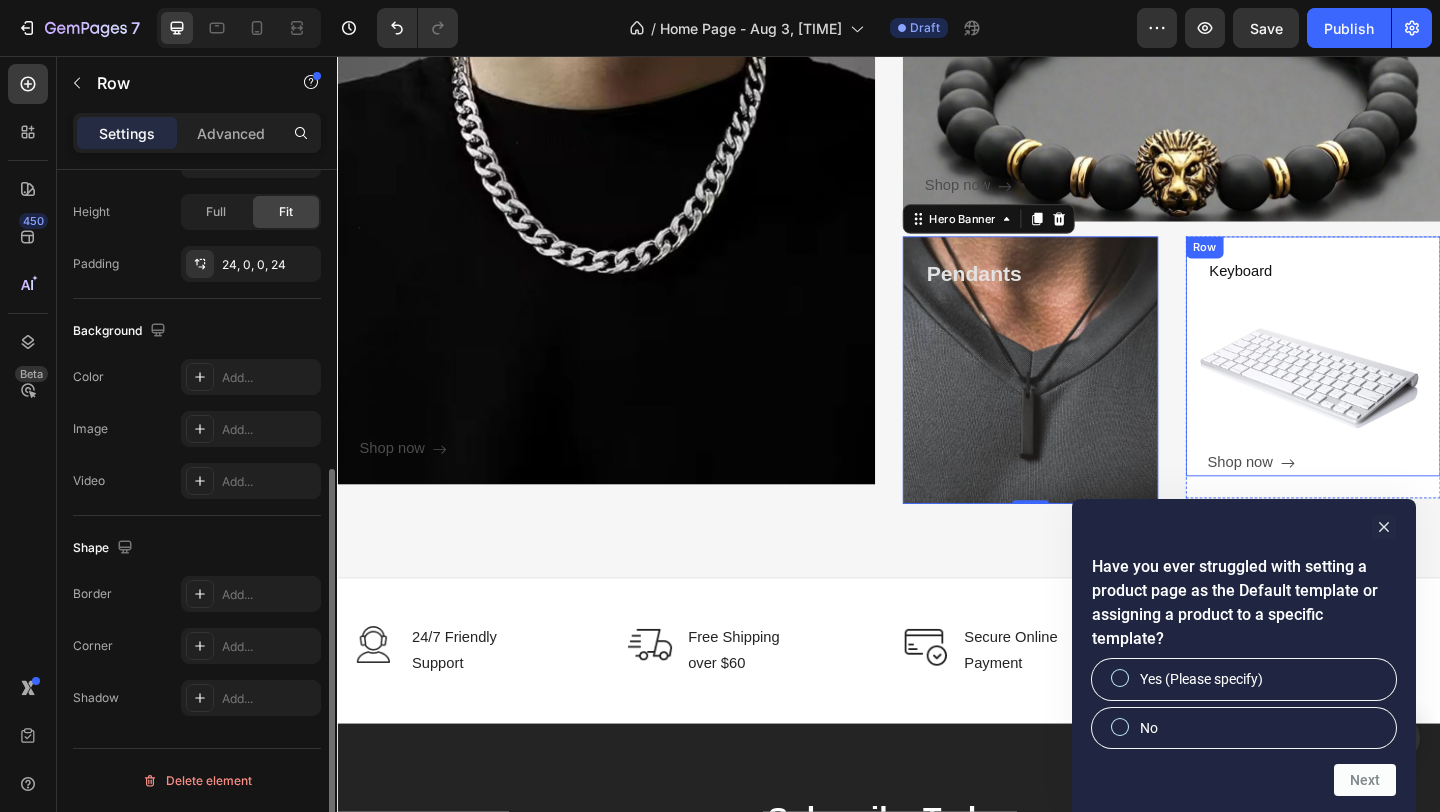 scroll, scrollTop: 0, scrollLeft: 0, axis: both 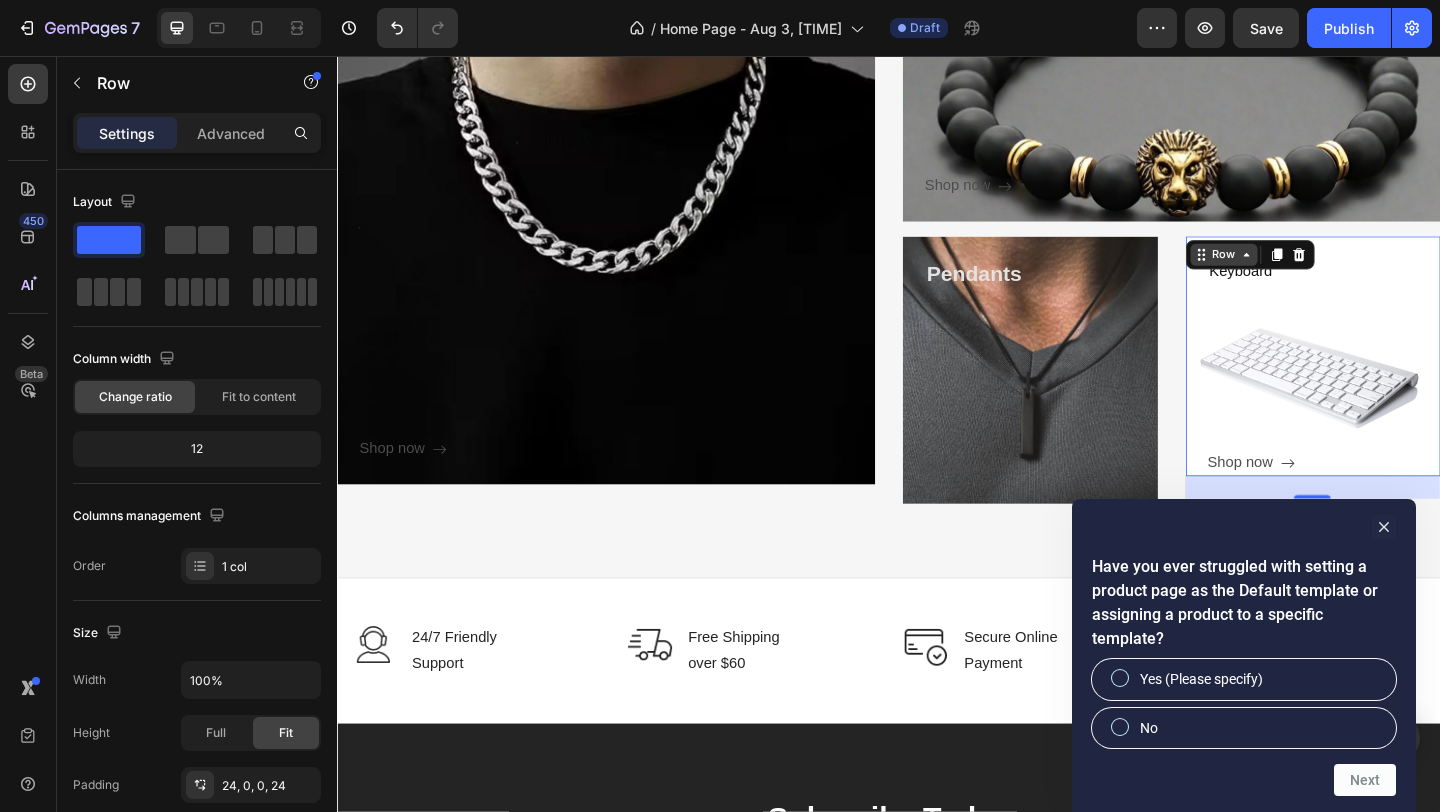 click on "Row" at bounding box center [1301, 272] 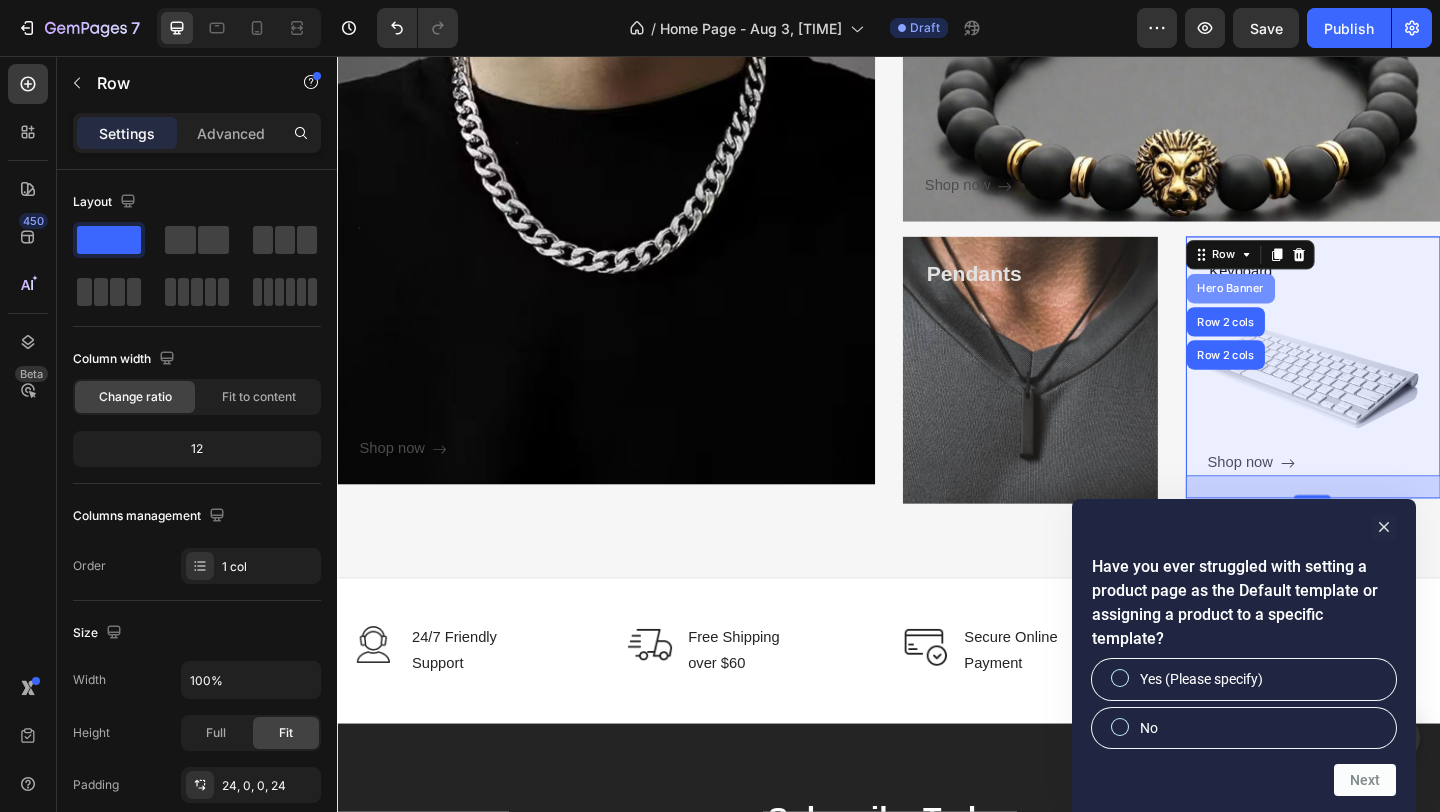 click on "Hero Banner" at bounding box center (1309, 309) 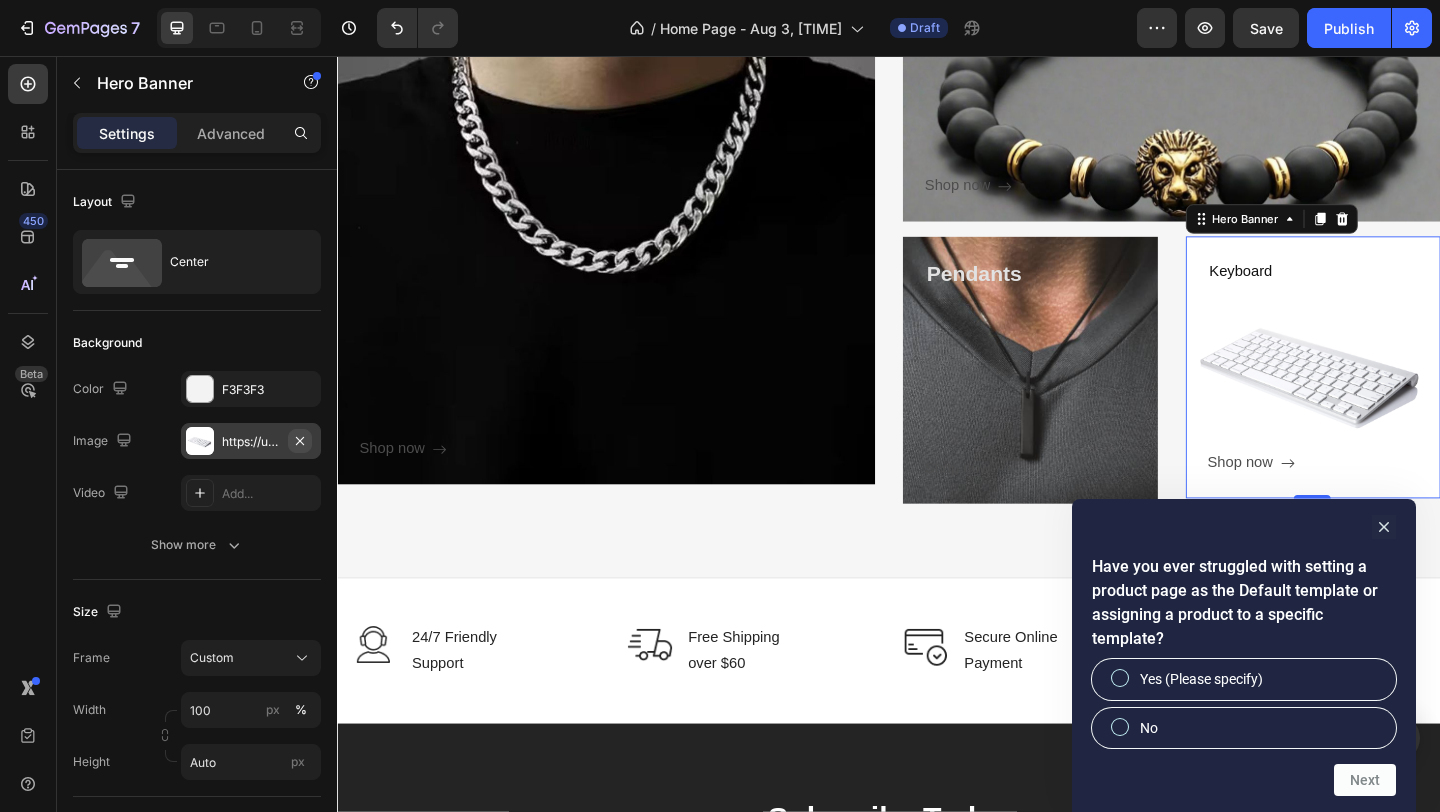click 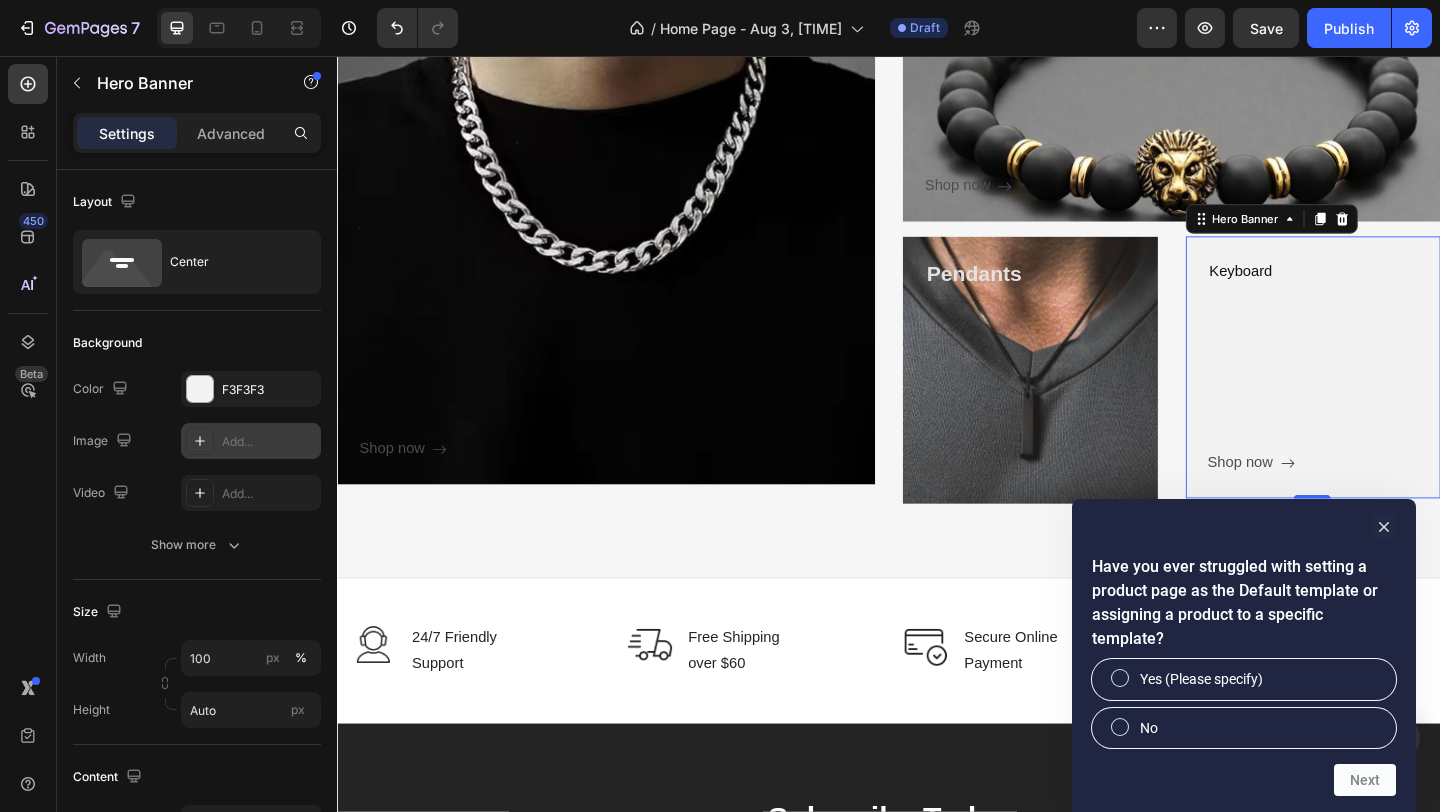 click 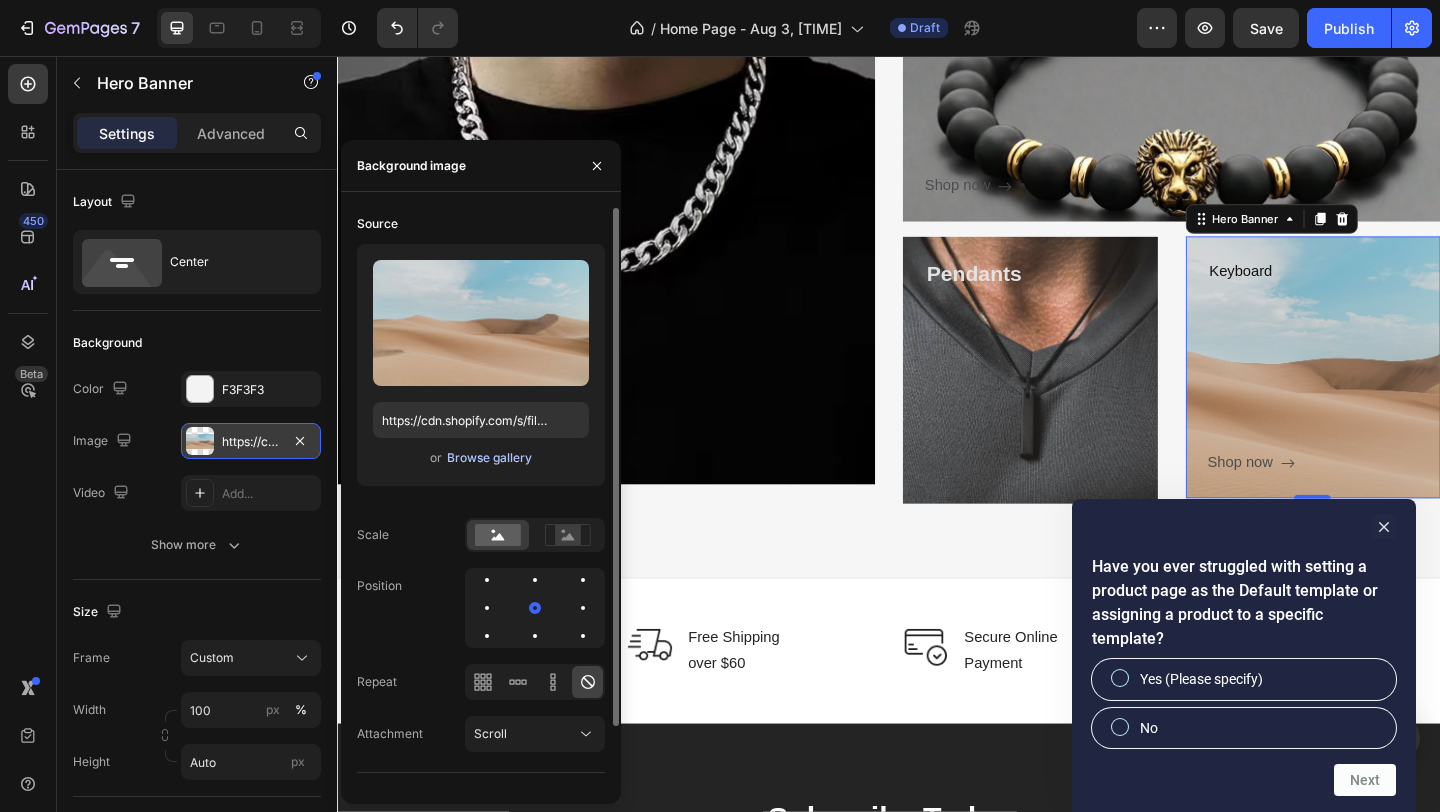 click on "Browse gallery" at bounding box center [489, 458] 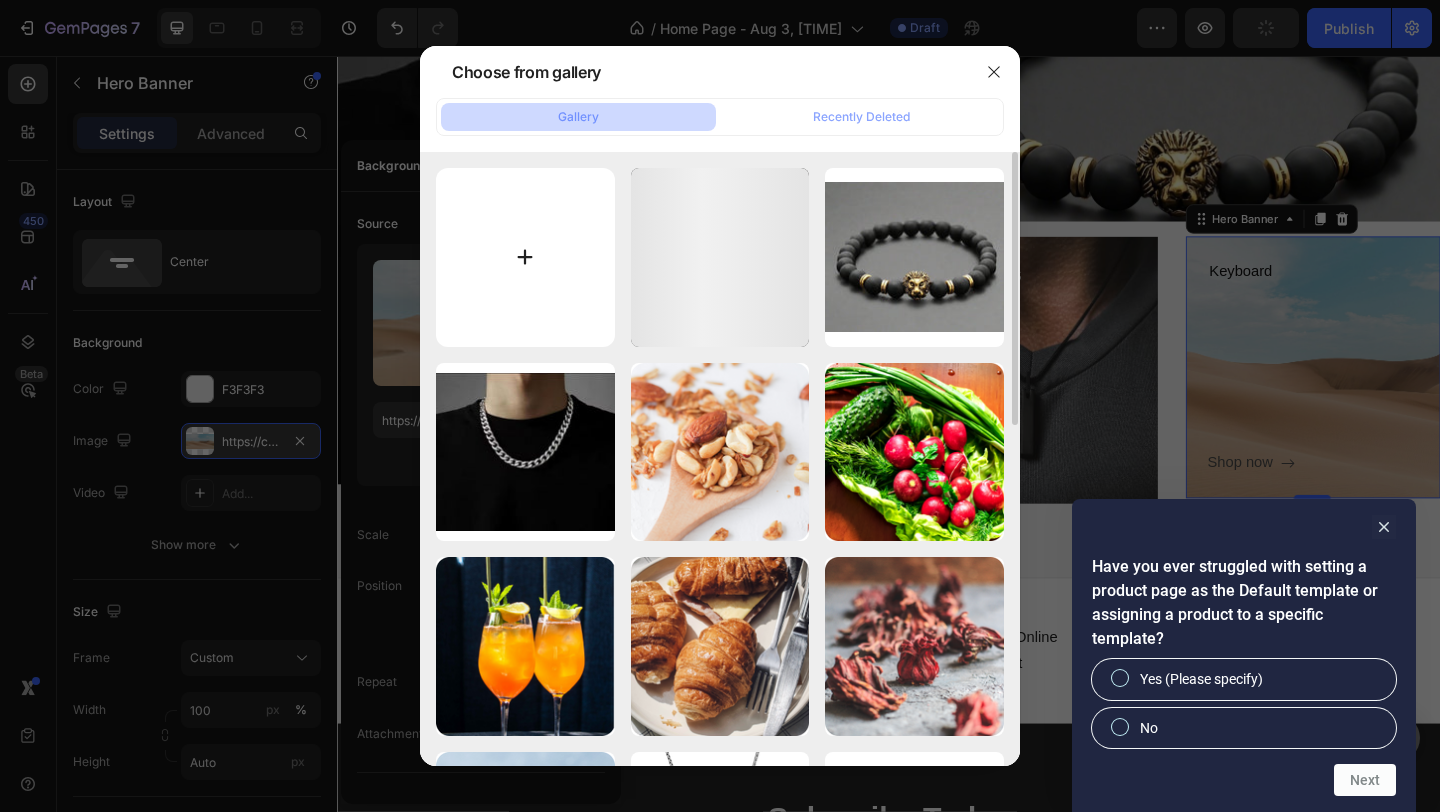 click at bounding box center [525, 257] 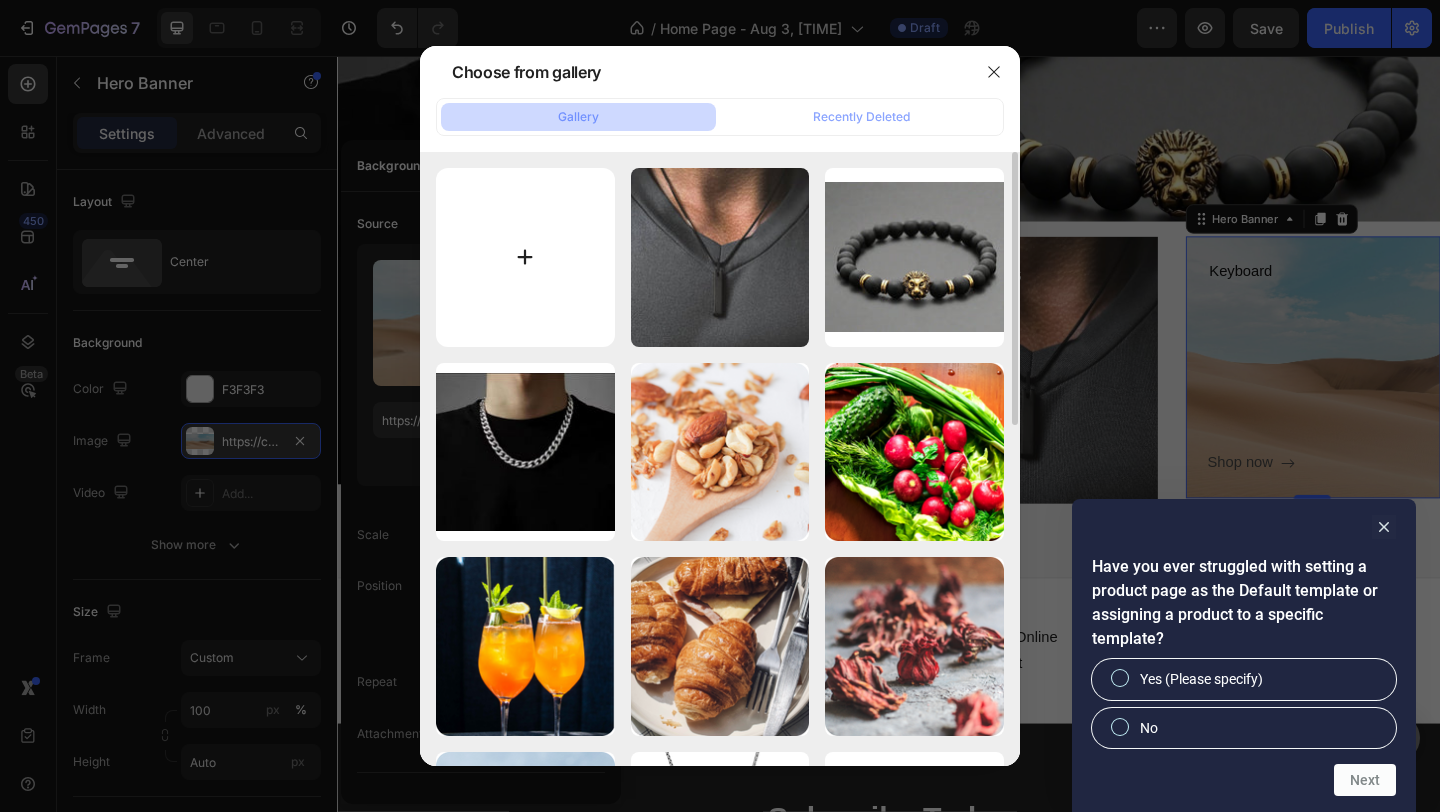 type on "C:\fakepath\427446563_7375062192551970_3797676498256238033_n (1) (1).jpg" 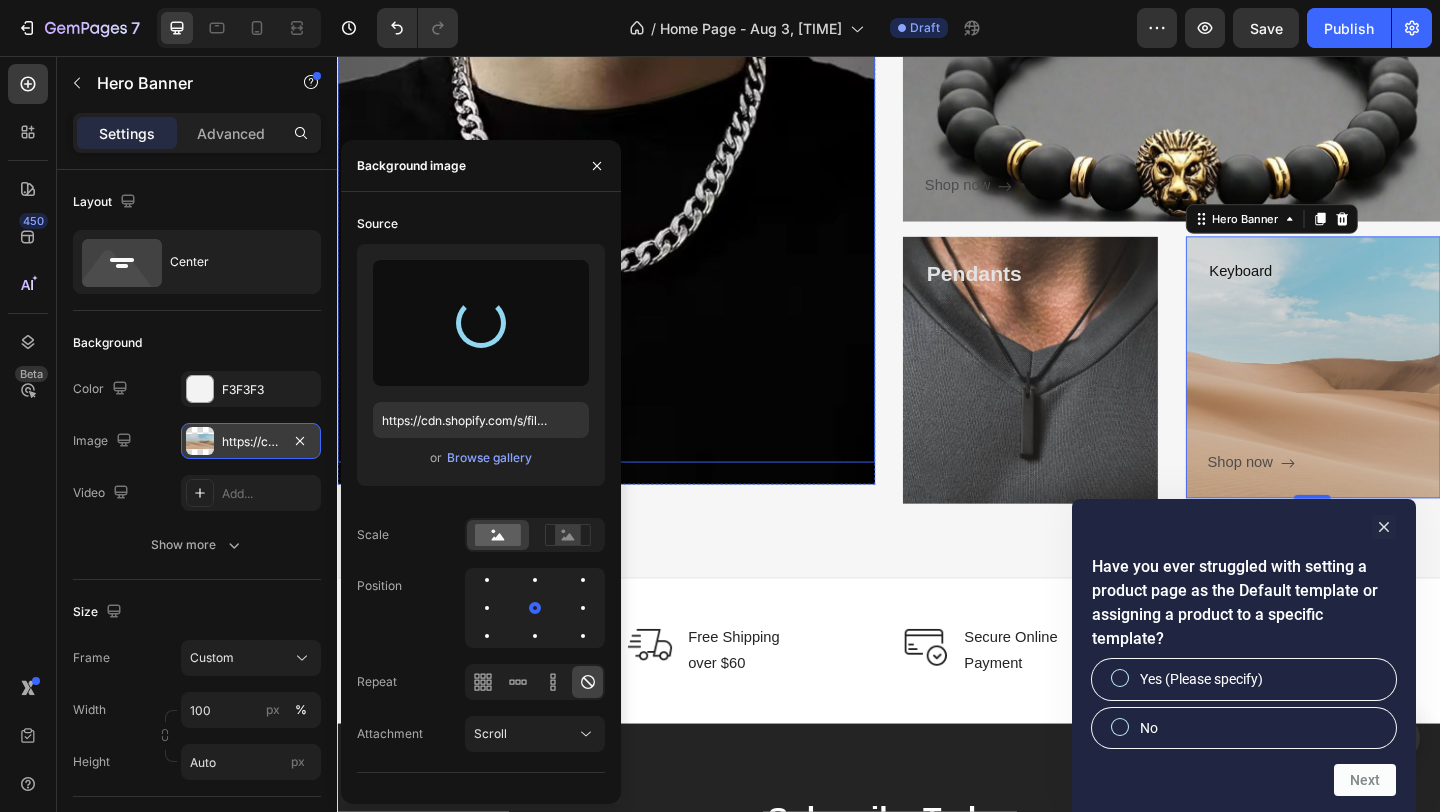 type on "https://cdn.shopify.com/s/files/1/0780/0084/9136/files/gempages_578296874696442642-069829d6-1258-4fce-832a-29fd34c6bfc6.jpg" 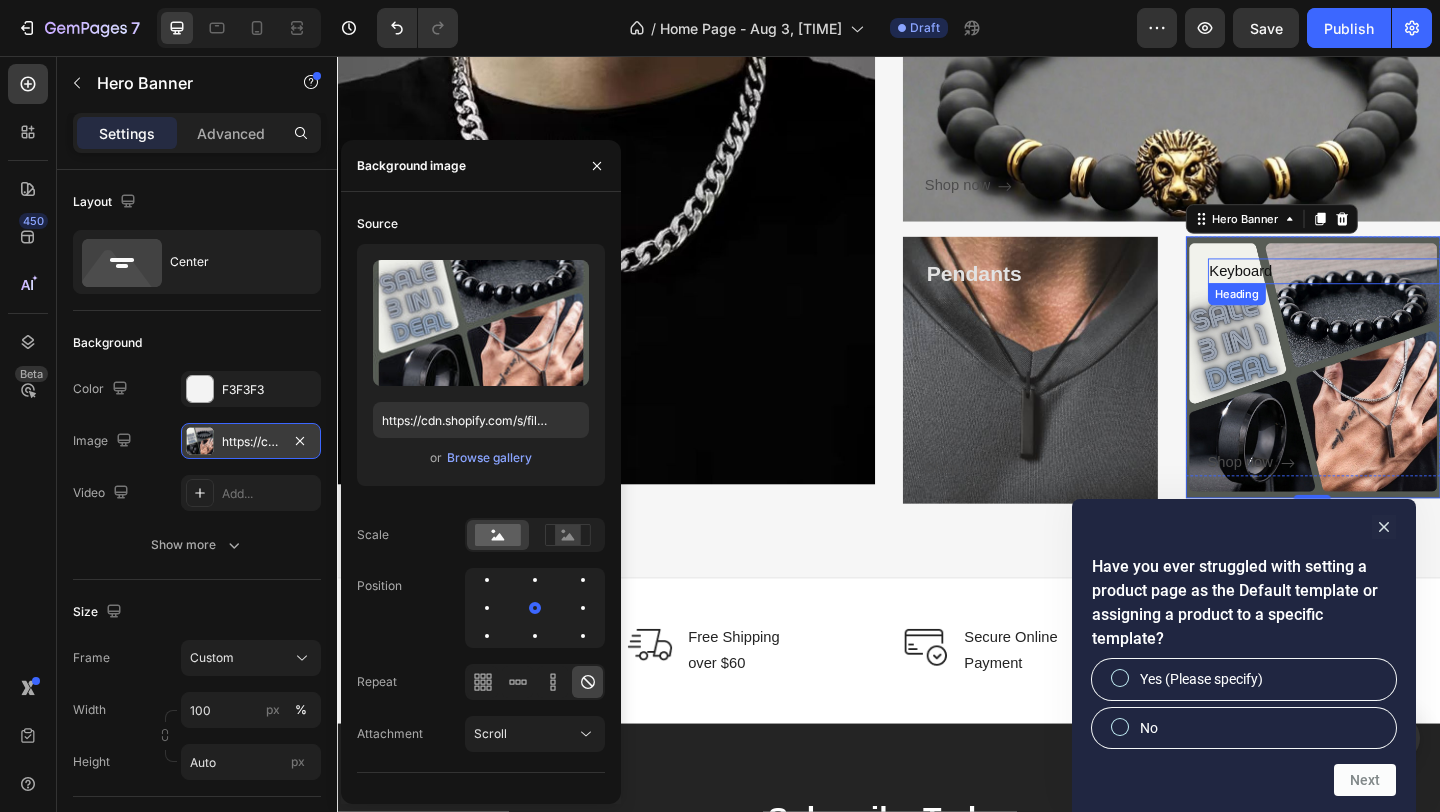click on "Keyboard" at bounding box center [1411, 290] 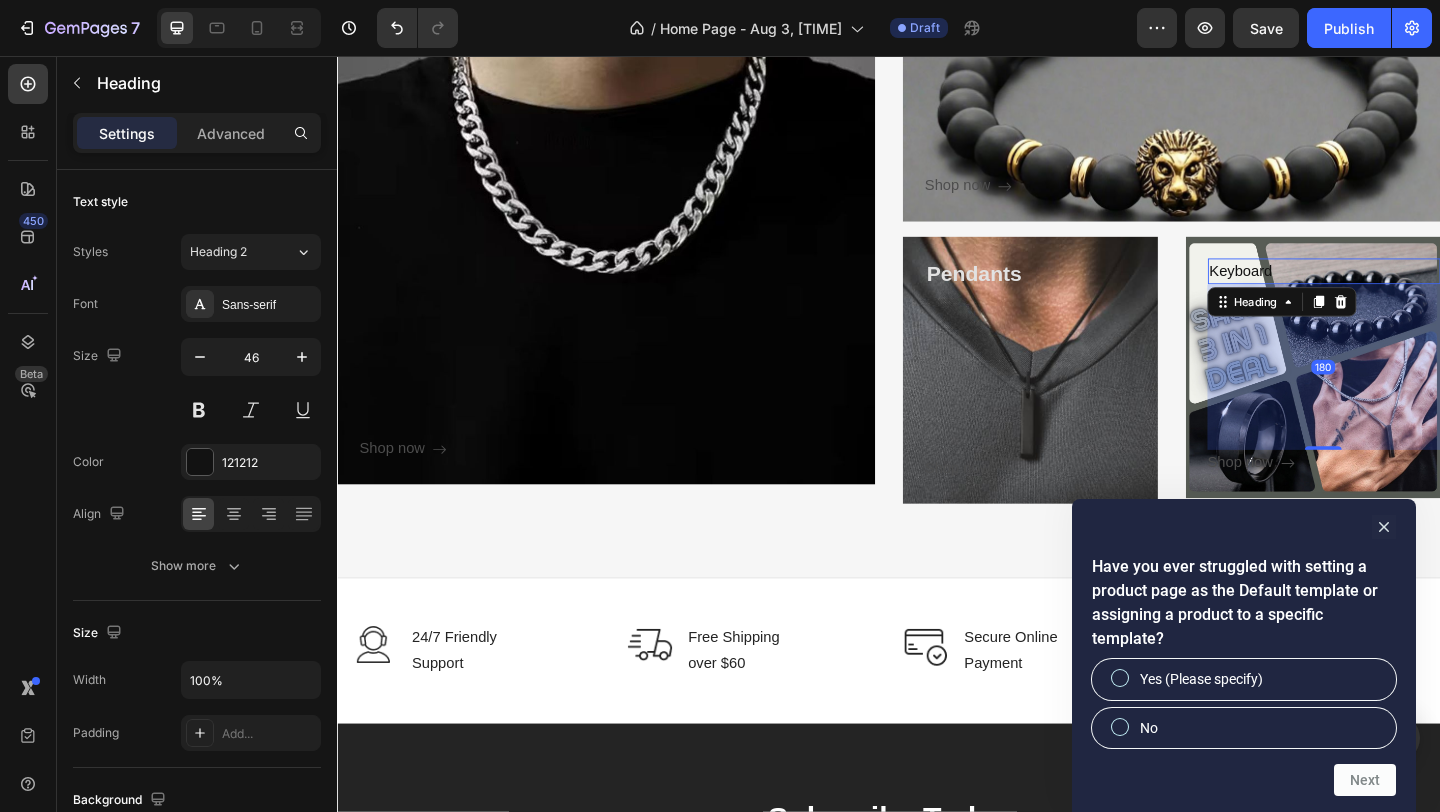 click on "Keyboard" at bounding box center (1411, 290) 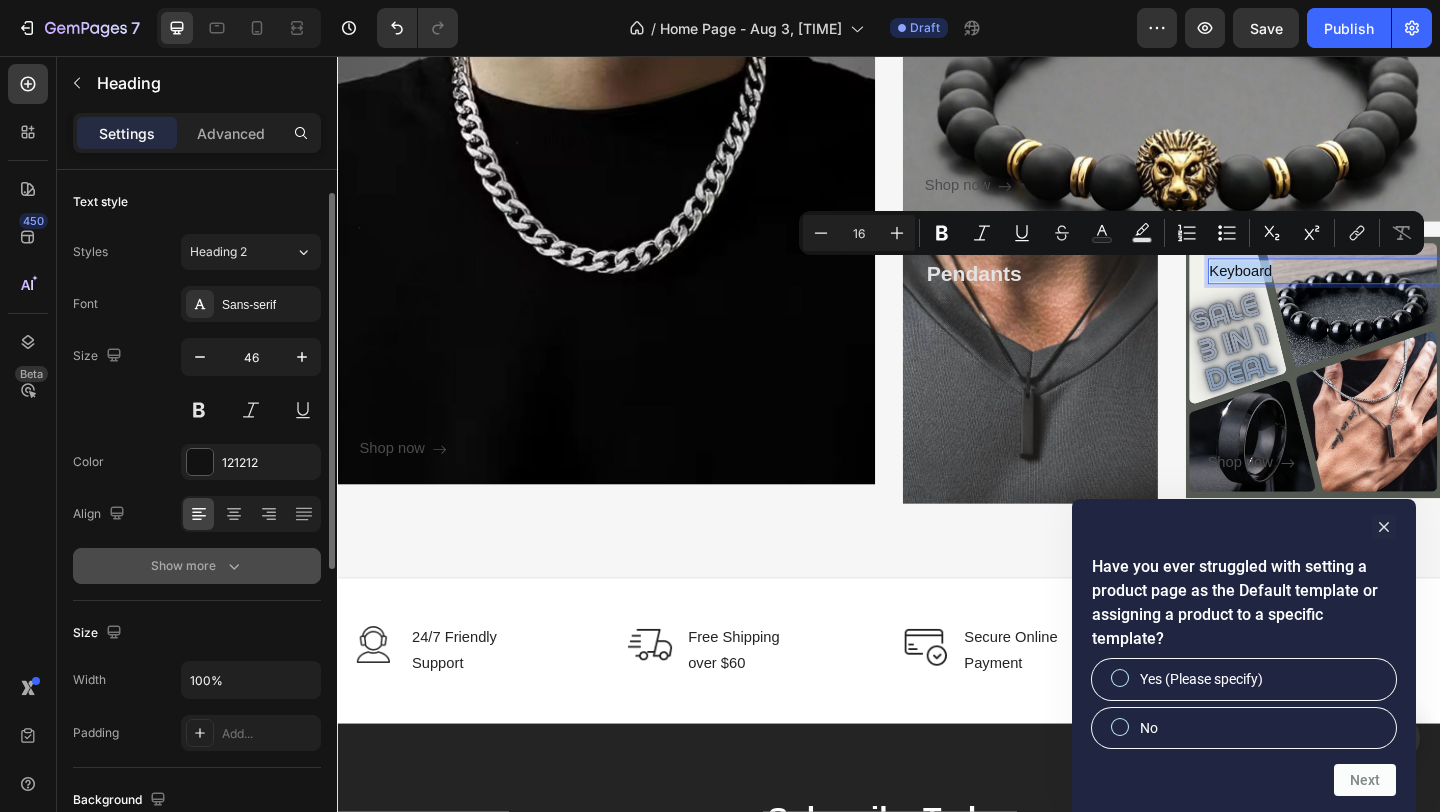 scroll, scrollTop: 18, scrollLeft: 0, axis: vertical 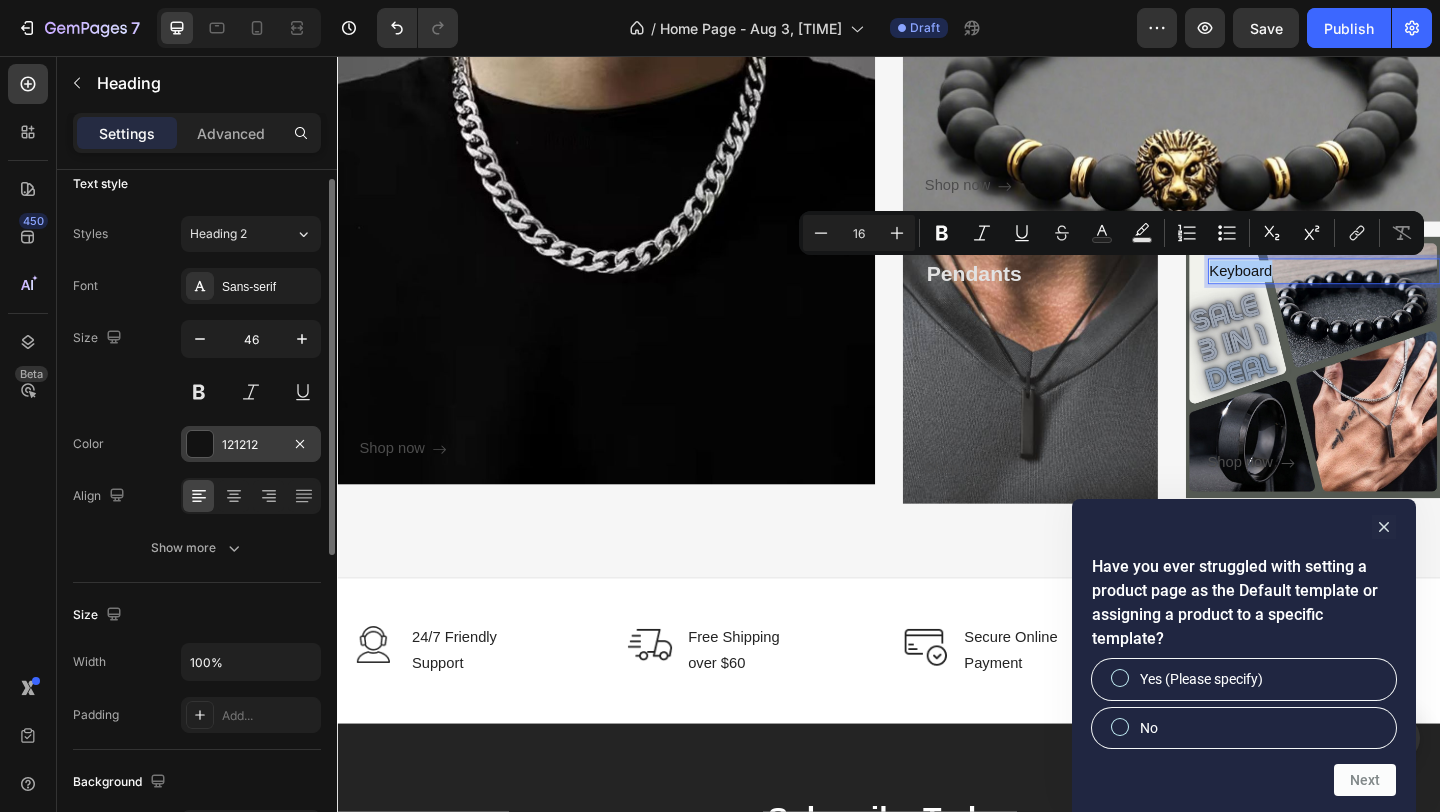 click at bounding box center [200, 444] 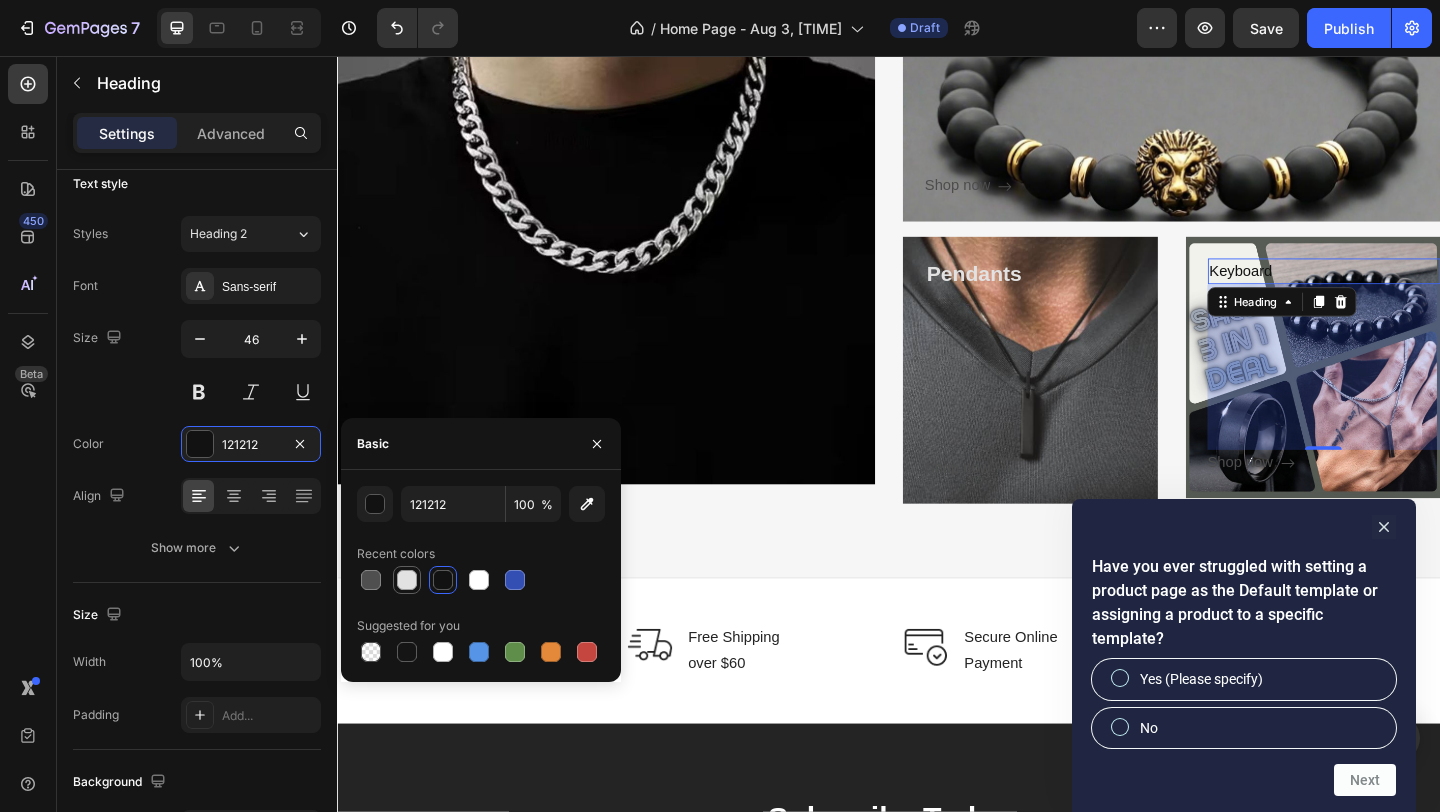 click at bounding box center [407, 580] 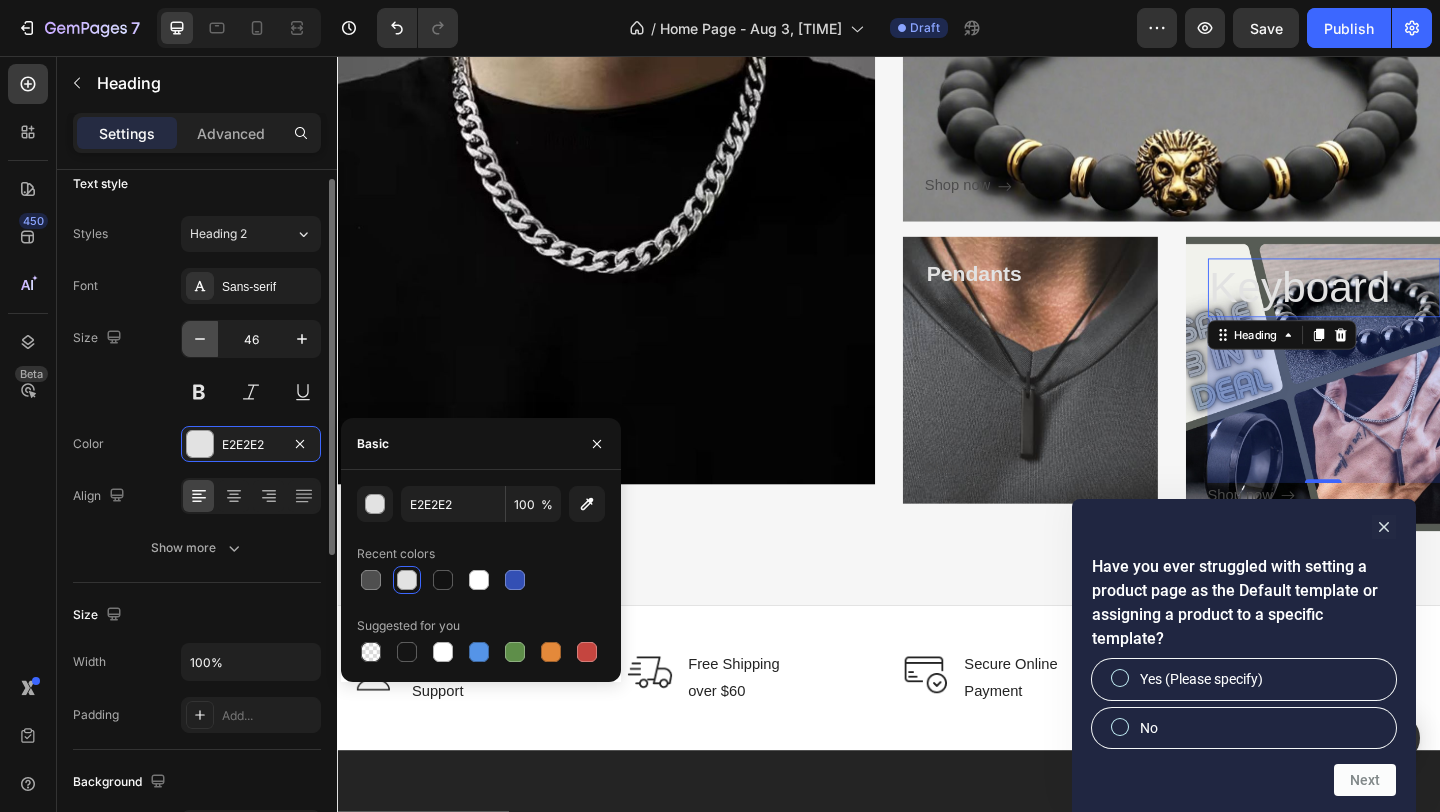 click 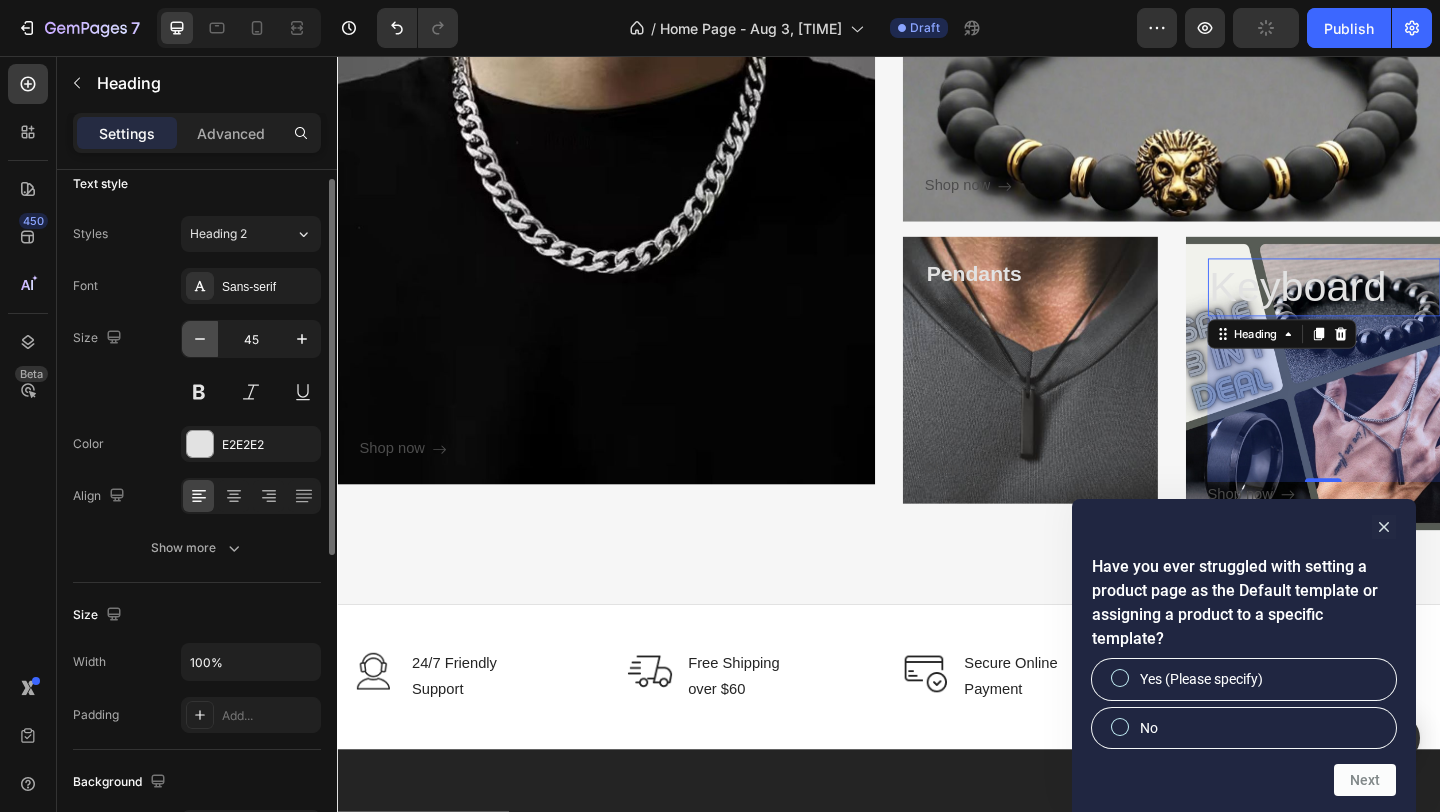 click 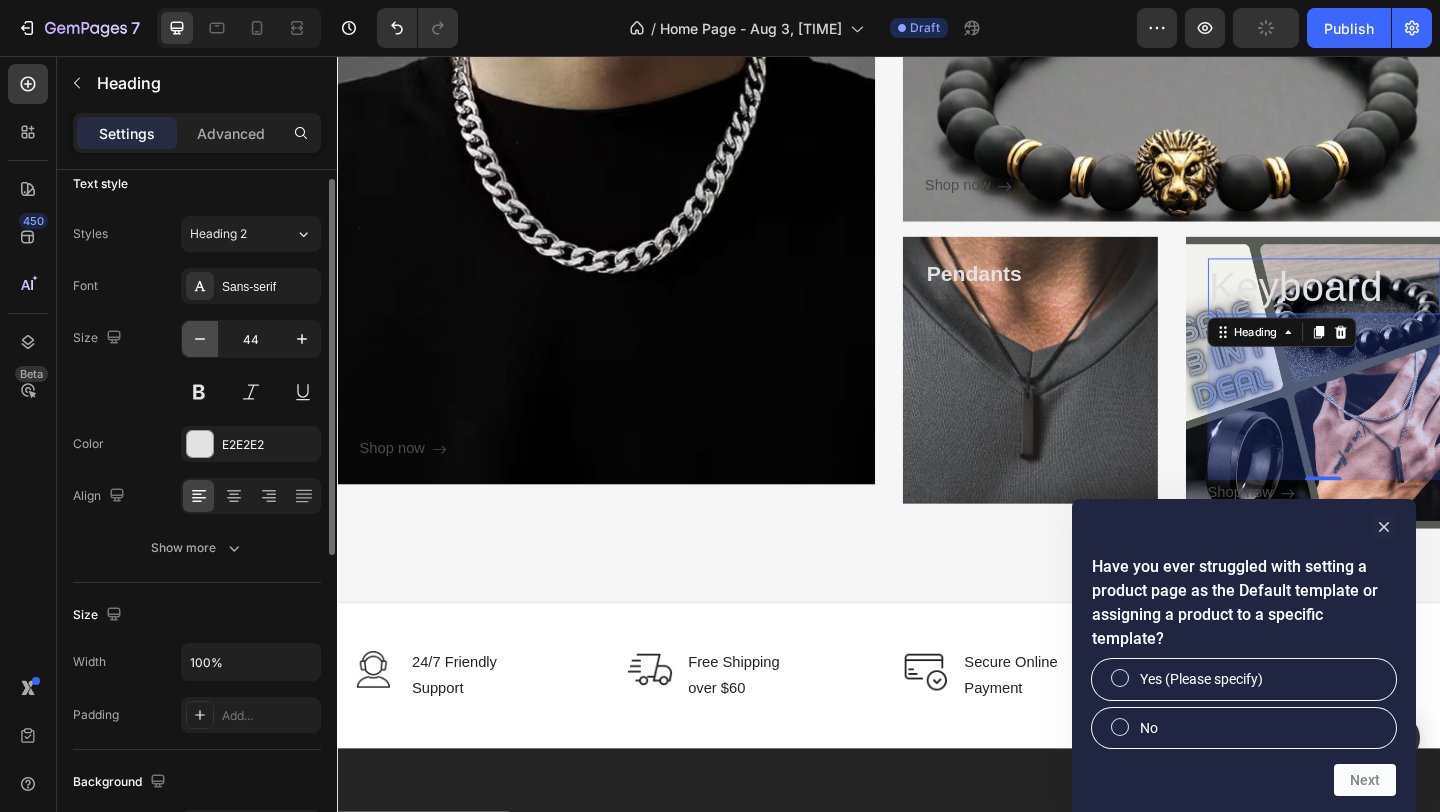 click 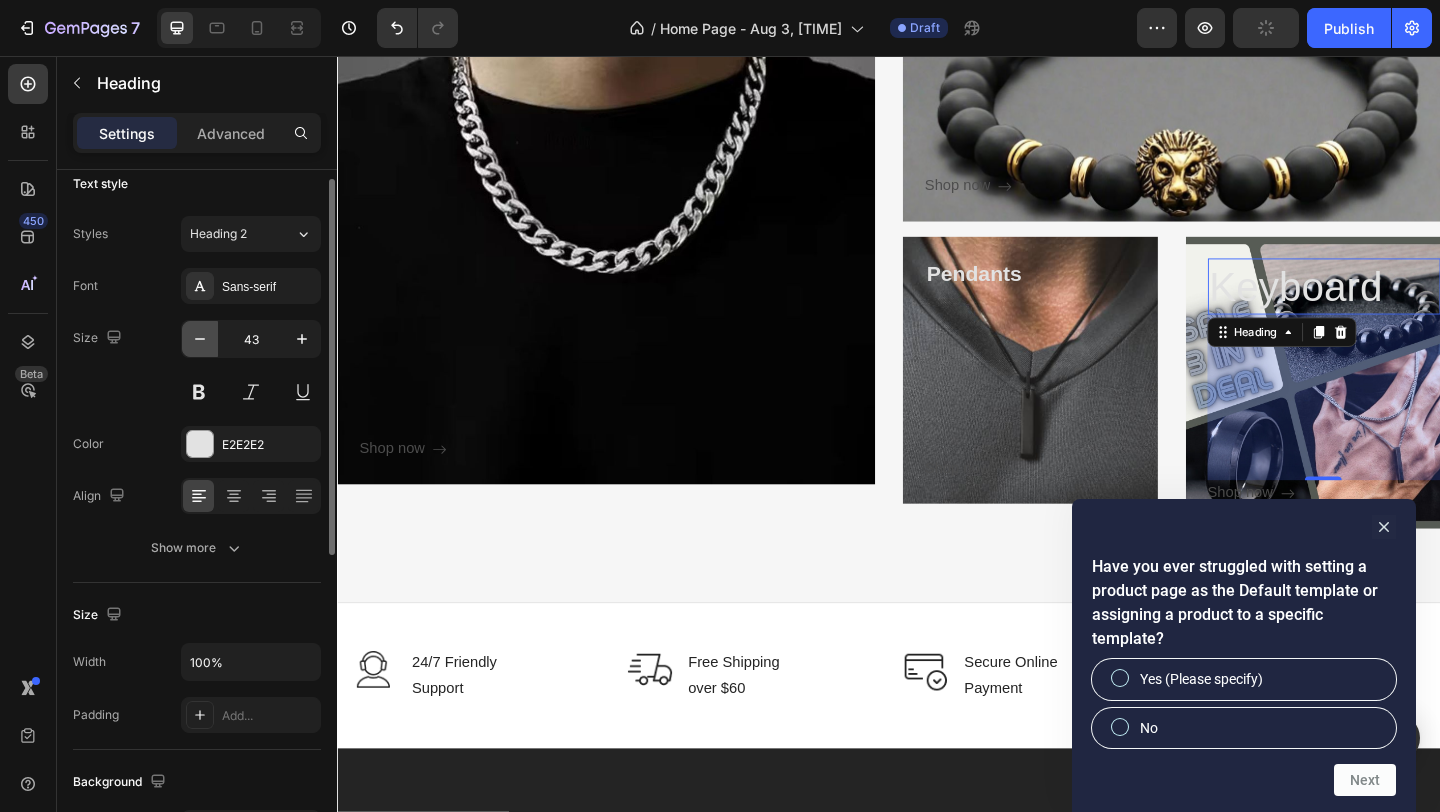 click 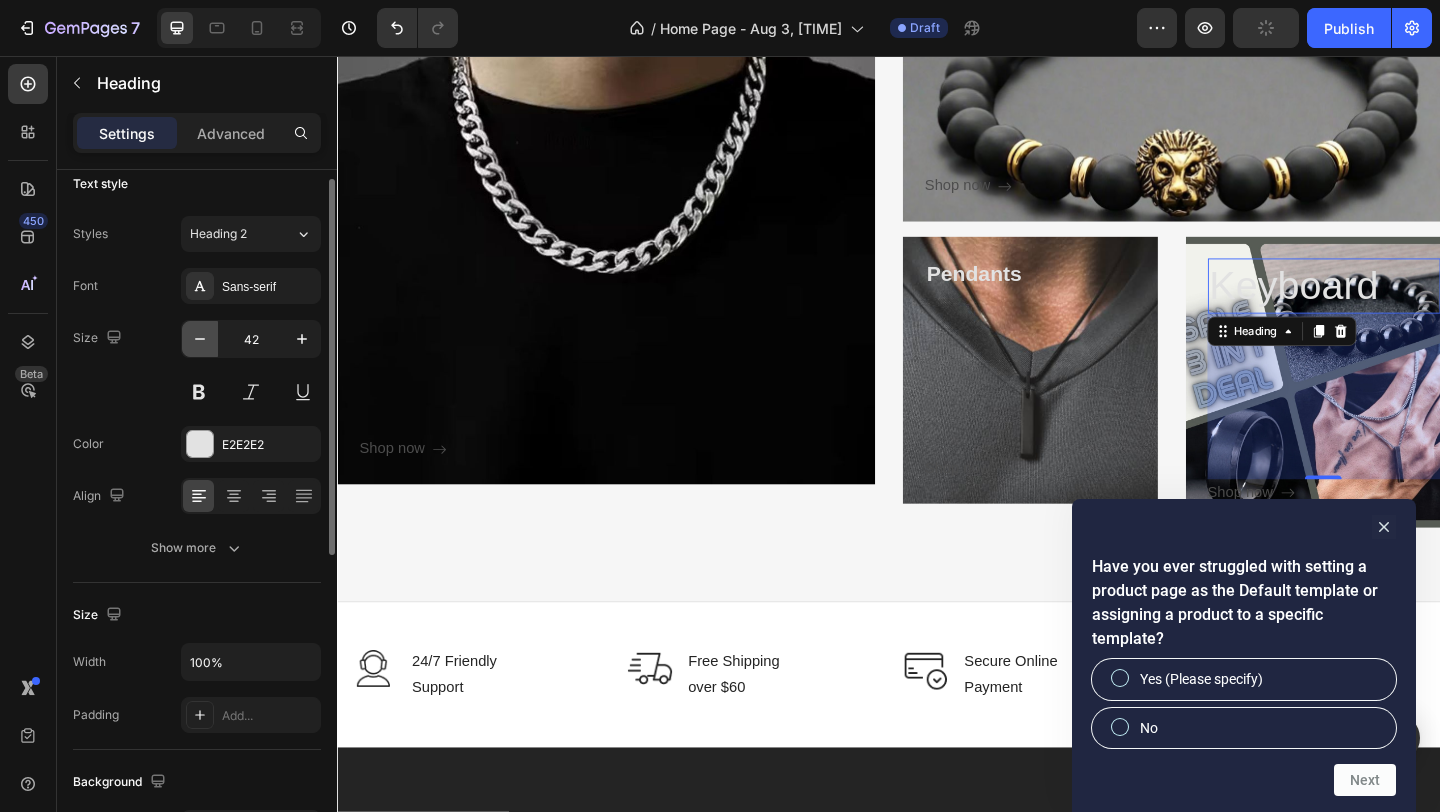 click 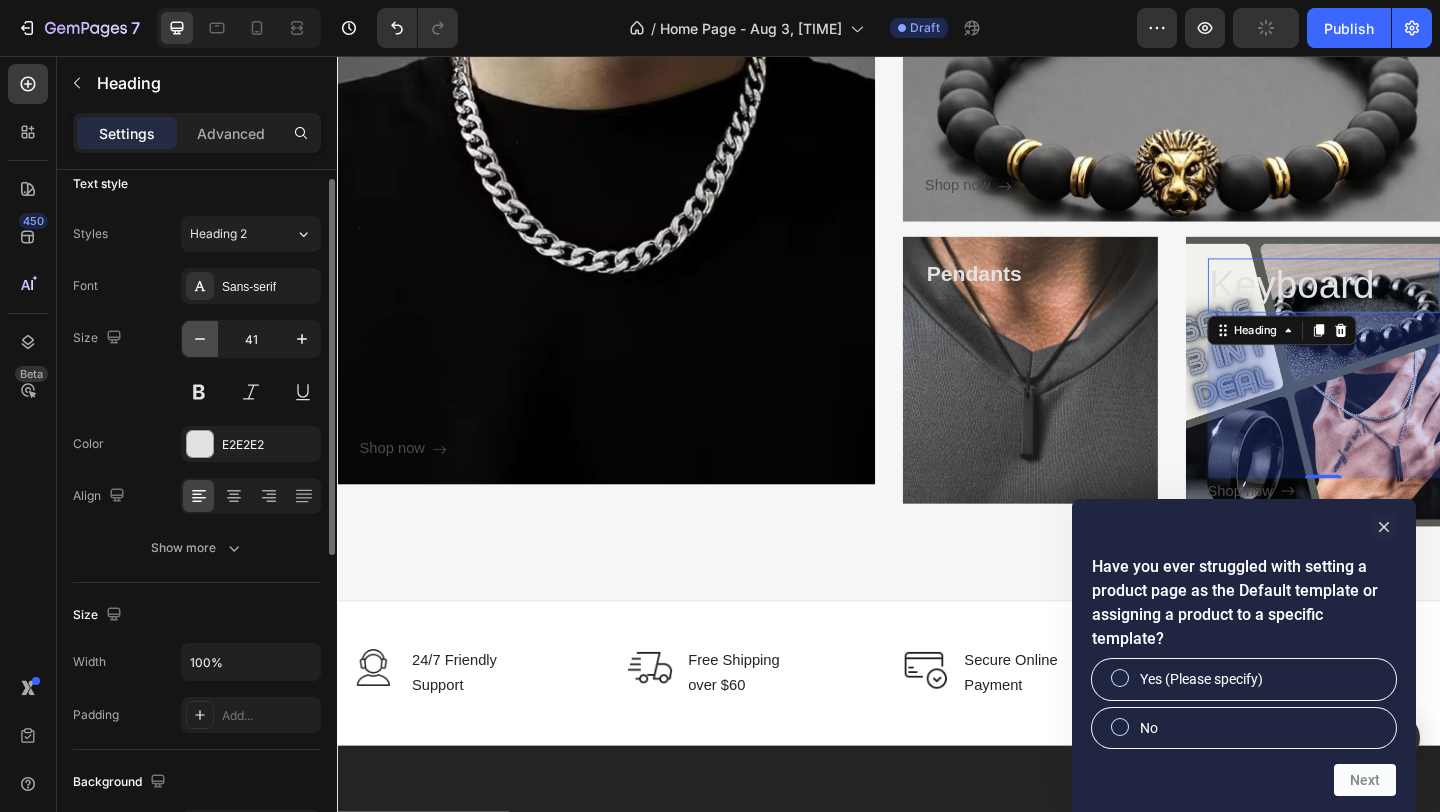 click 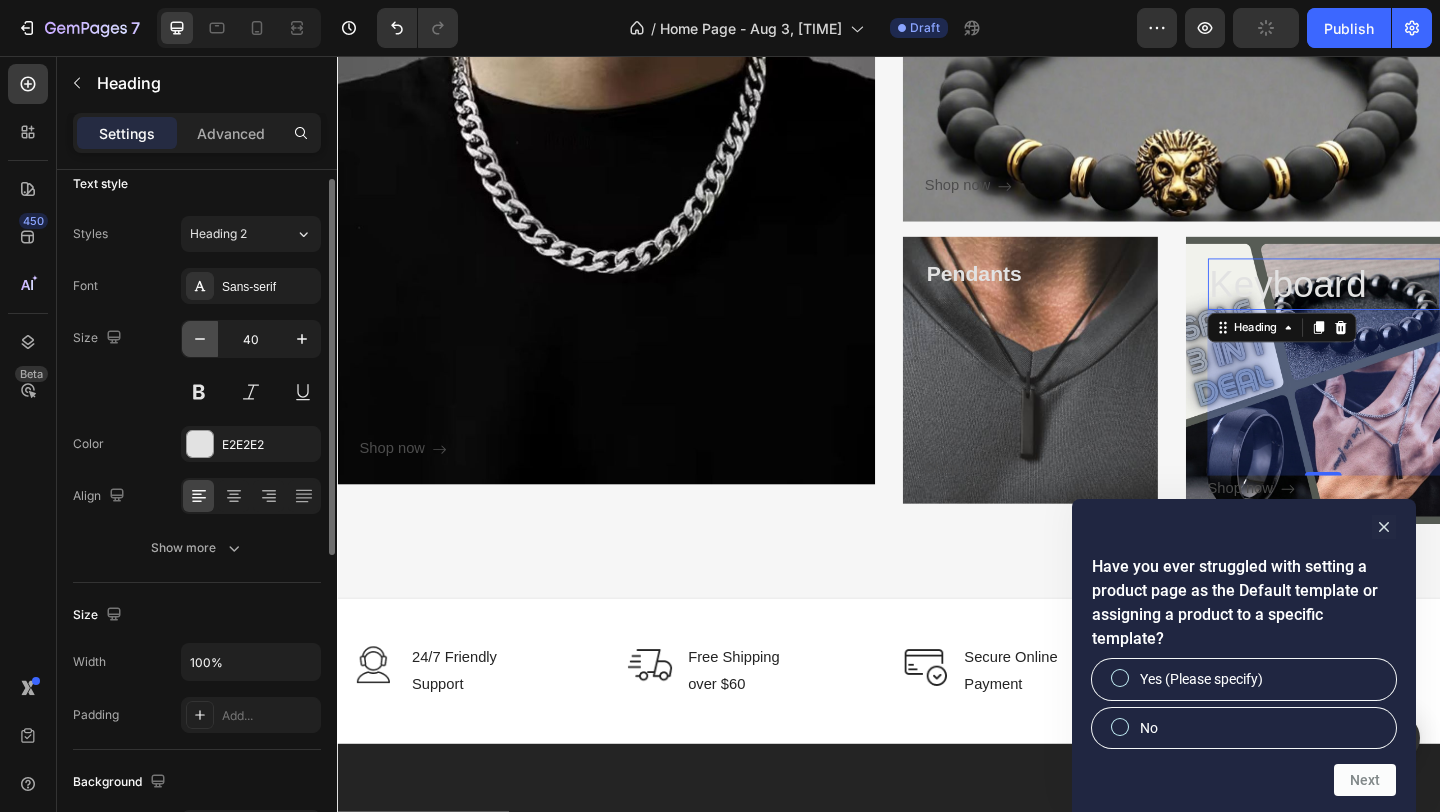click 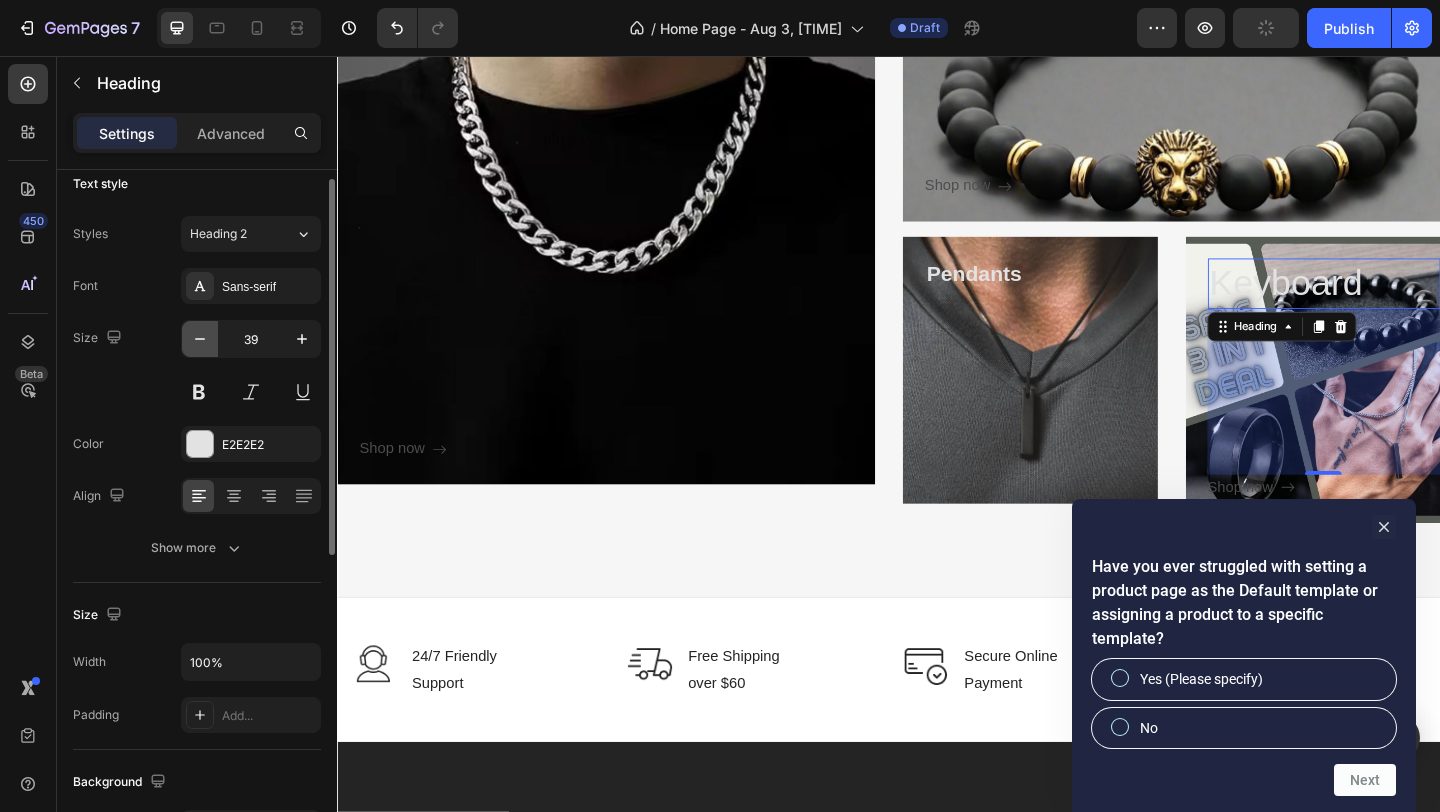 click 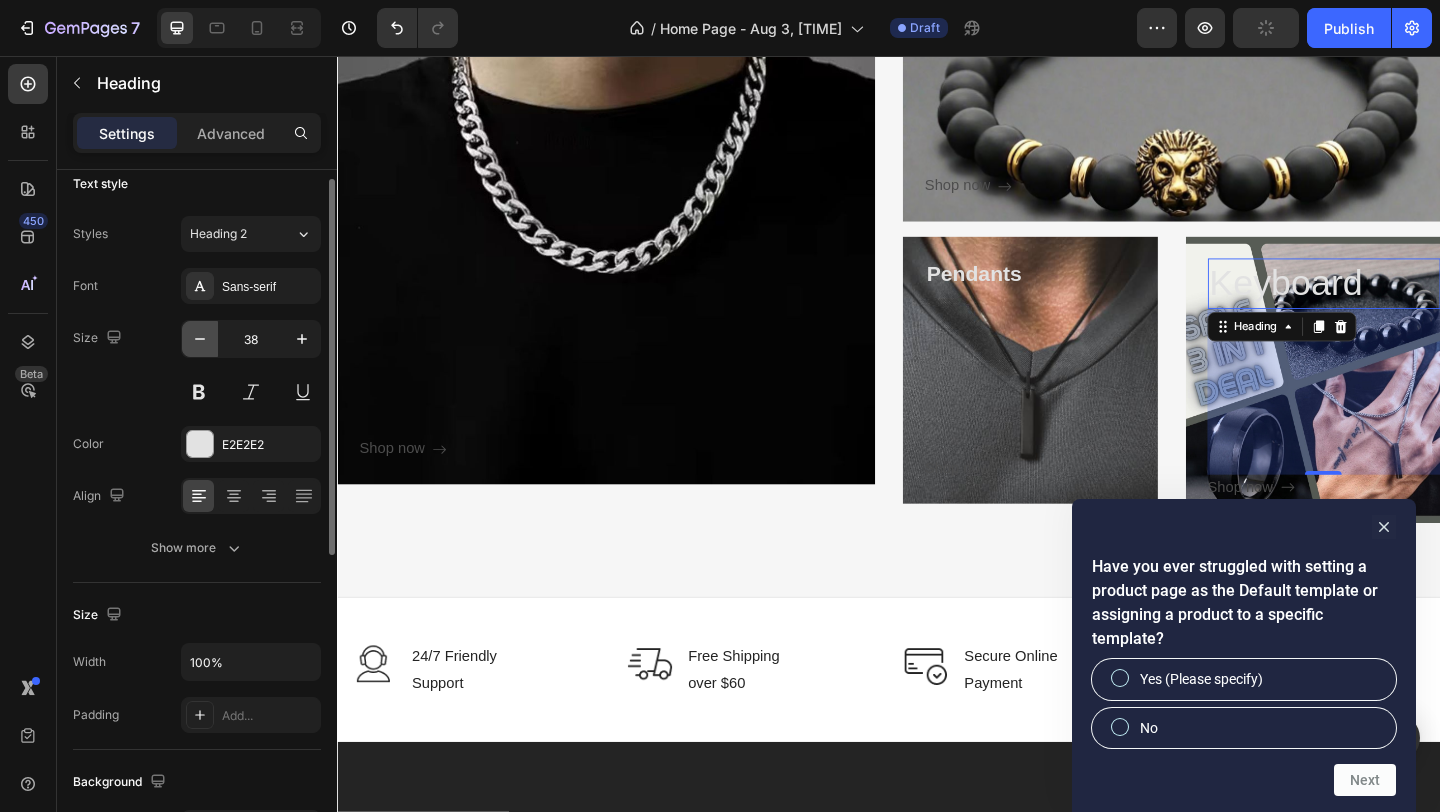 click 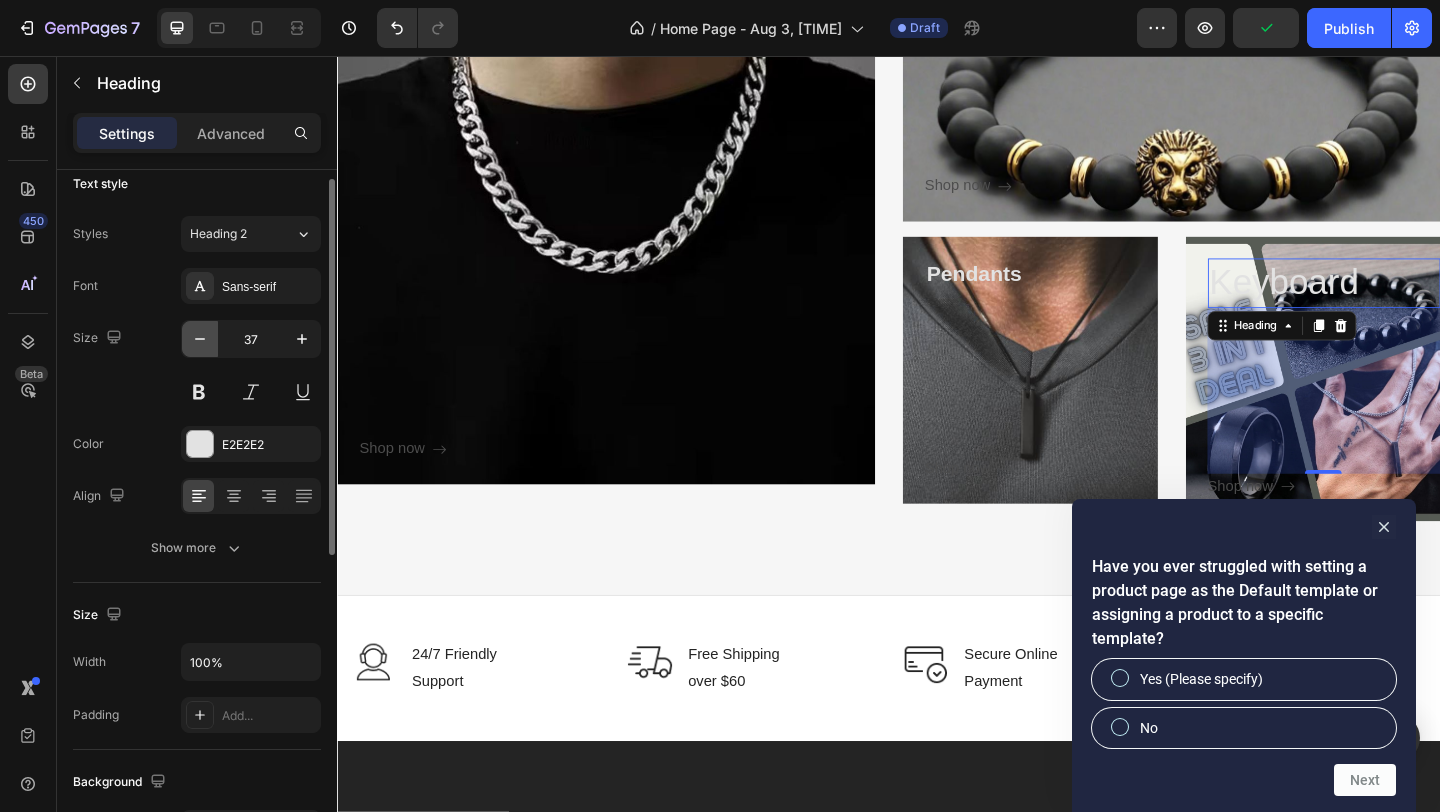 click 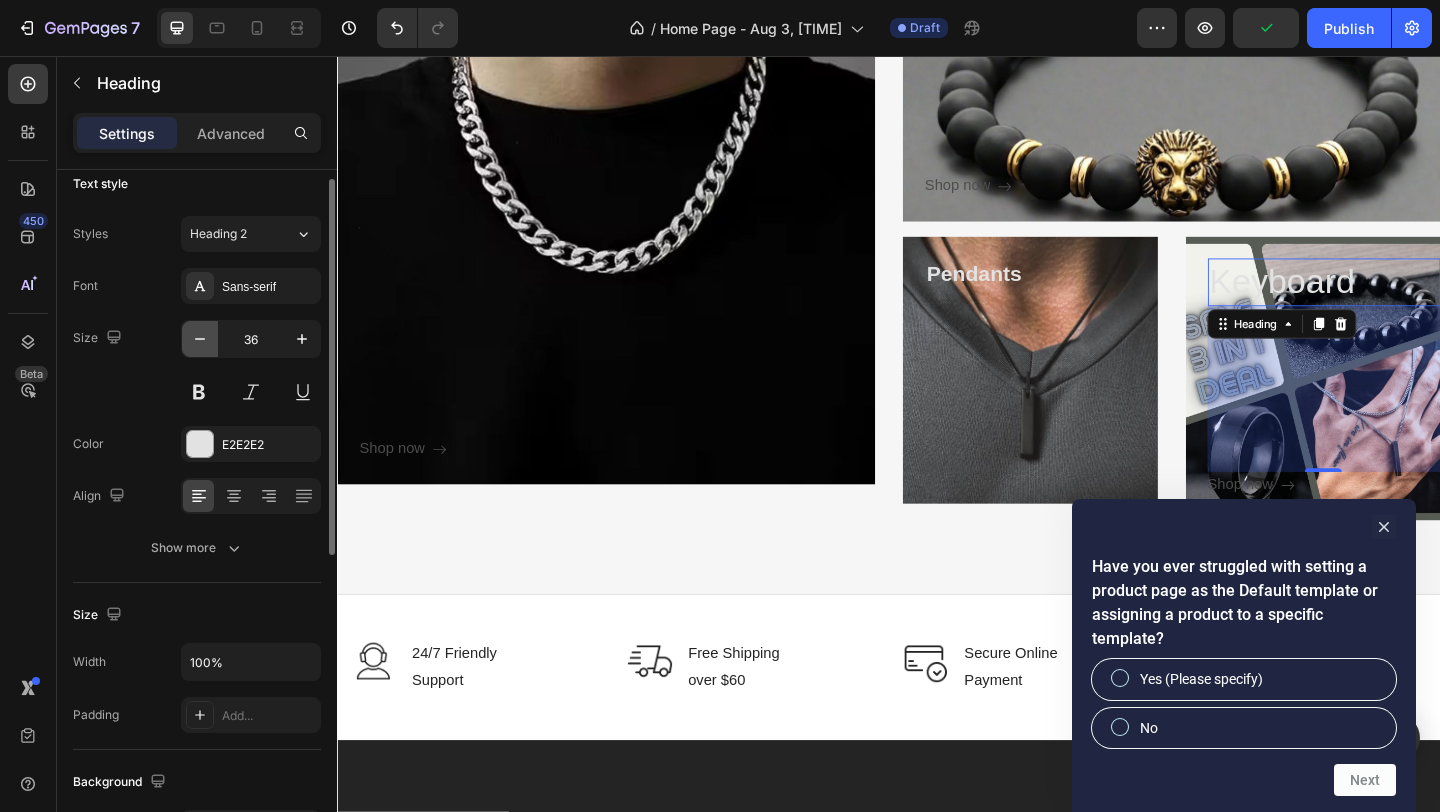 click 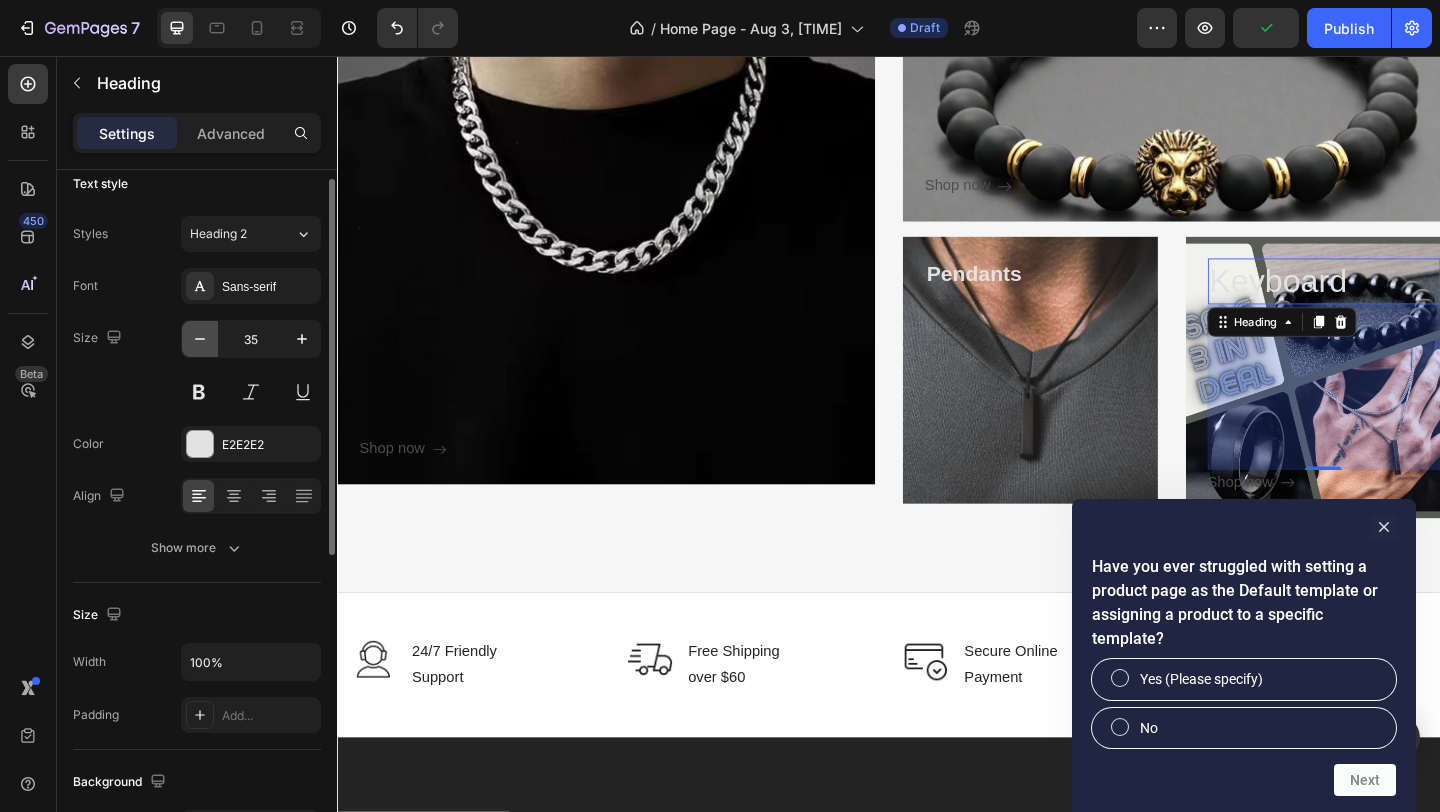 click 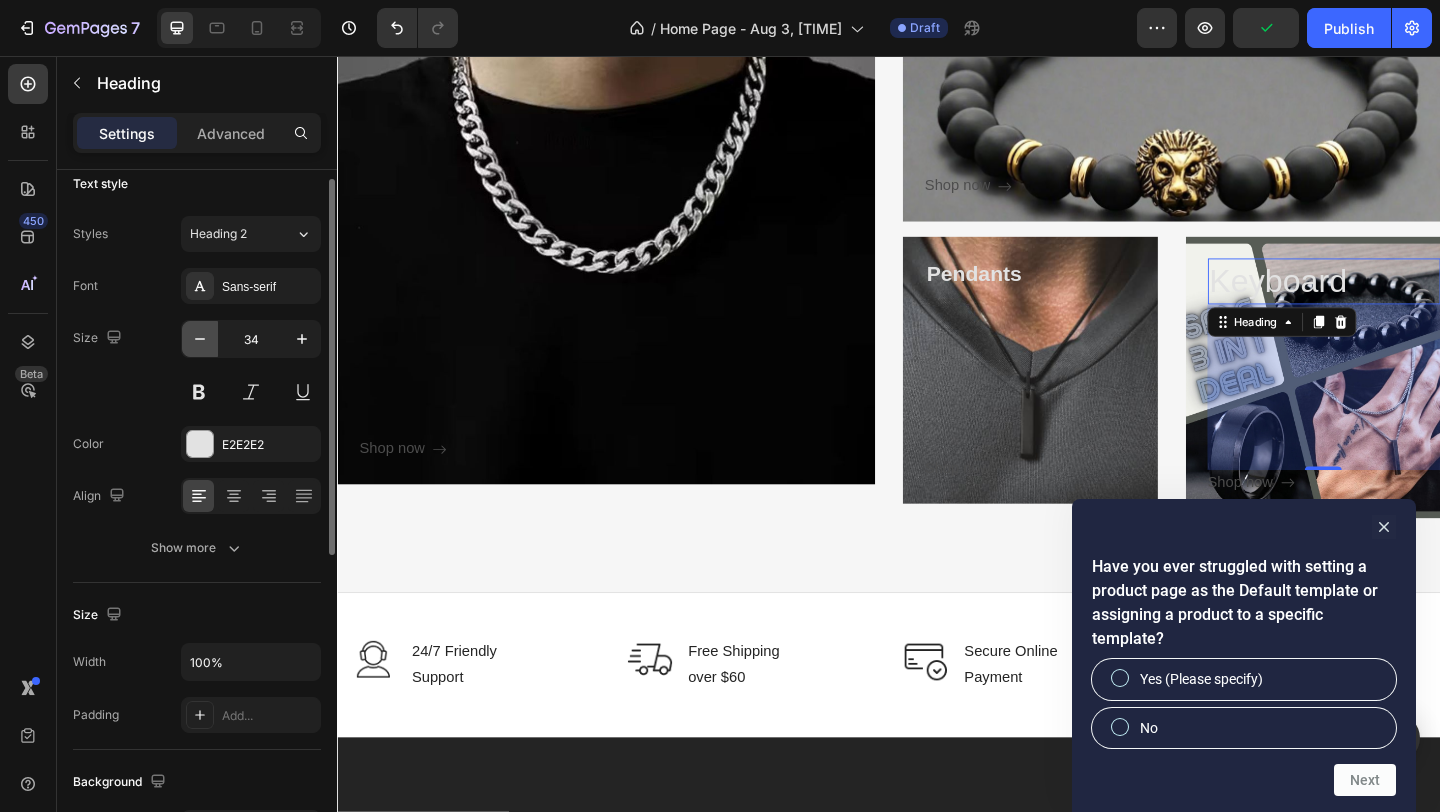 click 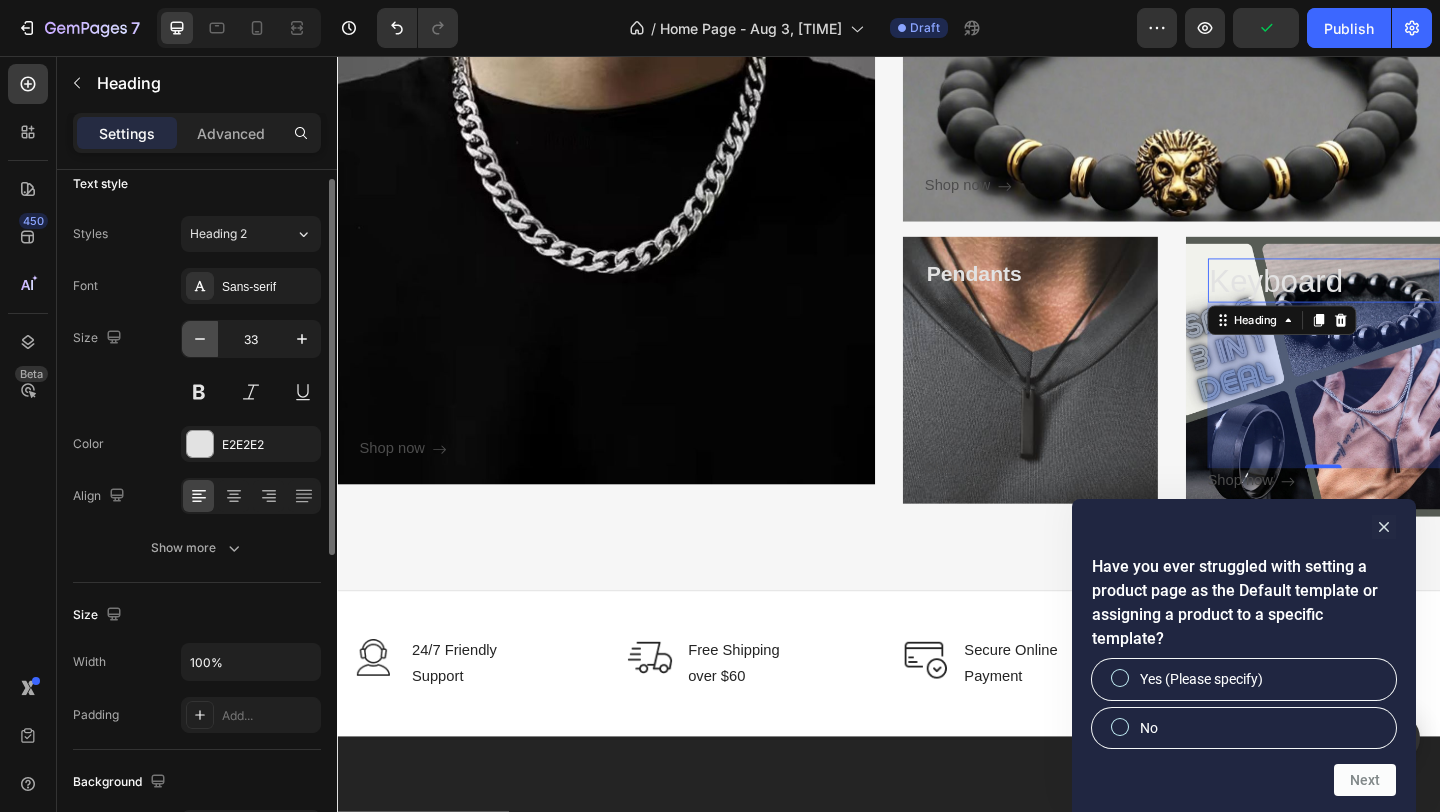 click 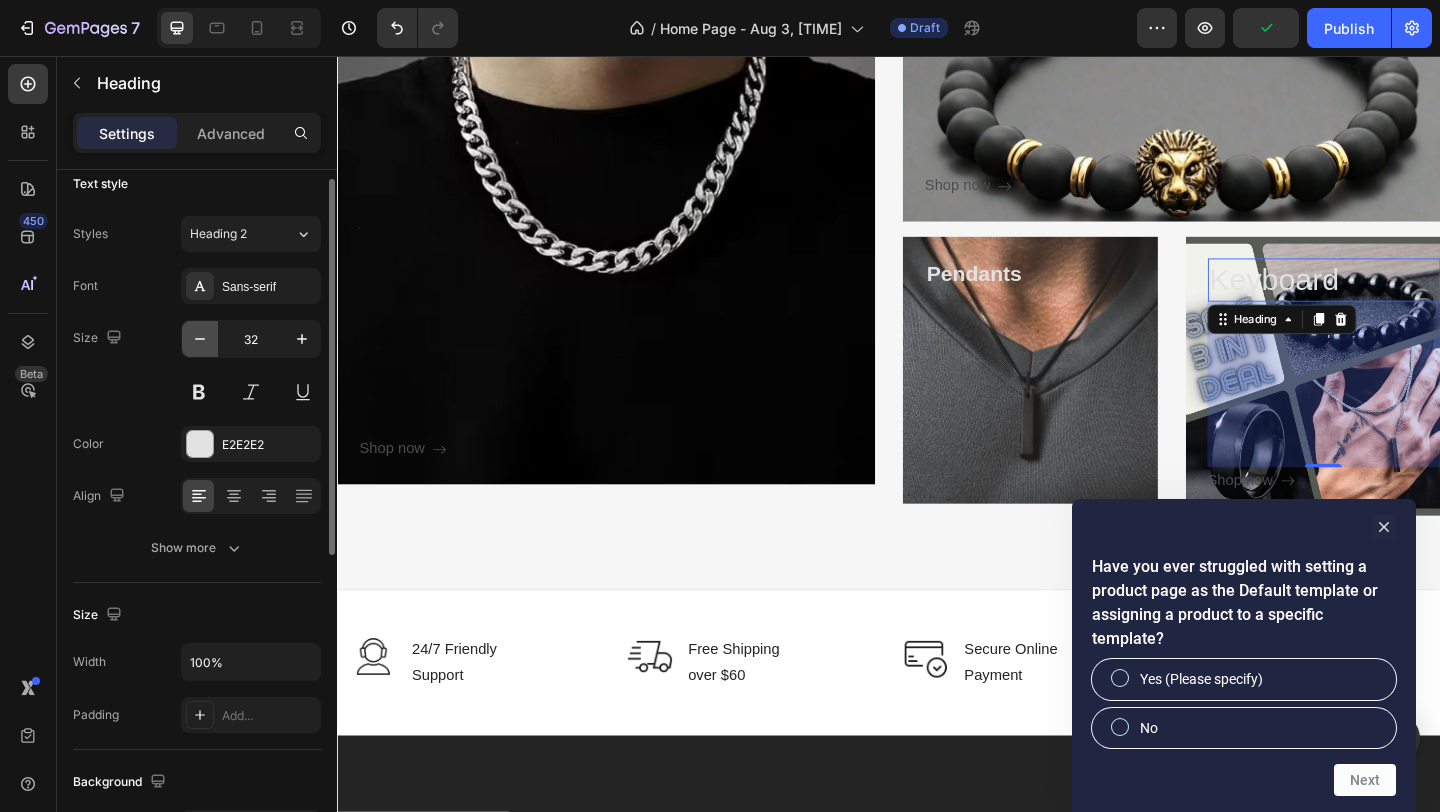 click 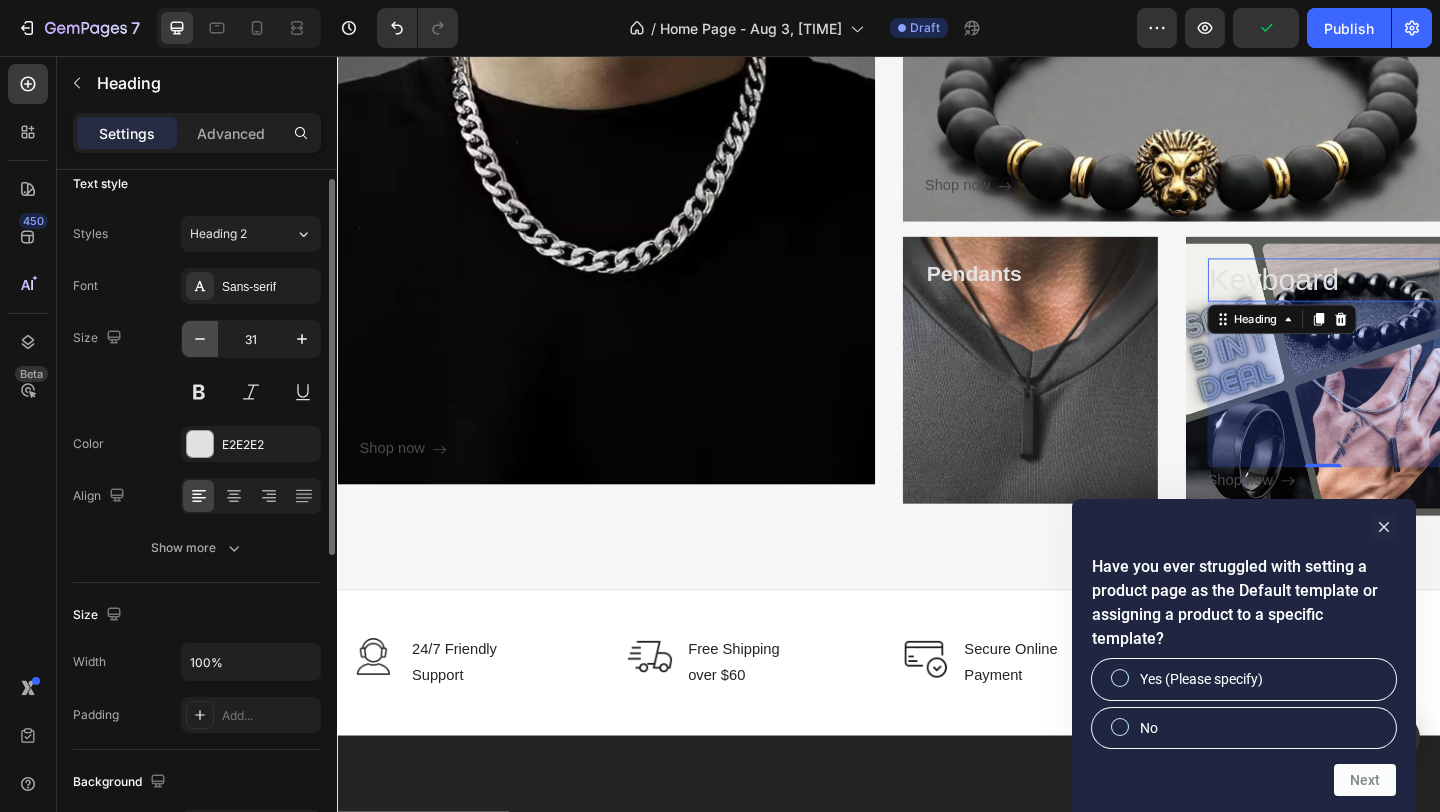 click 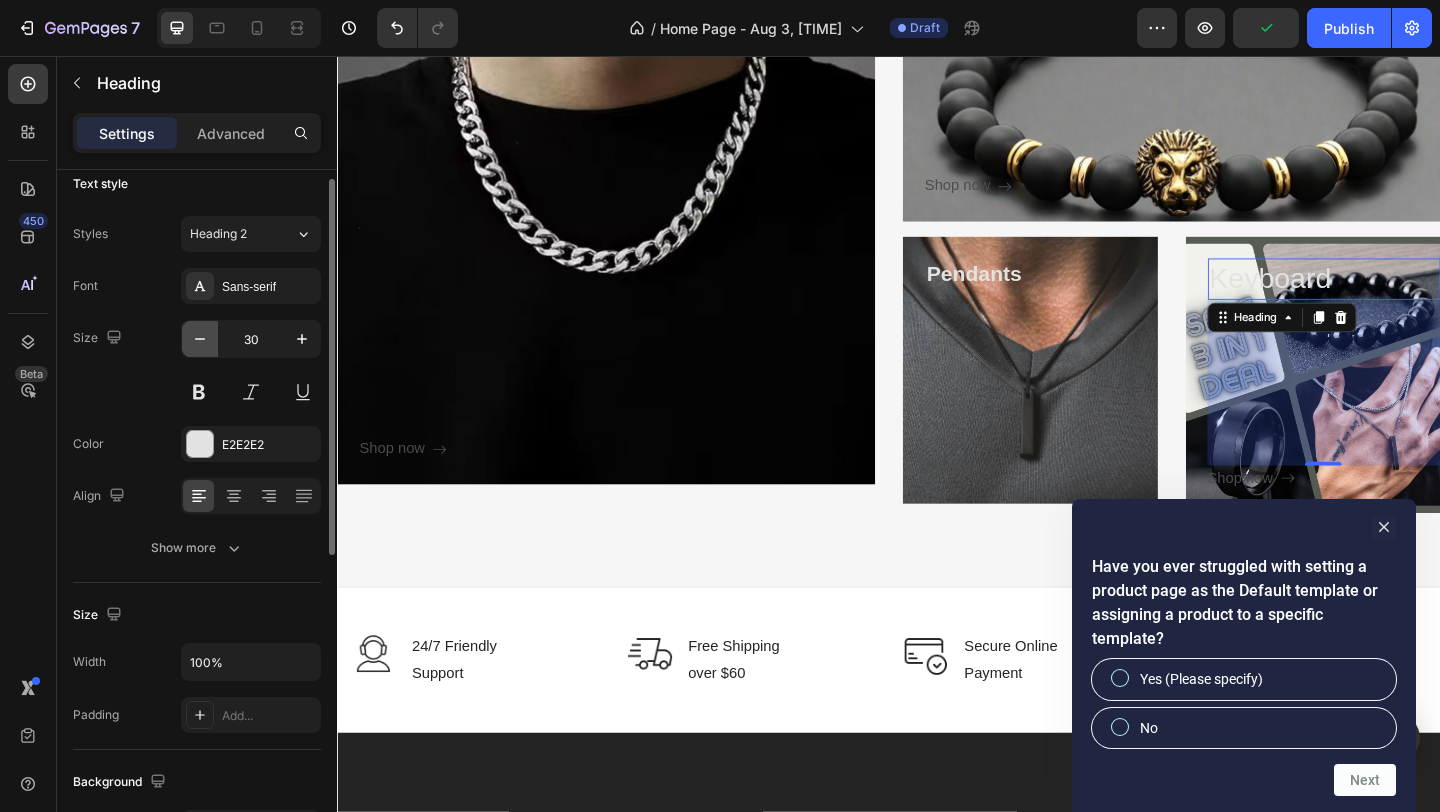click 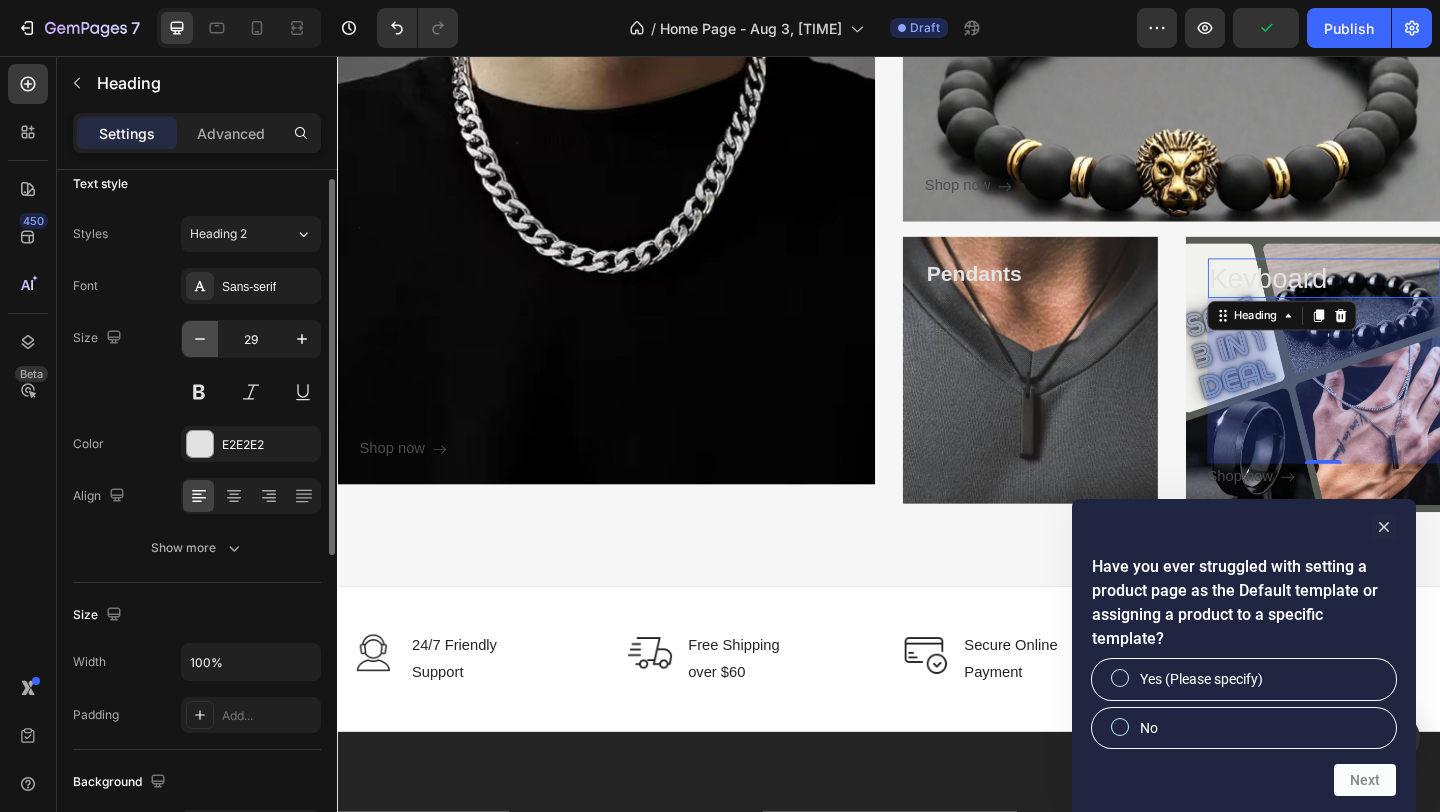 click 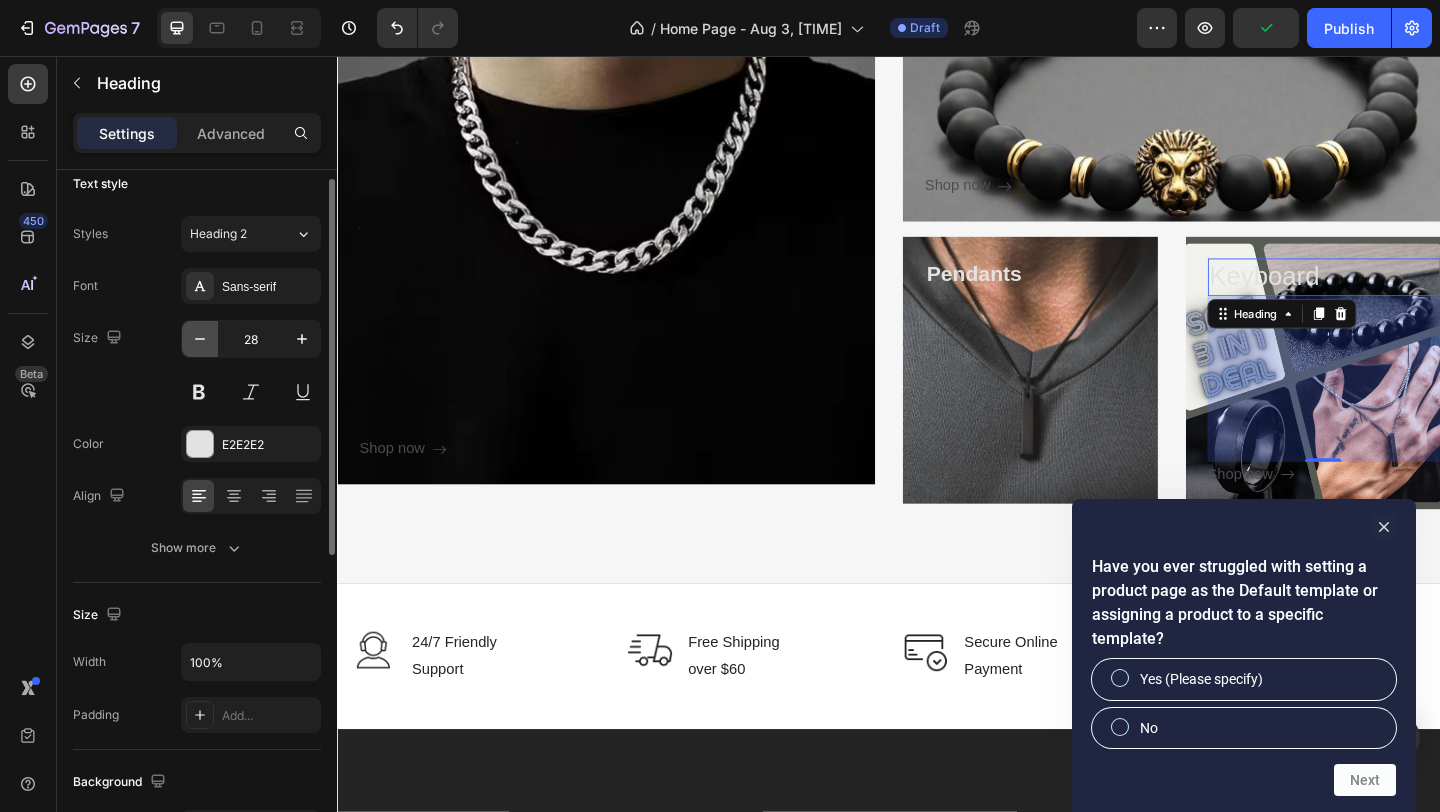 click 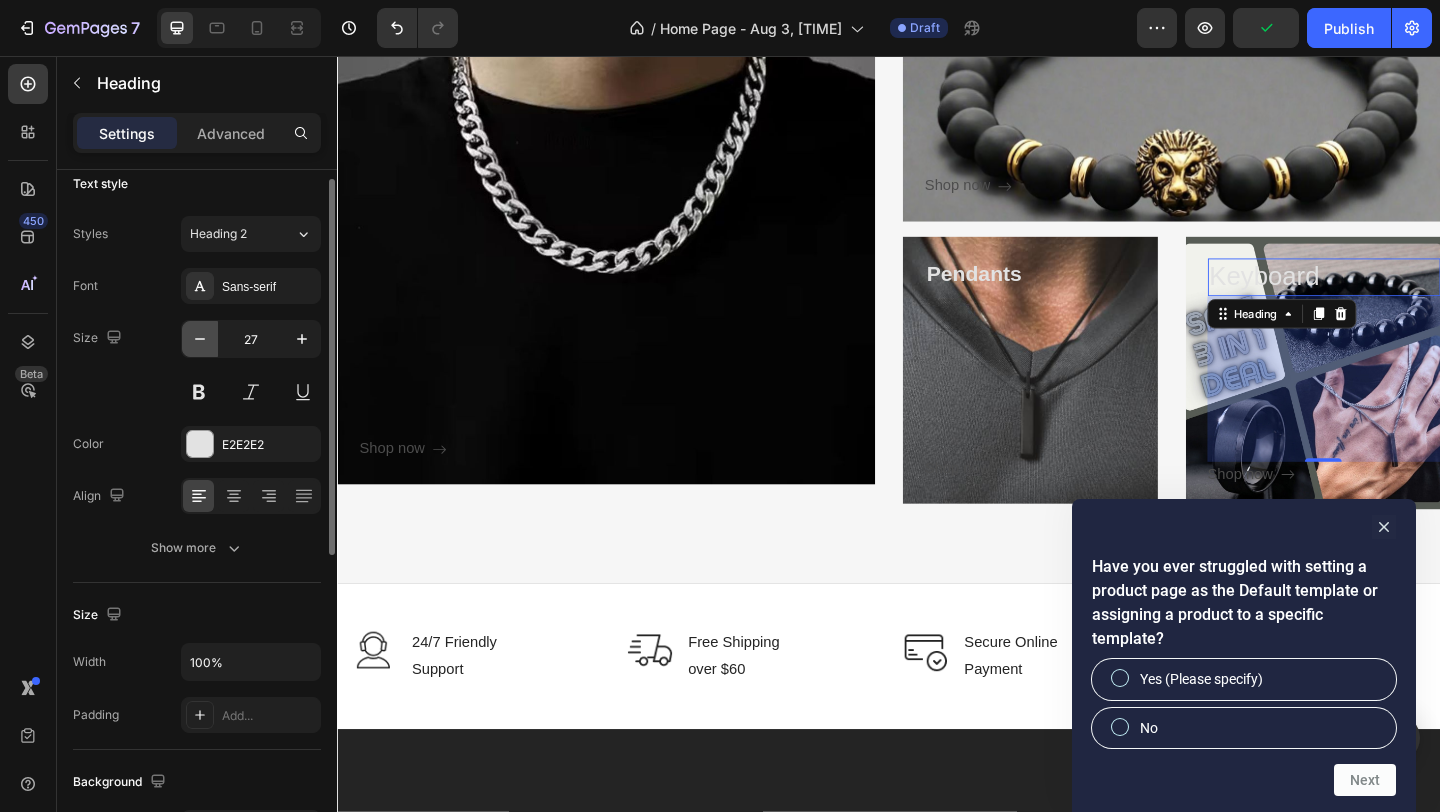 click 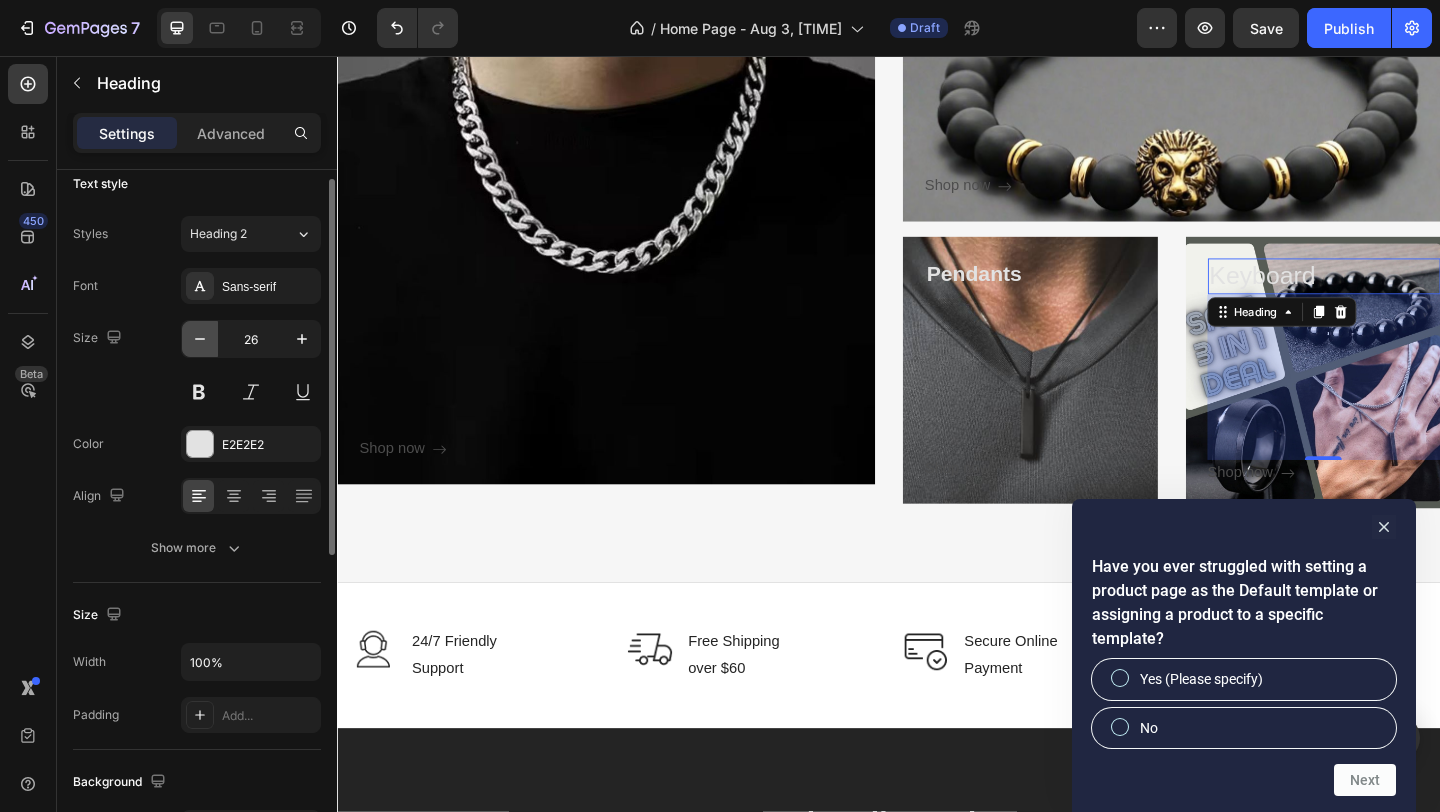 click 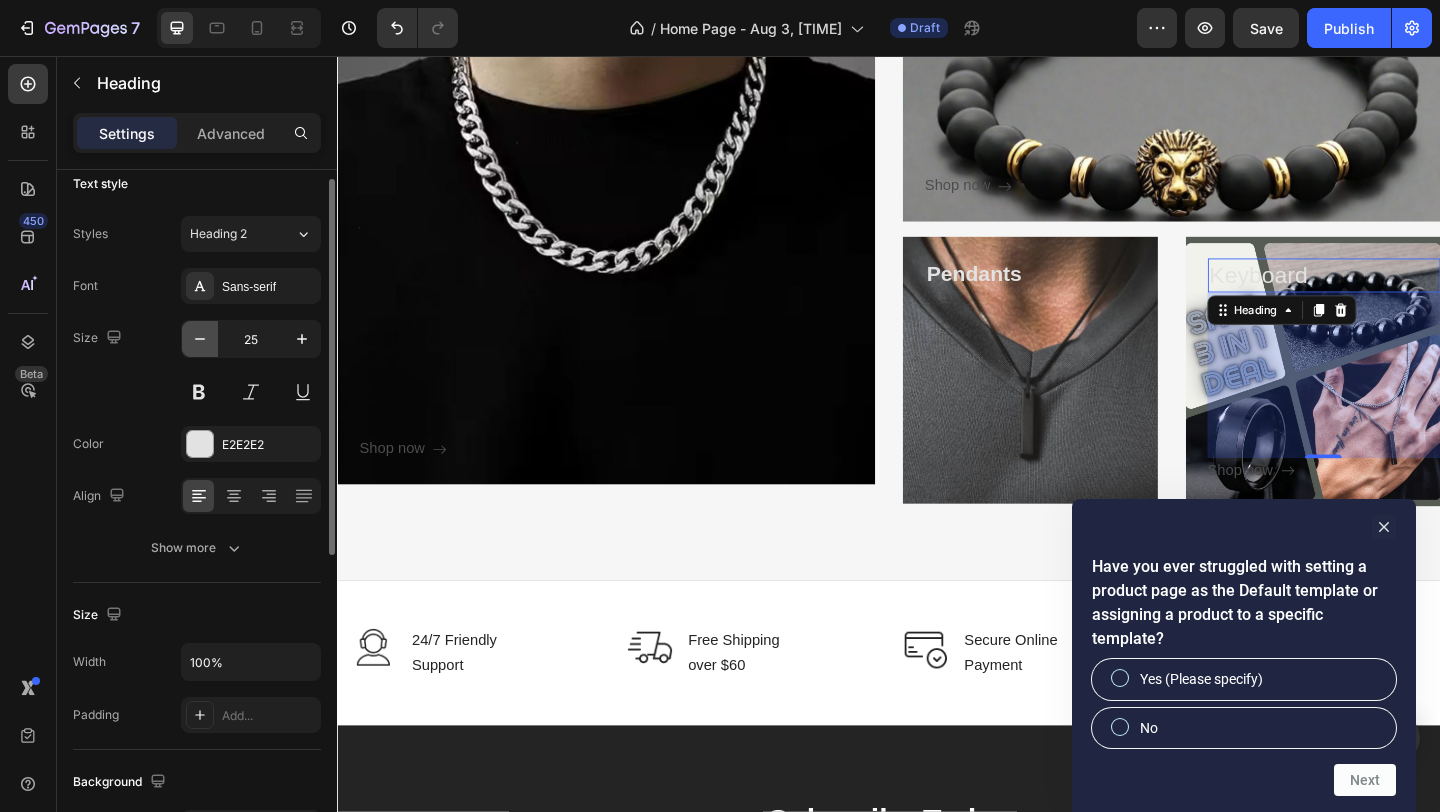 click 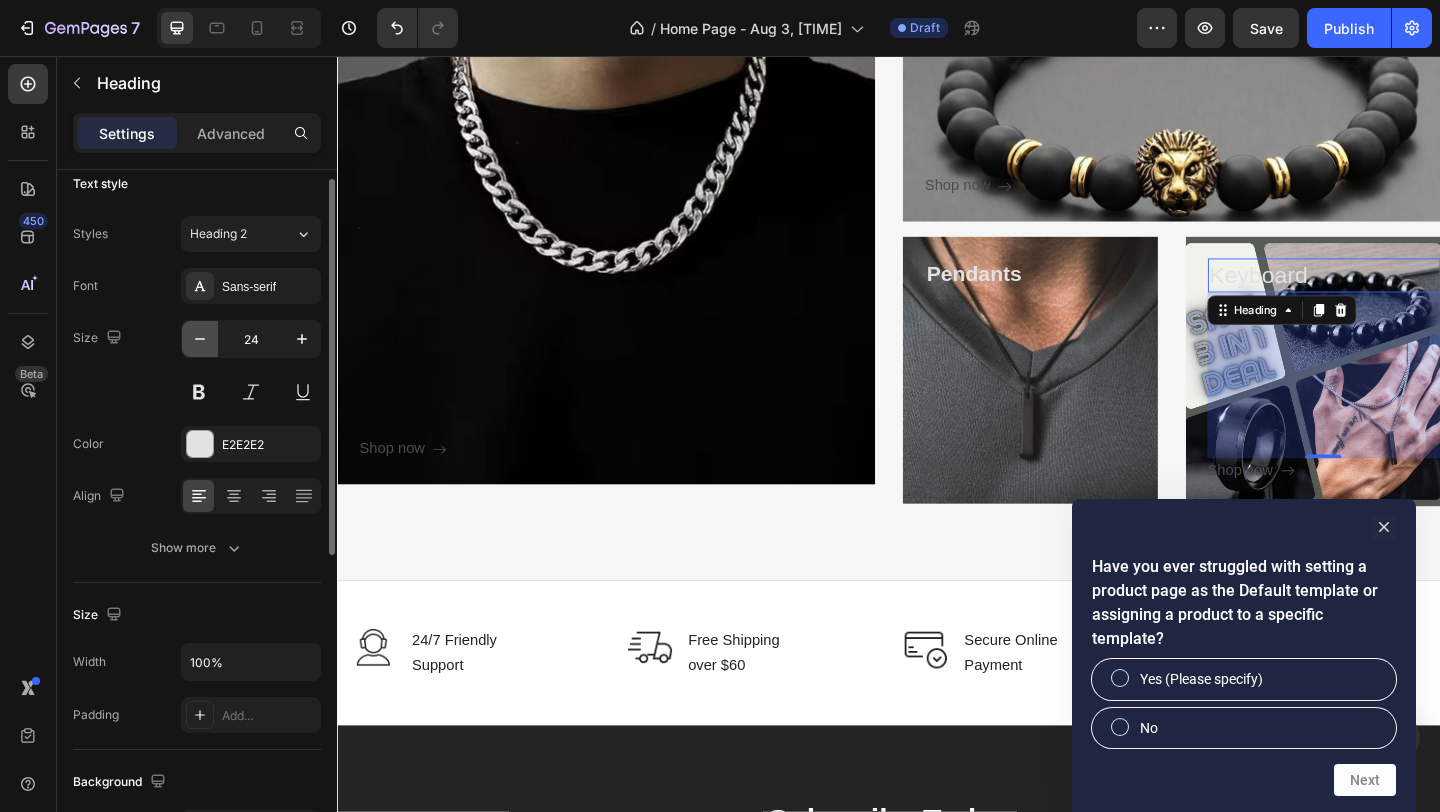 click 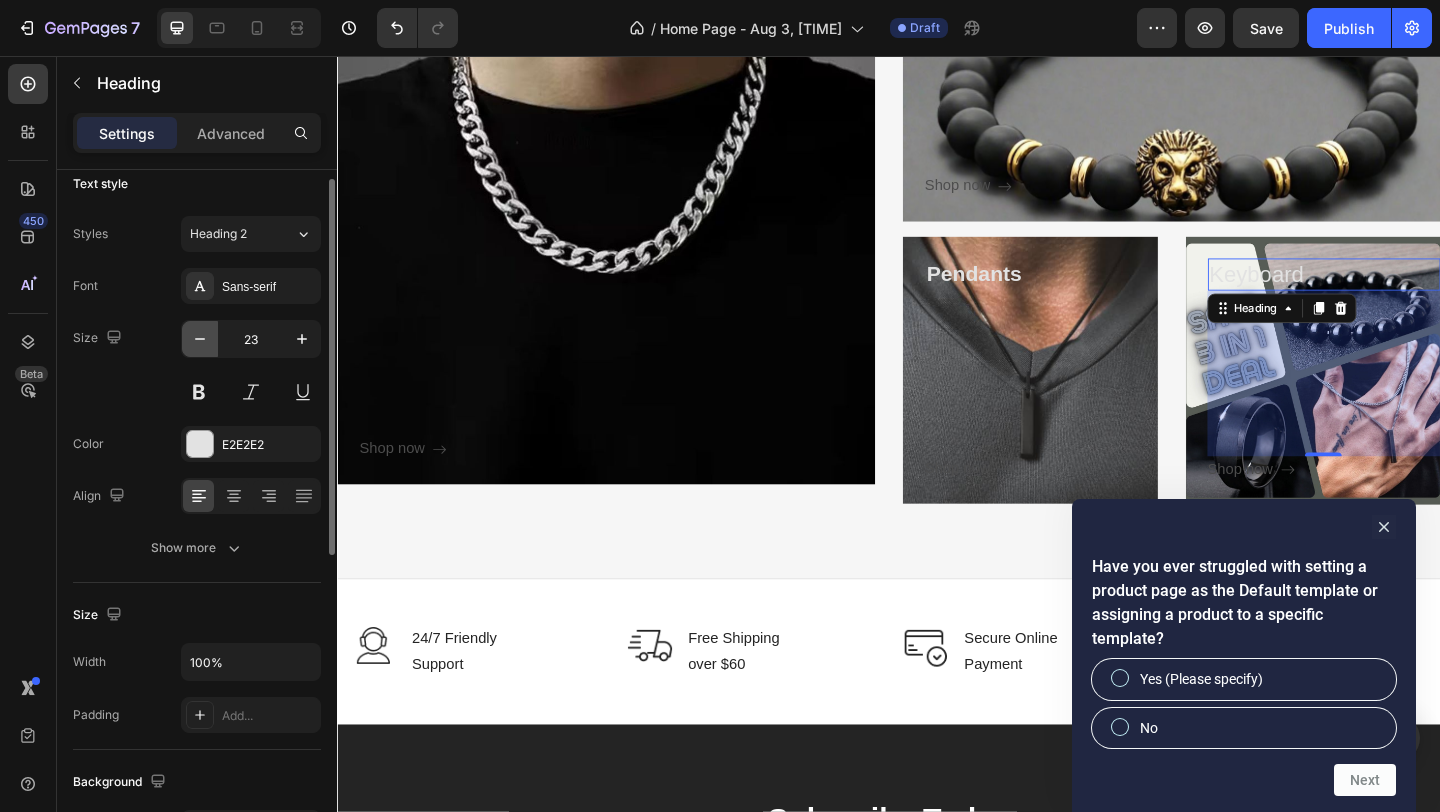 click 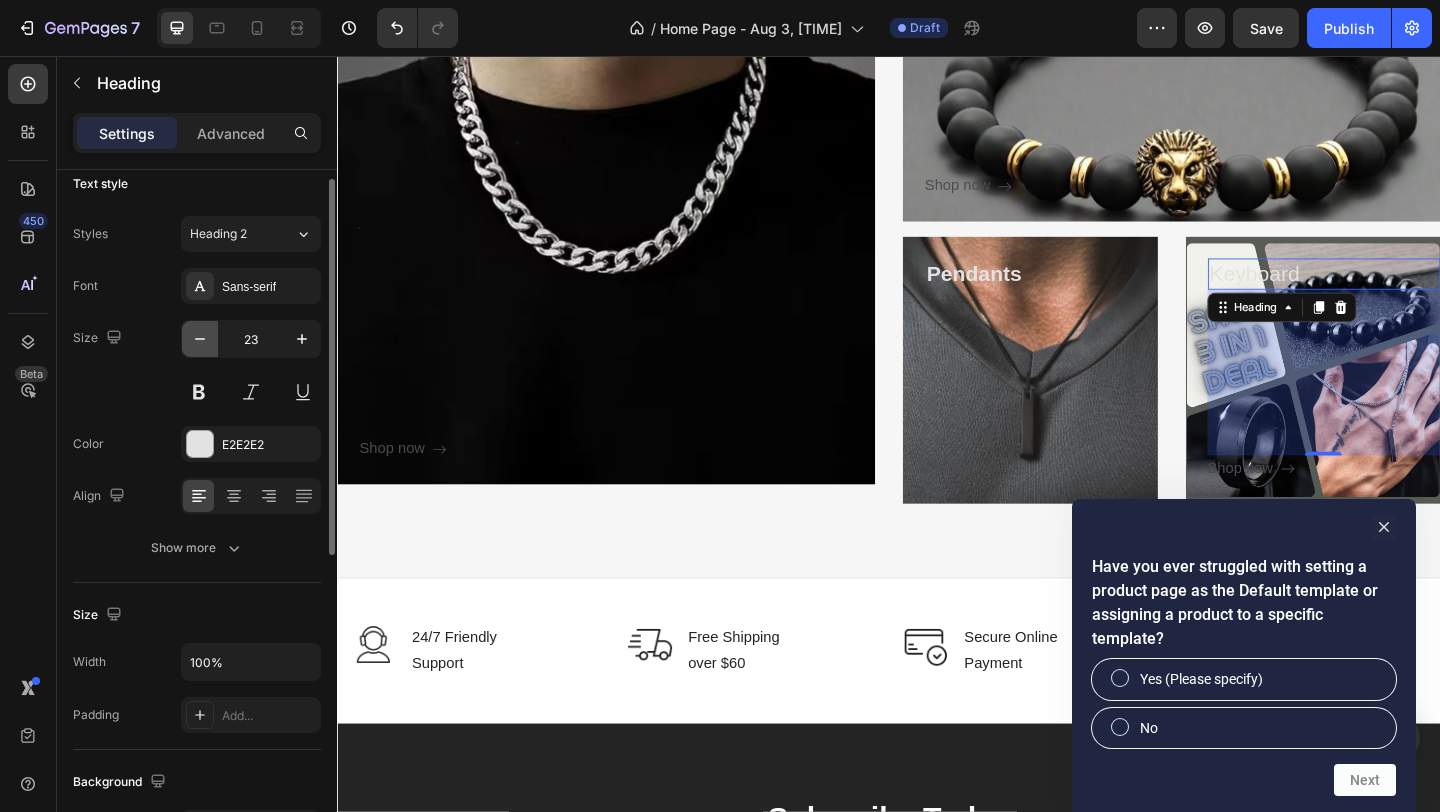 type on "22" 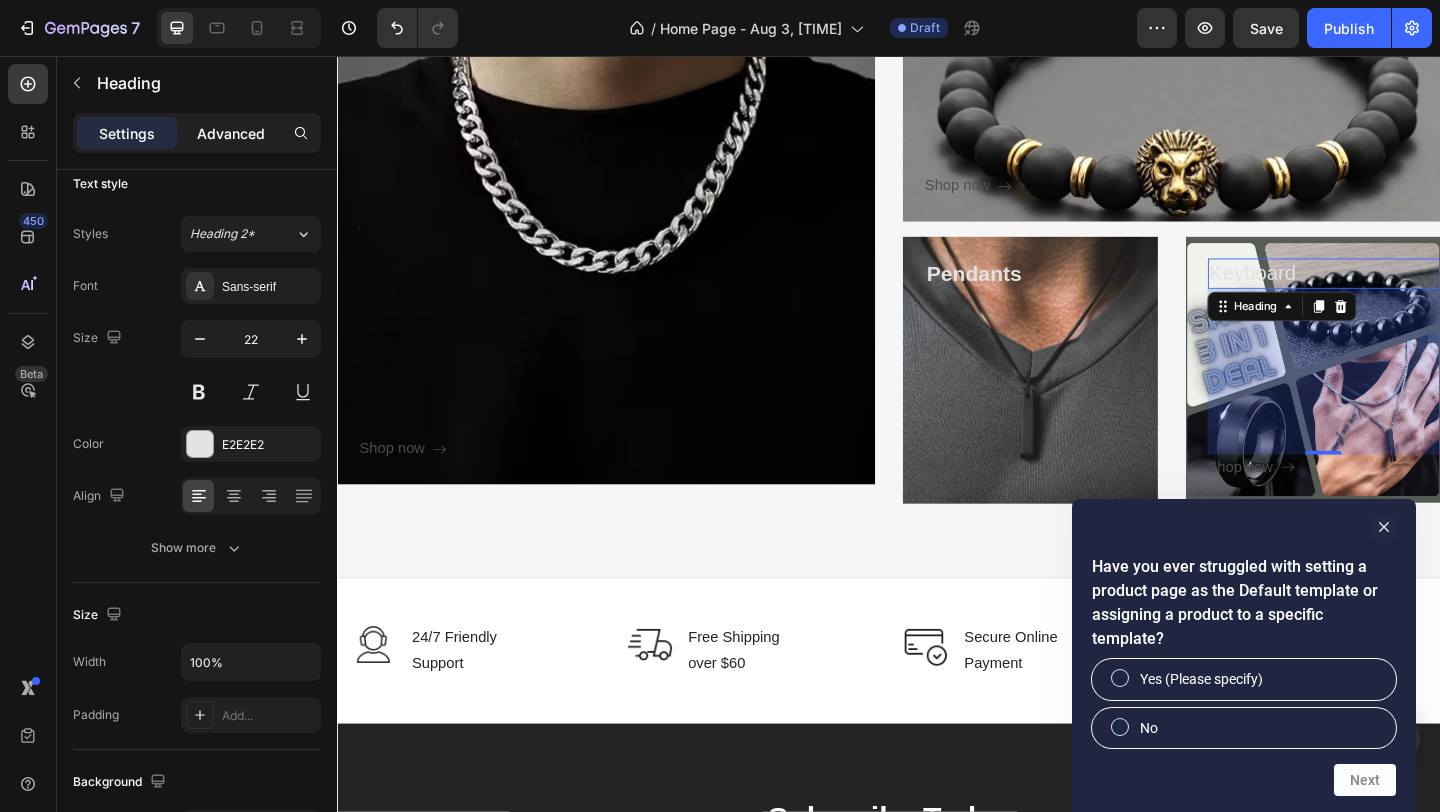 click on "Advanced" at bounding box center (231, 133) 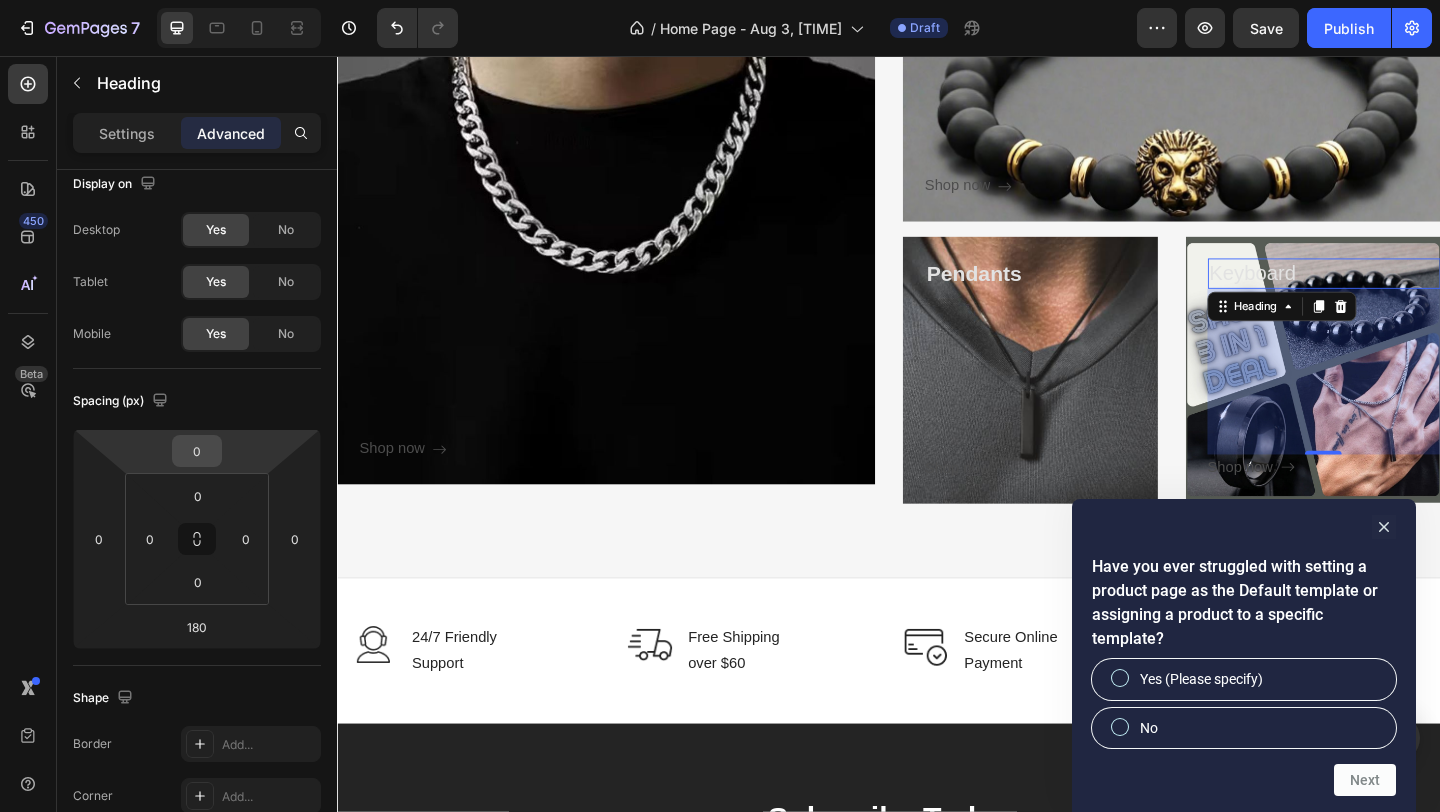 click on "0" at bounding box center [197, 451] 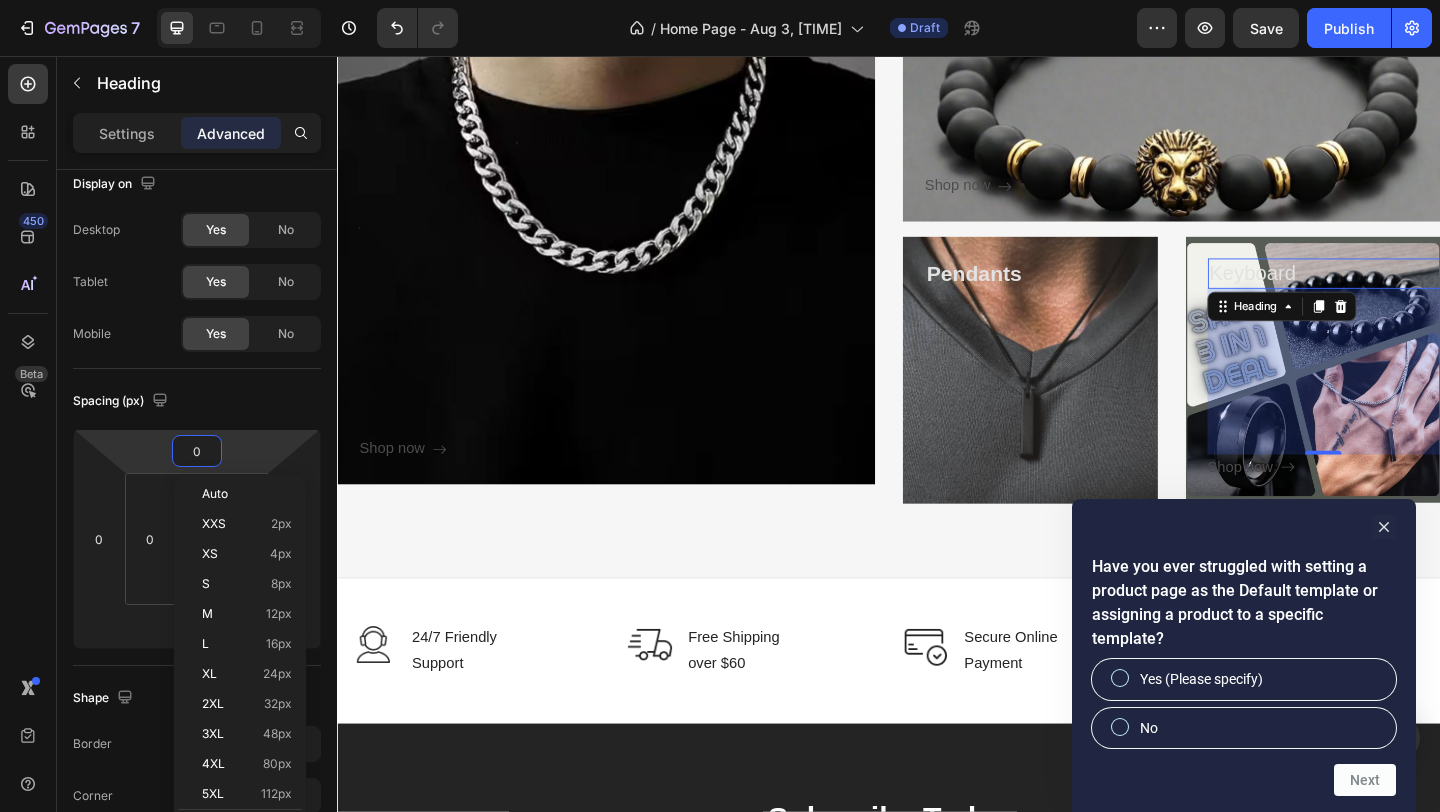 click on "0" at bounding box center (197, 451) 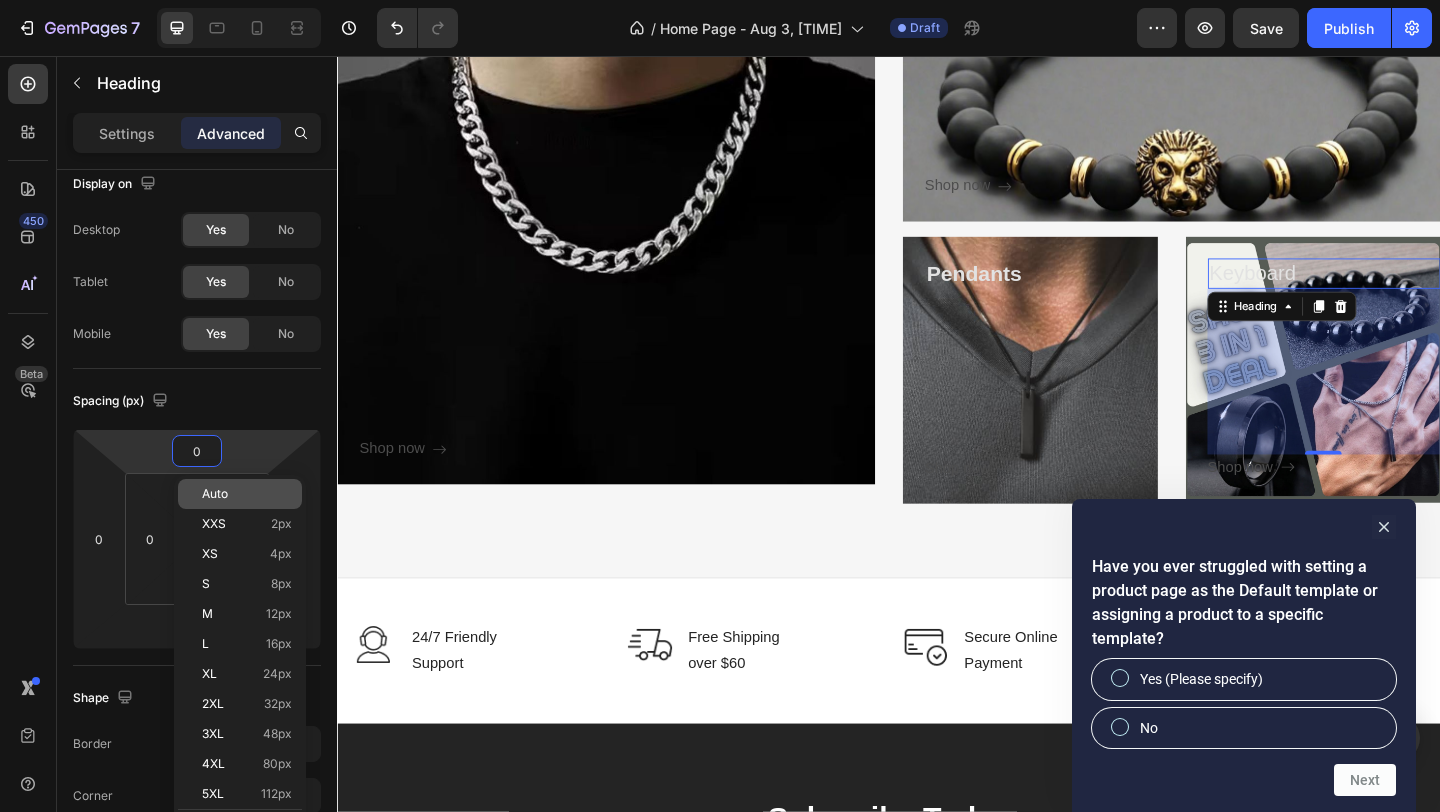 click on "Auto" at bounding box center (247, 494) 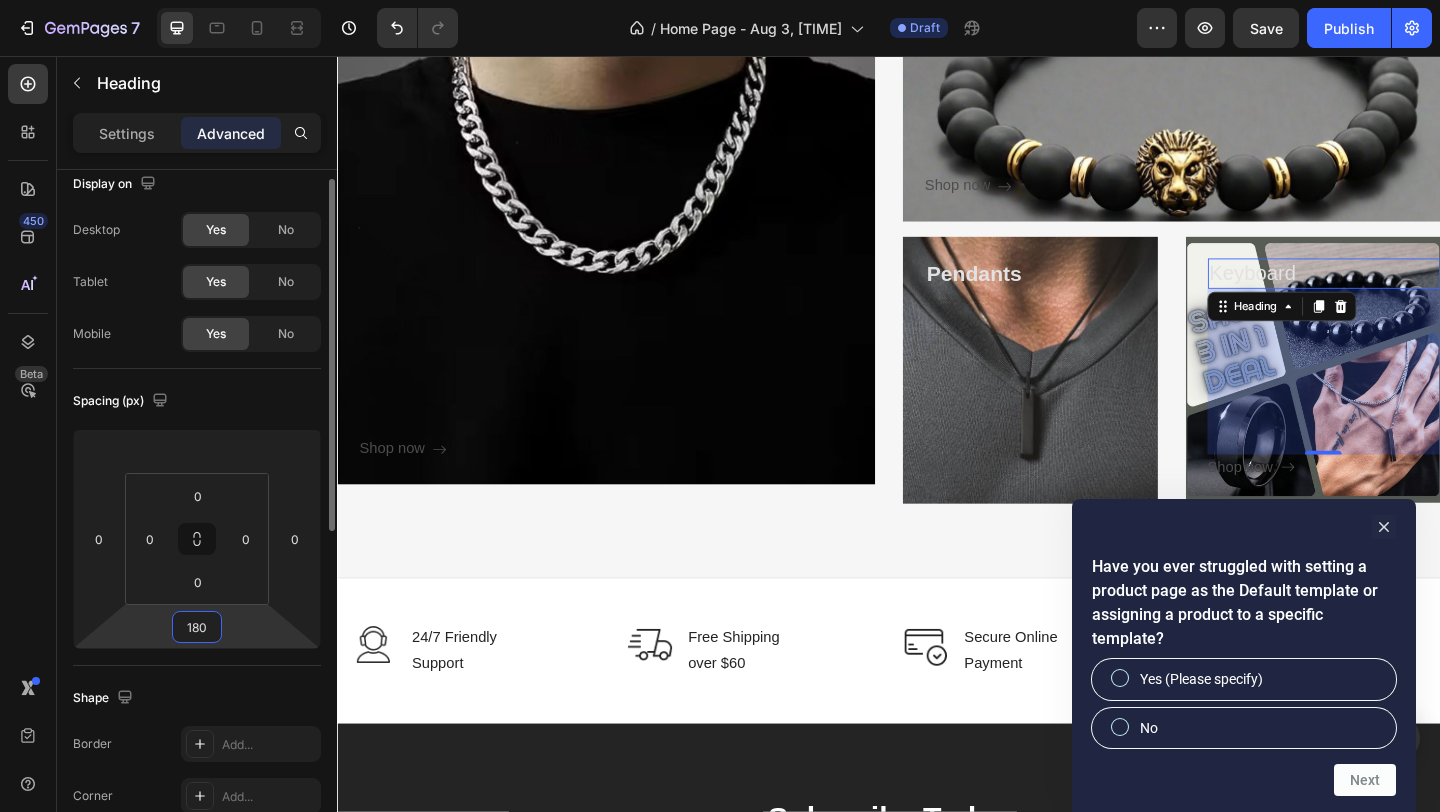 click on "180" at bounding box center (197, 627) 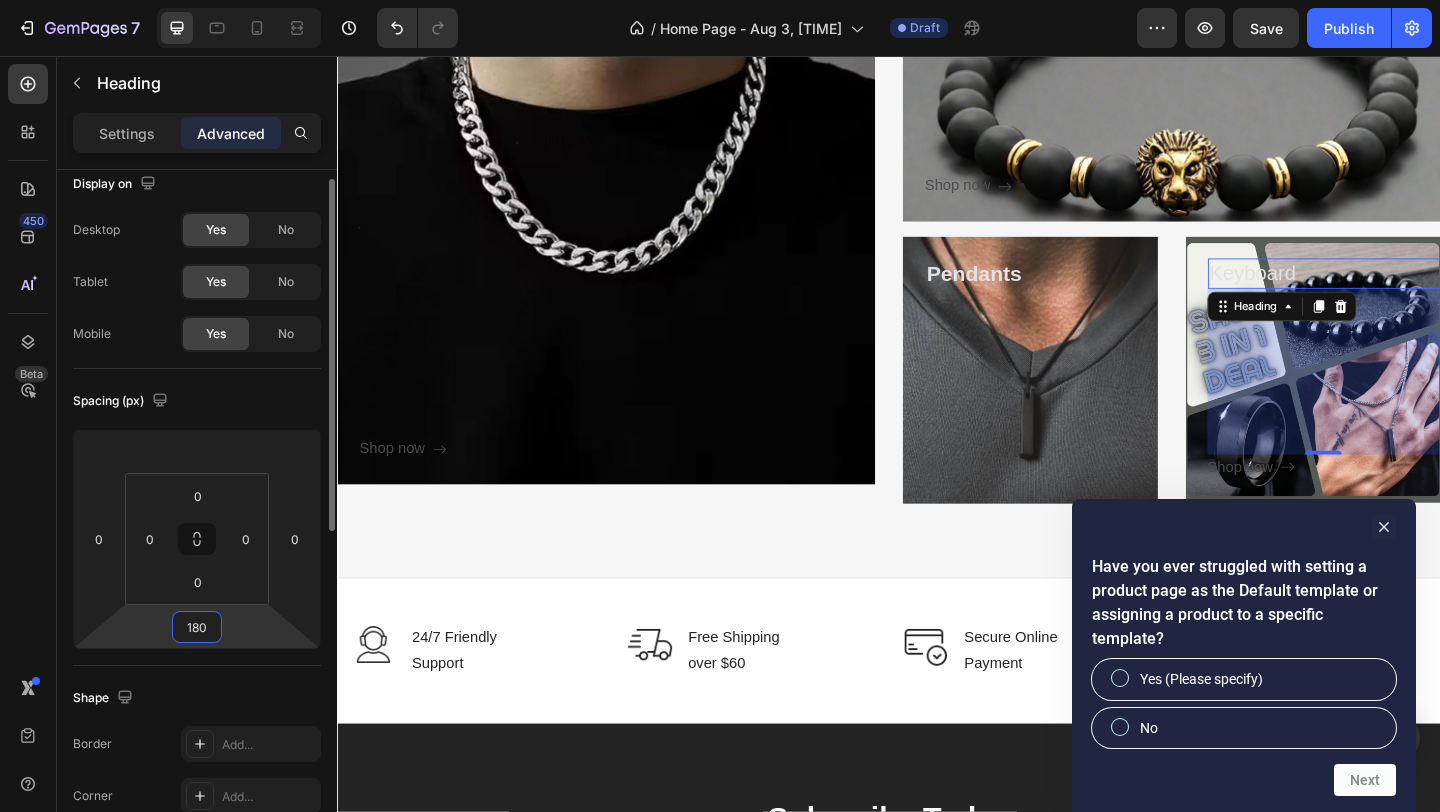 click on "180" at bounding box center (197, 627) 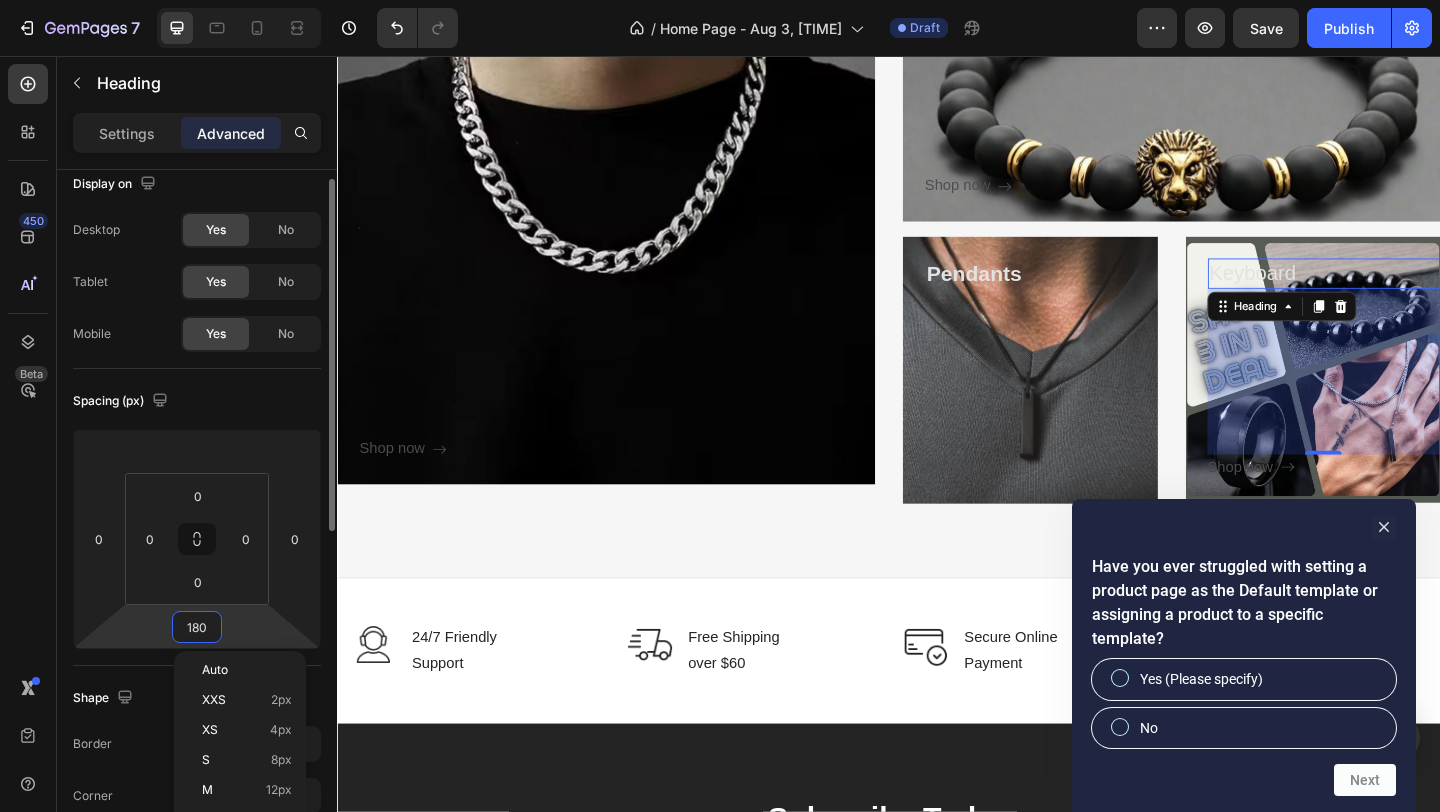 type 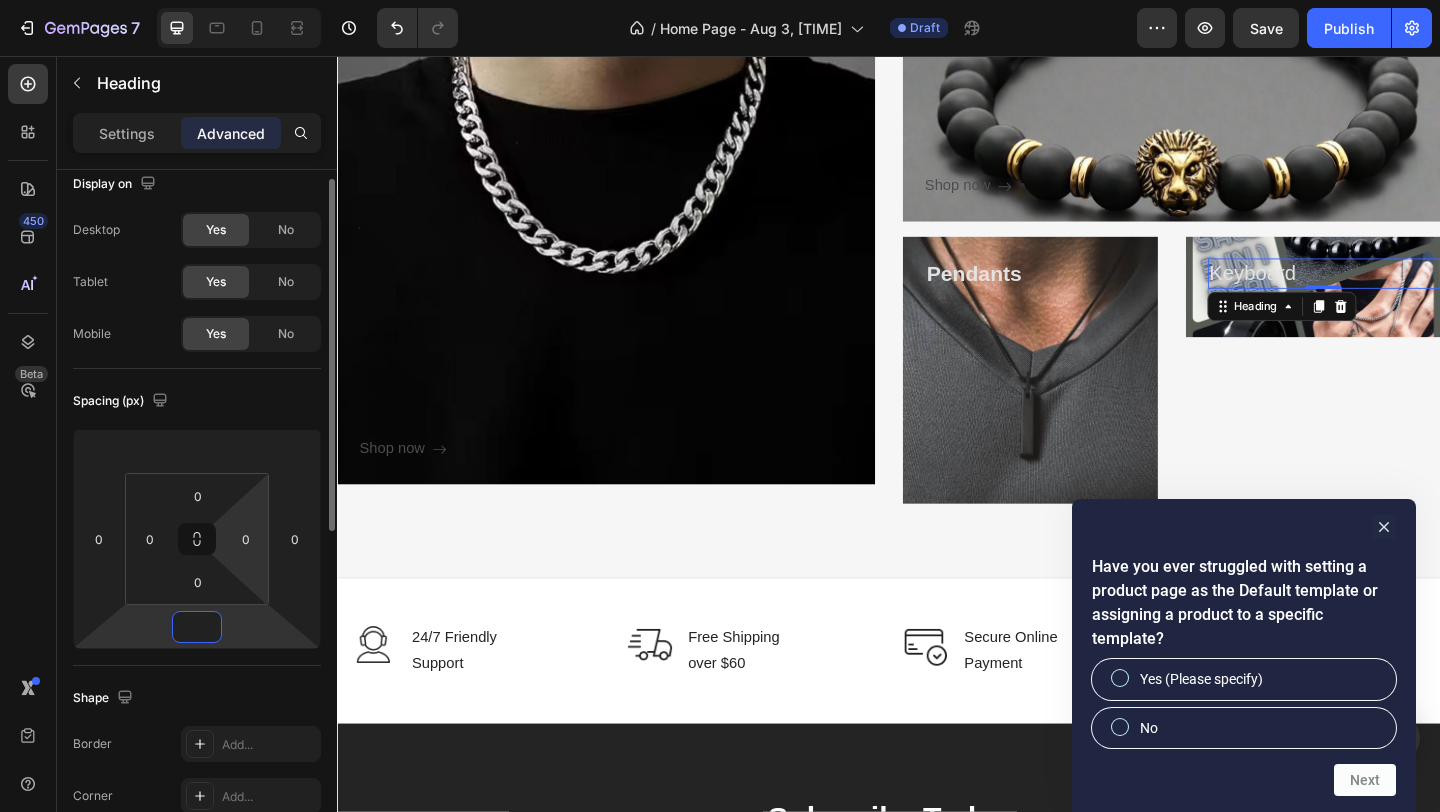 type on "0" 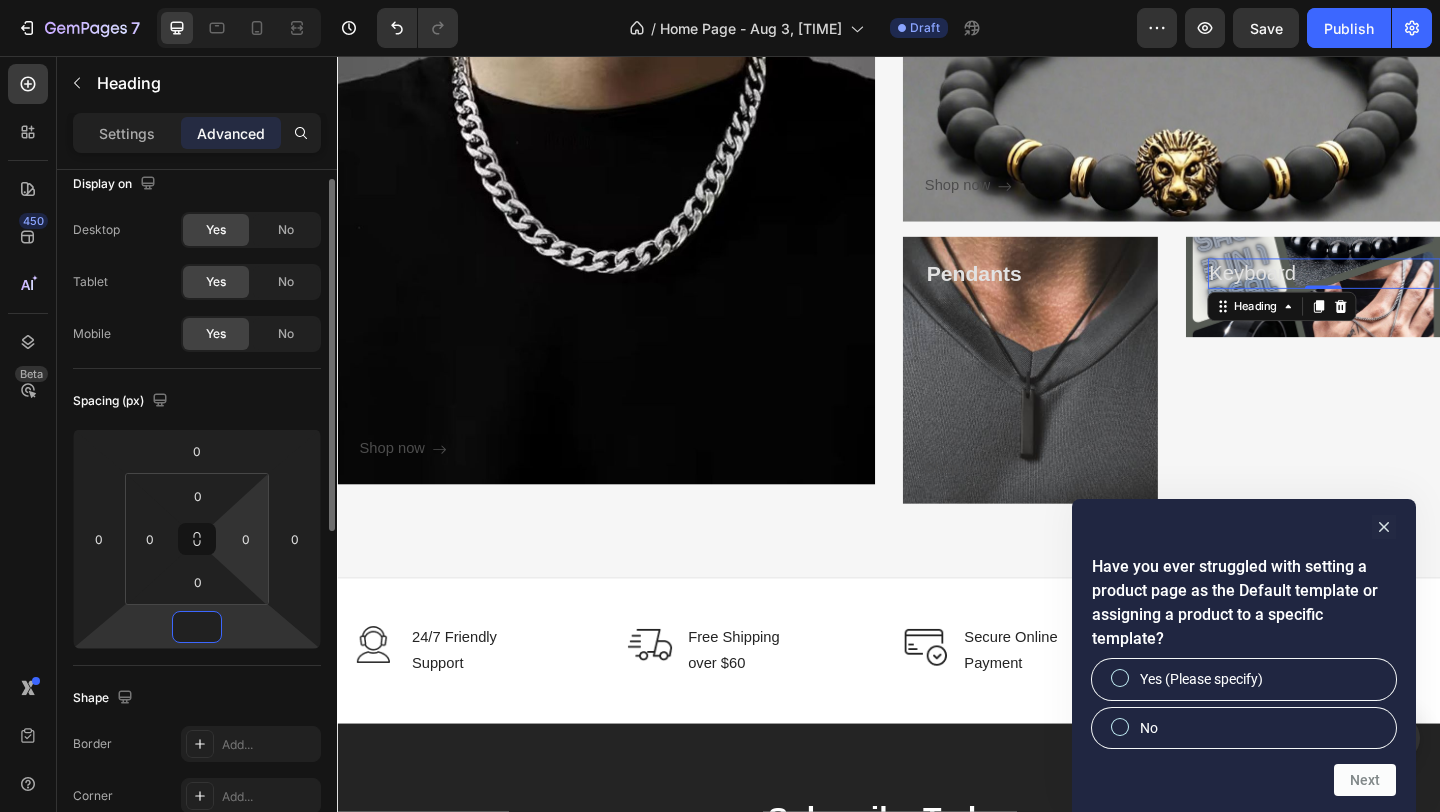 type on "180" 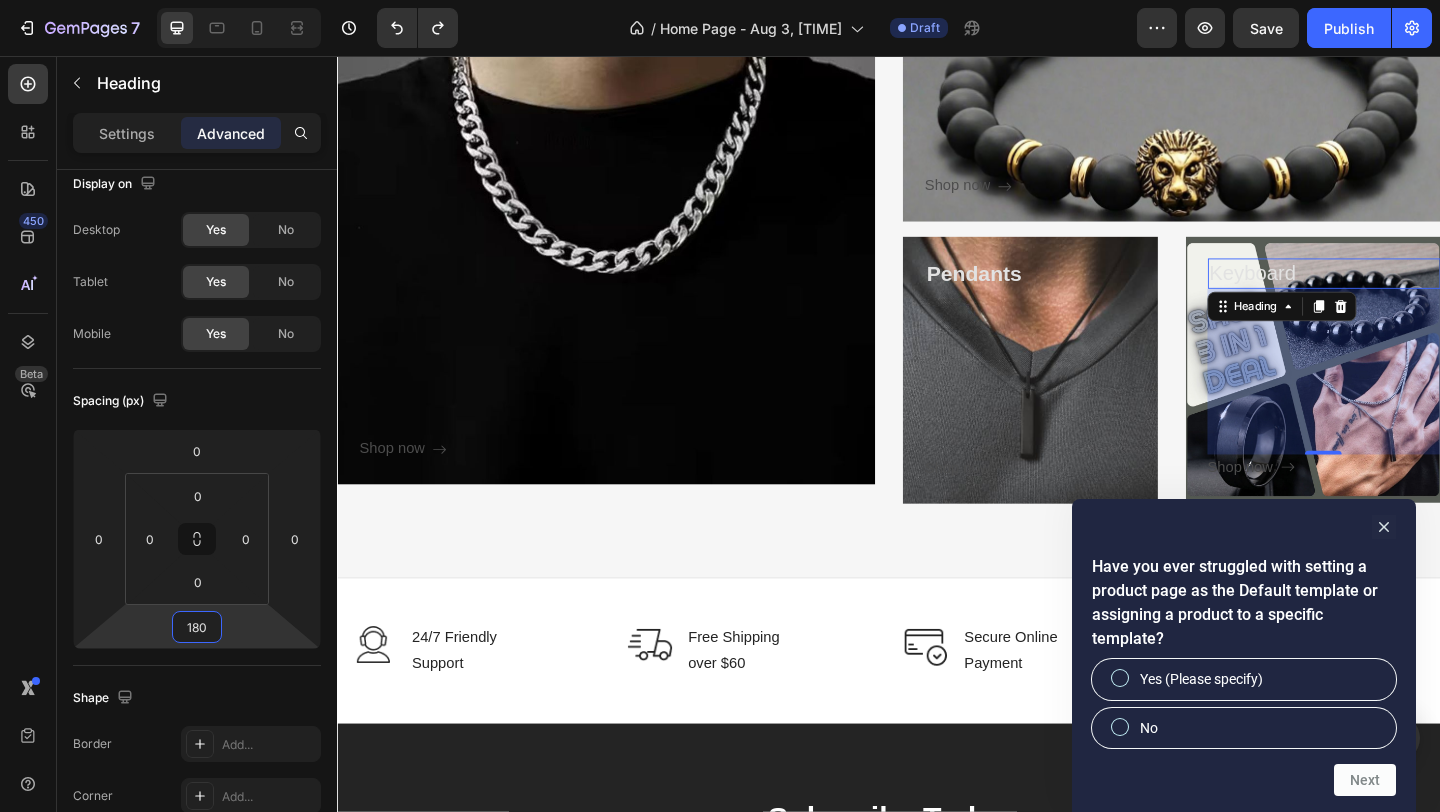click on "Keyboard" at bounding box center (1411, 292) 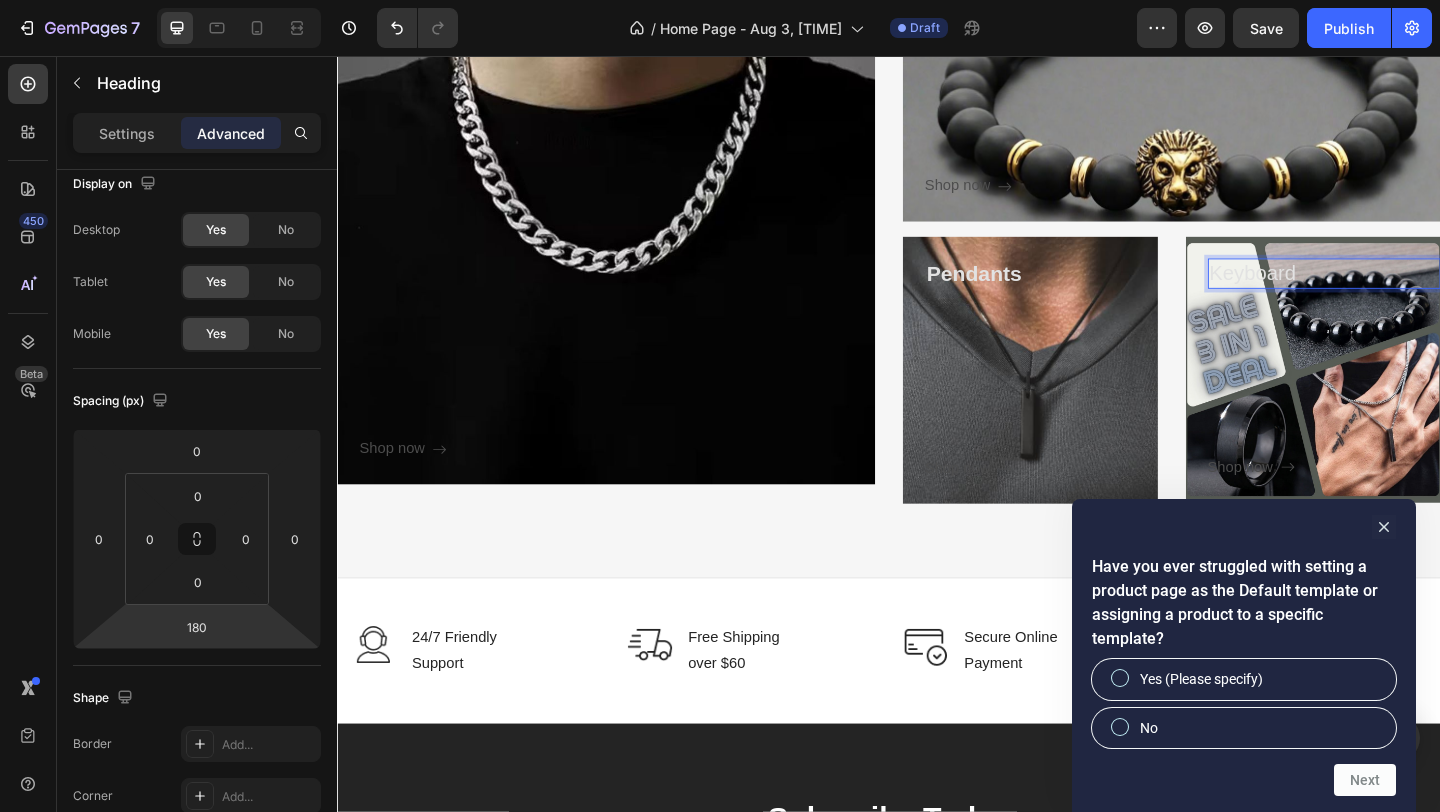 click on "Keyboard" at bounding box center (1411, 292) 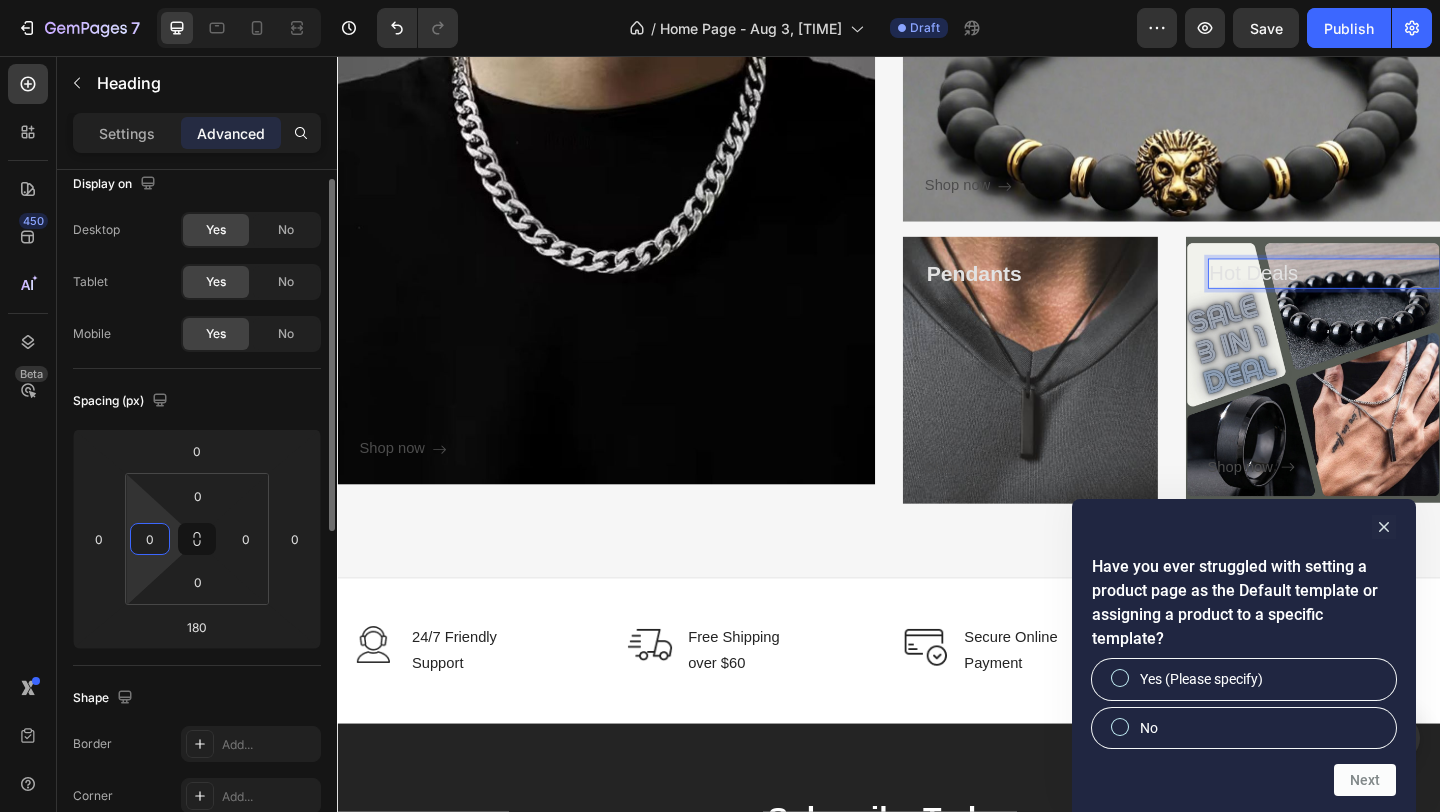 click on "0" at bounding box center [150, 539] 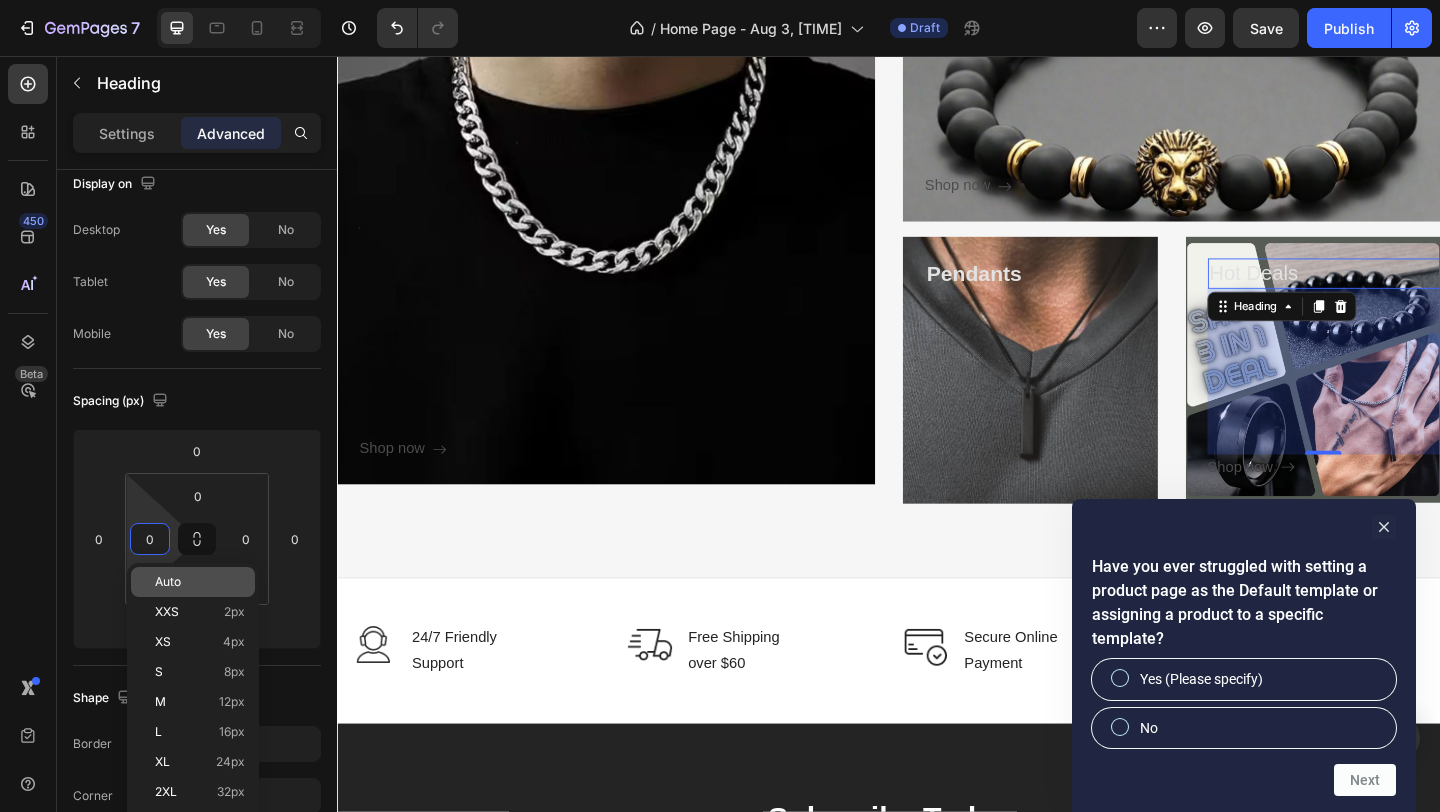click on "Auto" 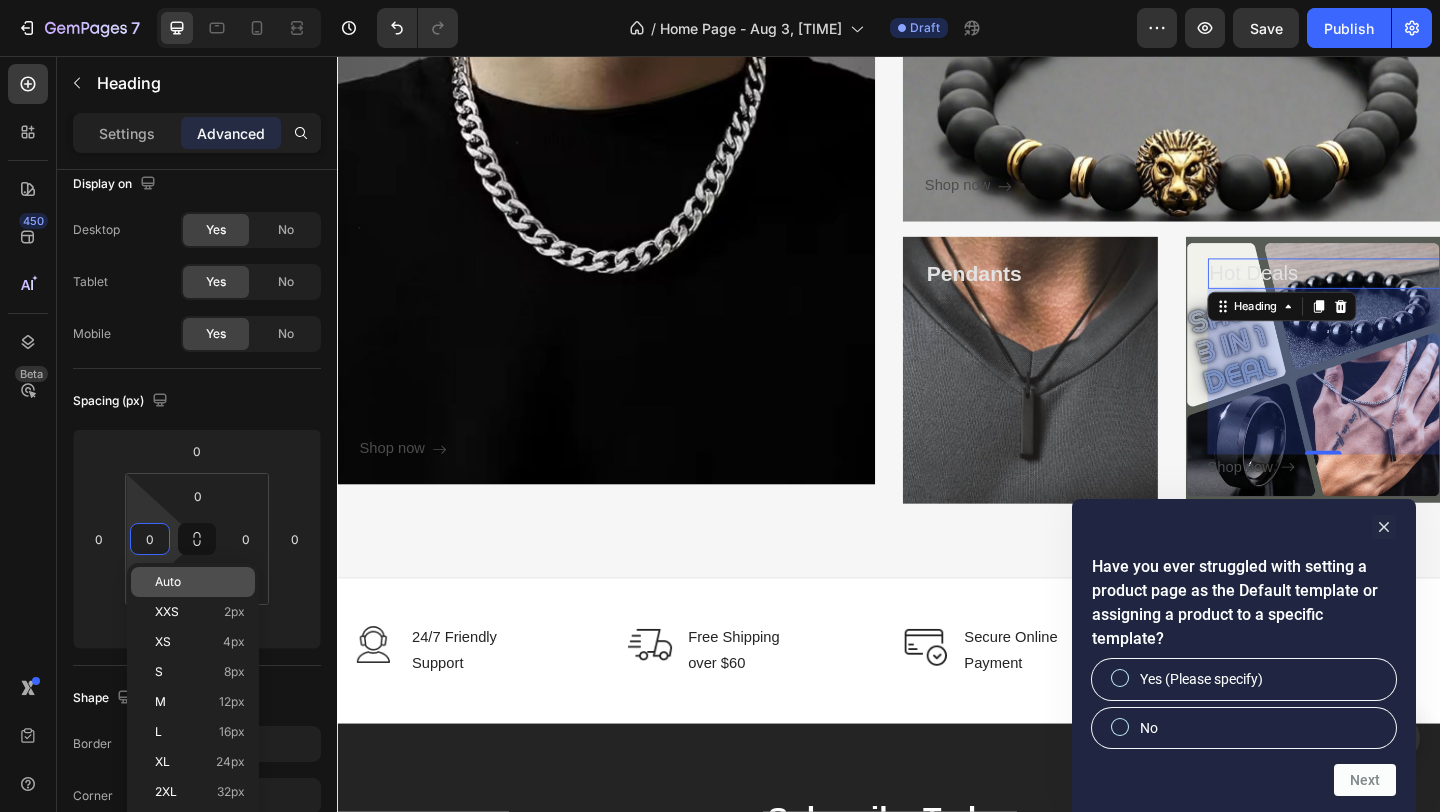 type on "Auto" 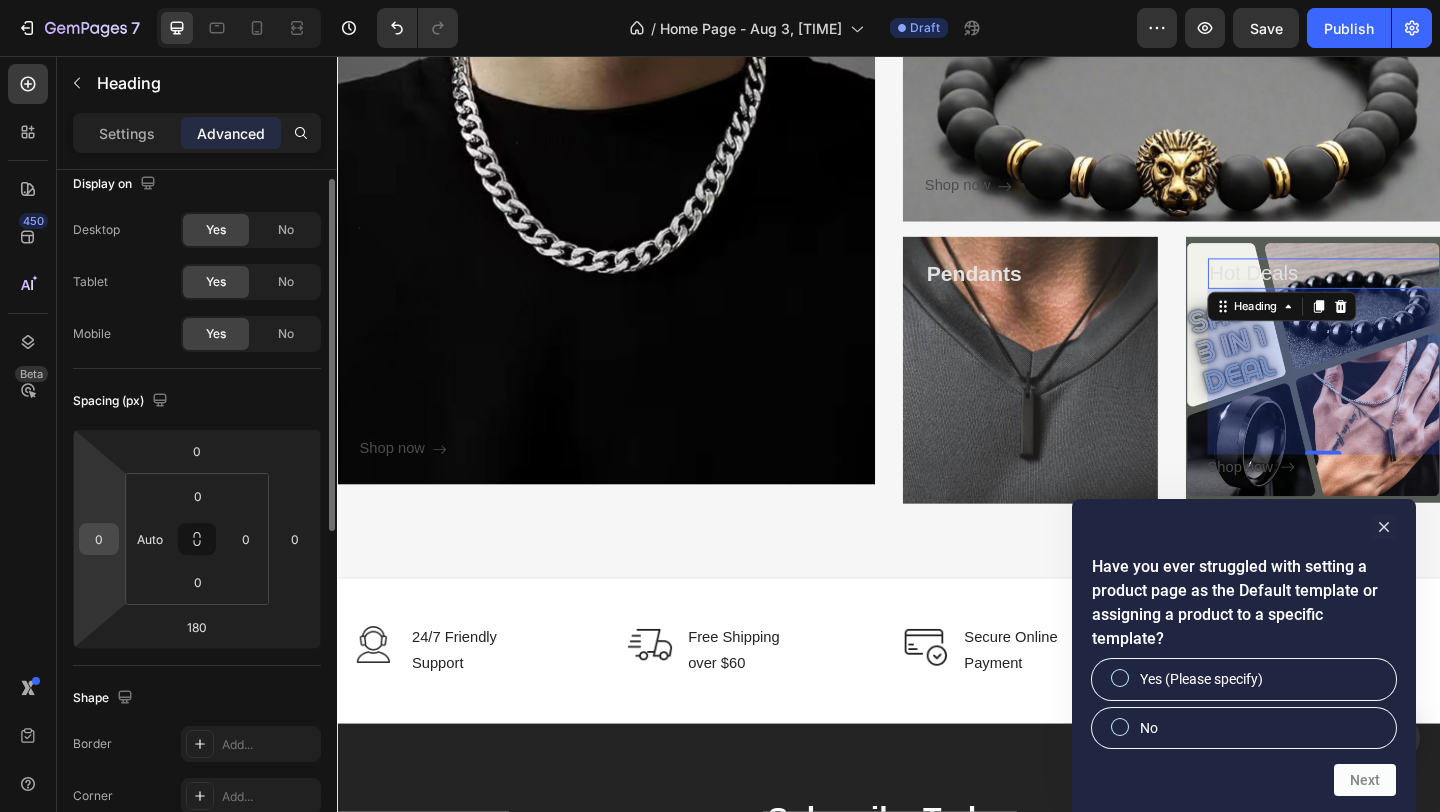 click on "0" at bounding box center (99, 539) 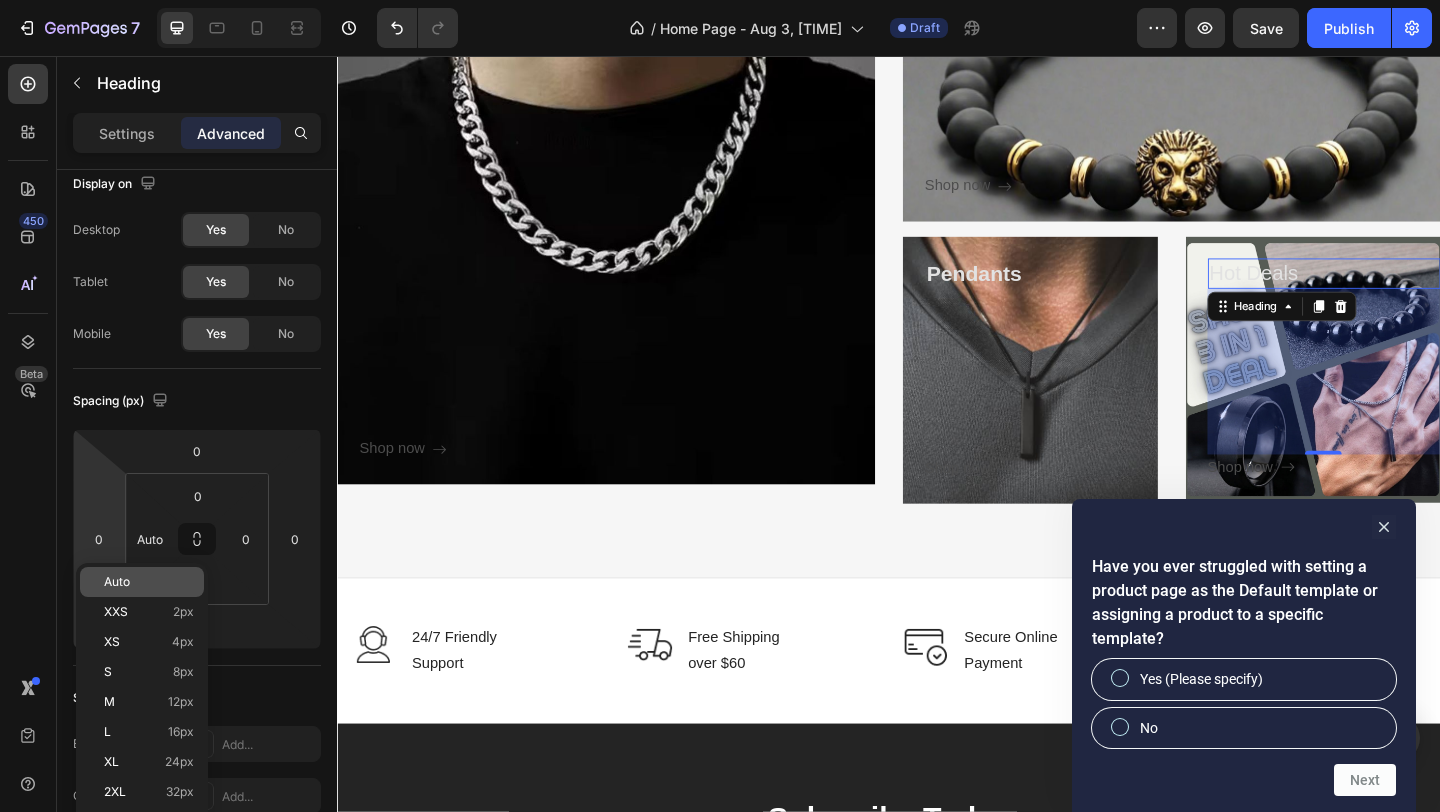 click on "Auto" at bounding box center (117, 582) 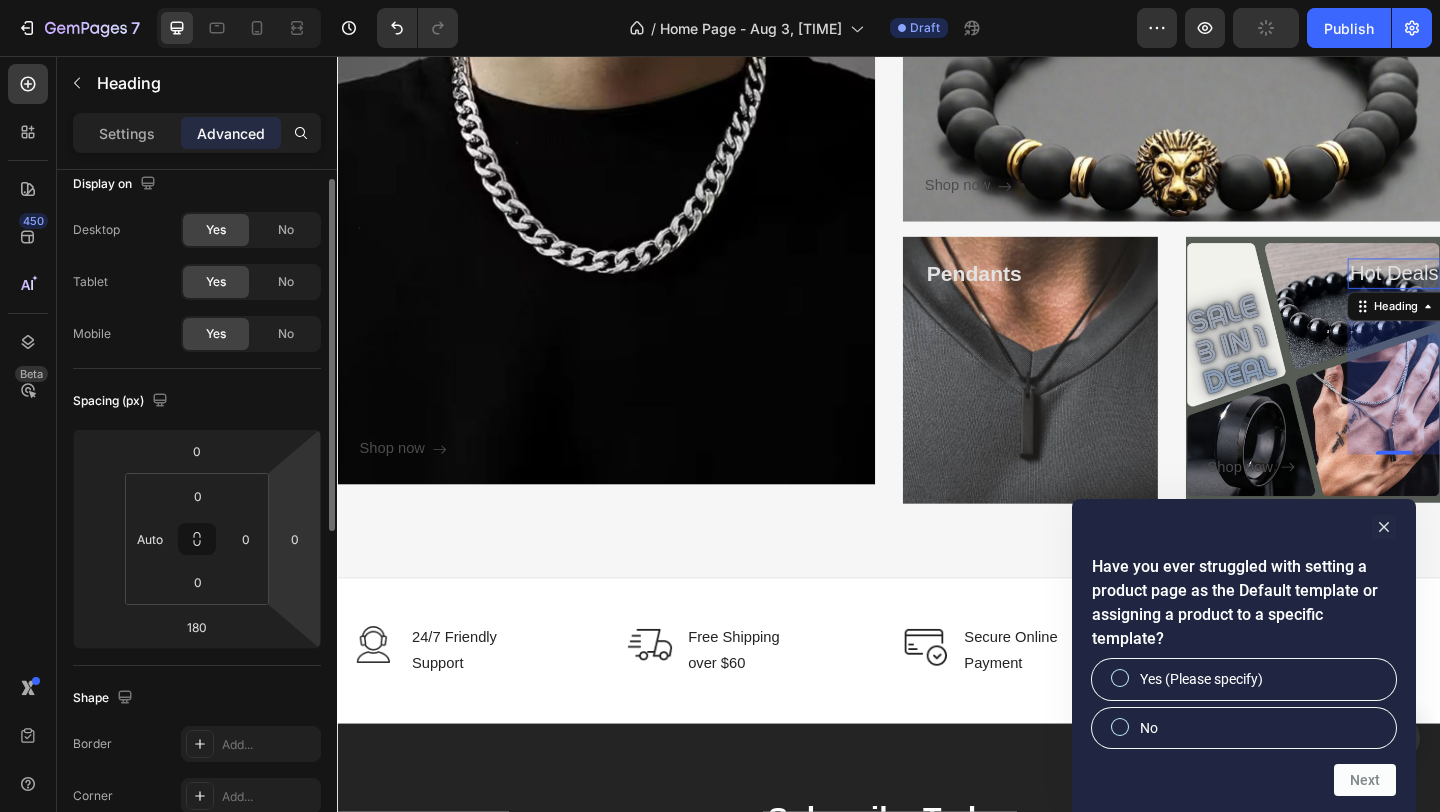 click on "Spacing (px) 0 180 0 0 Auto 0 0" 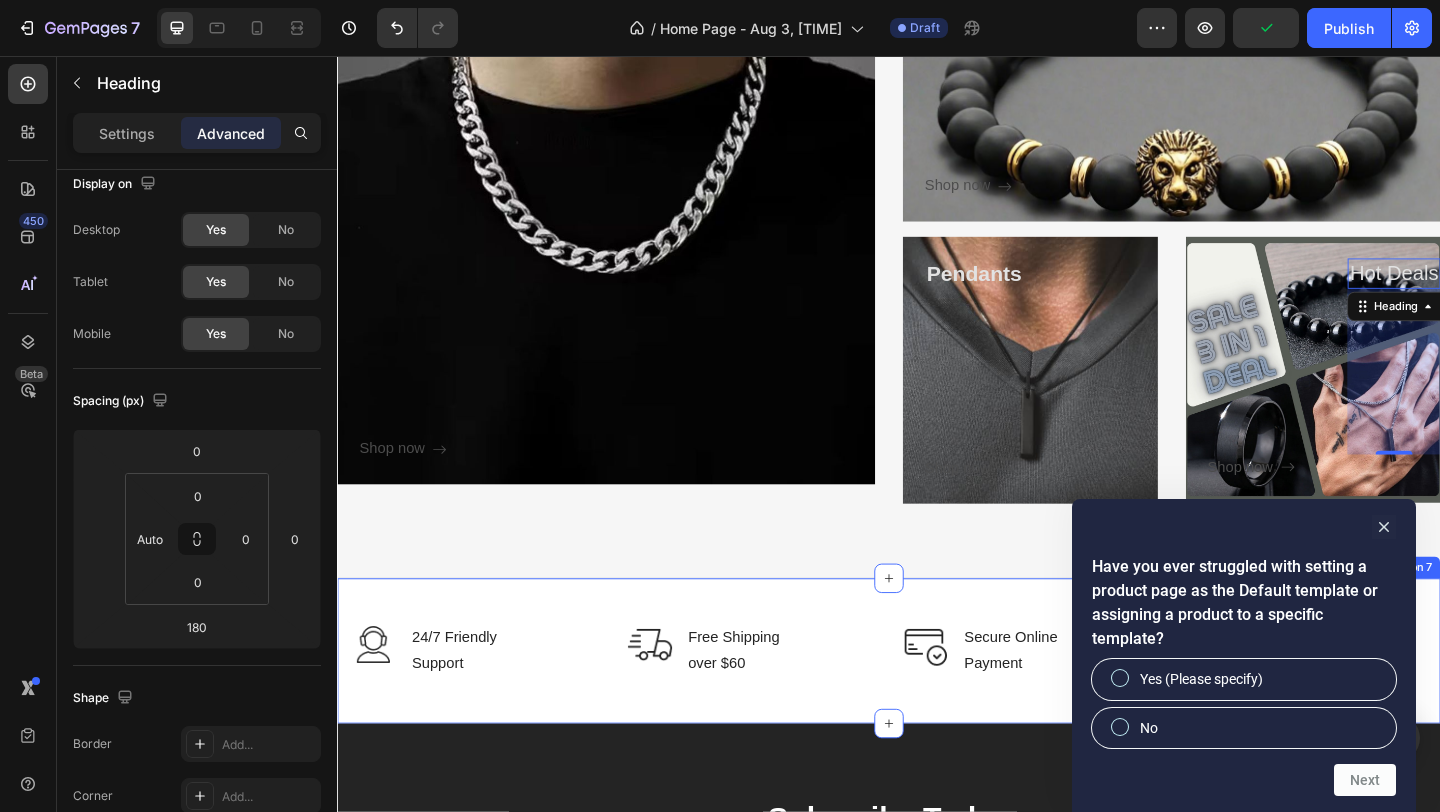 click on "Categories Heading Experience our prestigious after-sales service Text block Row NeckChains Heading
Shop now Button Row Hero Banner Bracelets Heading
Shop now Button Row Hero Banner Pendants Heading
Shop now Button Row Hero Banner Hot Deals Heading   180
Shop now Button Row Hero Banner Row Row Section 6" at bounding box center [937, 161] 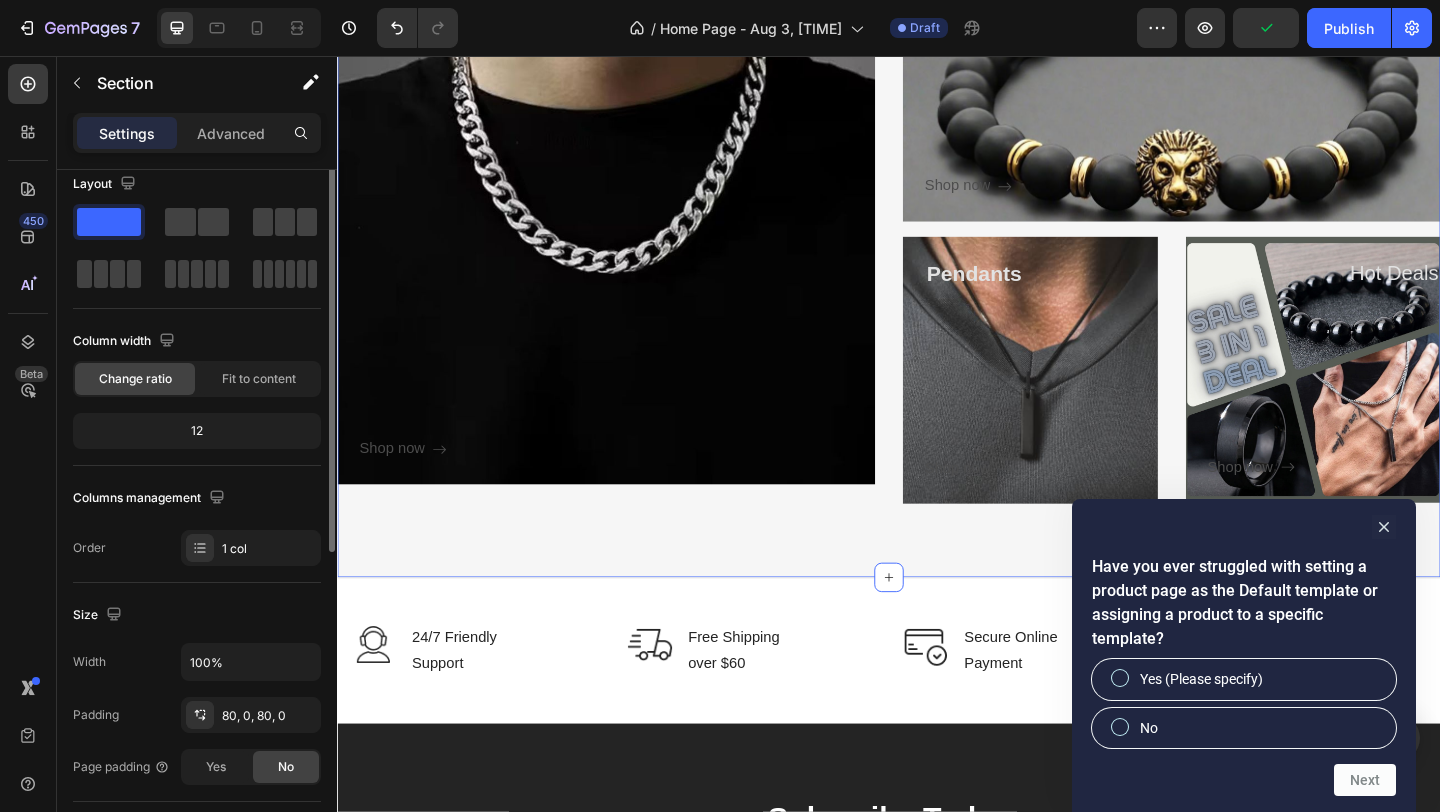 scroll, scrollTop: 0, scrollLeft: 0, axis: both 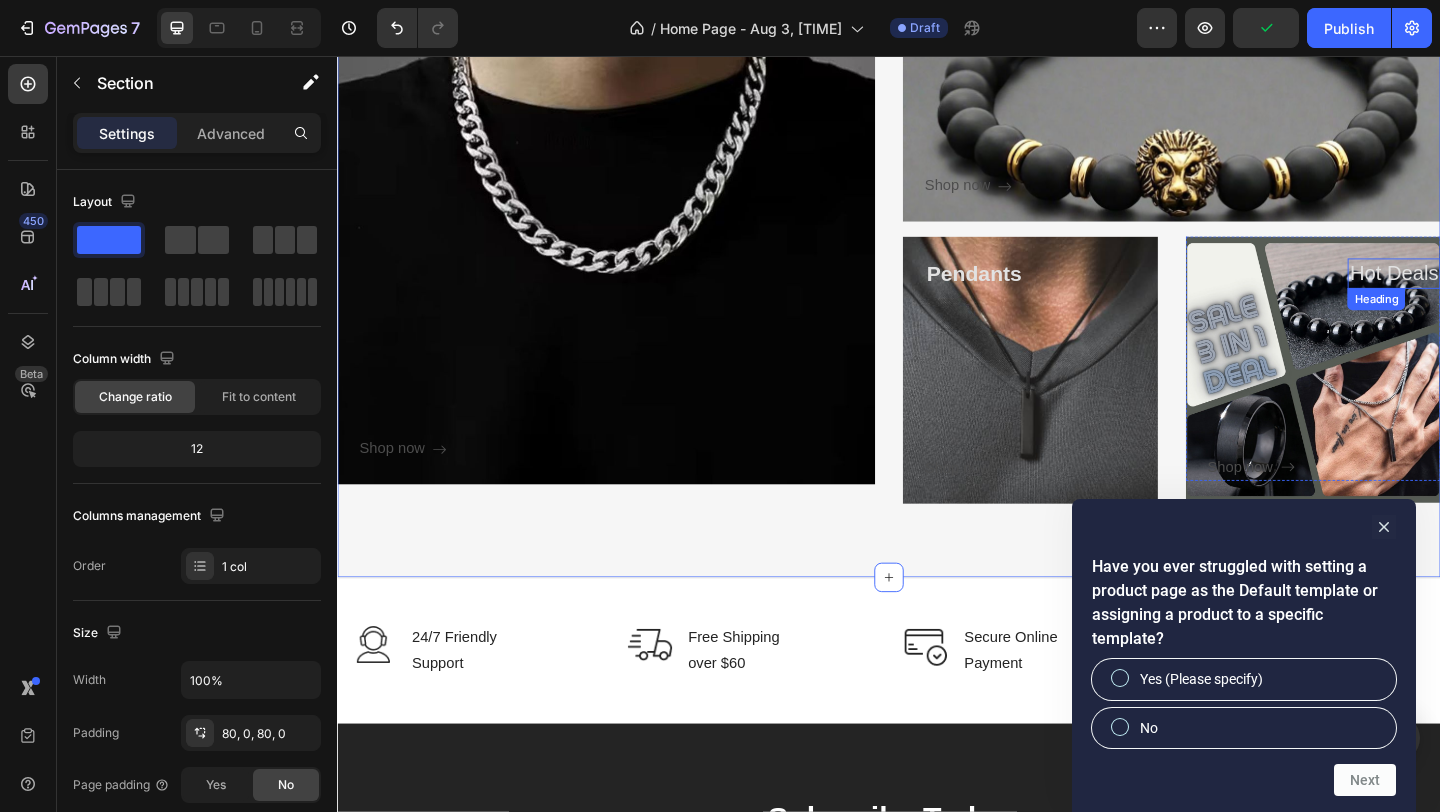 click on "Hot Deals" at bounding box center [1486, 292] 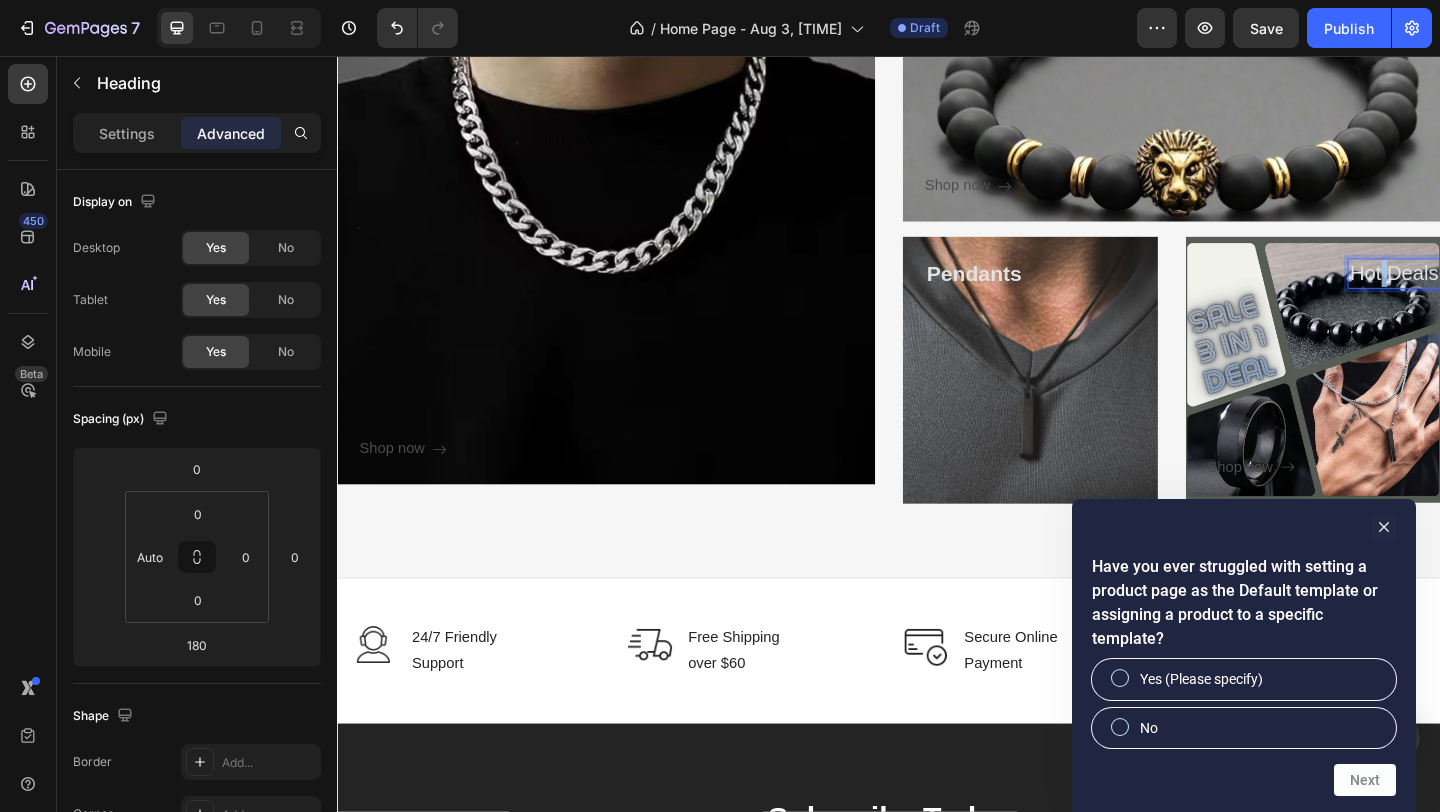 click on "Hot Deals" at bounding box center [1486, 292] 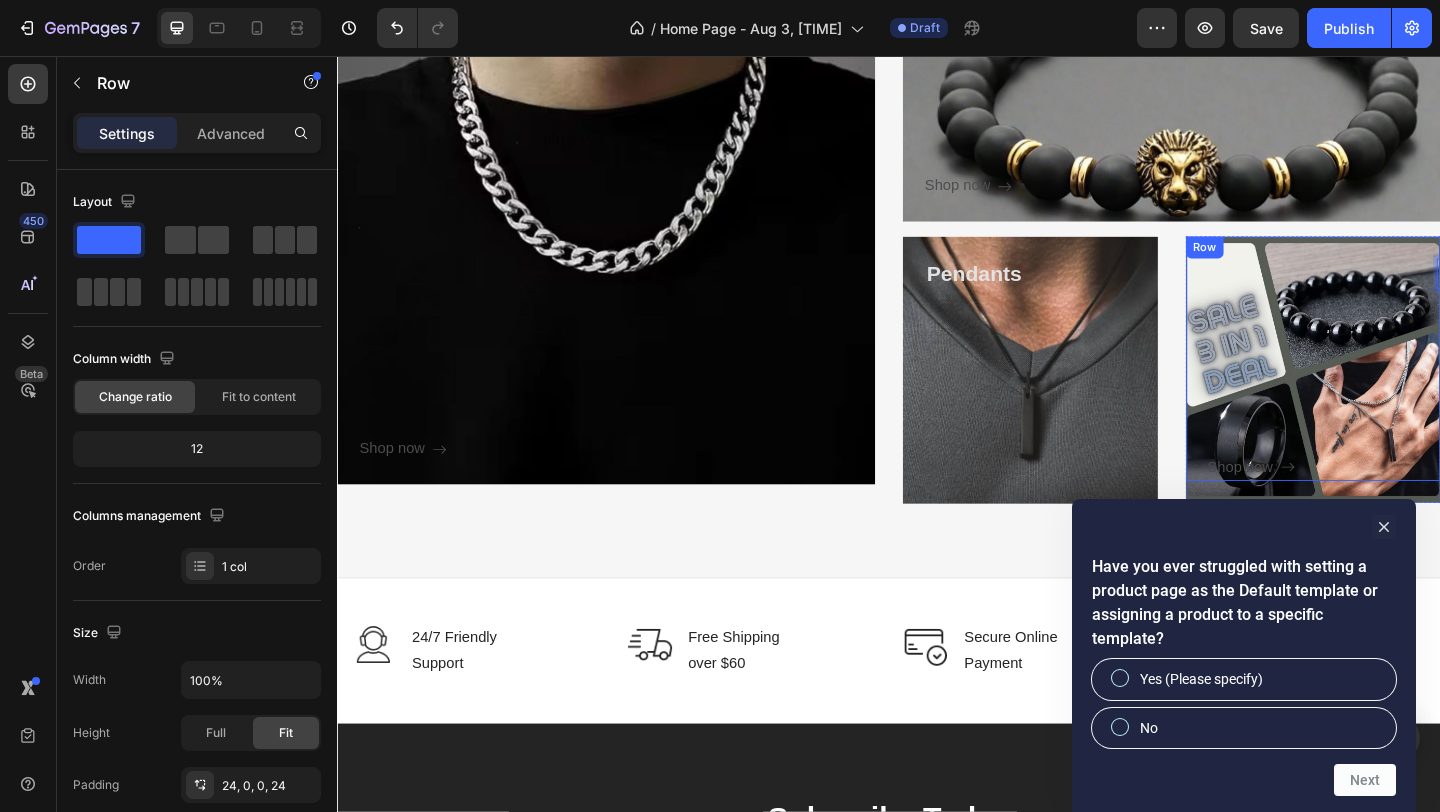 click on "Heading   180
Shop now Button" at bounding box center [1411, 396] 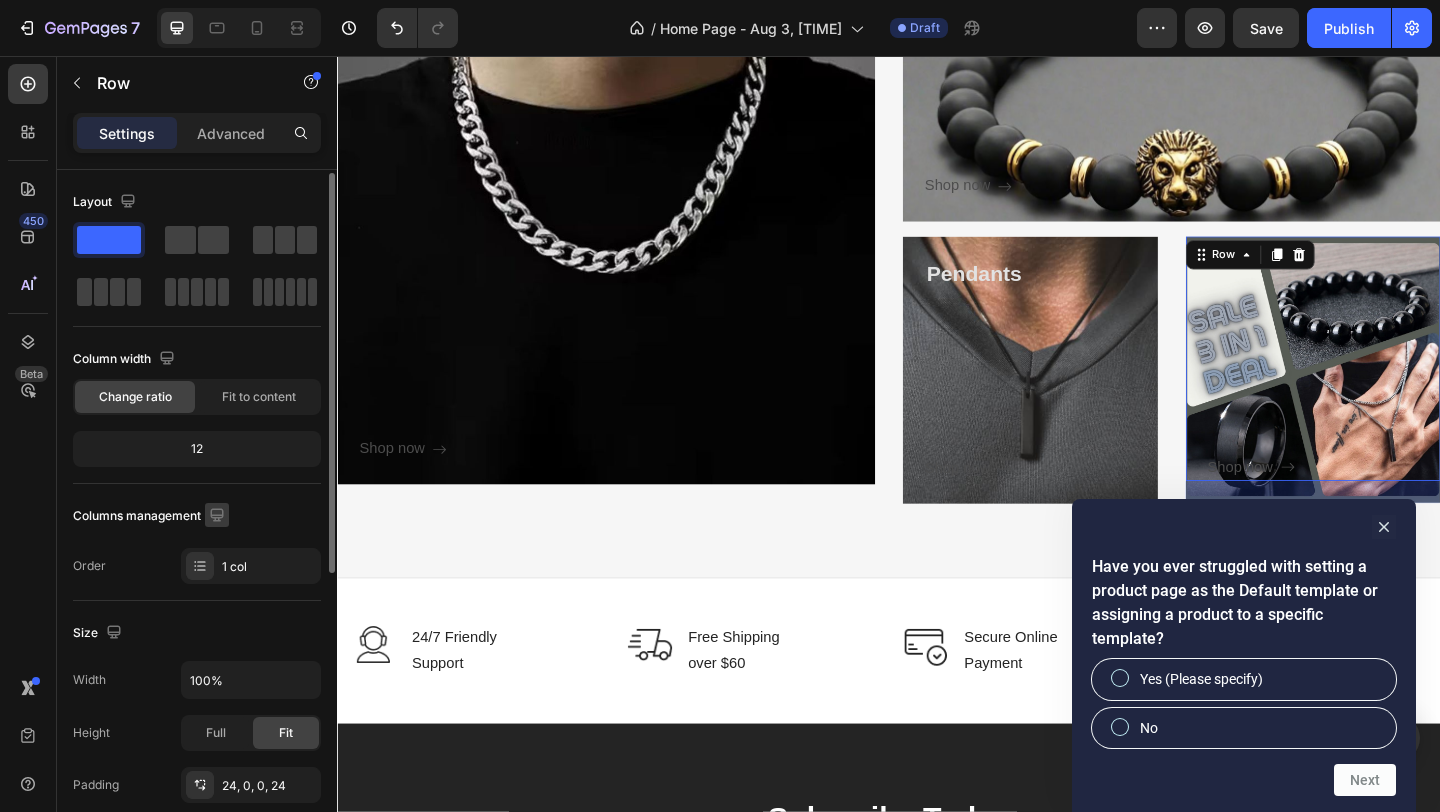 scroll, scrollTop: 10, scrollLeft: 0, axis: vertical 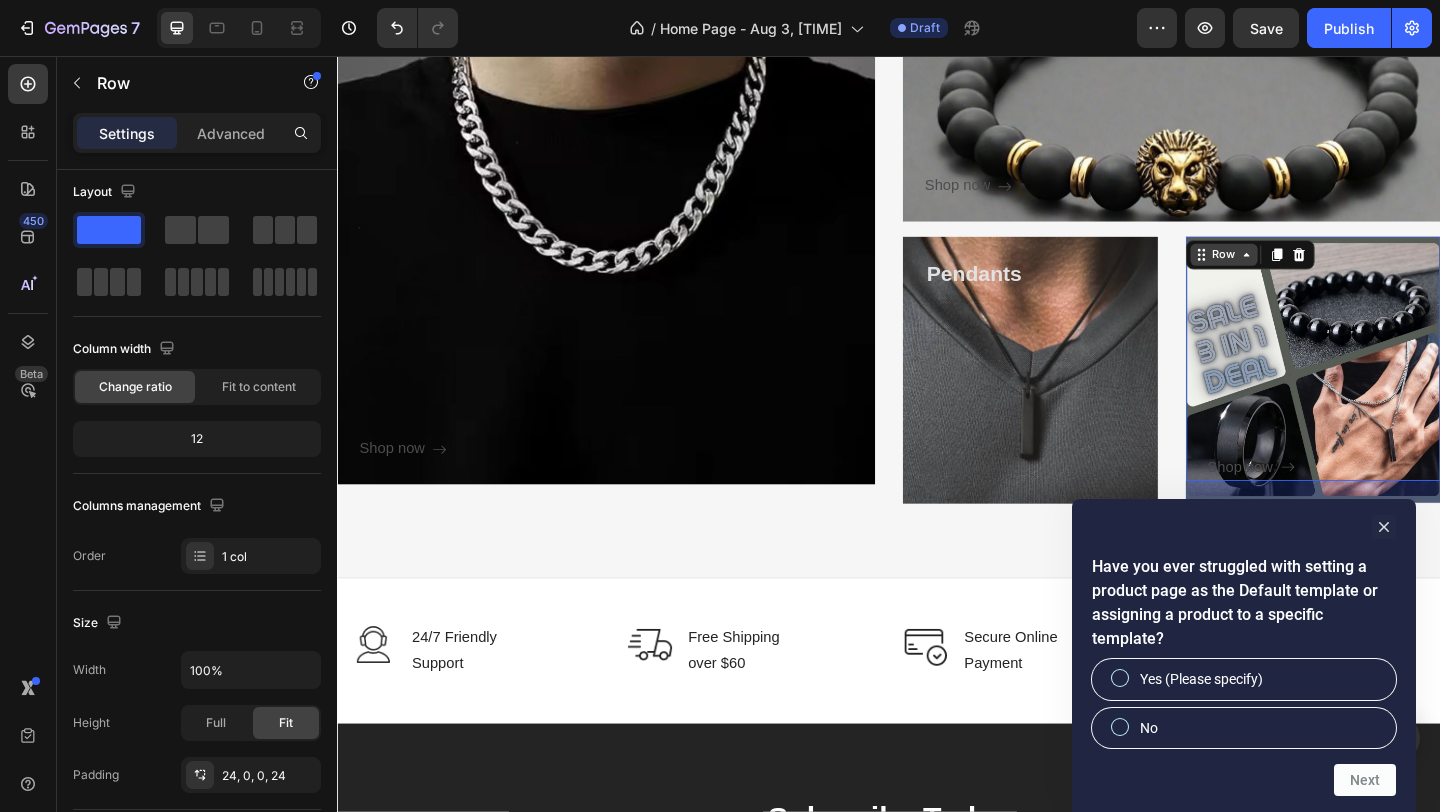click on "Row" at bounding box center [1301, 272] 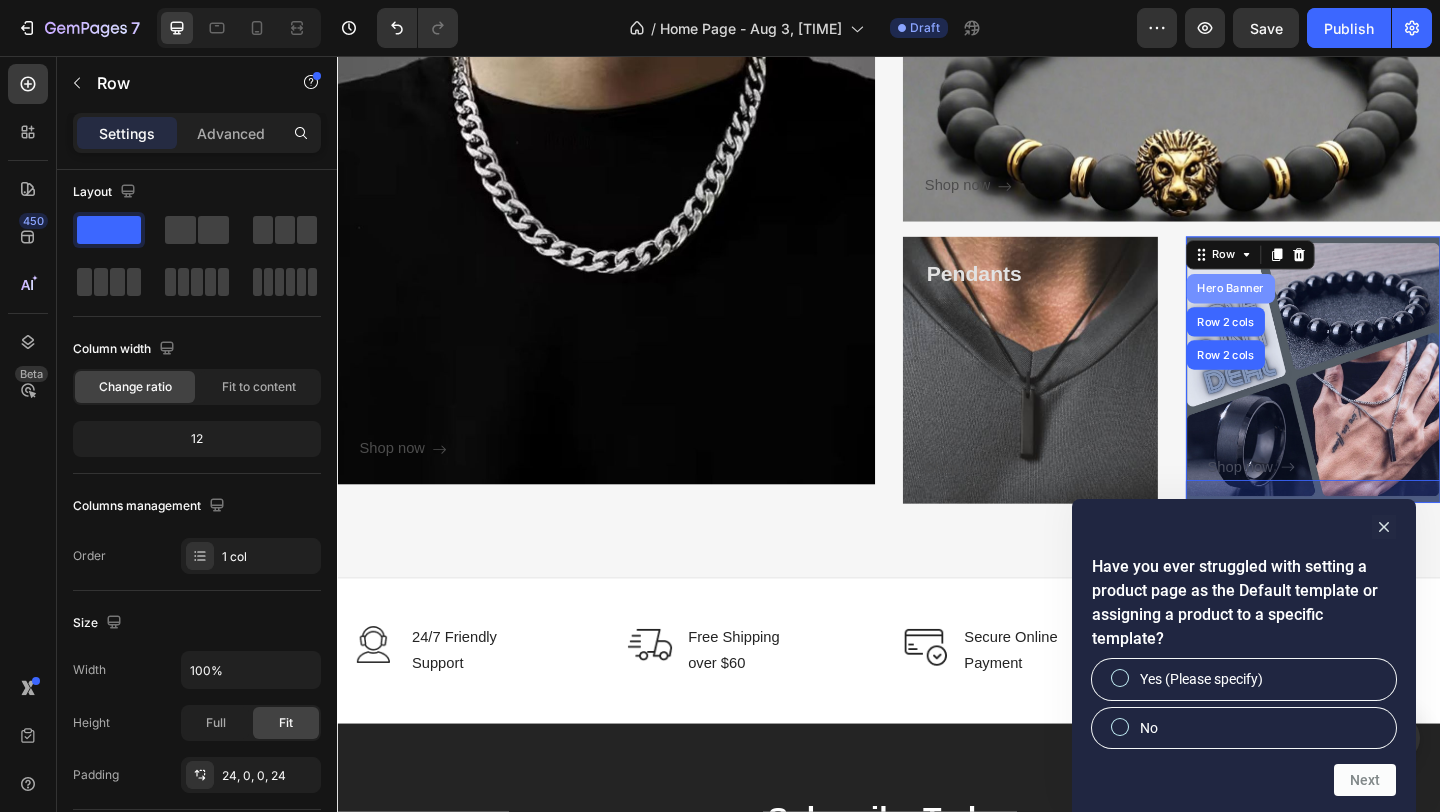 click on "Hero Banner" at bounding box center (1309, 309) 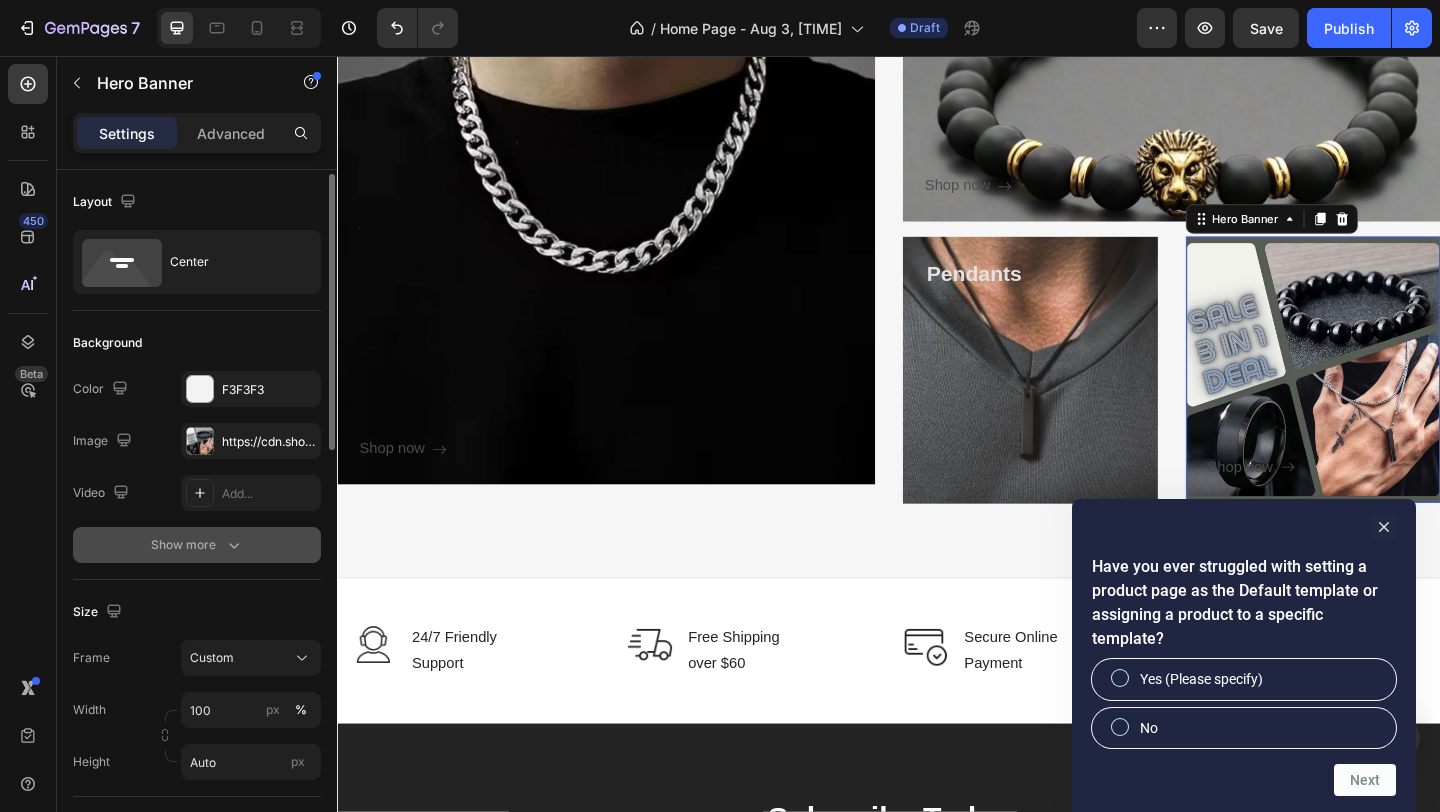 scroll, scrollTop: 1068, scrollLeft: 0, axis: vertical 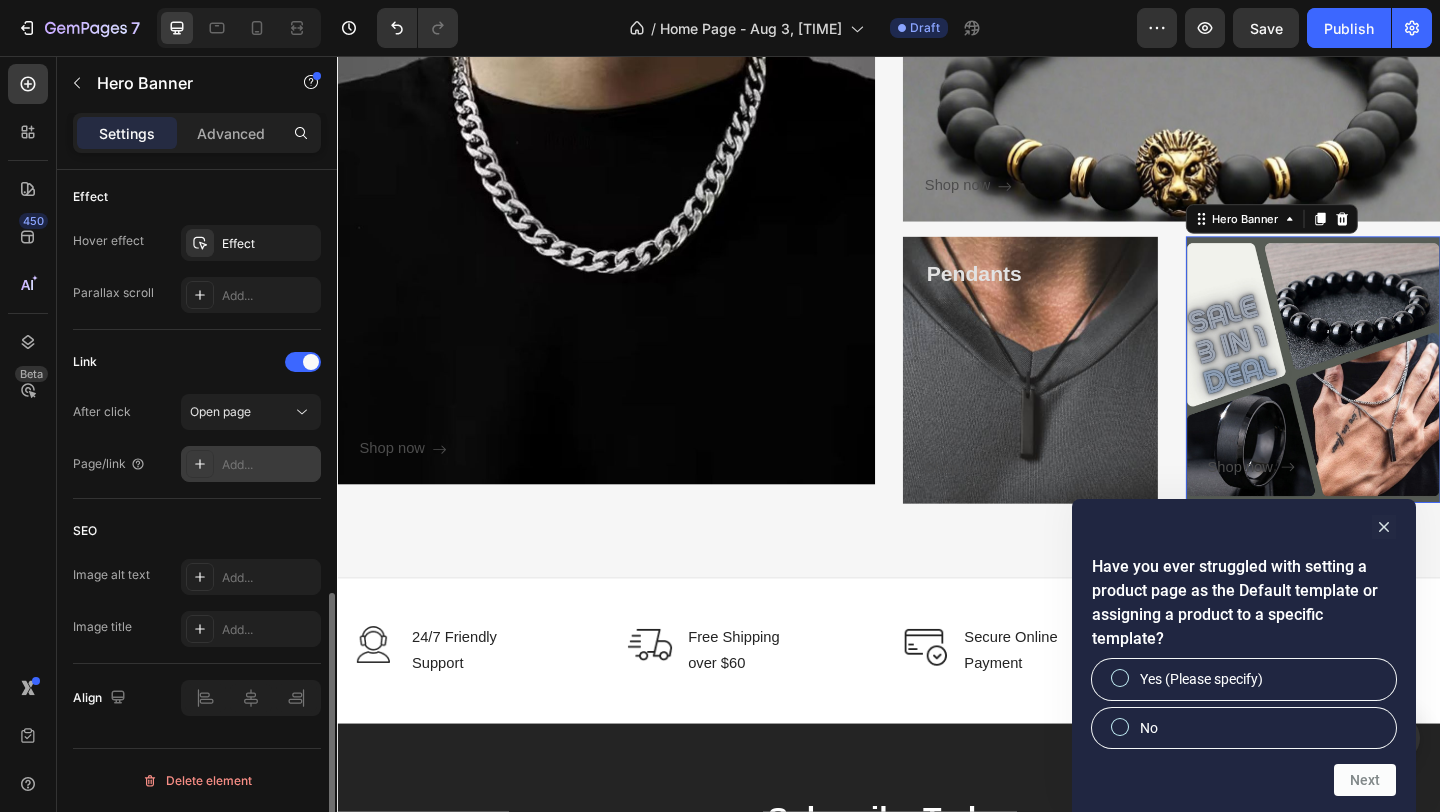 click 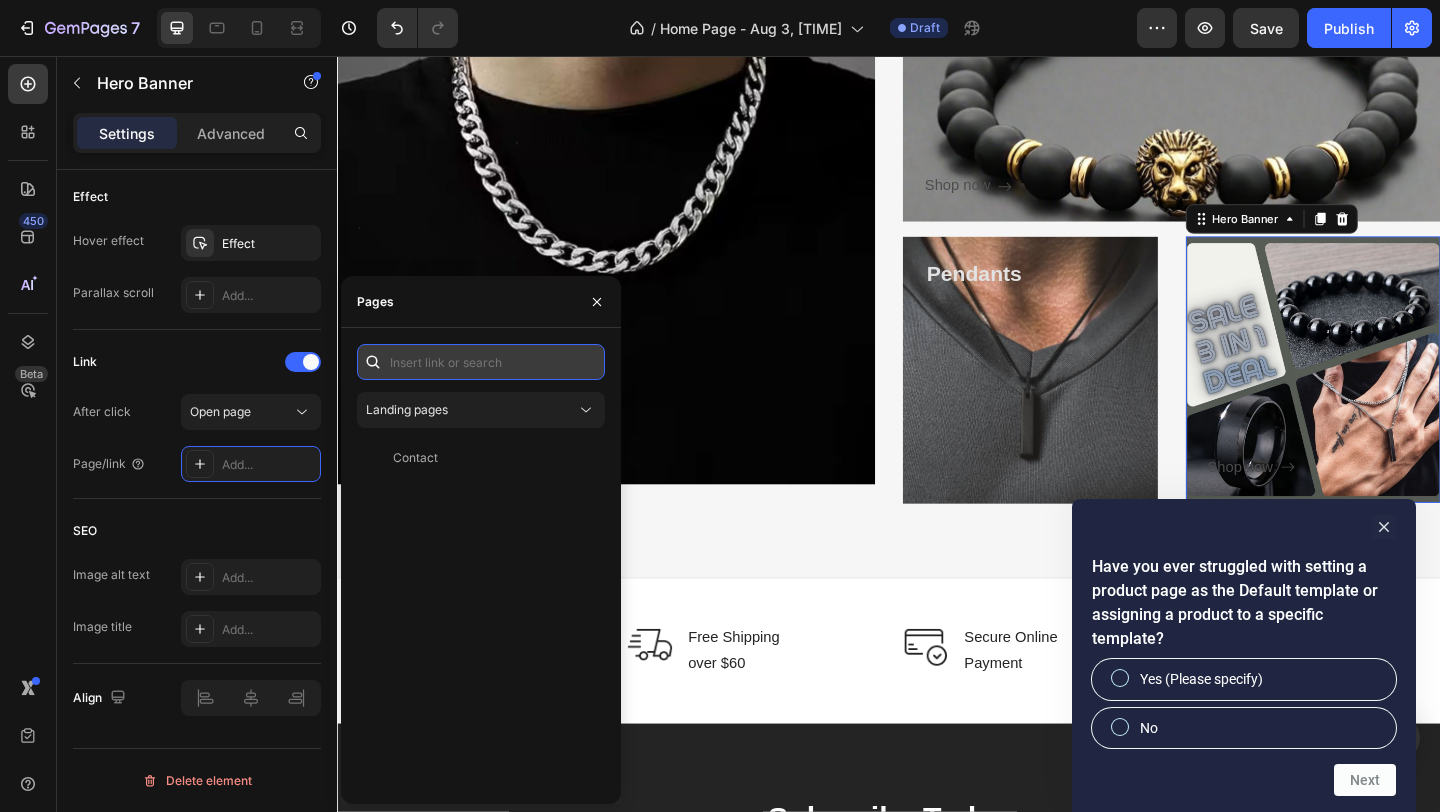 click at bounding box center [481, 362] 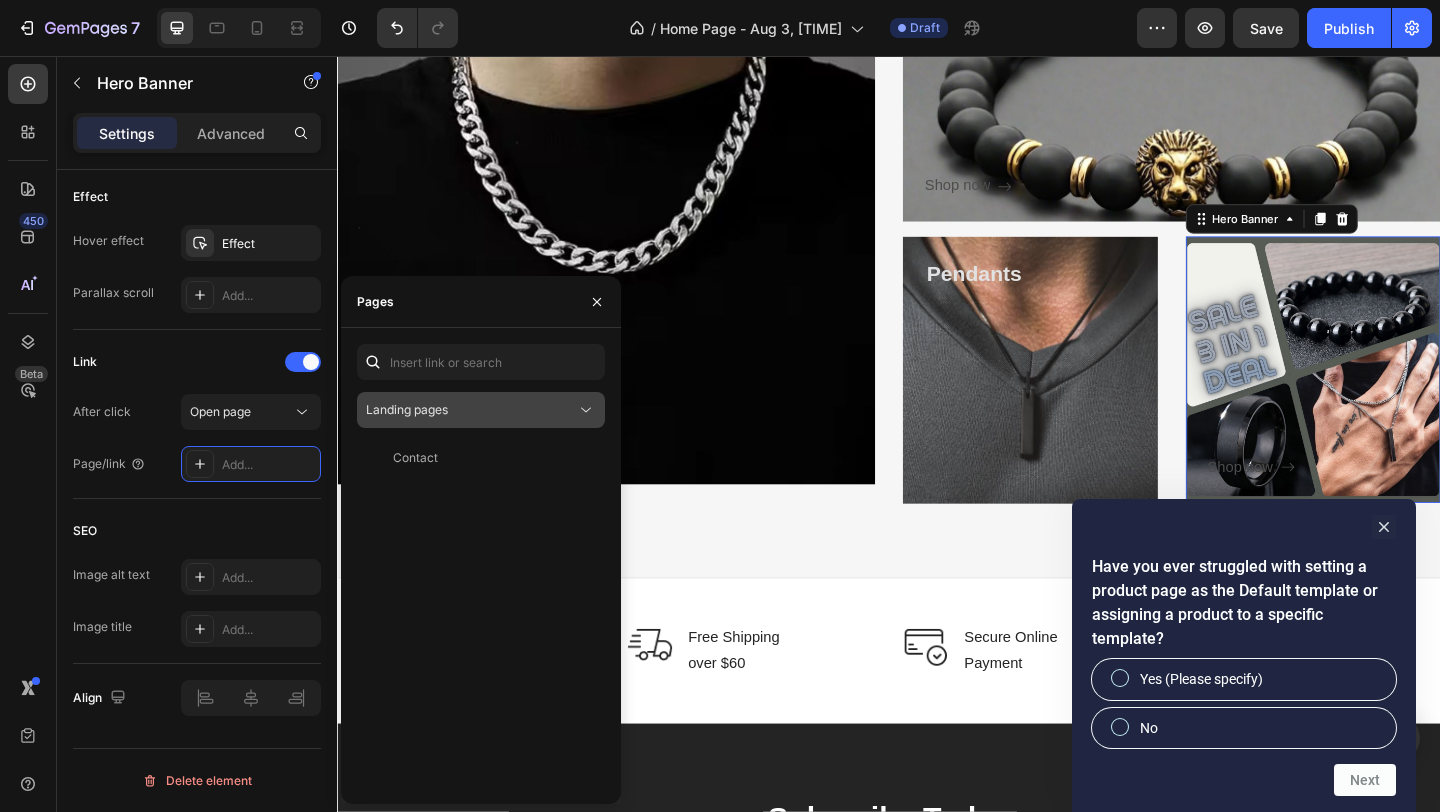 click on "Landing pages" 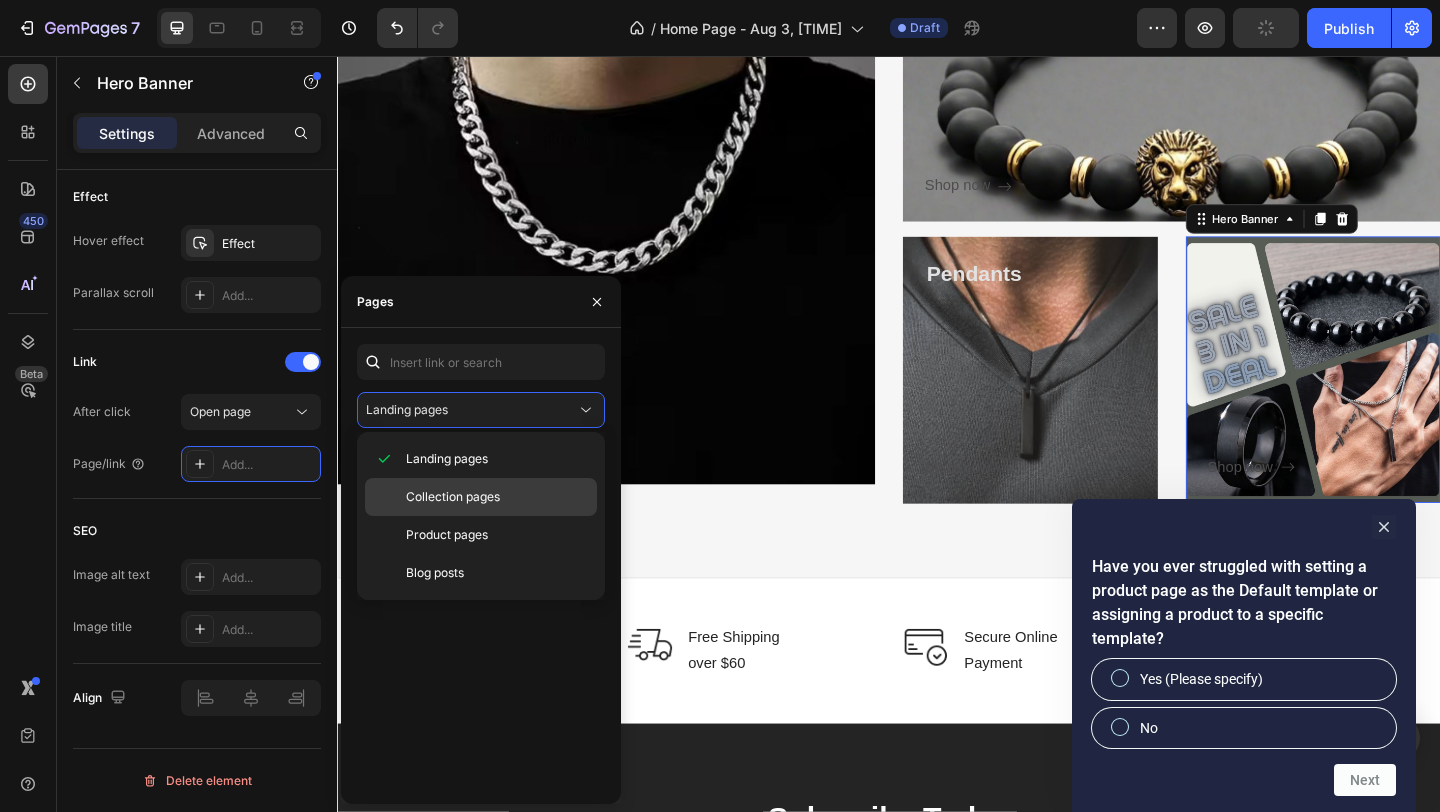 click on "Collection pages" at bounding box center (453, 497) 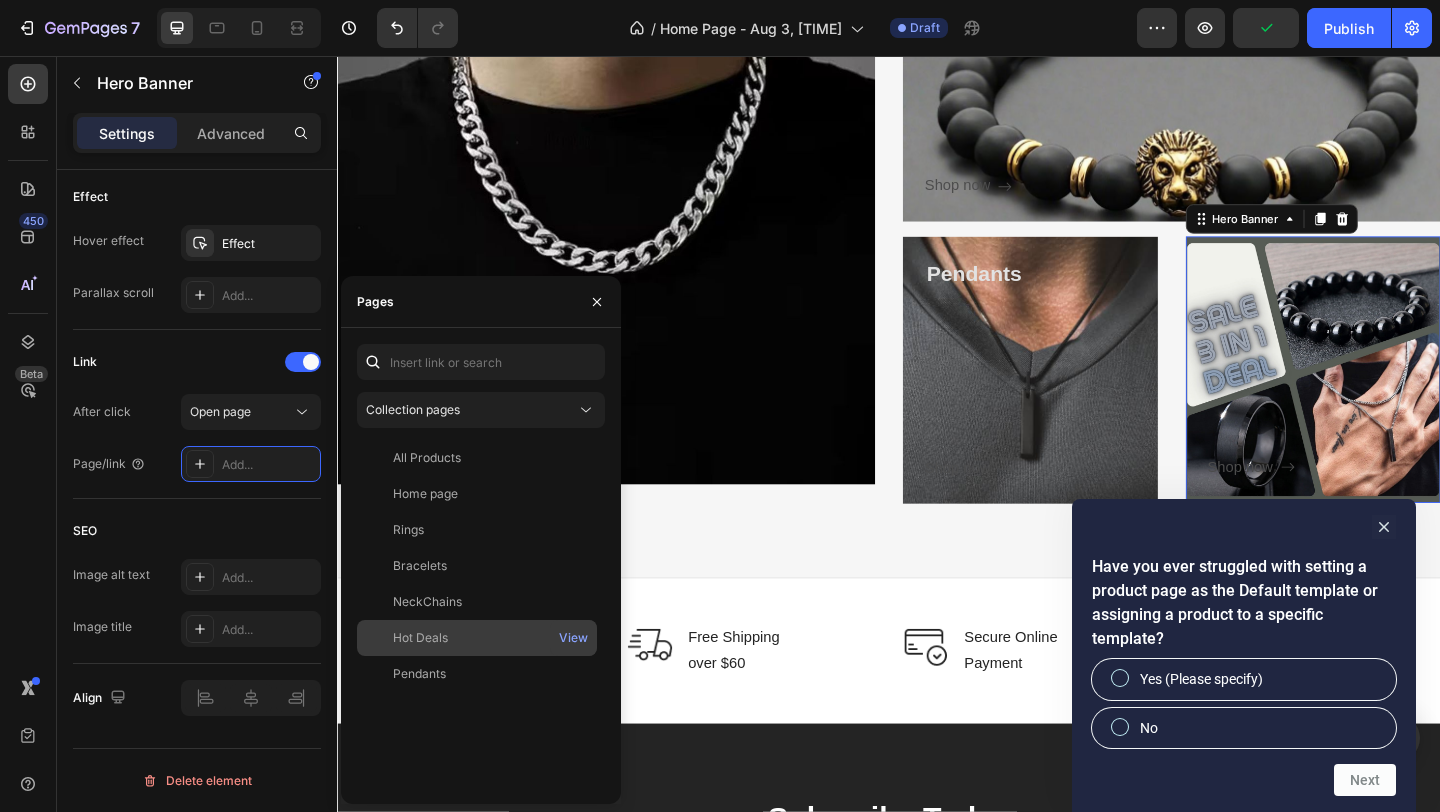 click on "Hot Deals" at bounding box center (477, 638) 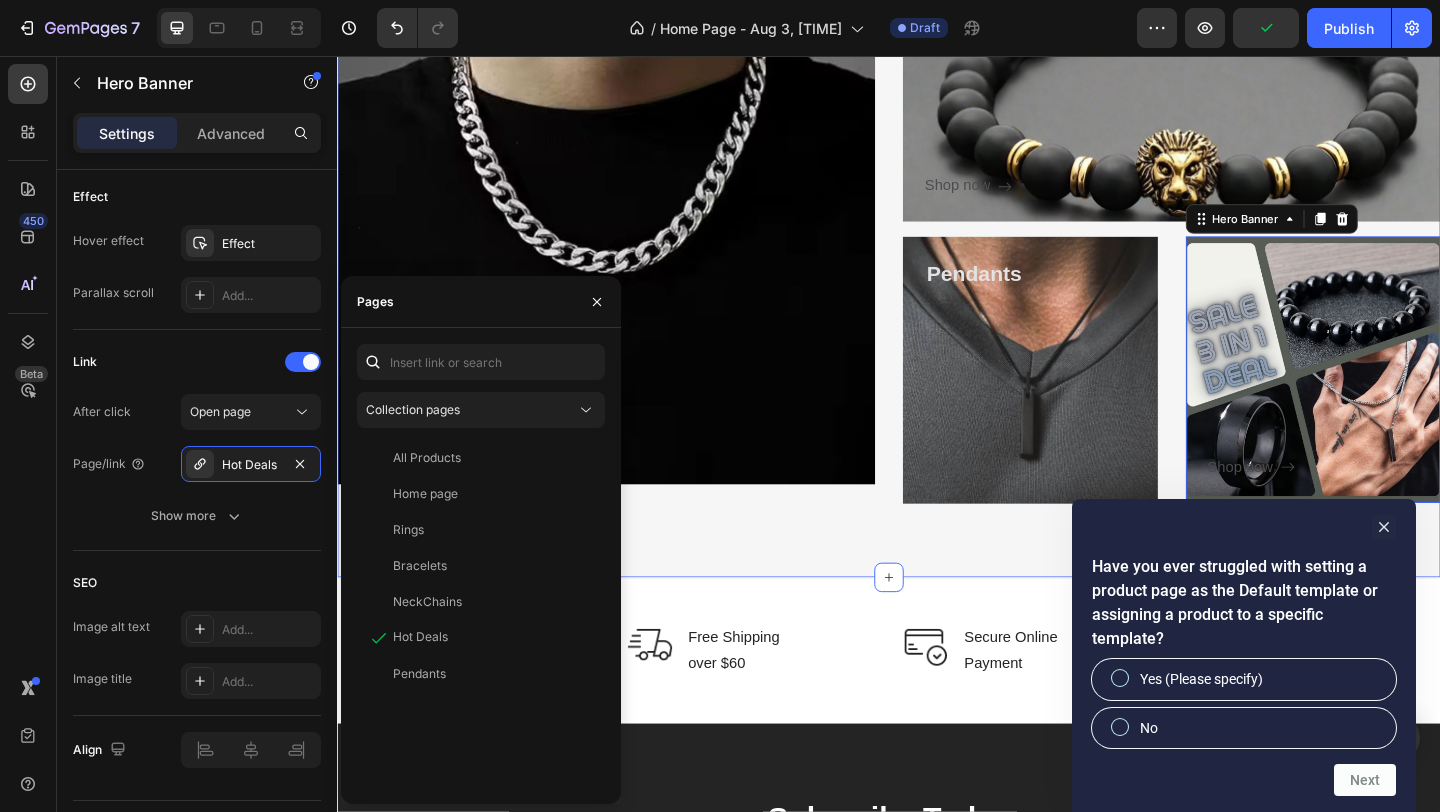 click on "Categories Heading Experience our prestigious after-sales service Text block Row NeckChains Heading
Shop now Button Row Hero Banner Bracelets Heading
Shop now Button Row Hero Banner Pendants Heading
Shop now Button Row Hero Banner Heading
Shop now Button Row Hero Banner   0 Row Row Section 6" at bounding box center [937, 161] 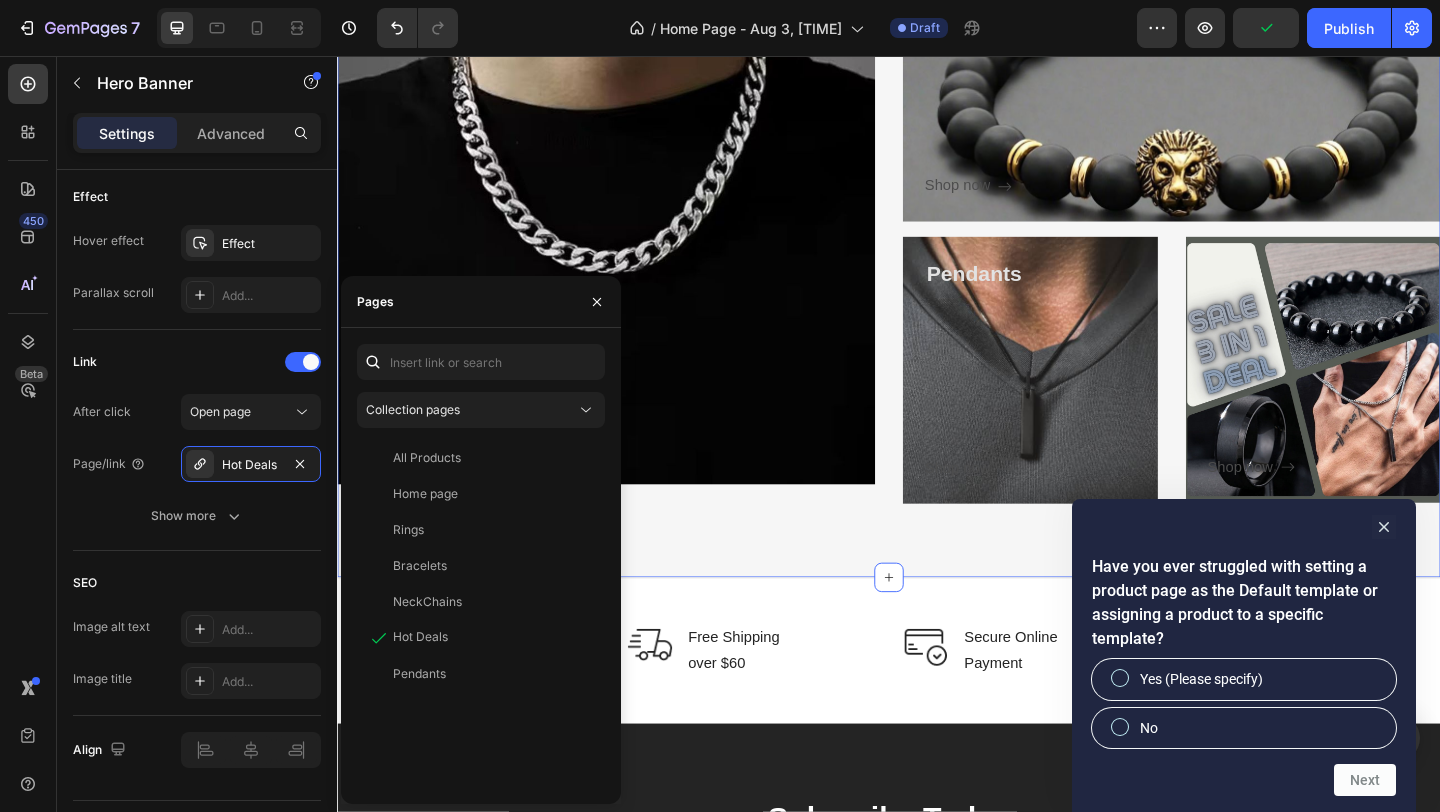 scroll, scrollTop: 0, scrollLeft: 0, axis: both 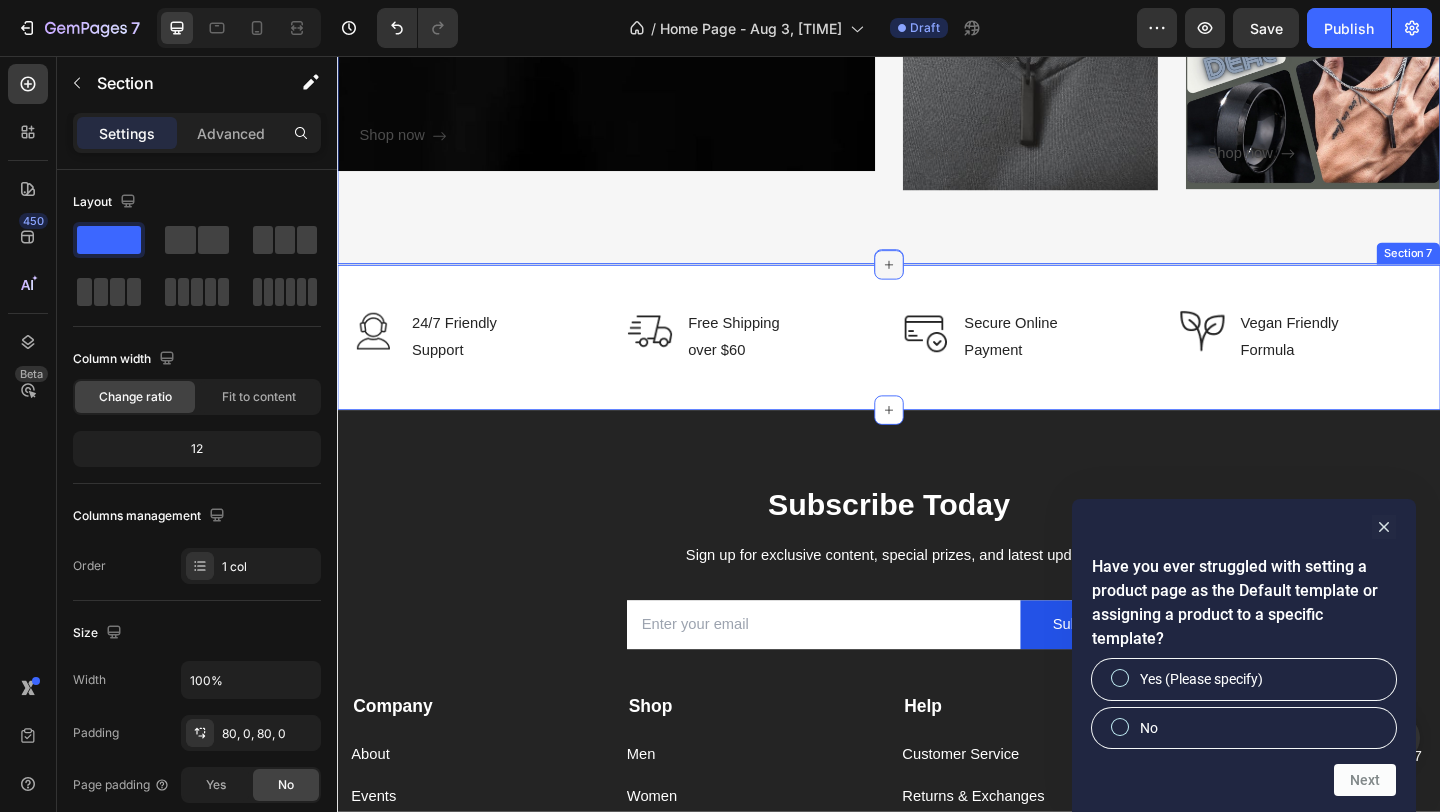 click at bounding box center (937, 283) 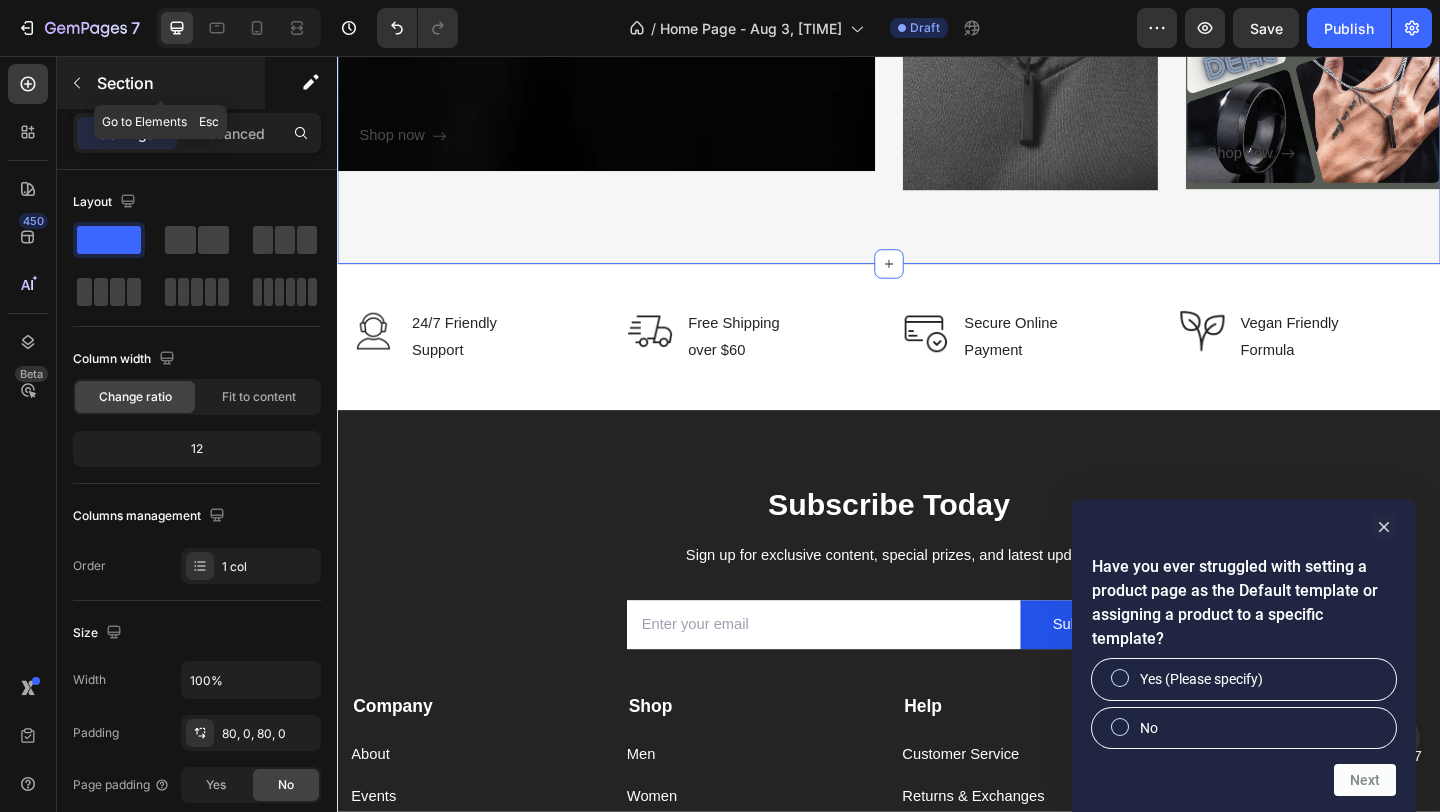 click 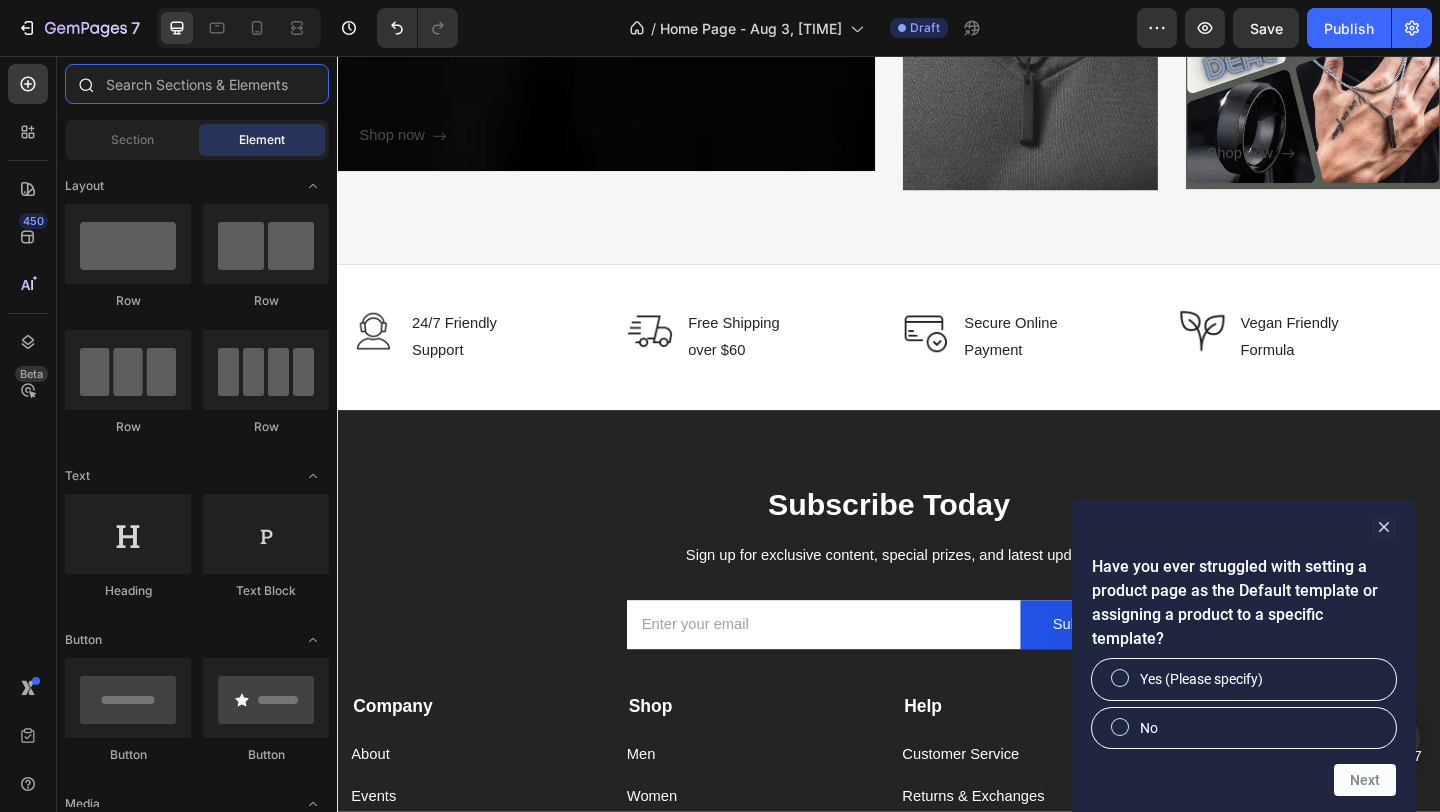 click at bounding box center (197, 84) 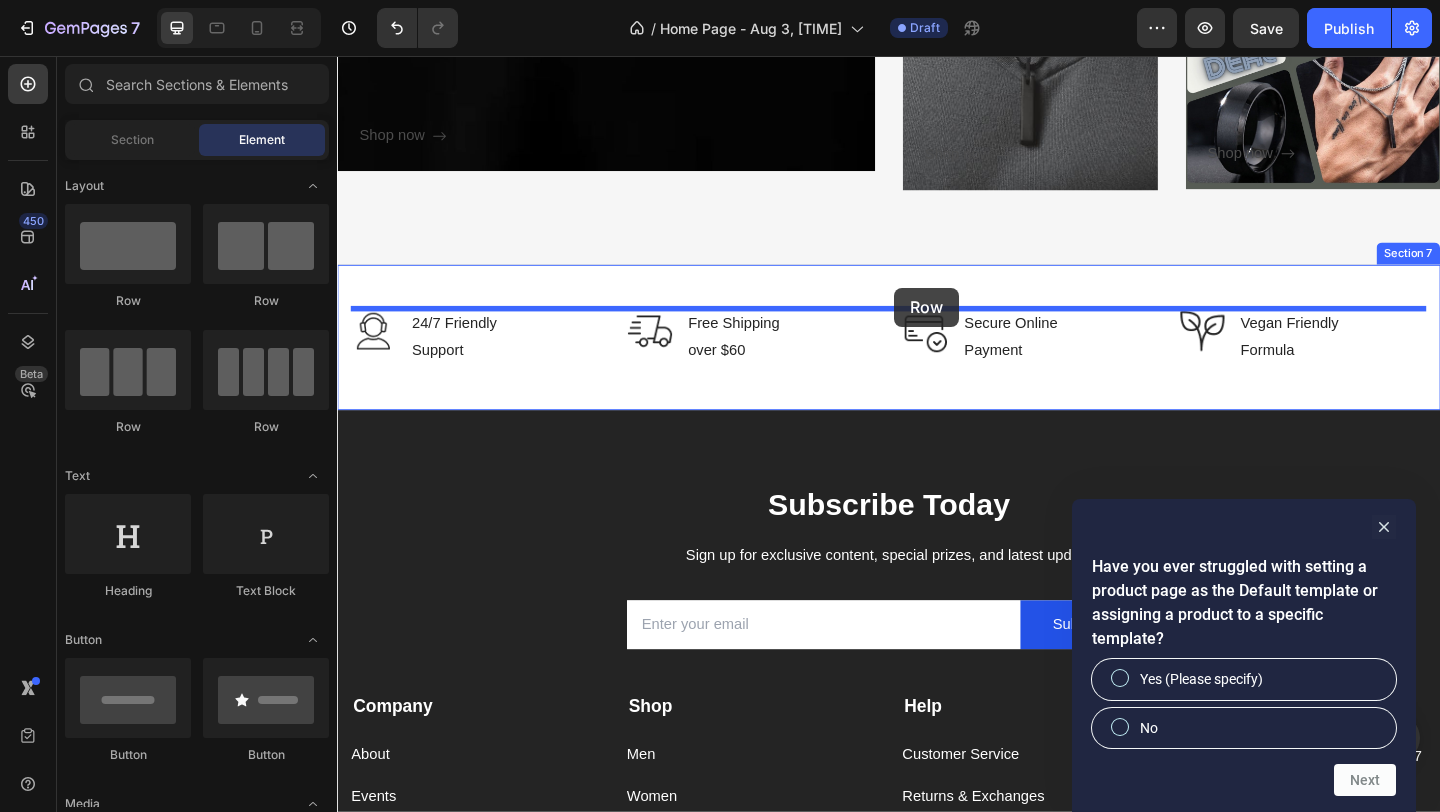 drag, startPoint x: 480, startPoint y: 291, endPoint x: 943, endPoint y: 308, distance: 463.31198 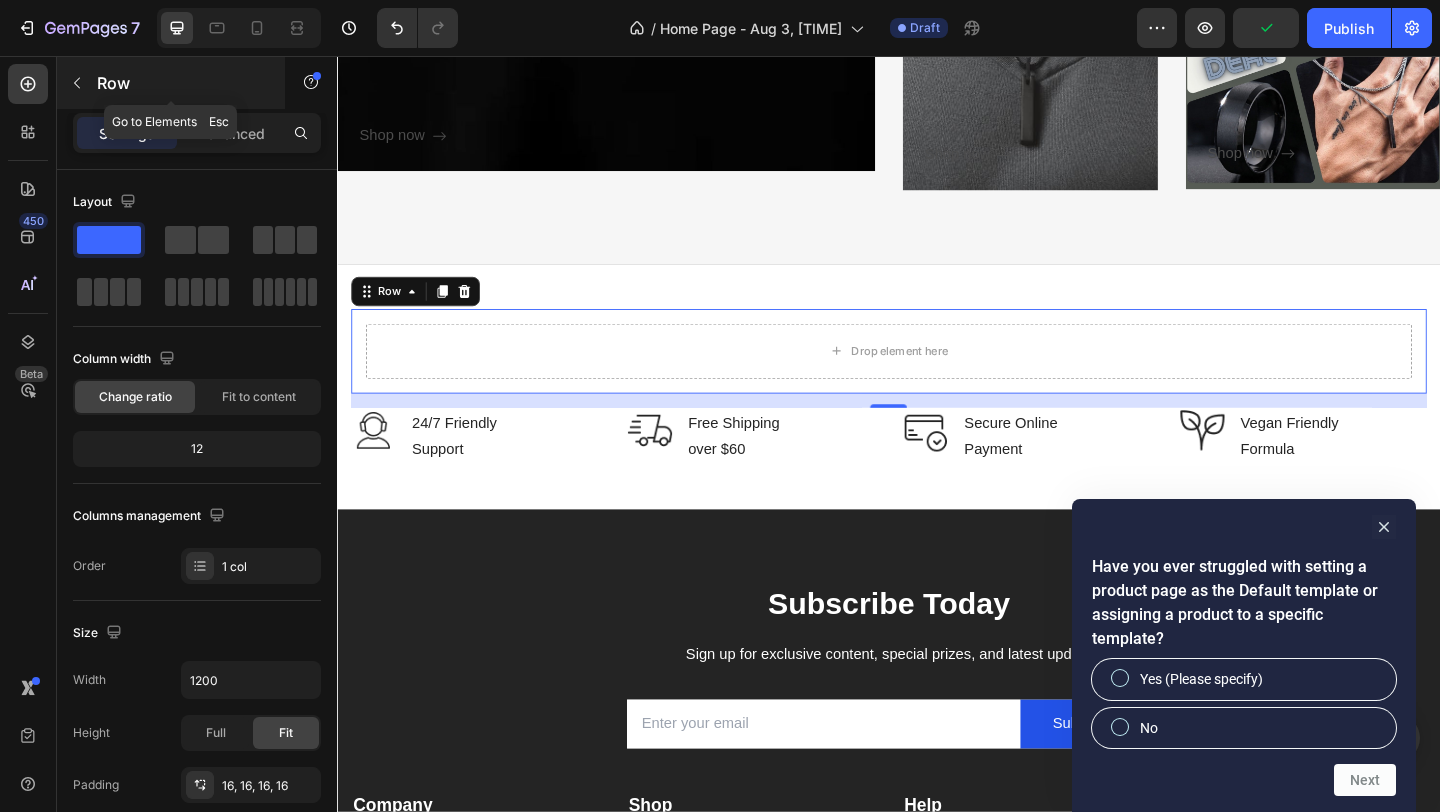 click 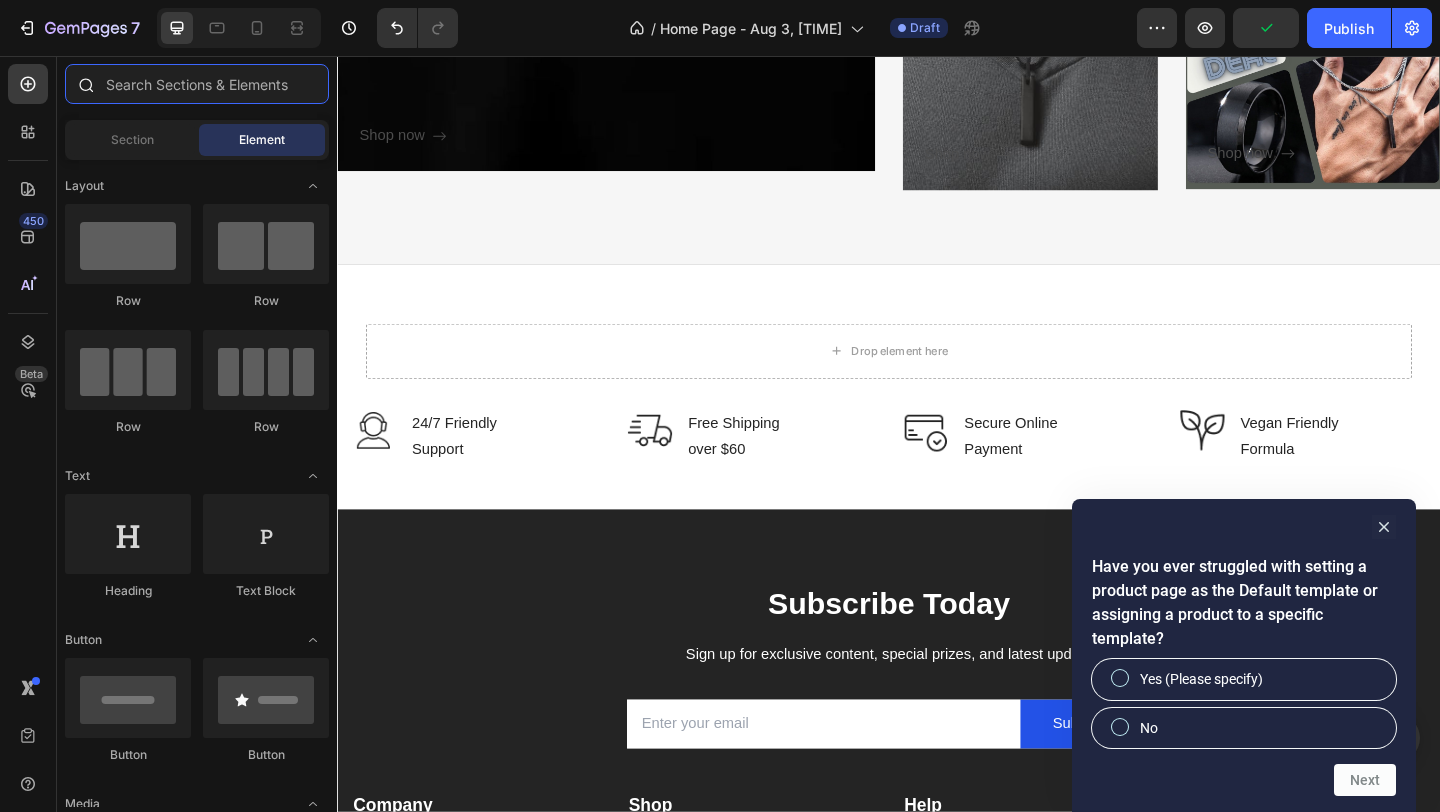 click at bounding box center (197, 84) 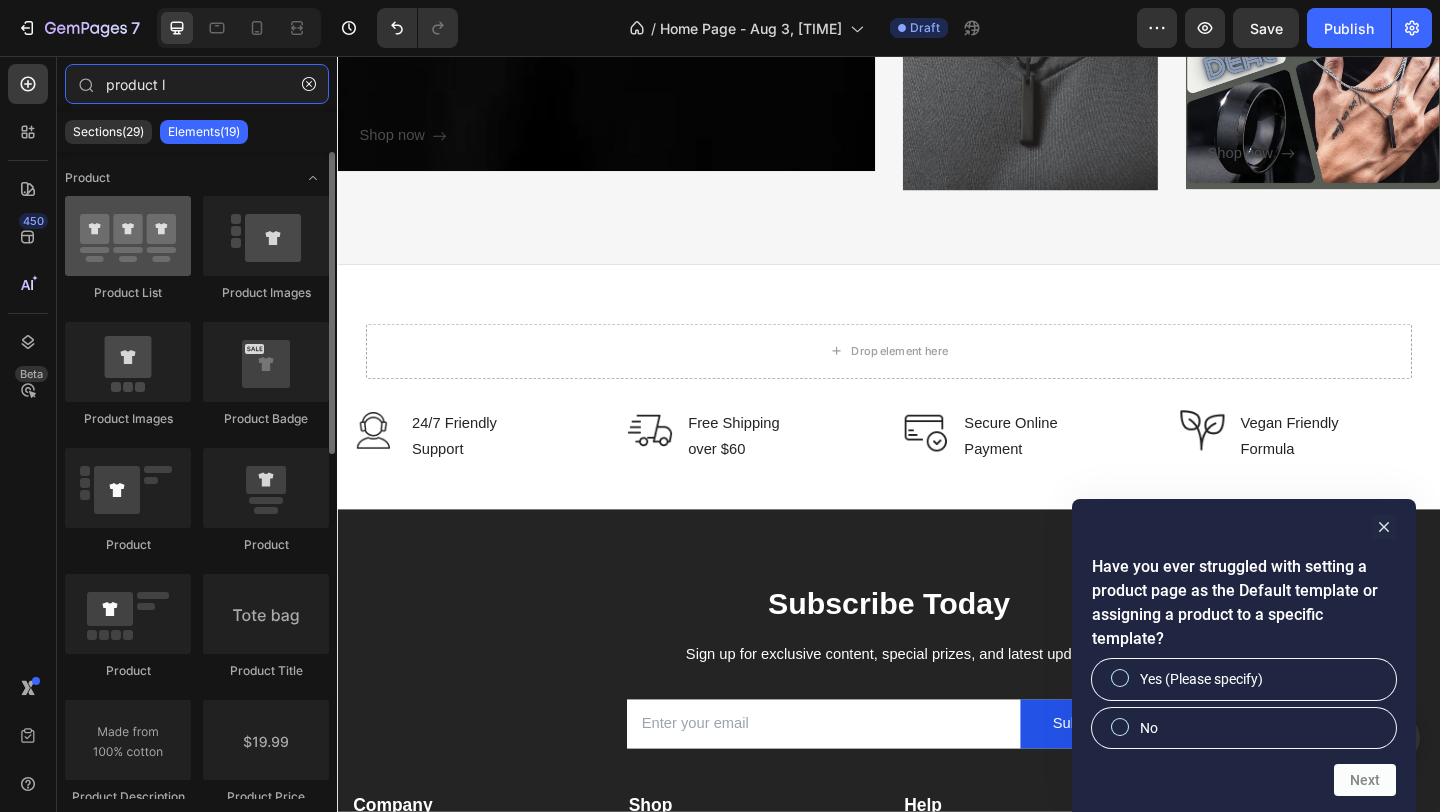 type on "product l" 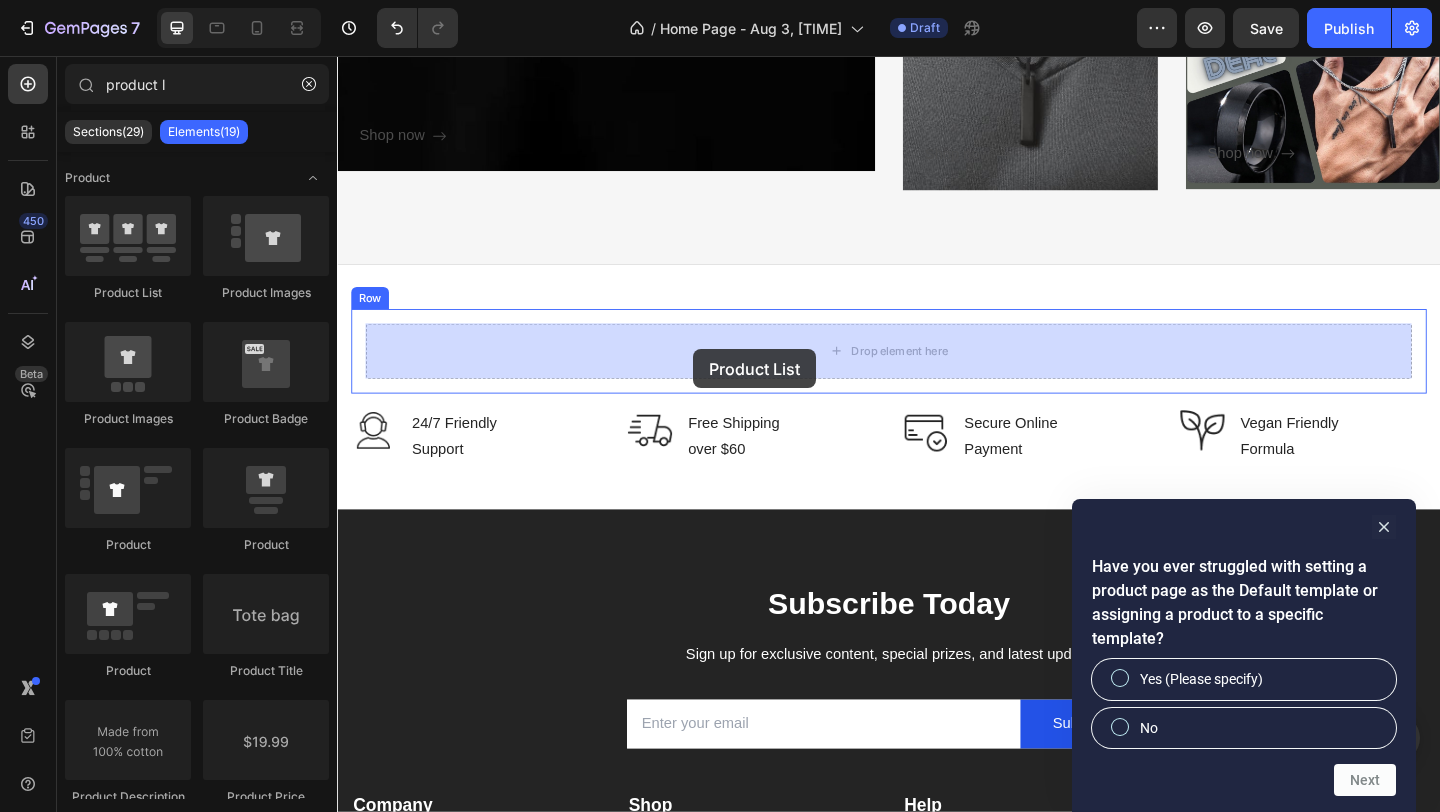 drag, startPoint x: 466, startPoint y: 327, endPoint x: 724, endPoint y: 375, distance: 262.42712 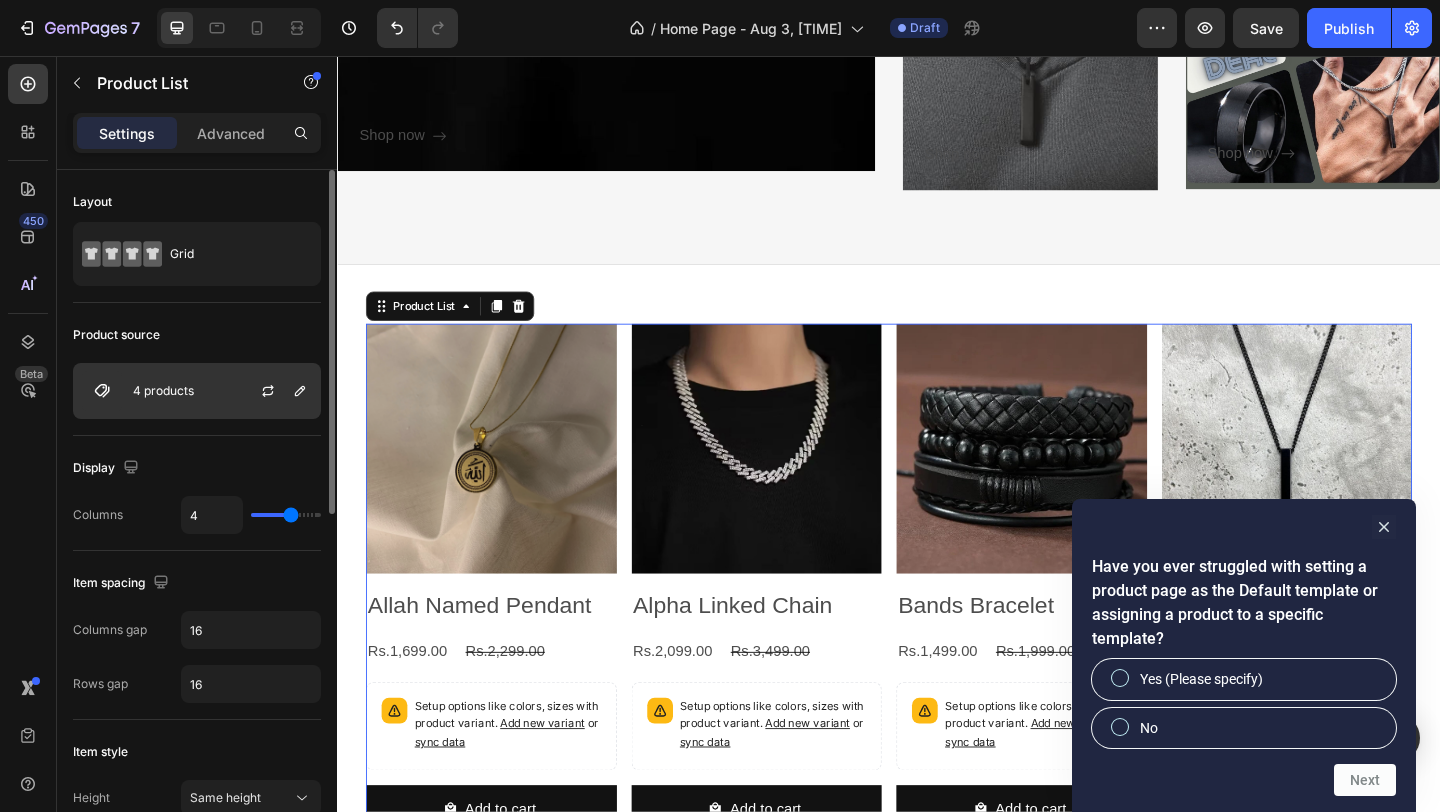 click on "4 products" at bounding box center (197, 391) 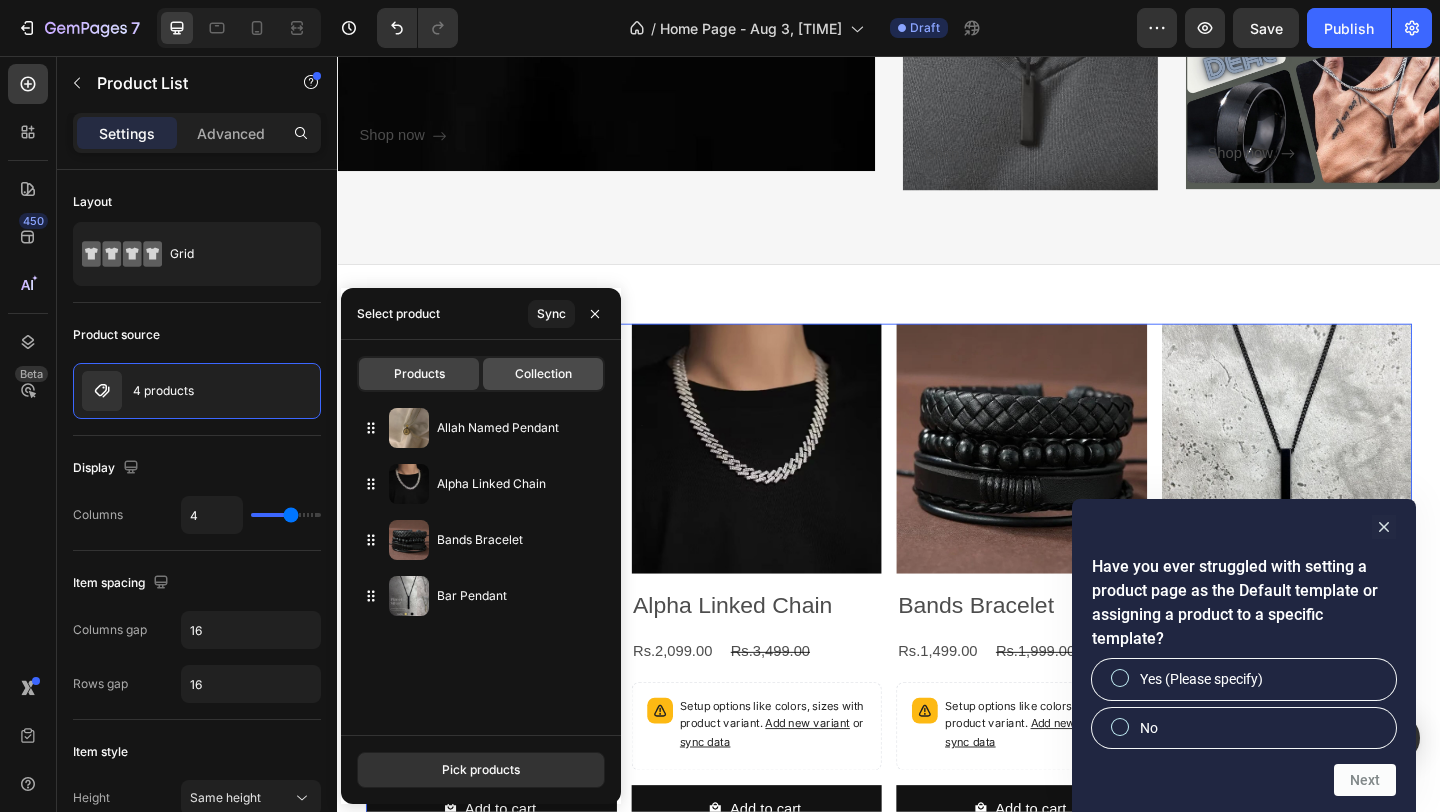 click on "Collection" 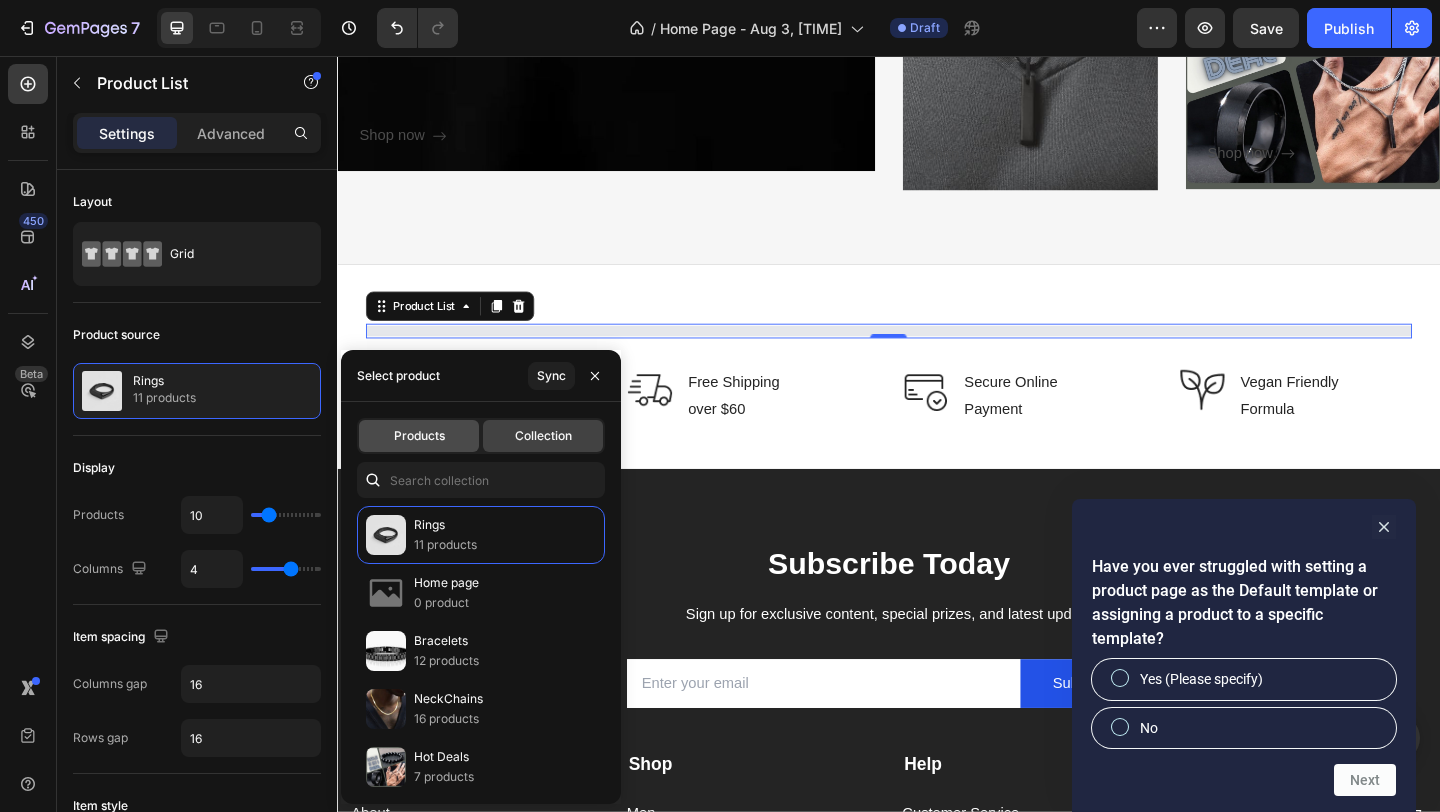 click on "Products" 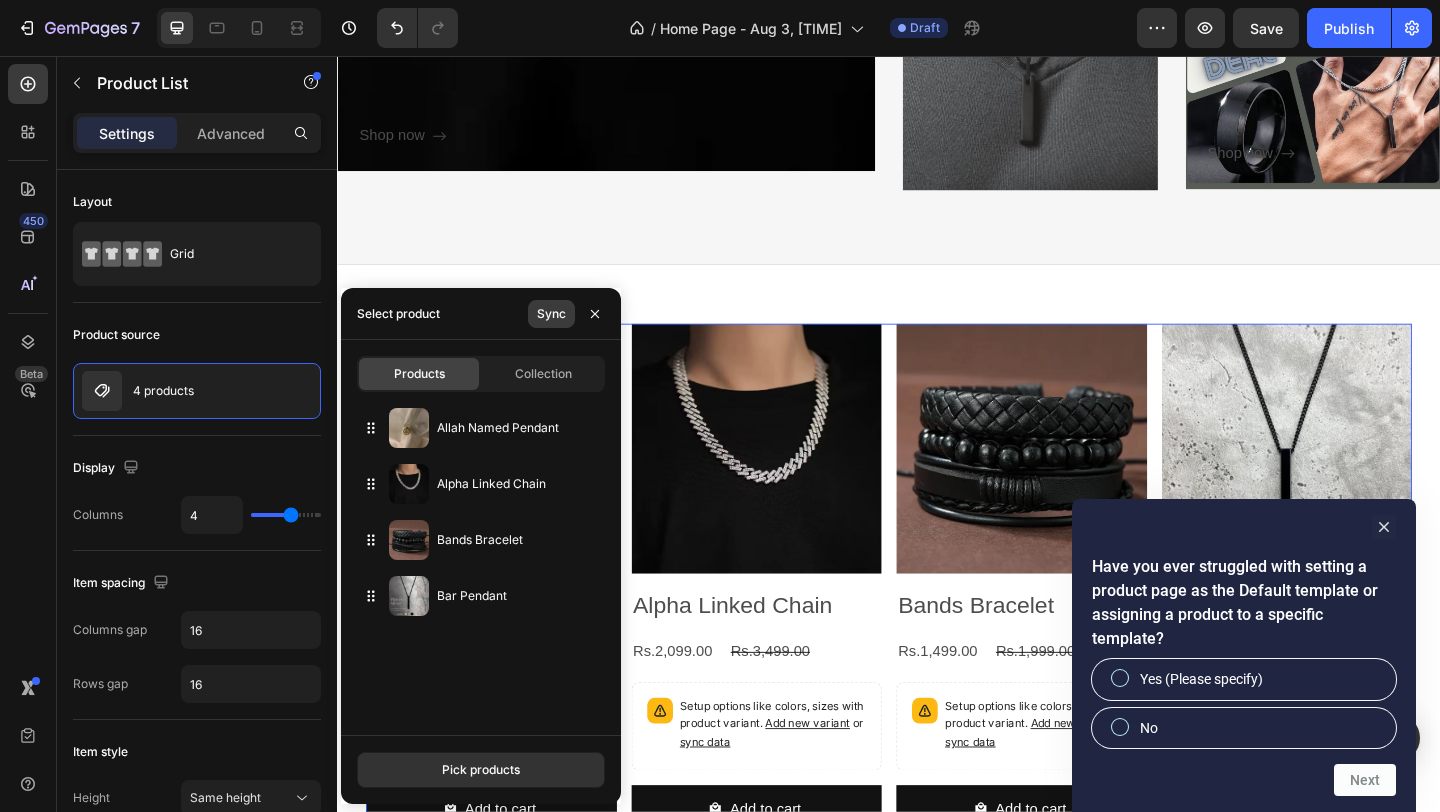 click on "Sync" at bounding box center [551, 314] 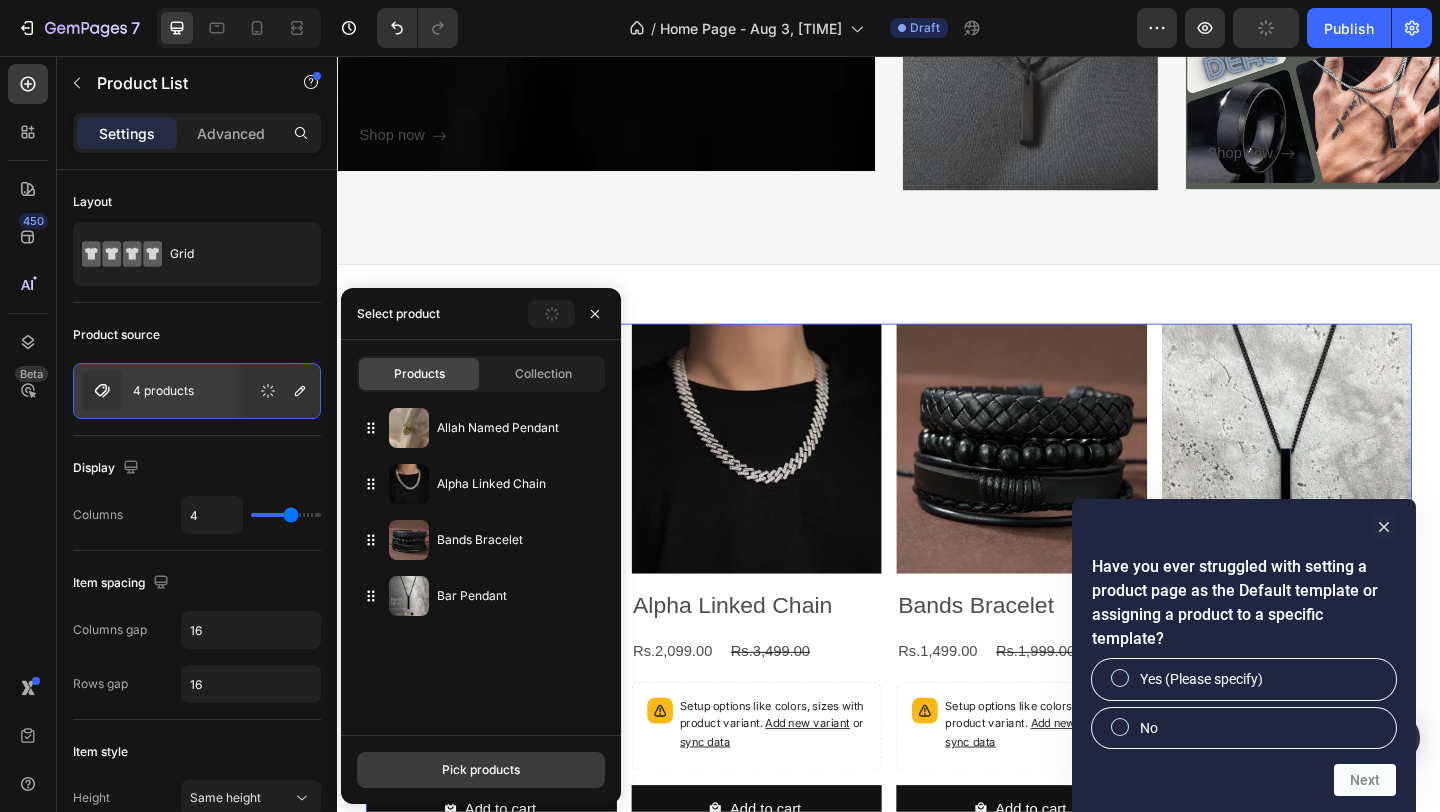 click on "Pick products" at bounding box center [481, 770] 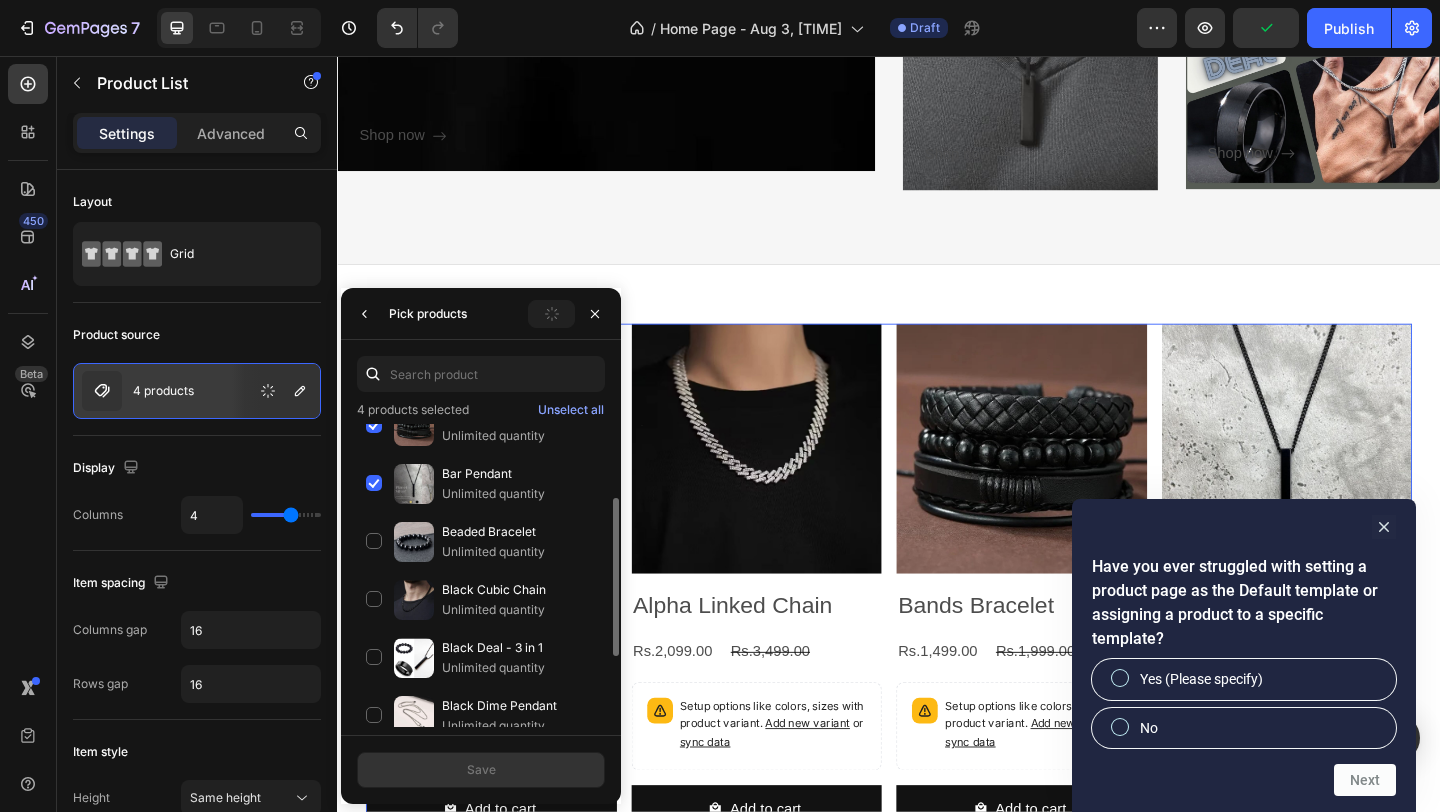 scroll, scrollTop: 156, scrollLeft: 0, axis: vertical 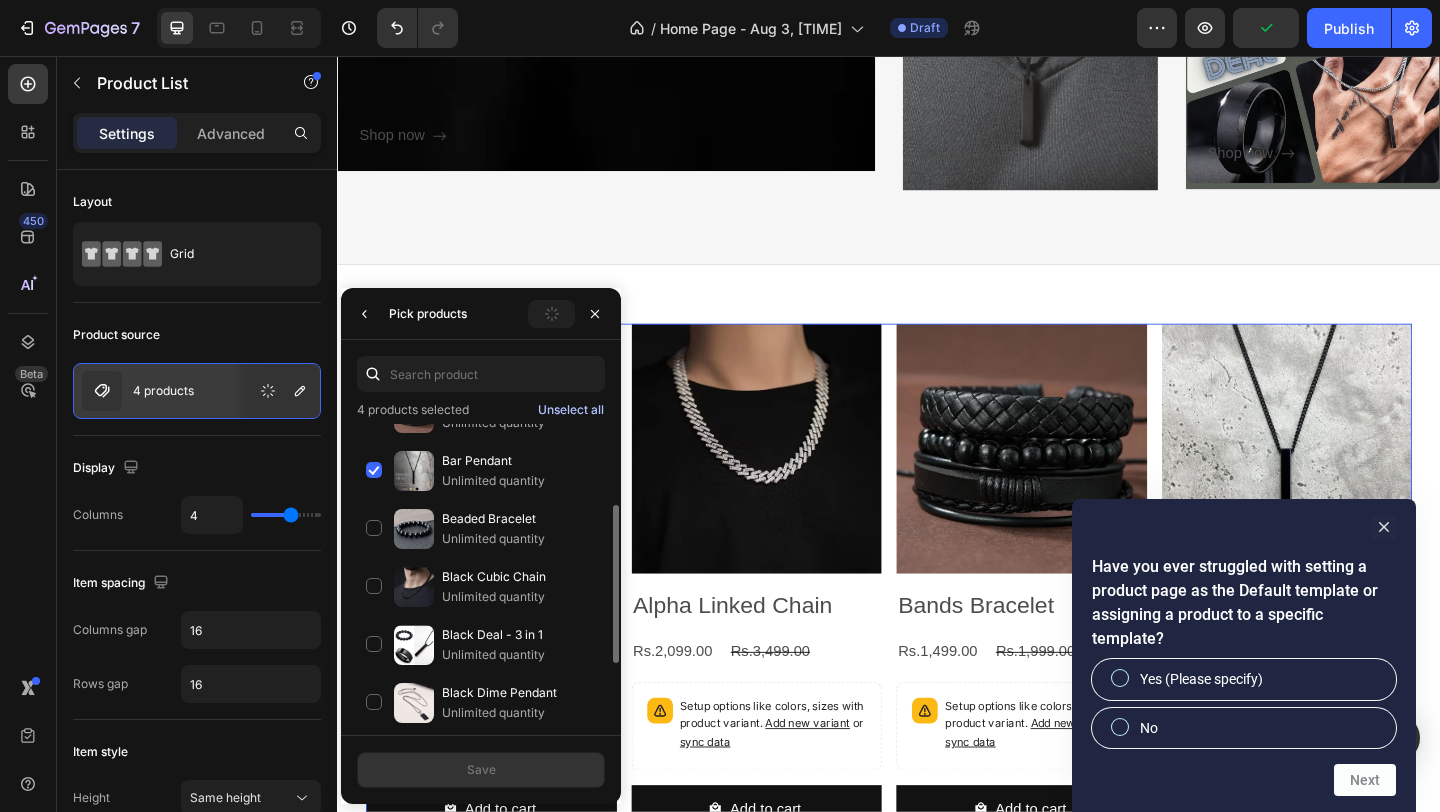 click on "Unselect all" at bounding box center [571, 410] 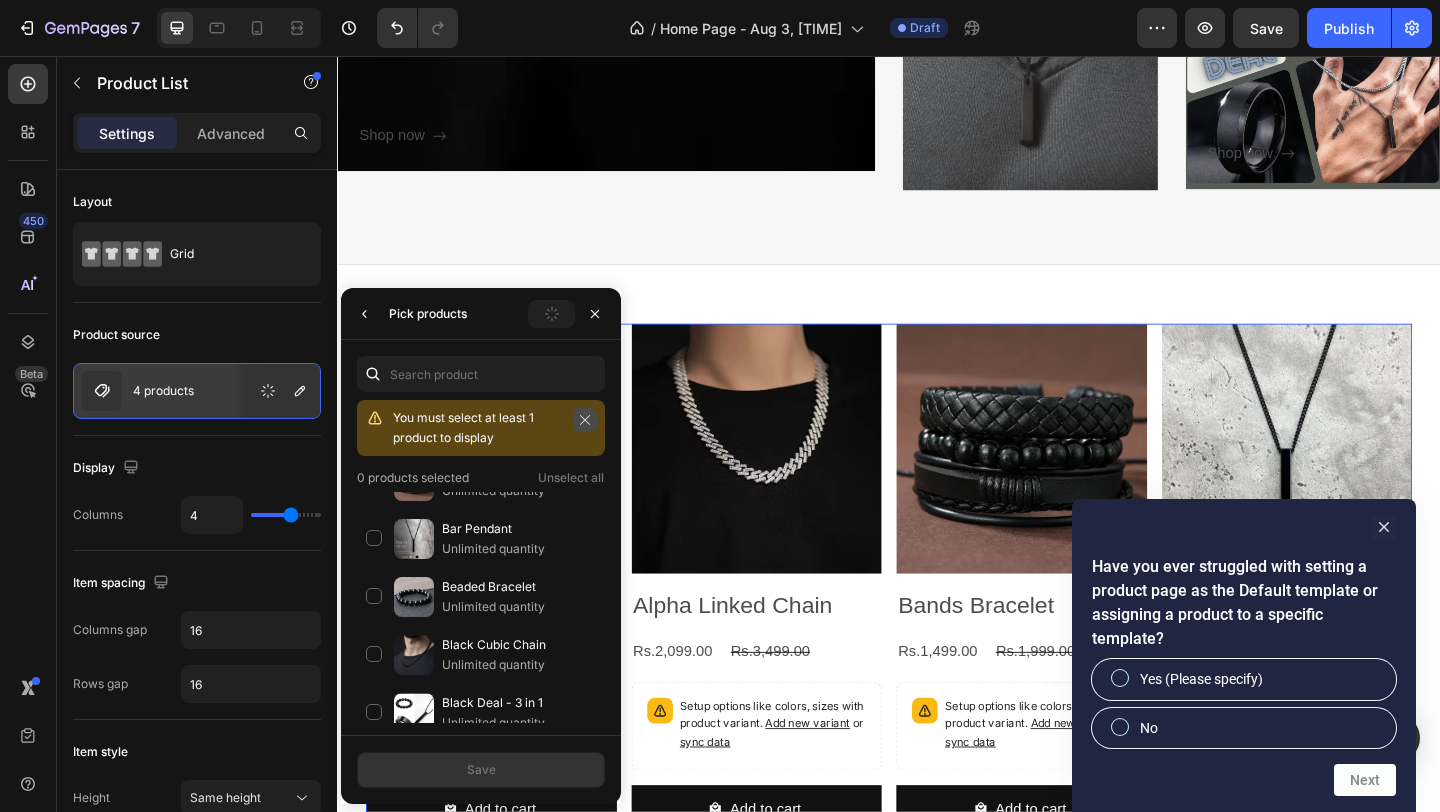 click 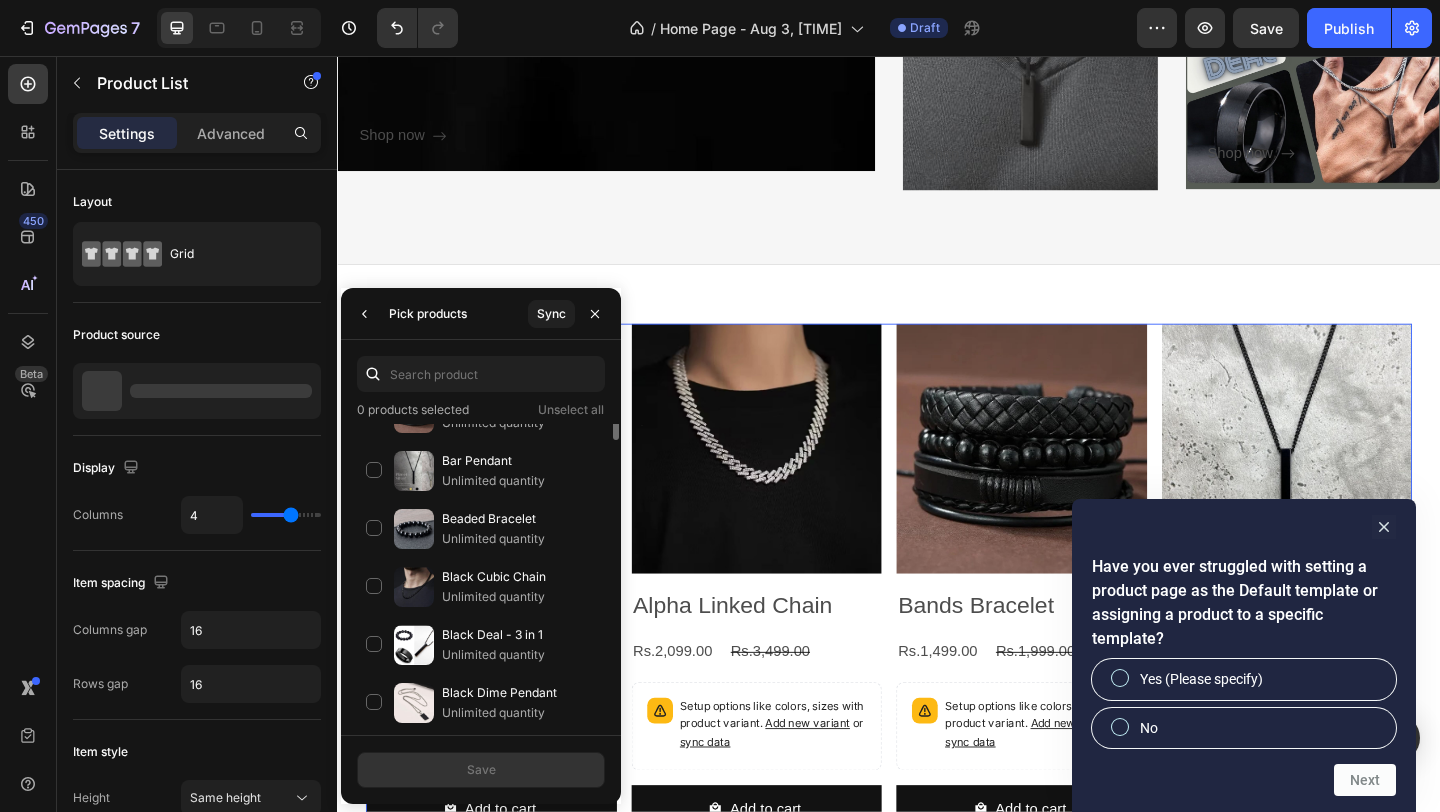 scroll, scrollTop: 0, scrollLeft: 0, axis: both 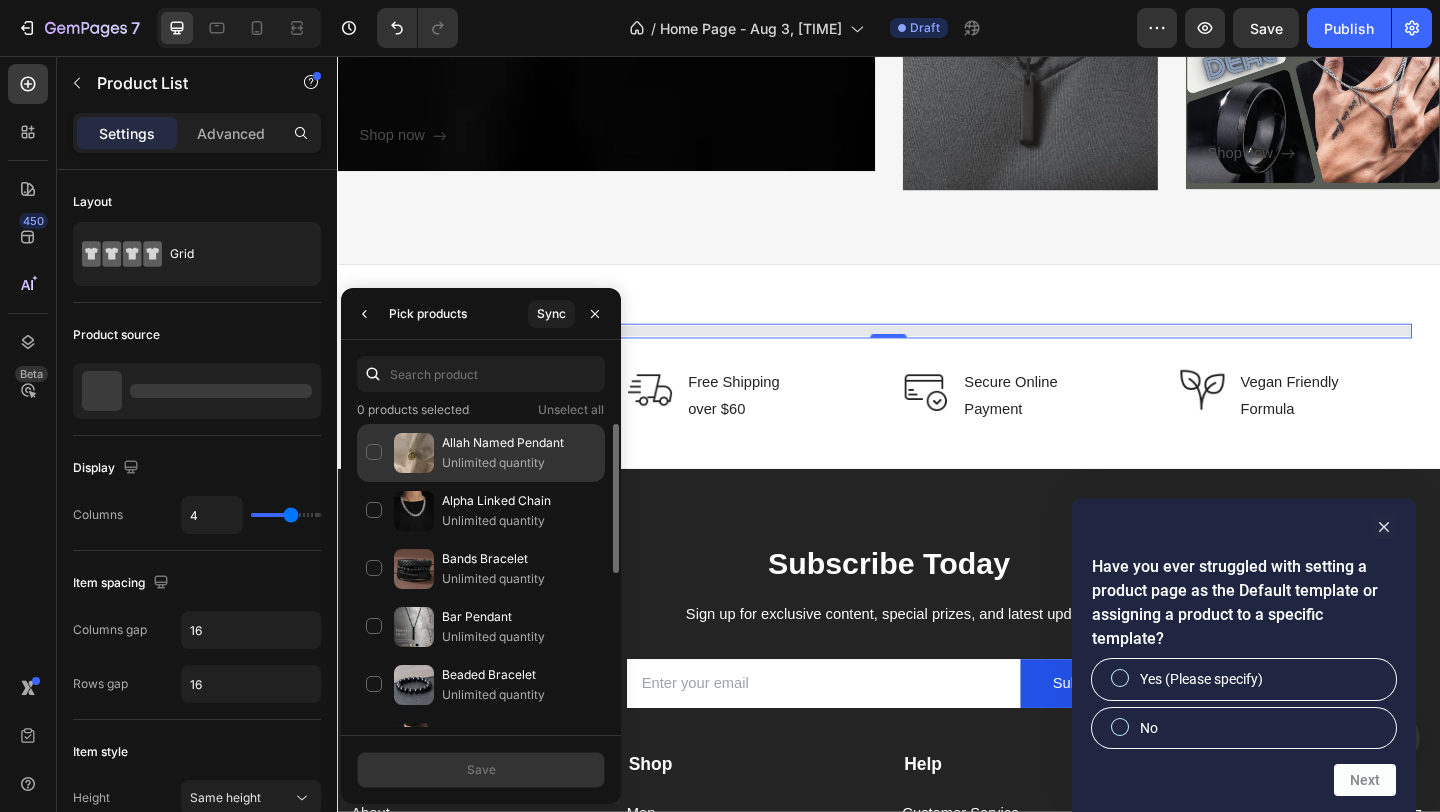 click on "Allah Named Pendant Unlimited quantity" 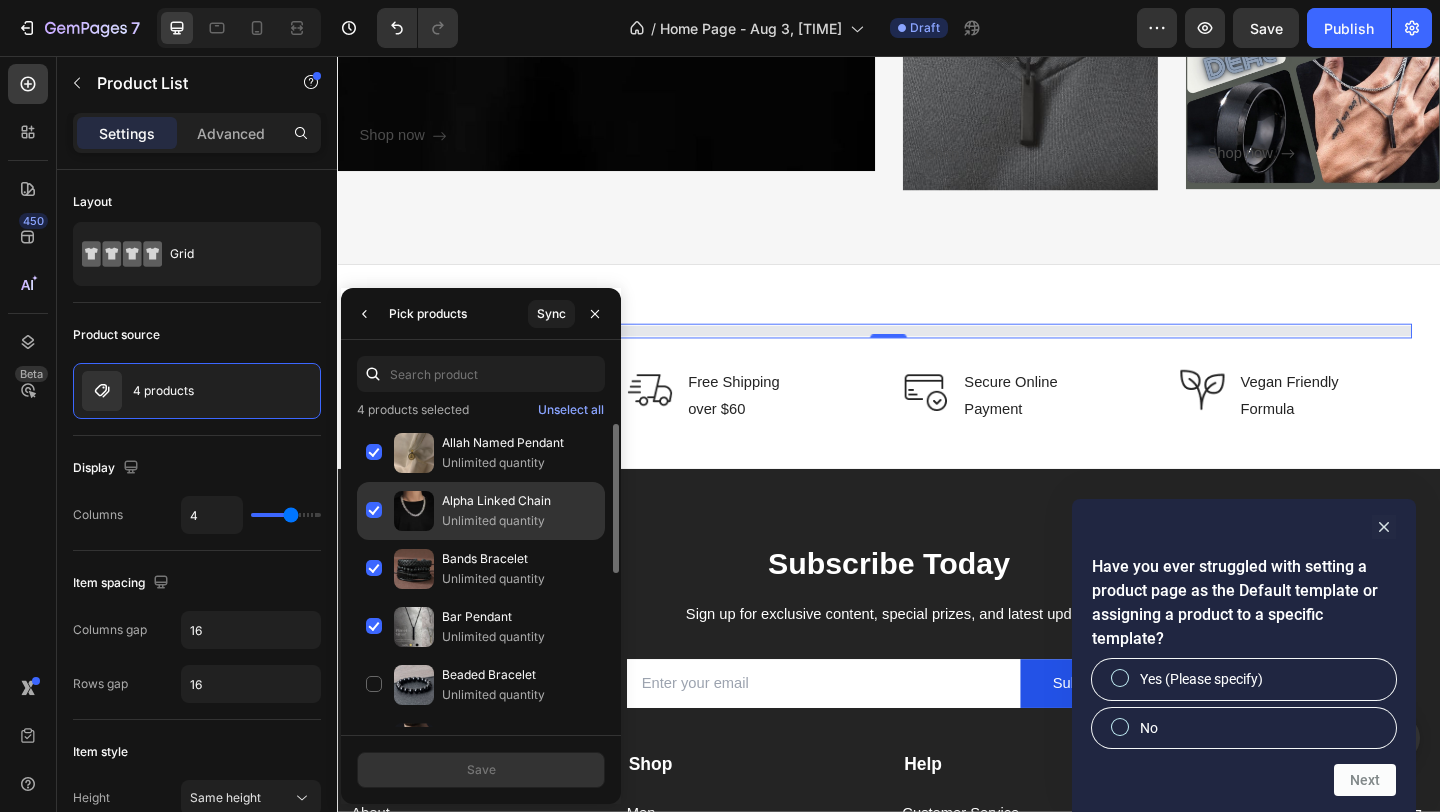 click on "Unlimited quantity" at bounding box center [519, 521] 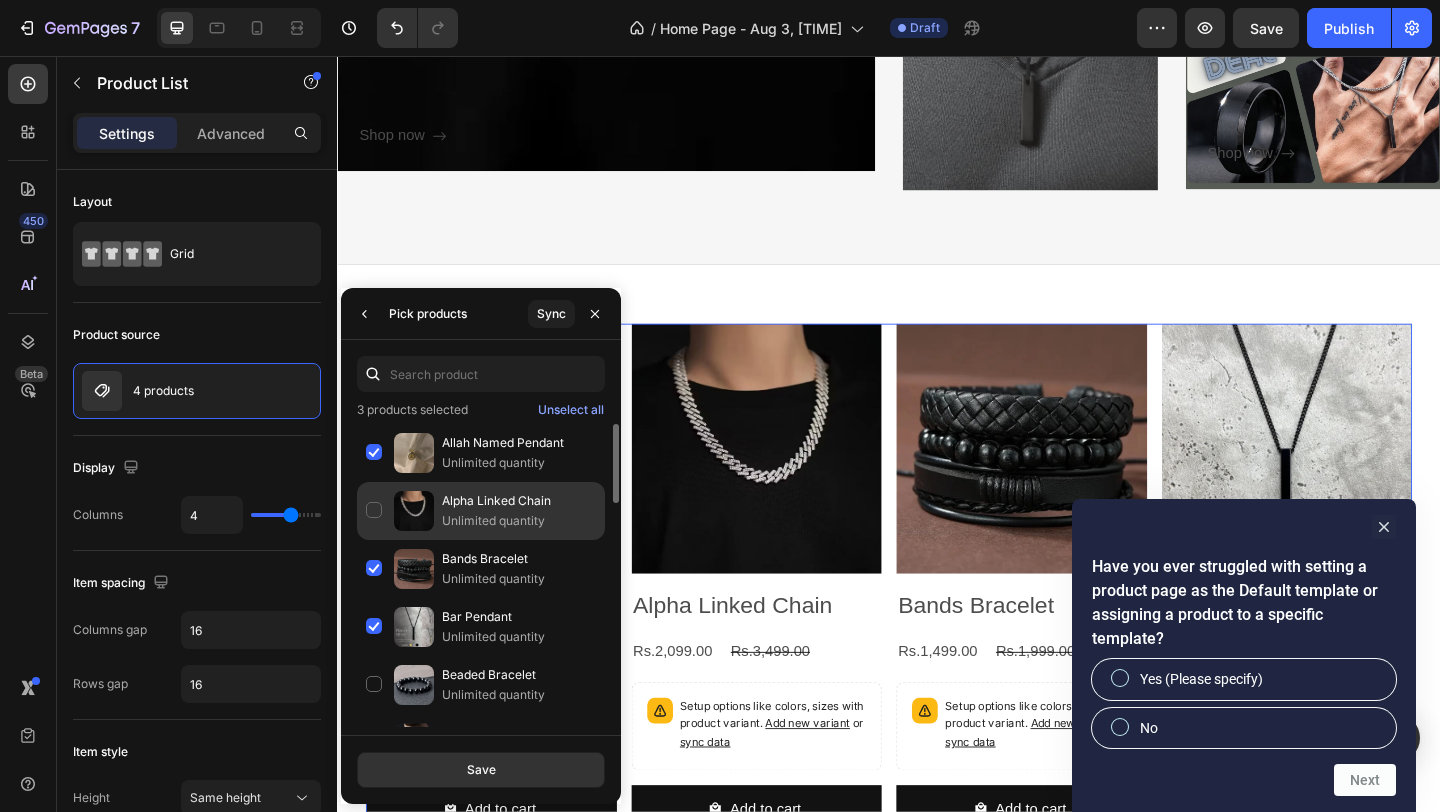 click on "Unlimited quantity" at bounding box center (519, 521) 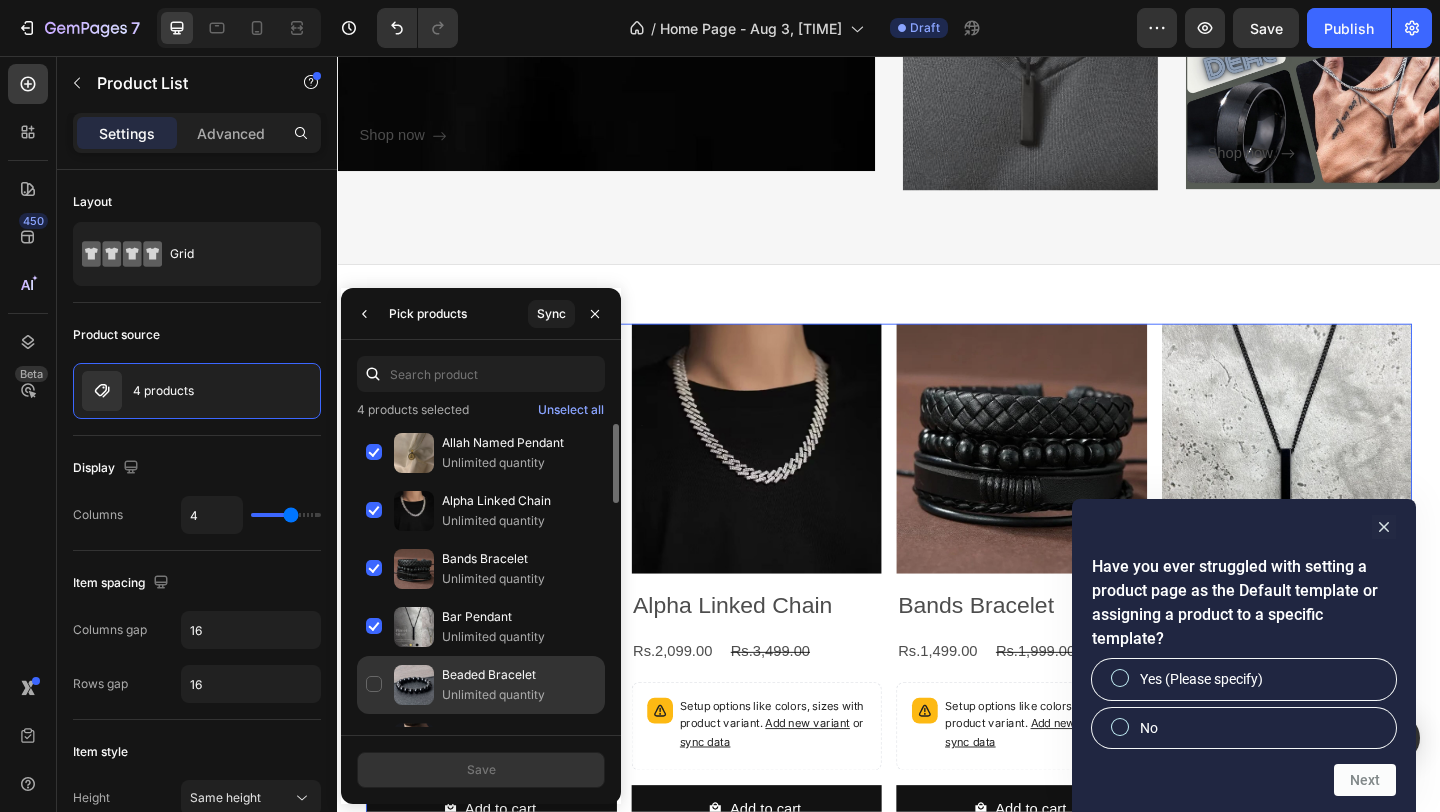 click on "Beaded Bracelet" at bounding box center [519, 675] 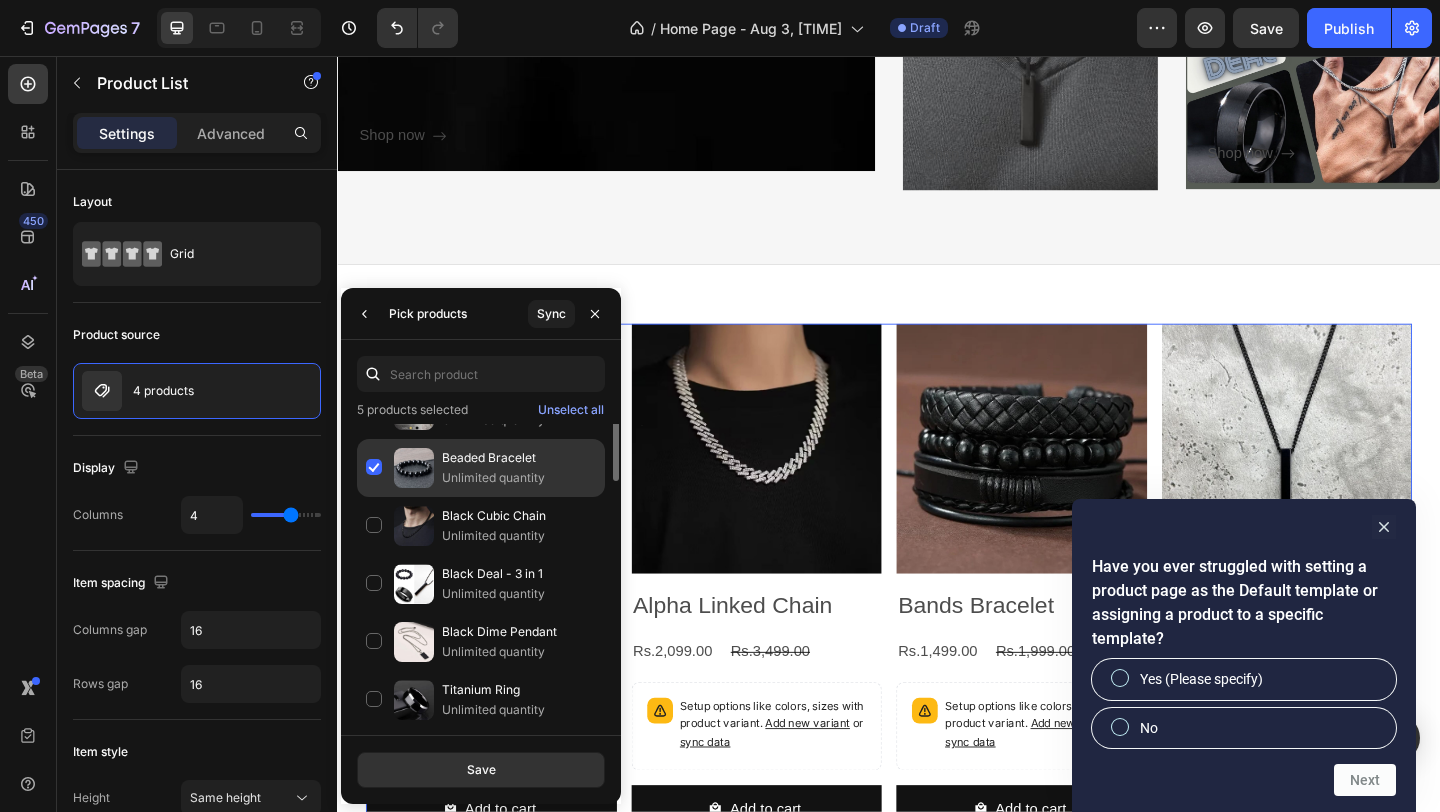 scroll, scrollTop: 218, scrollLeft: 0, axis: vertical 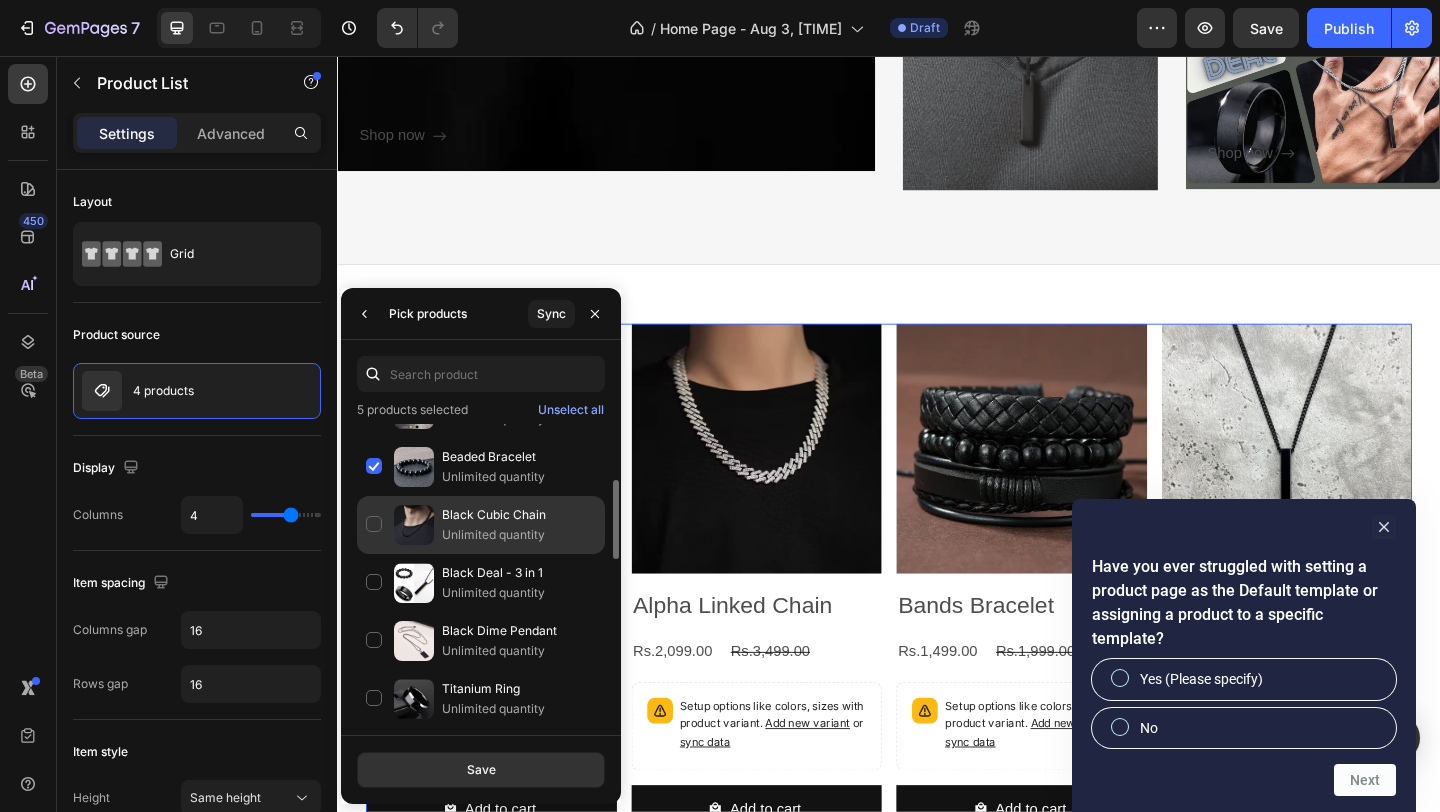 click on "Black Cubic Chain" at bounding box center (519, 515) 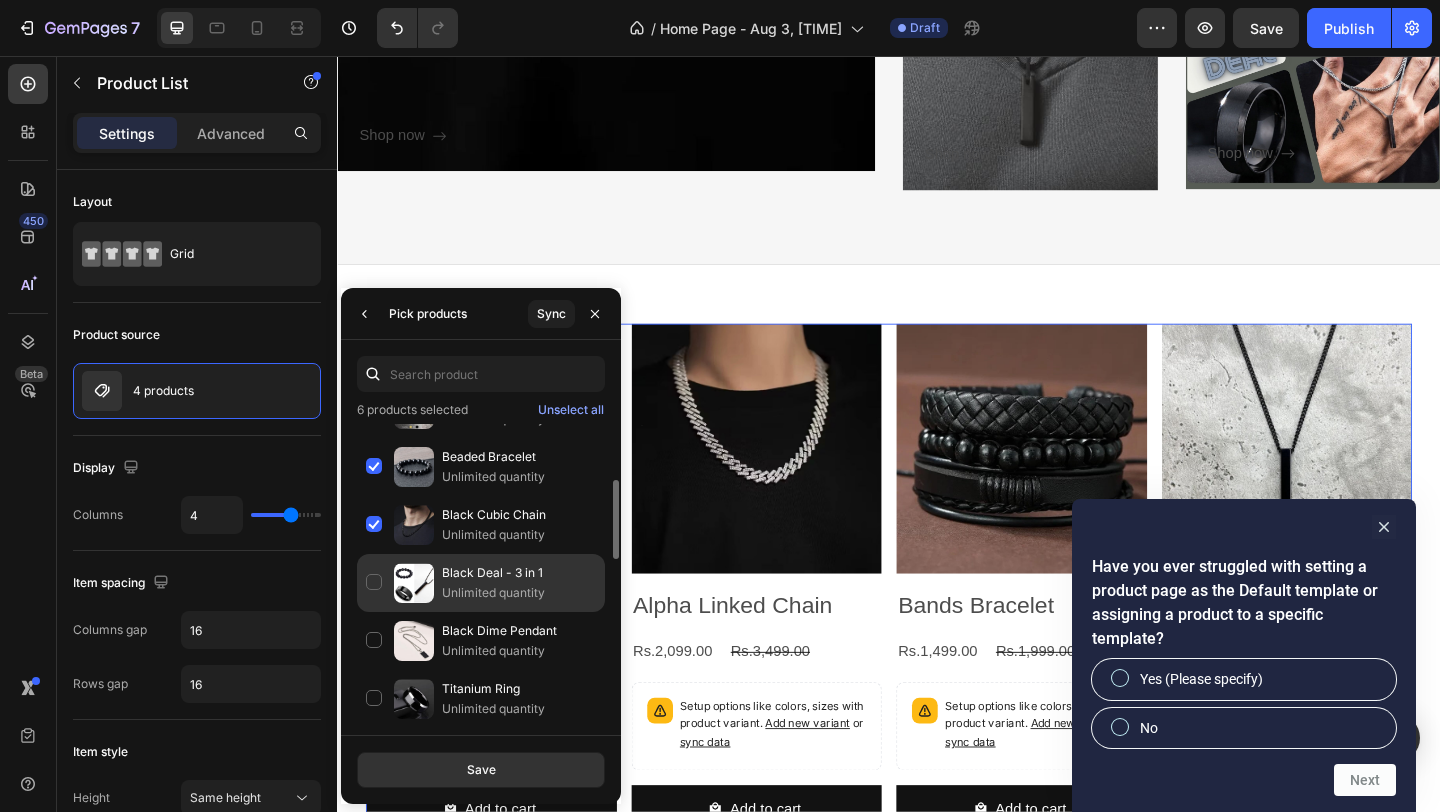 click on "Unlimited quantity" at bounding box center [519, 593] 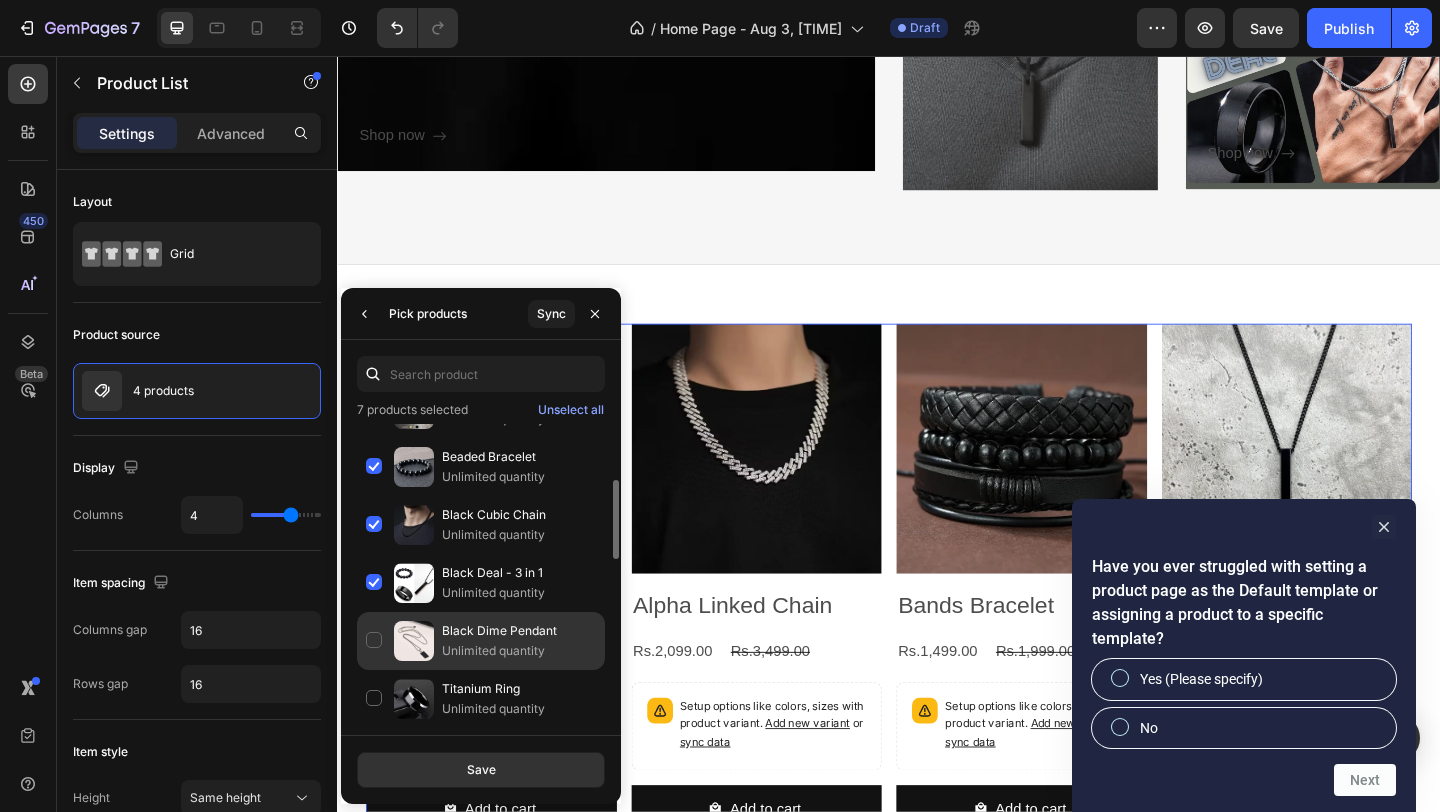 click on "Black Dime Pendant" at bounding box center [519, 631] 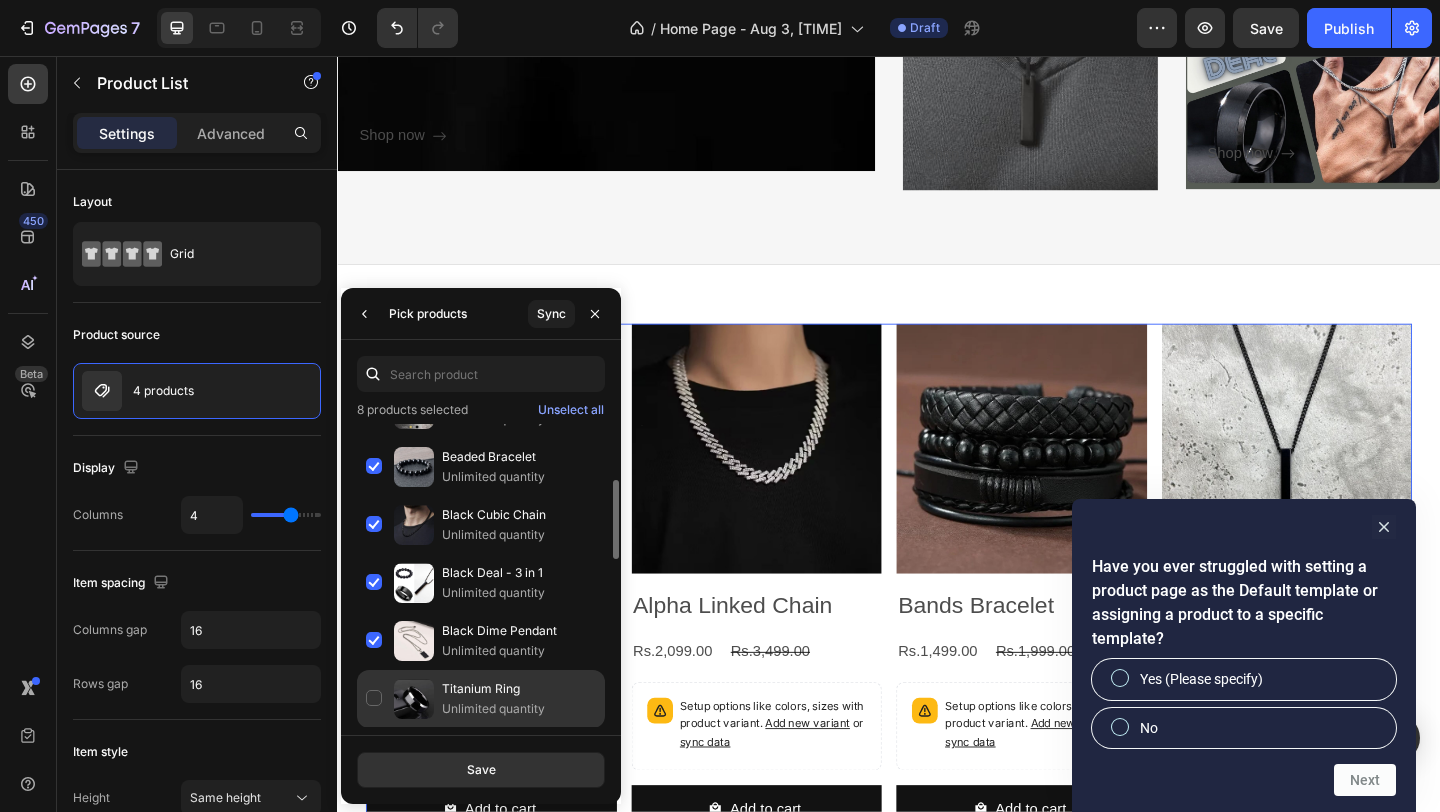click on "Titanium Ring" at bounding box center [519, 689] 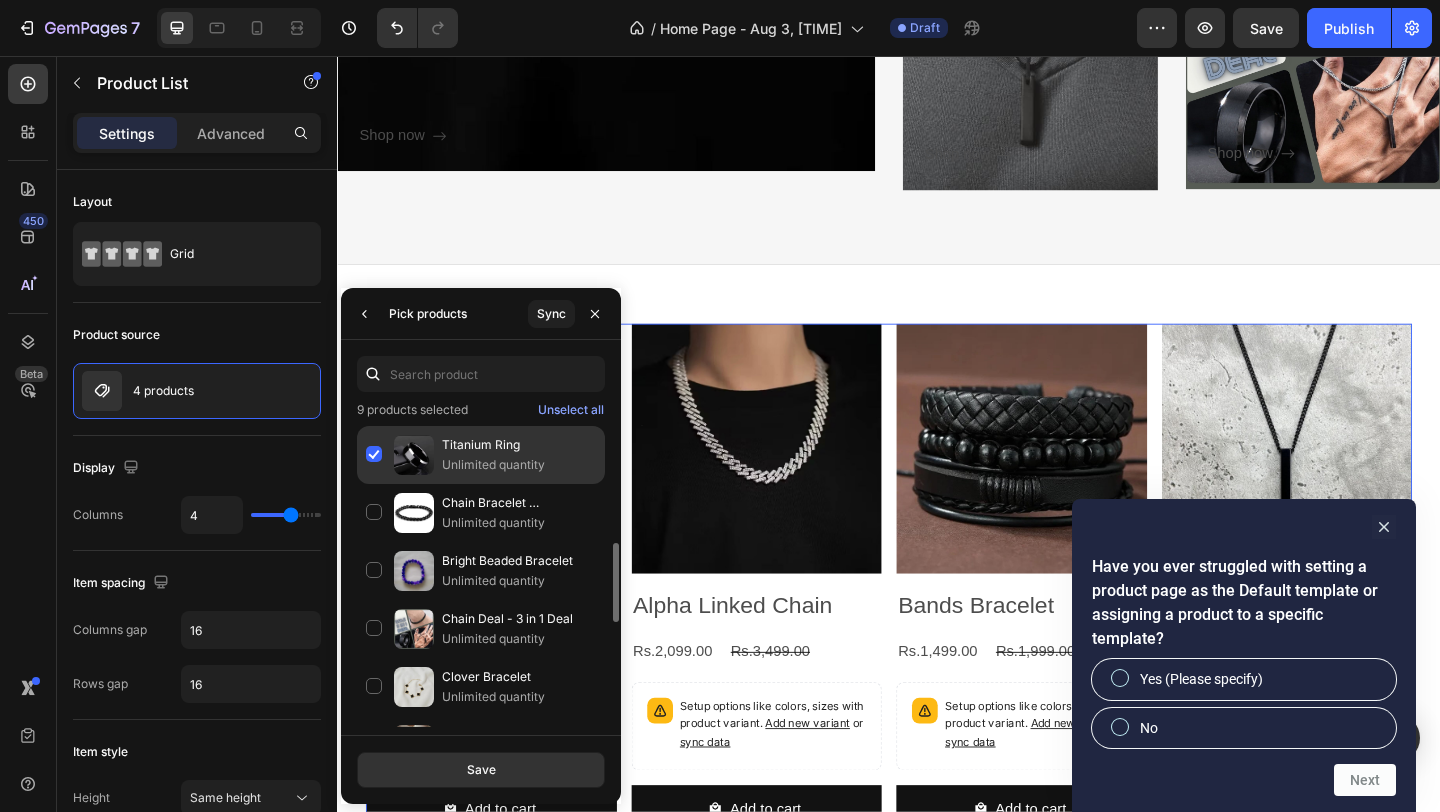 scroll, scrollTop: 496, scrollLeft: 0, axis: vertical 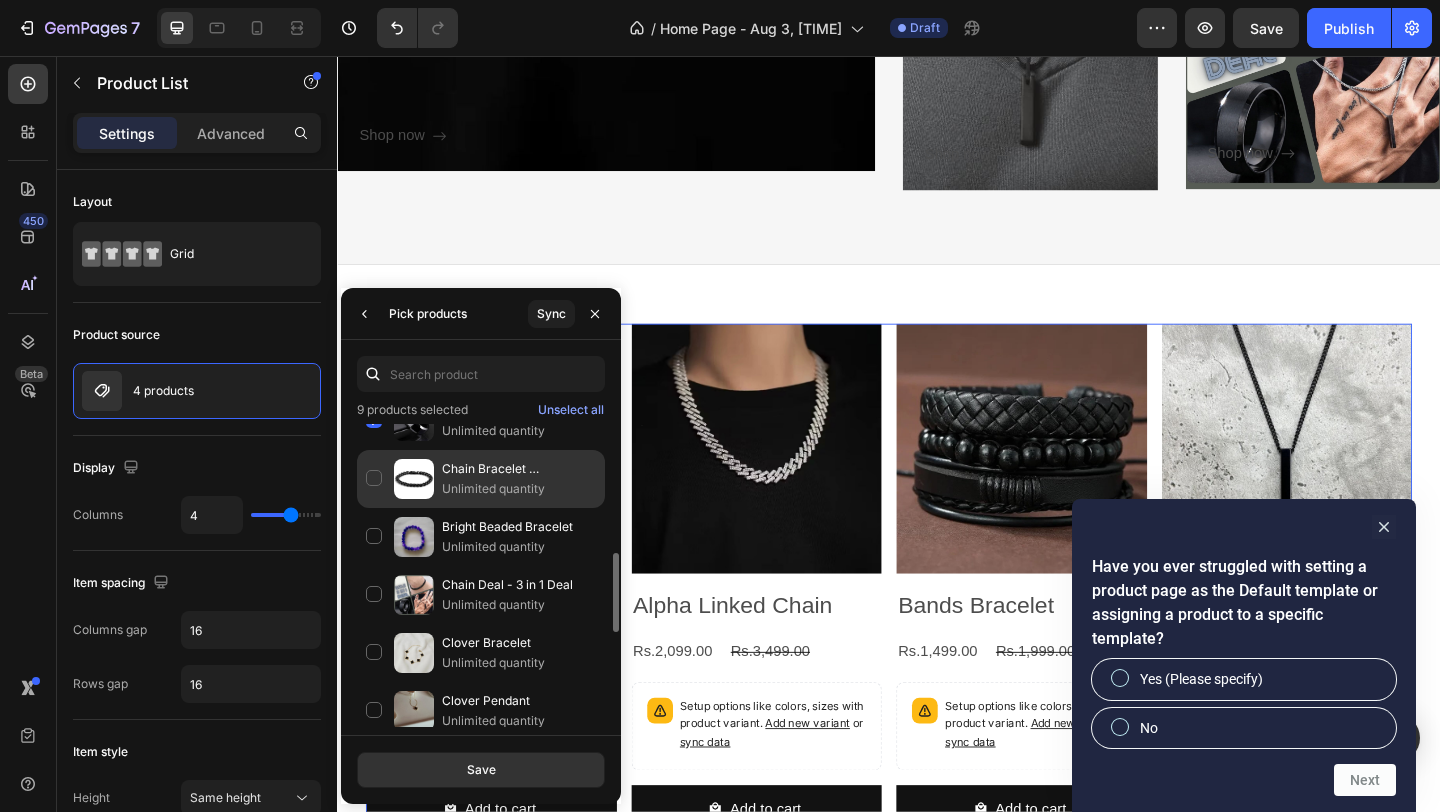click on "Chain Bracelet BLACK|SILVER" at bounding box center (519, 469) 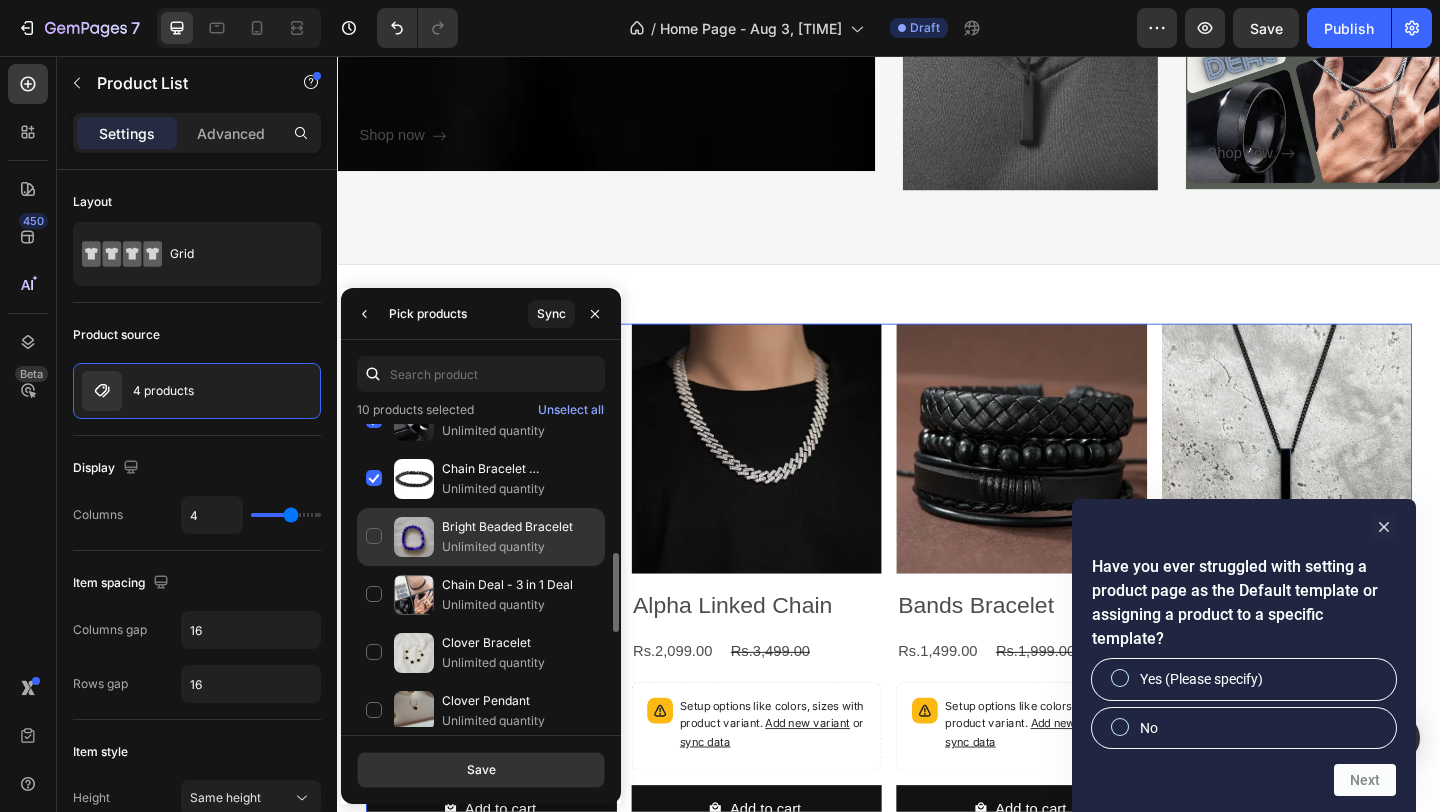 click on "Unlimited quantity" at bounding box center (519, 547) 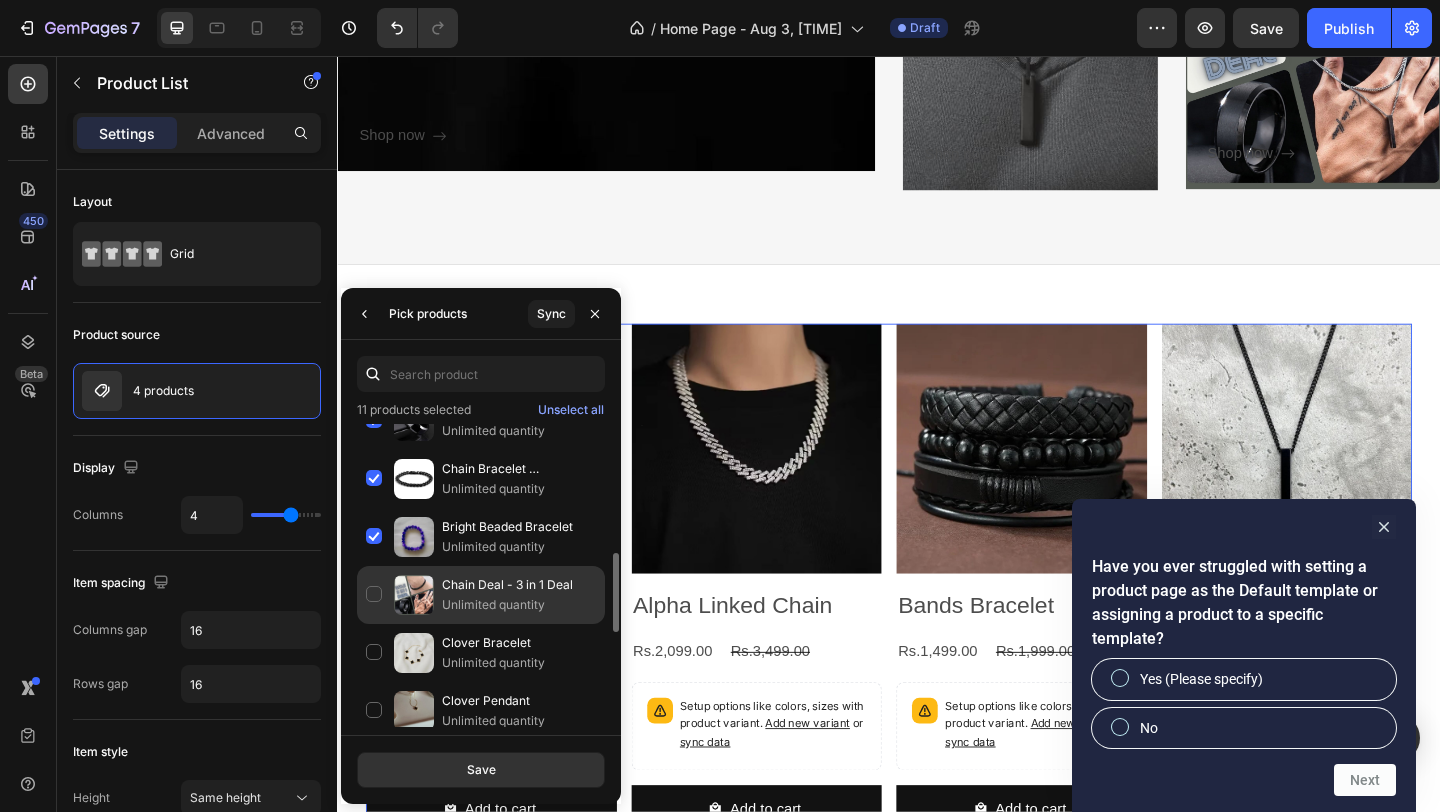 click on "Chain Deal - 3 in 1 Deal" at bounding box center [519, 585] 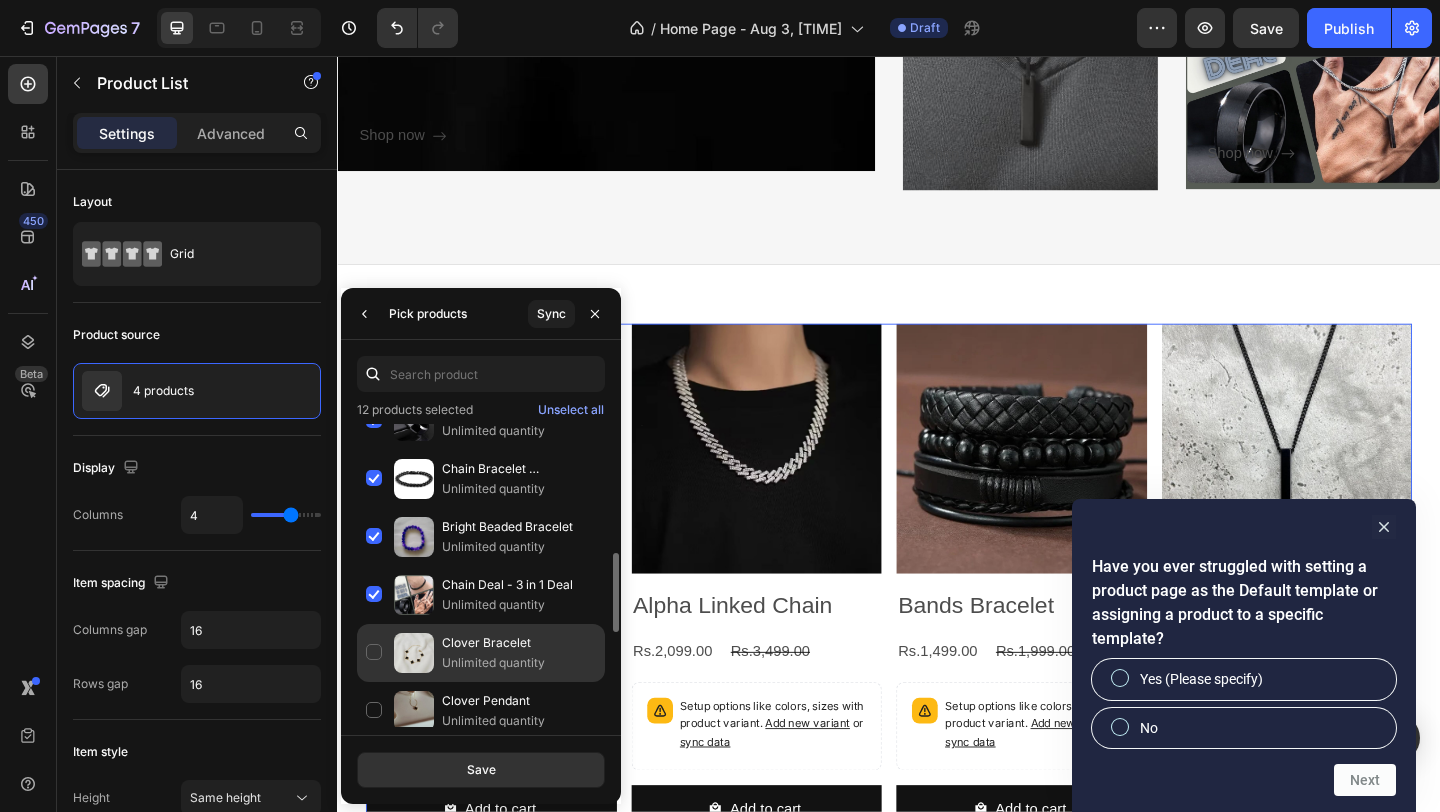 click on "Clover Bracelet" at bounding box center (519, 643) 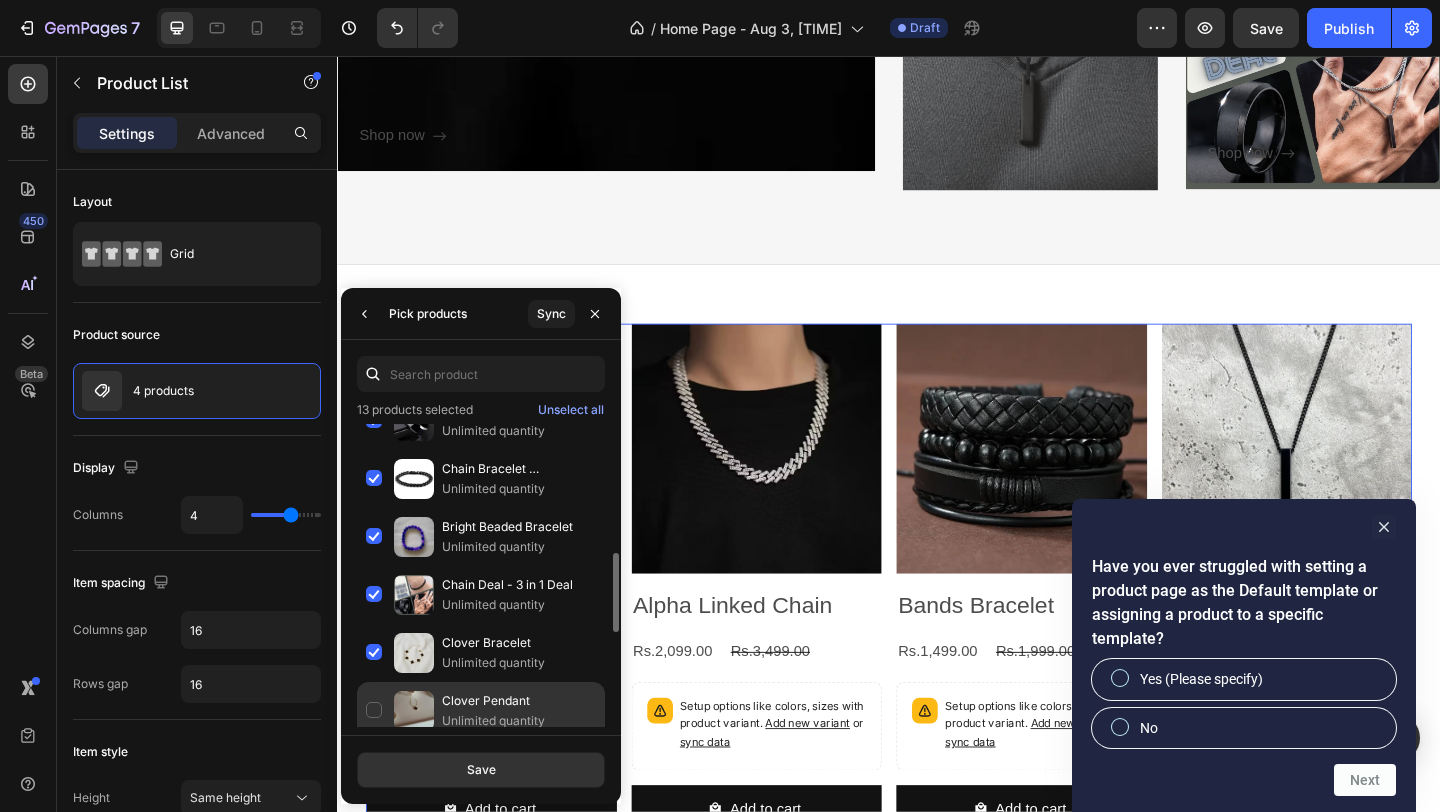 click on "Unlimited quantity" at bounding box center (519, 721) 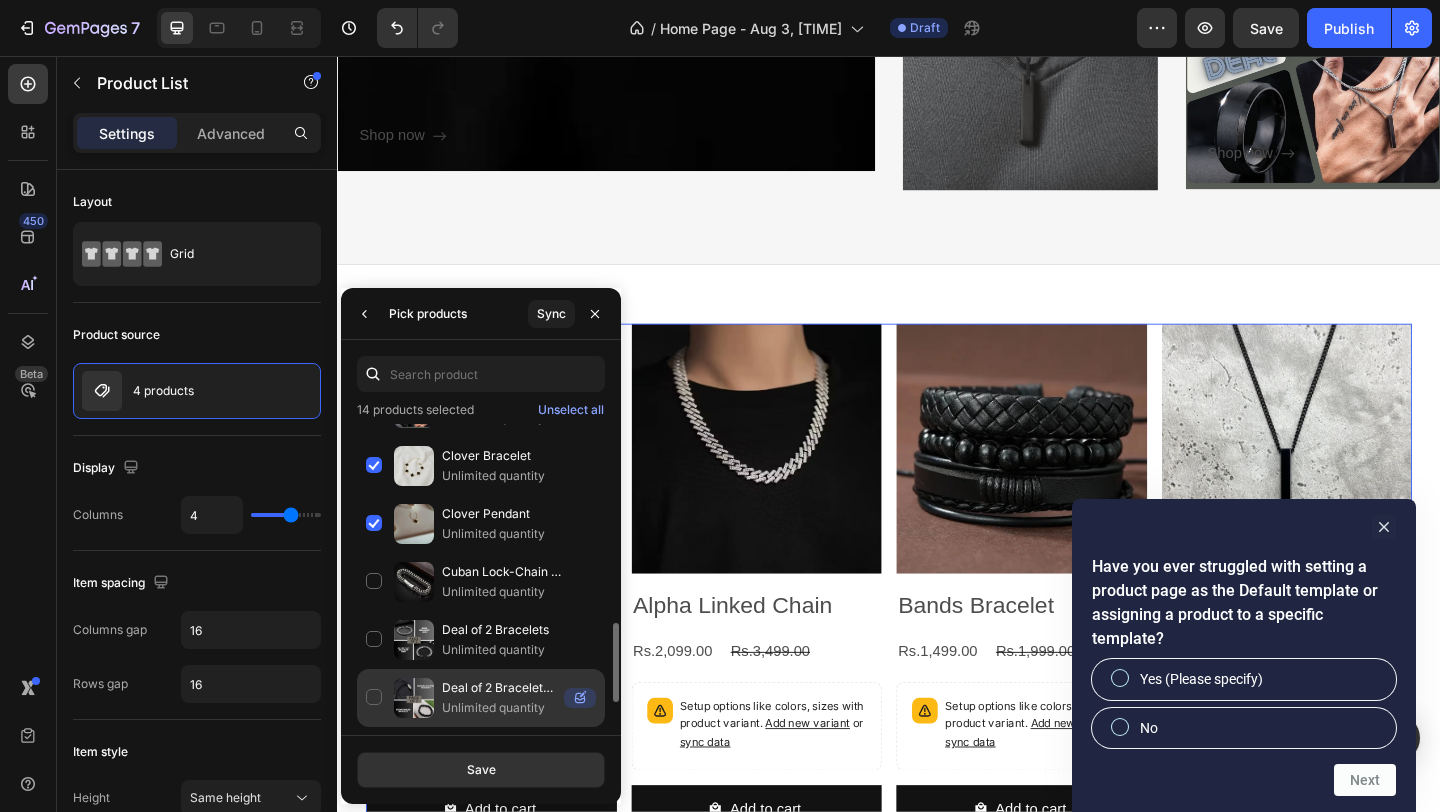 scroll, scrollTop: 700, scrollLeft: 0, axis: vertical 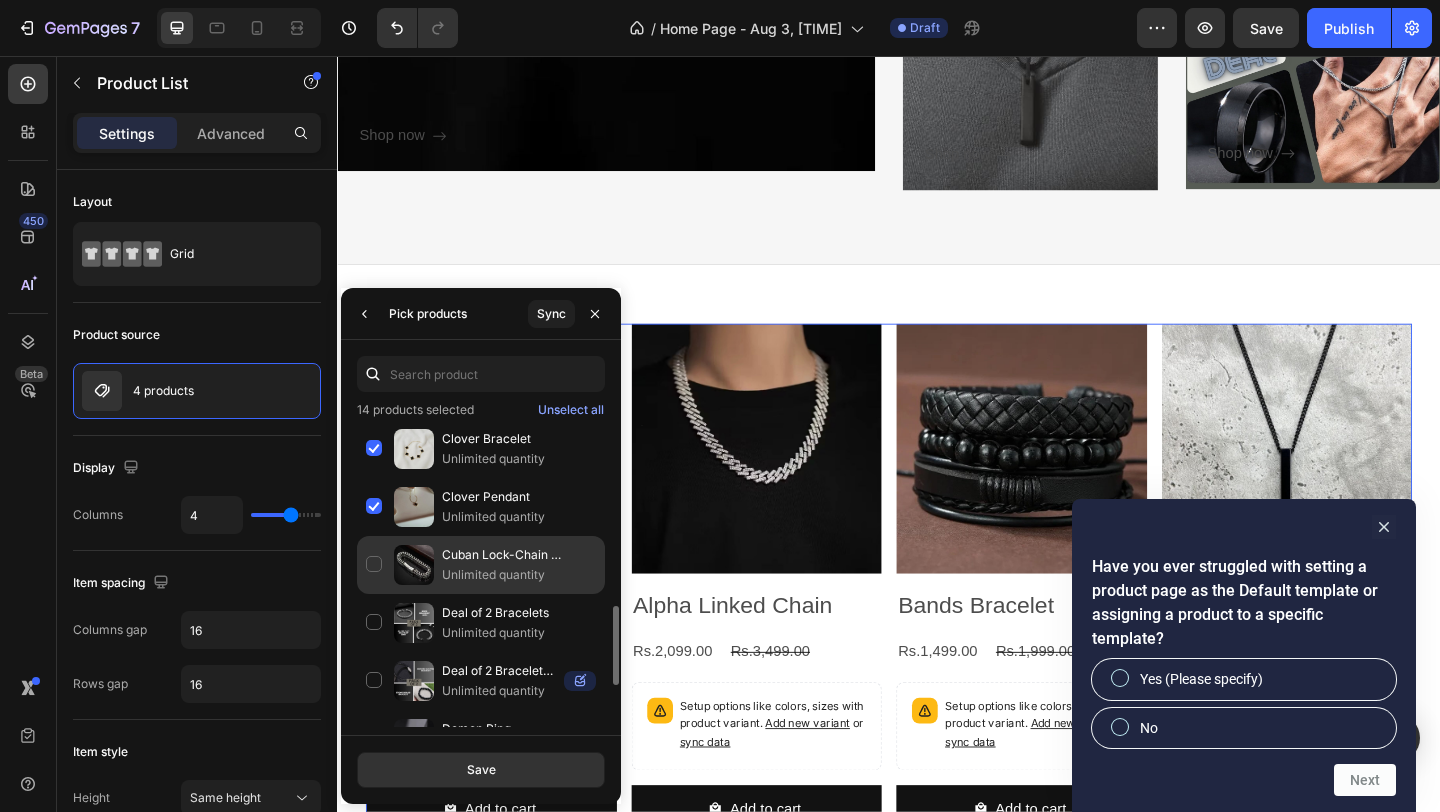 click on "Unlimited quantity" at bounding box center (519, 575) 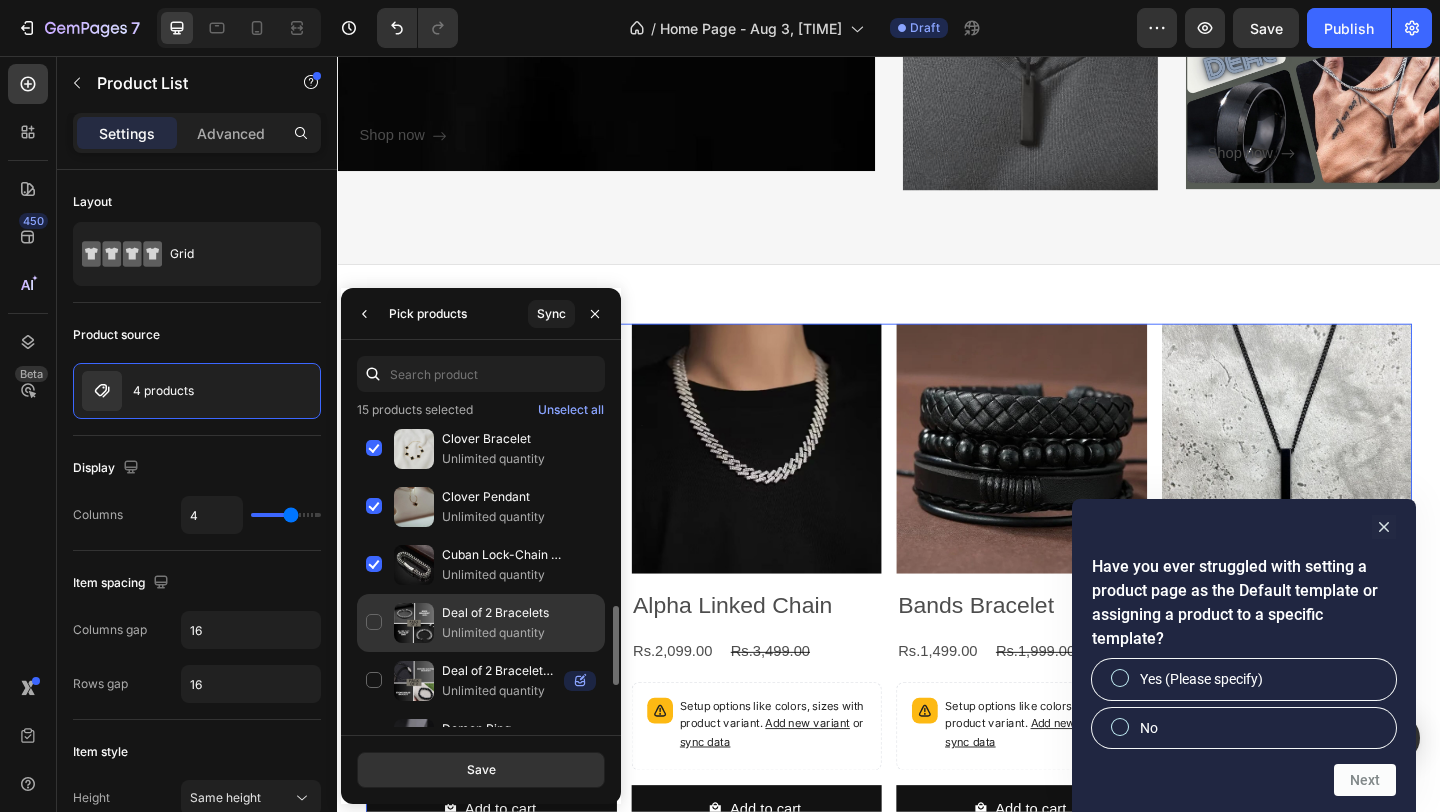 click on "Unlimited quantity" at bounding box center (519, 633) 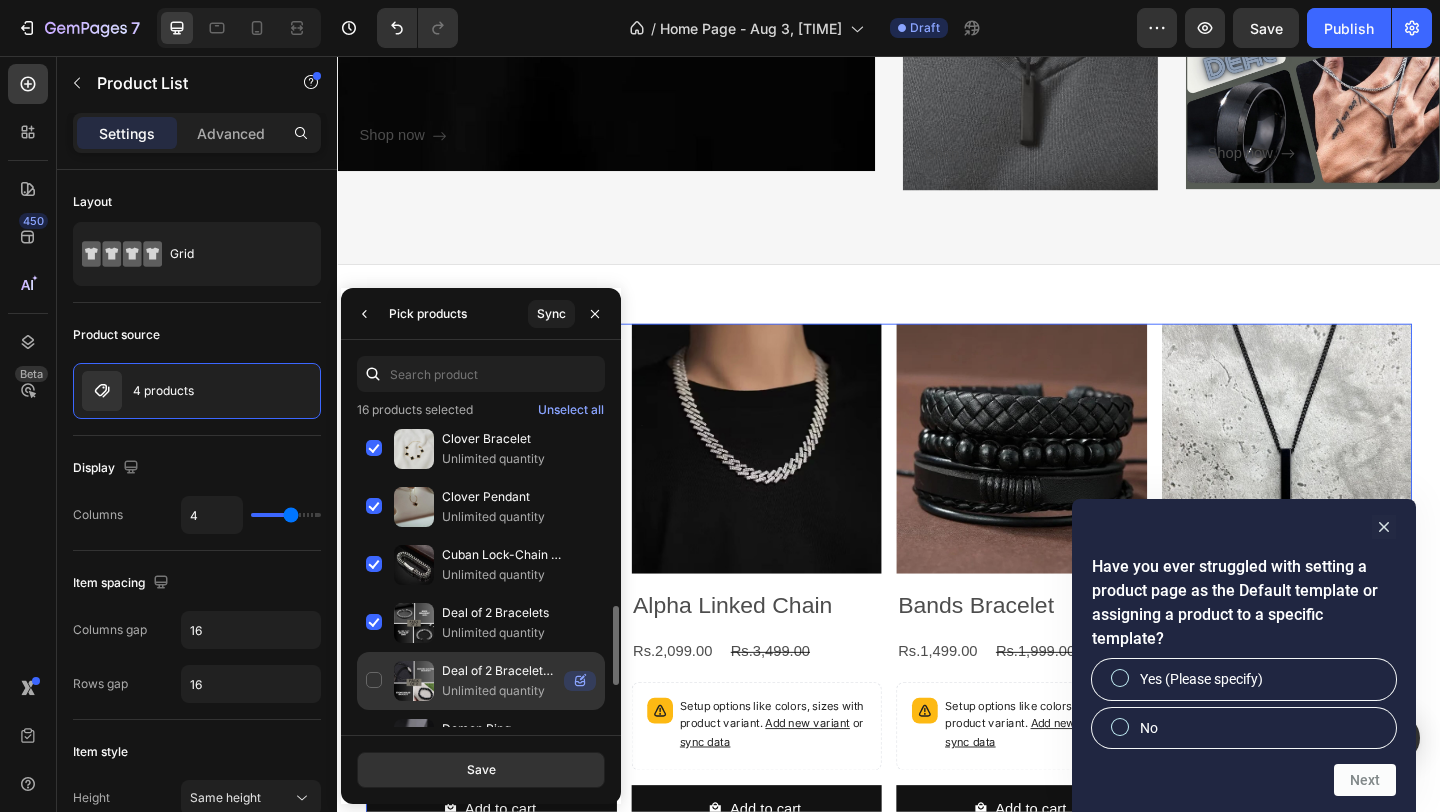 click on "Deal of 2 Bracelets Black" at bounding box center [499, 671] 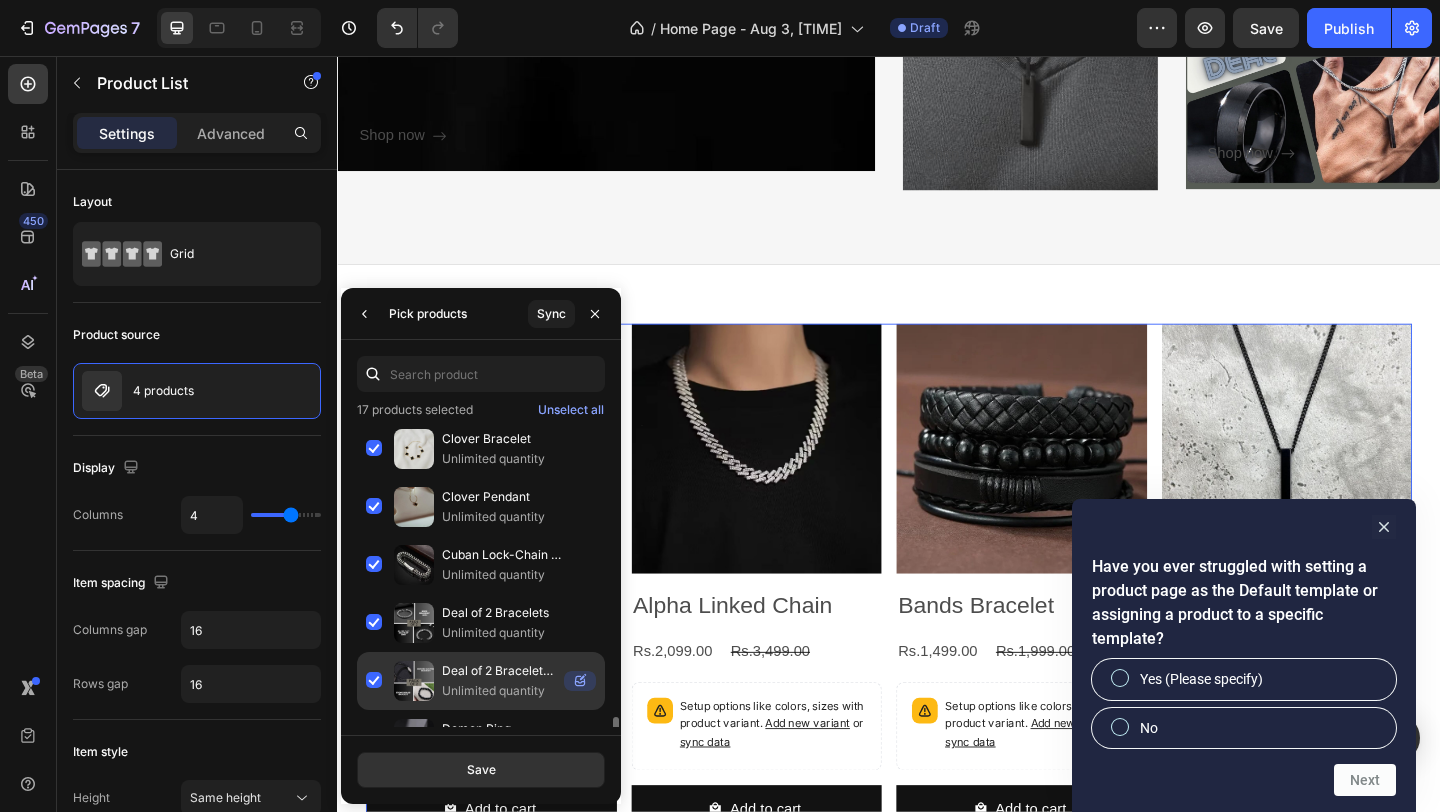 scroll, scrollTop: 893, scrollLeft: 0, axis: vertical 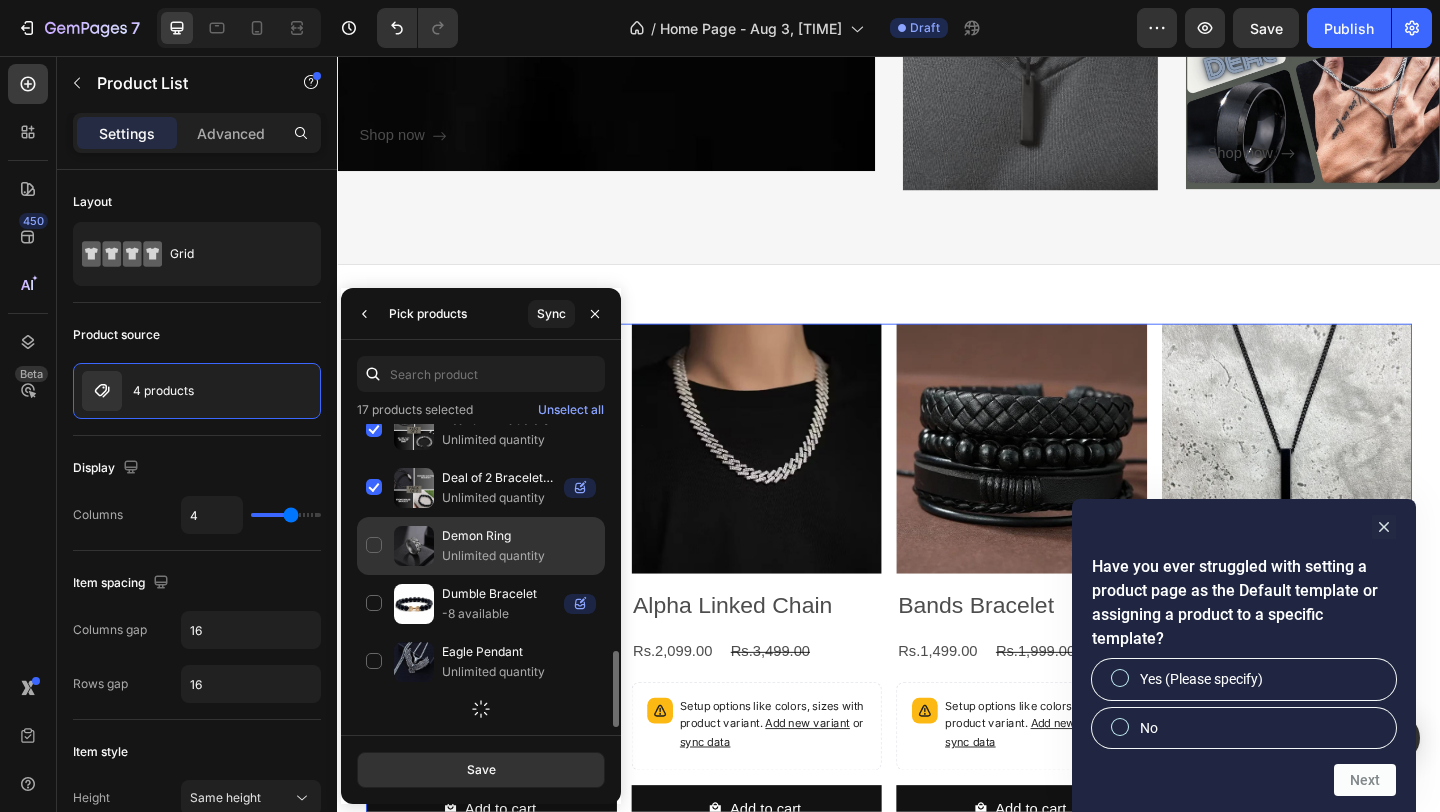 click on "Demon Ring" at bounding box center [519, 536] 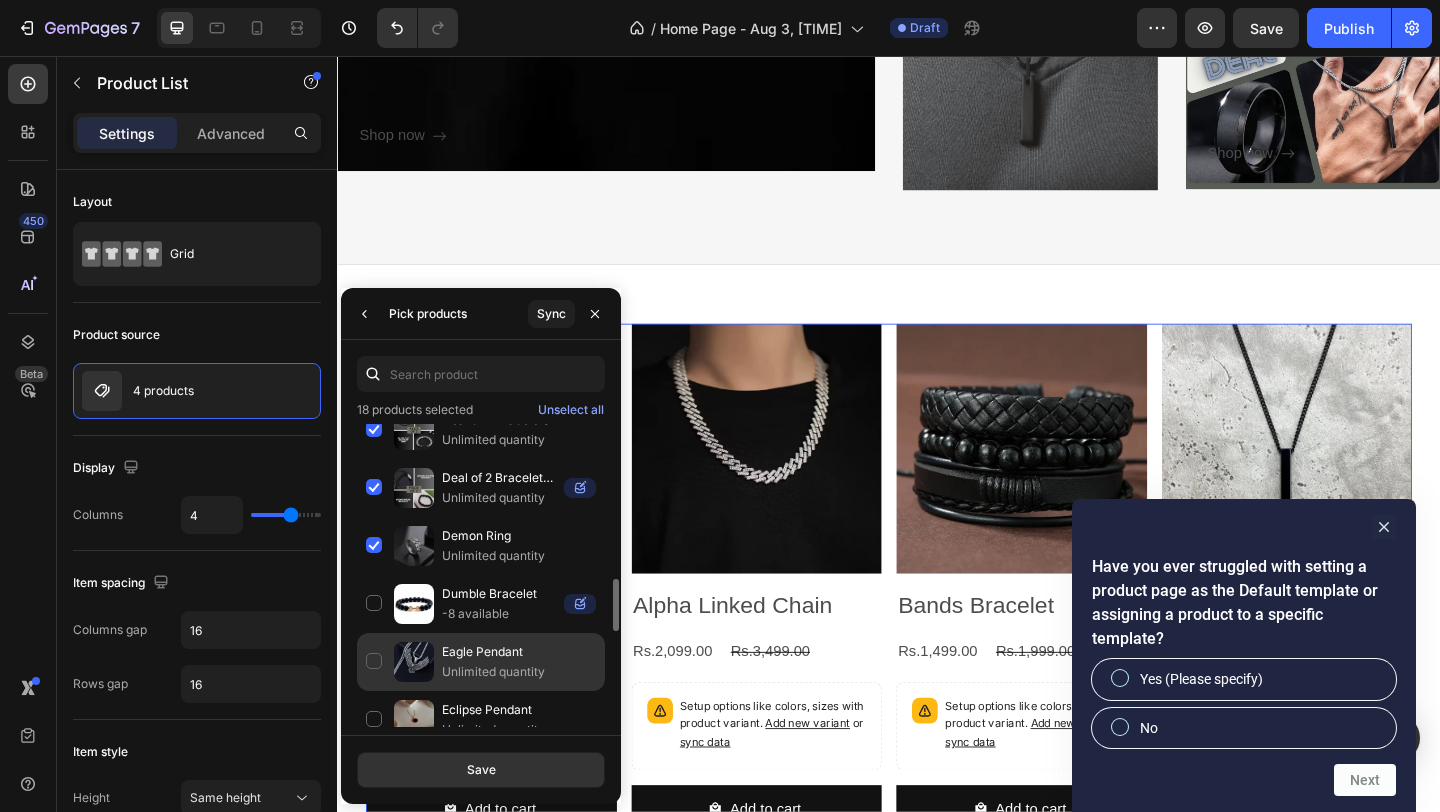 click on "Eagle Pendant" at bounding box center [519, 652] 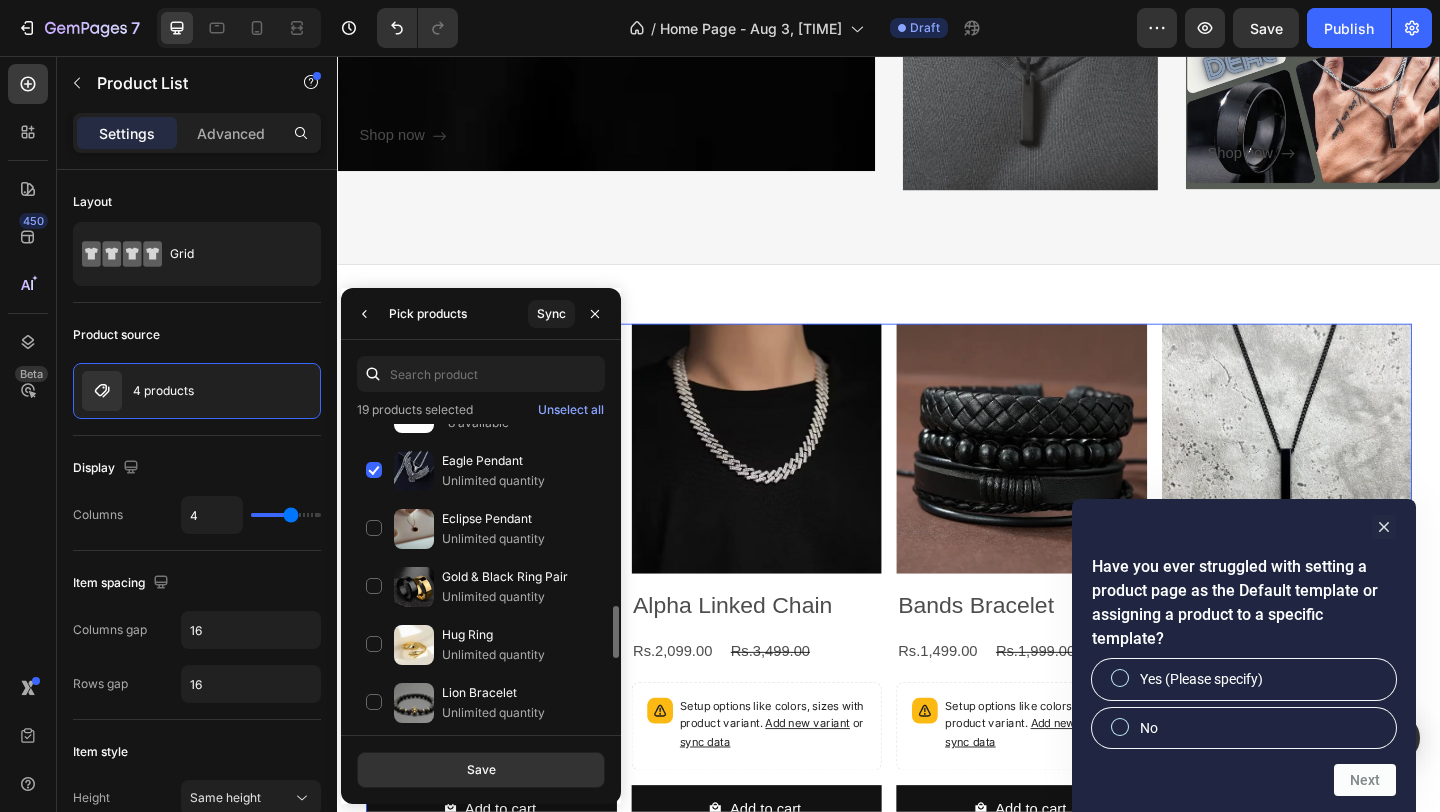 scroll, scrollTop: 1117, scrollLeft: 0, axis: vertical 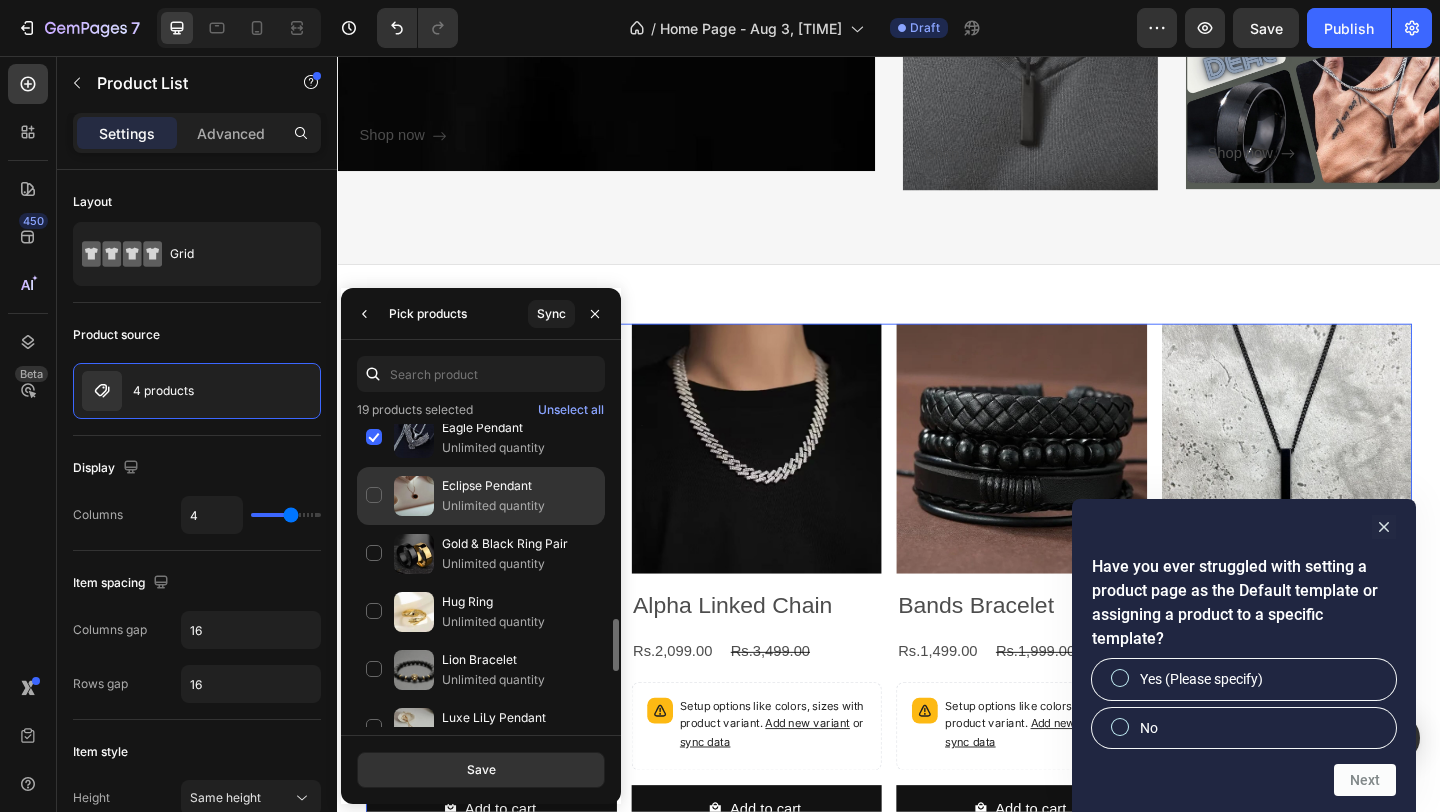 click on "Unlimited quantity" at bounding box center (519, 506) 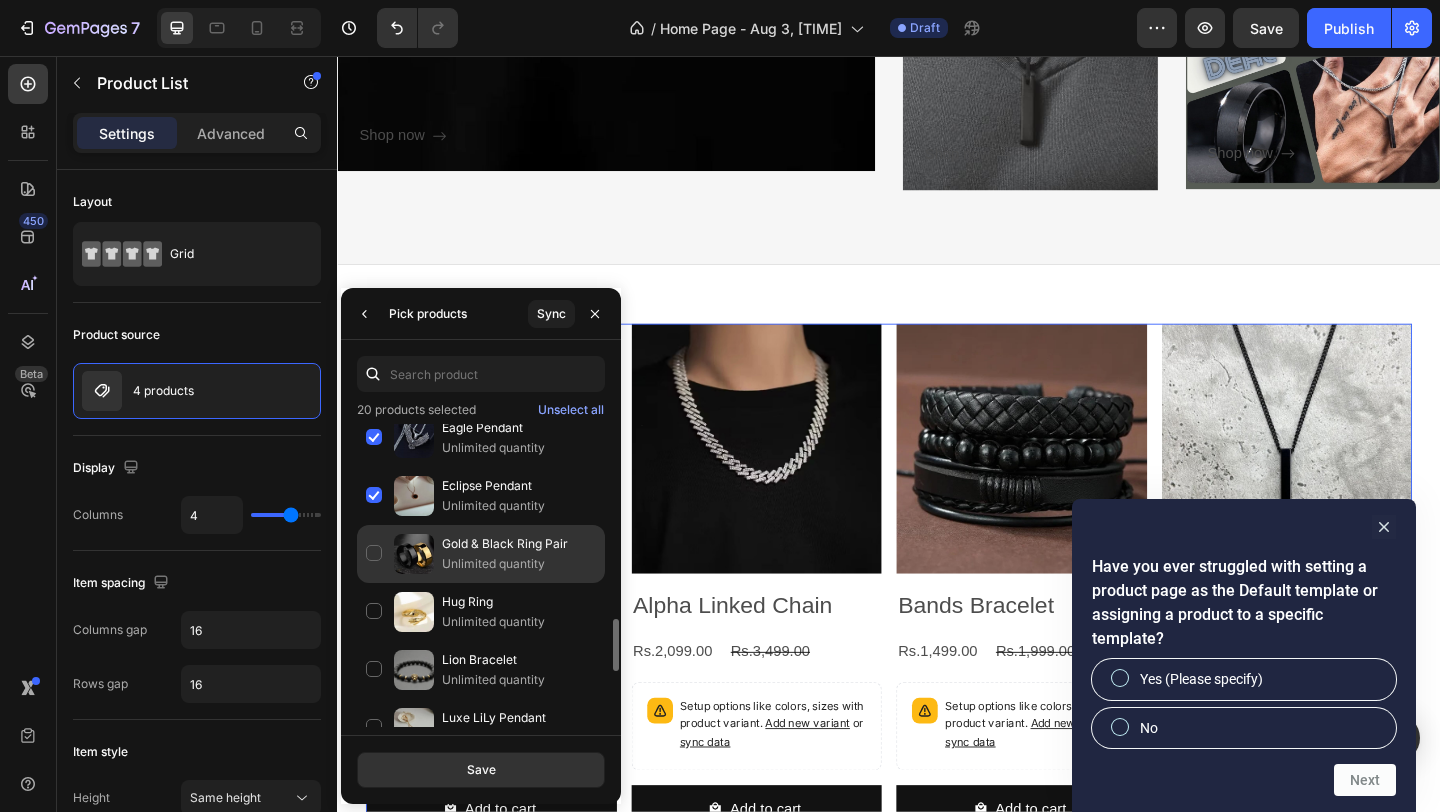 click on "Gold & Black Ring Pair" at bounding box center (519, 544) 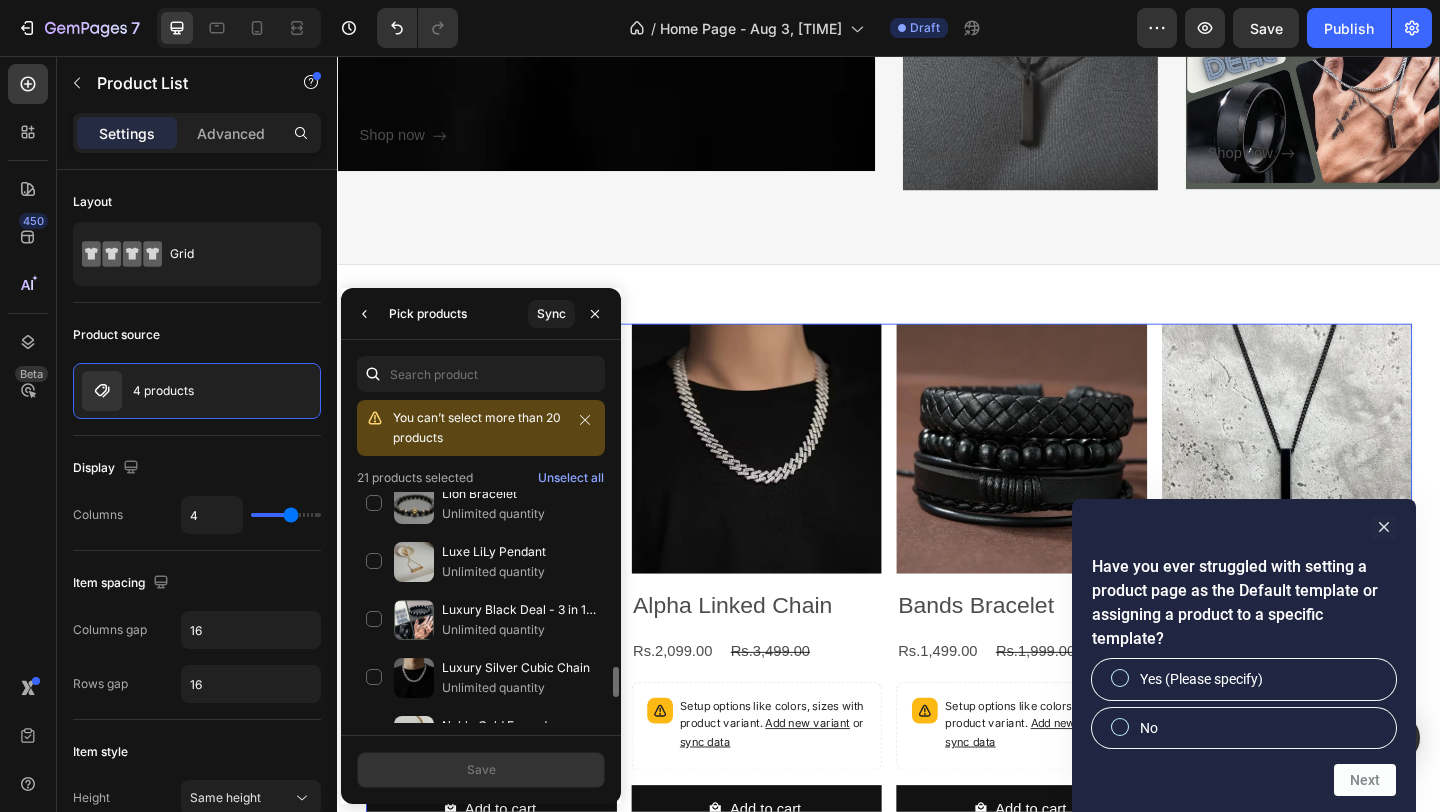 scroll, scrollTop: 1394, scrollLeft: 0, axis: vertical 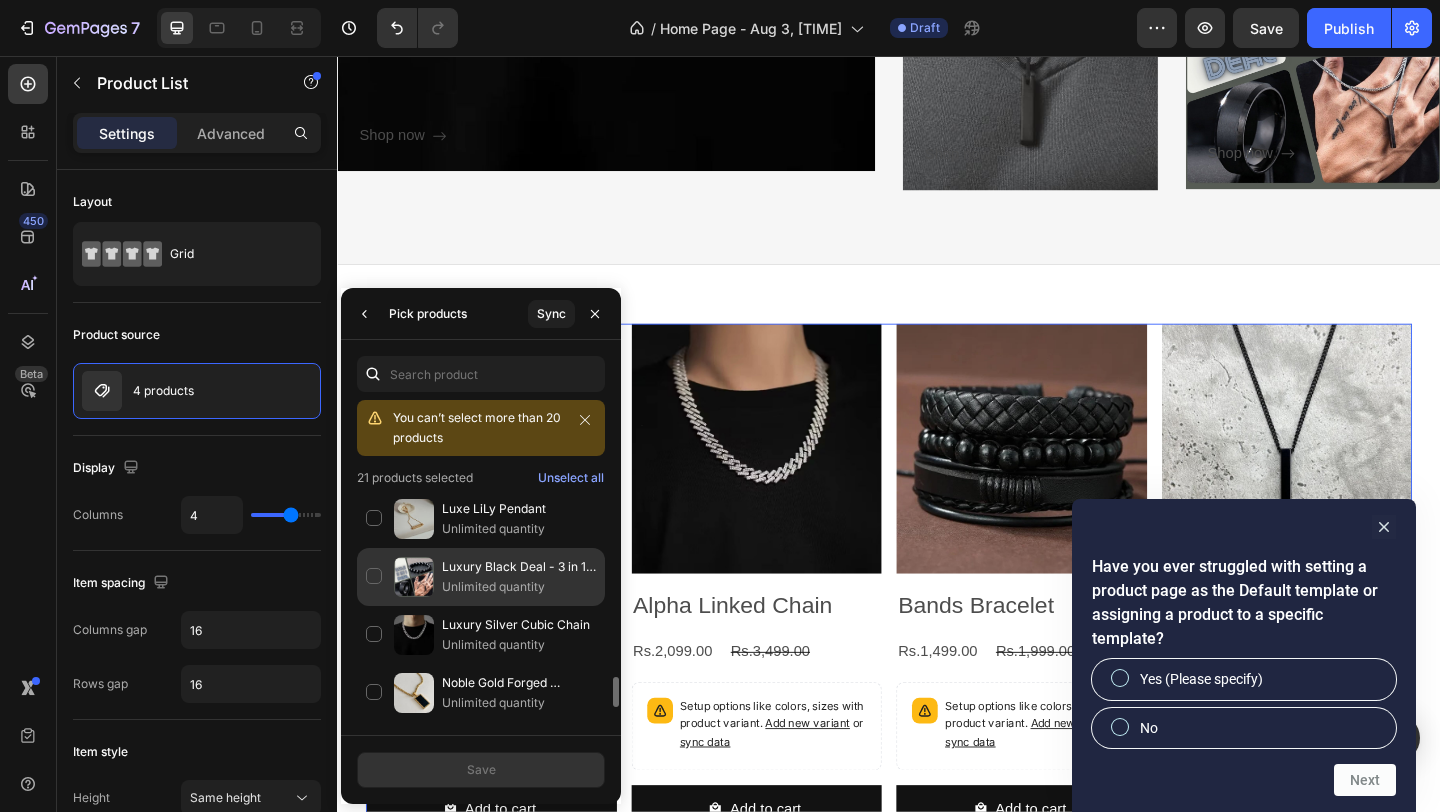 click on "Unlimited quantity" at bounding box center (519, 587) 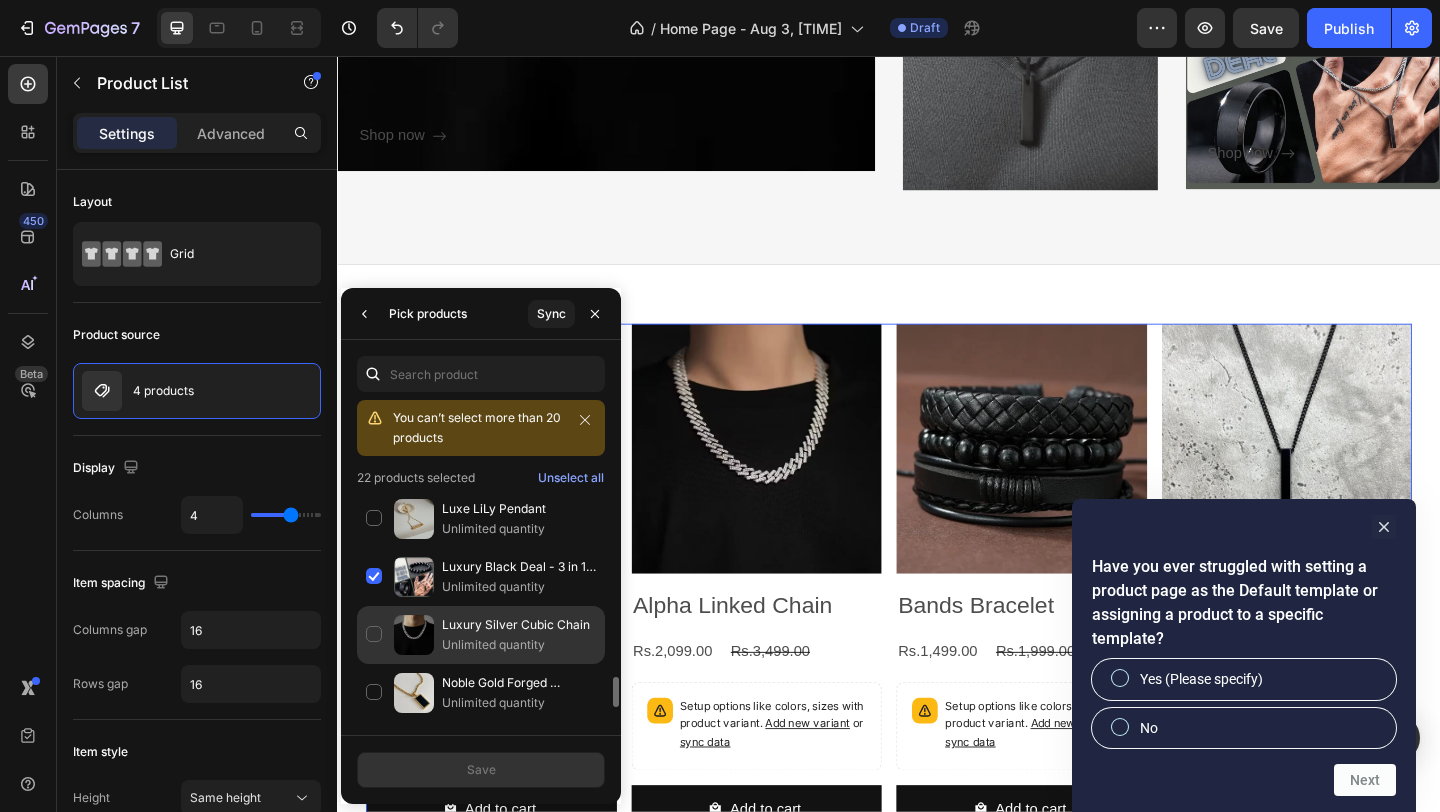 click on "Unlimited quantity" at bounding box center (519, 645) 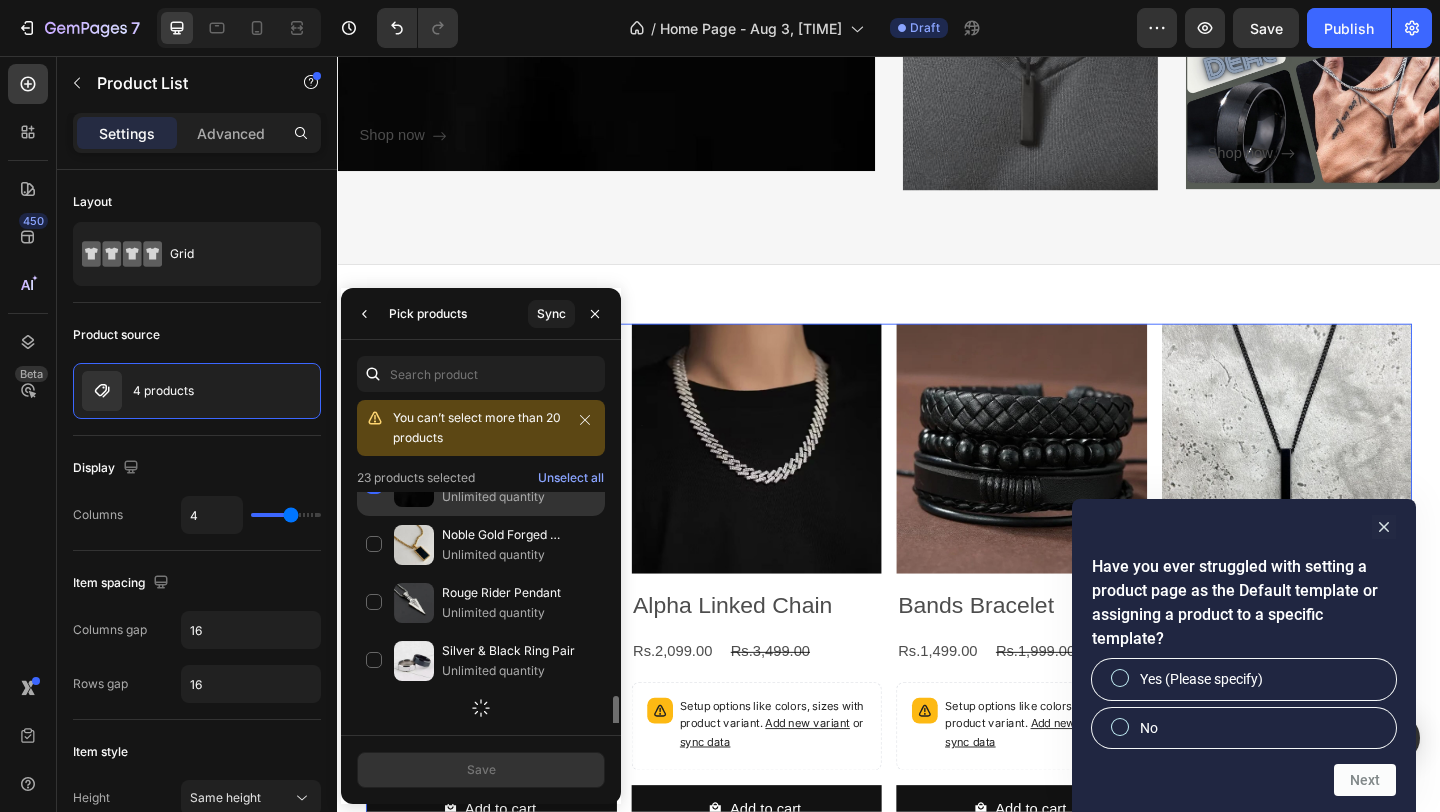scroll, scrollTop: 1545, scrollLeft: 0, axis: vertical 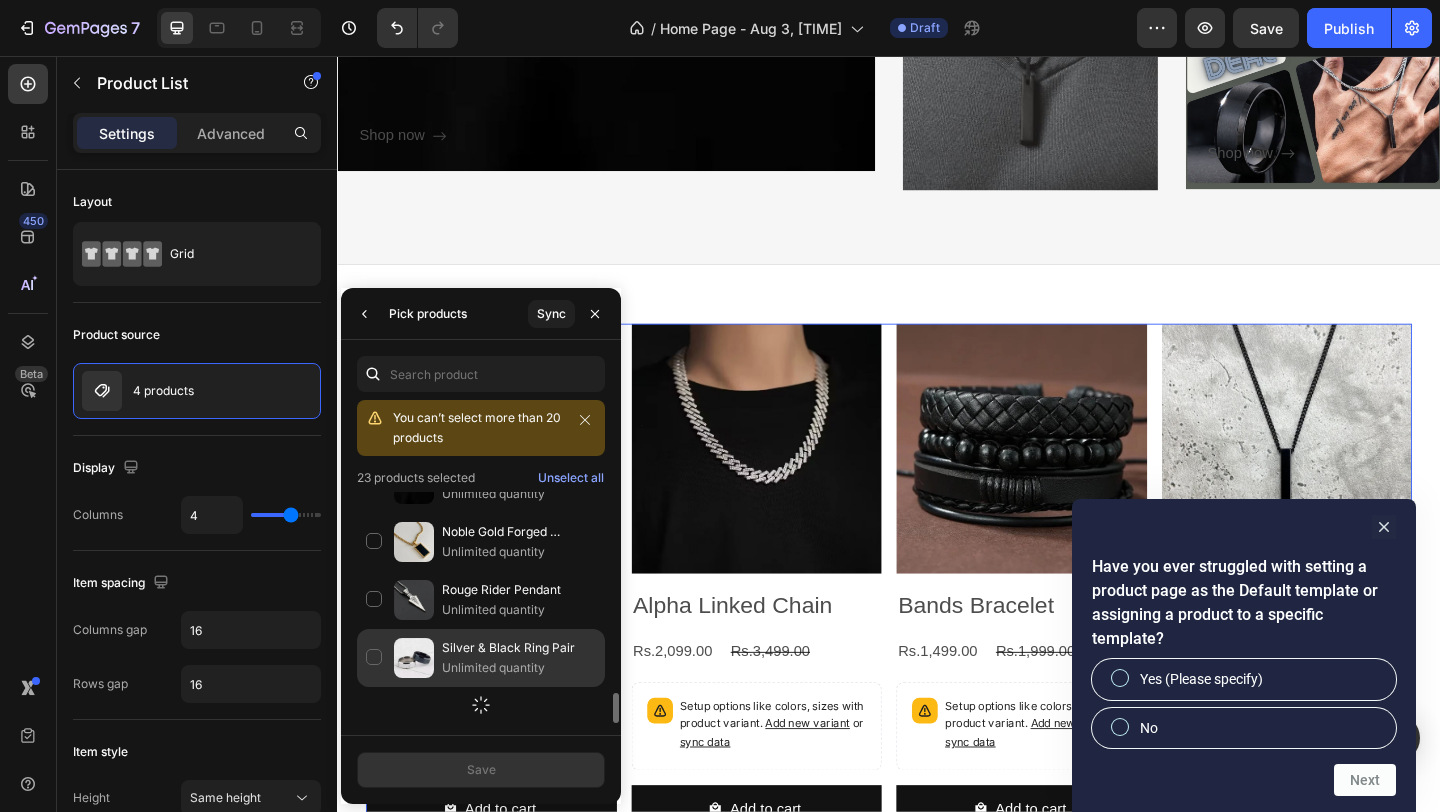 click on "Silver & Black Ring Pair" at bounding box center (519, 648) 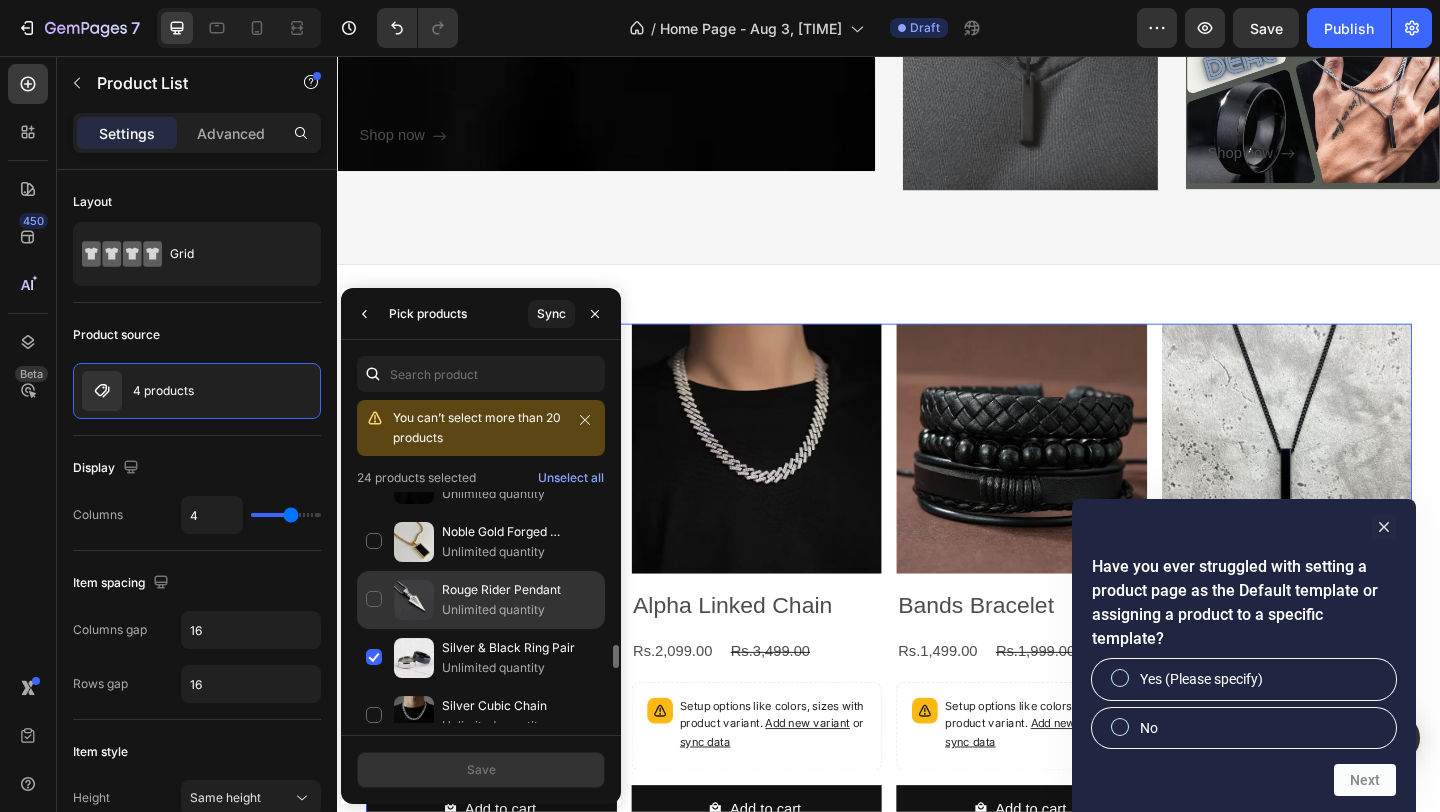 click on "Rouge Rider Pendant" at bounding box center [519, 590] 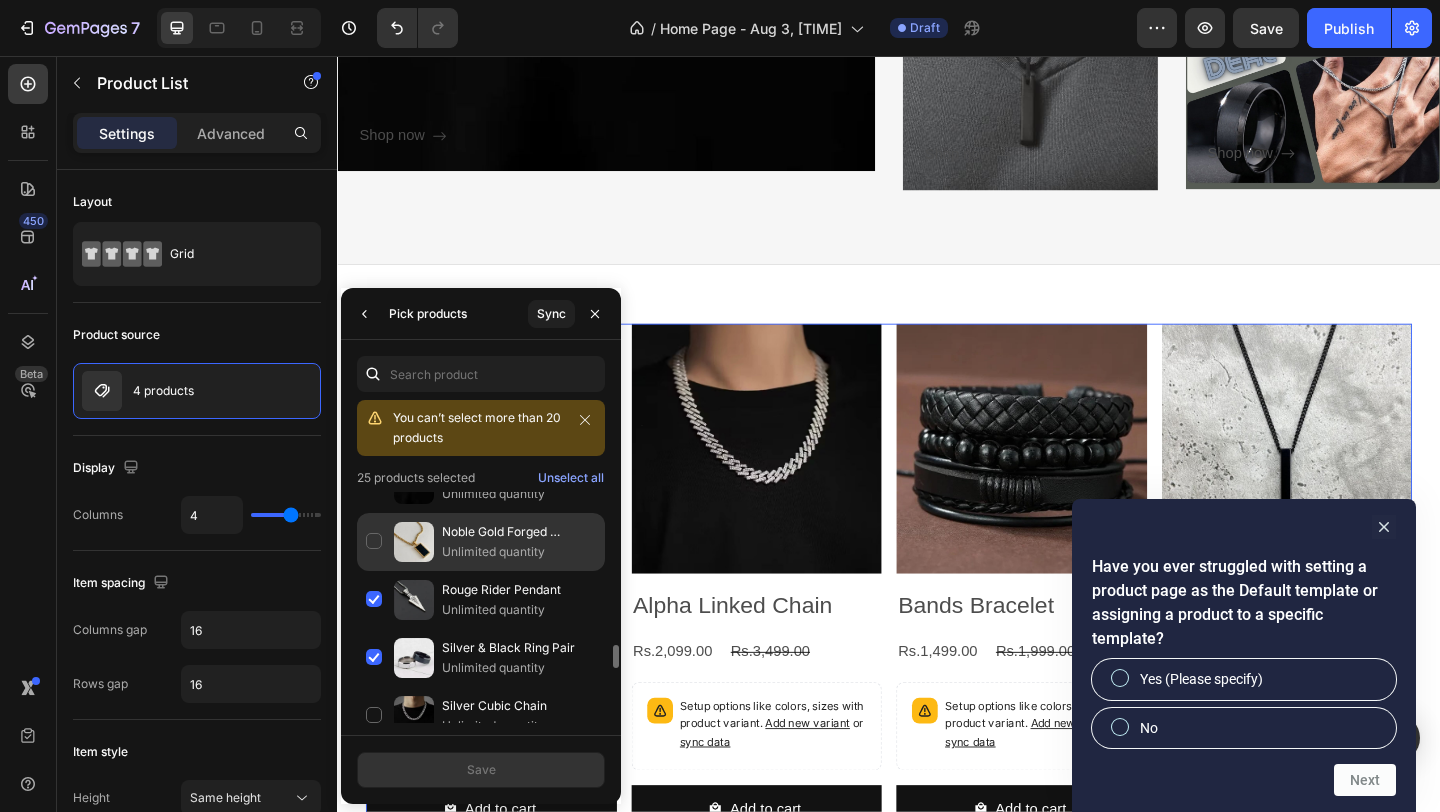 click on "Noble Gold Forged Pendant" at bounding box center [519, 532] 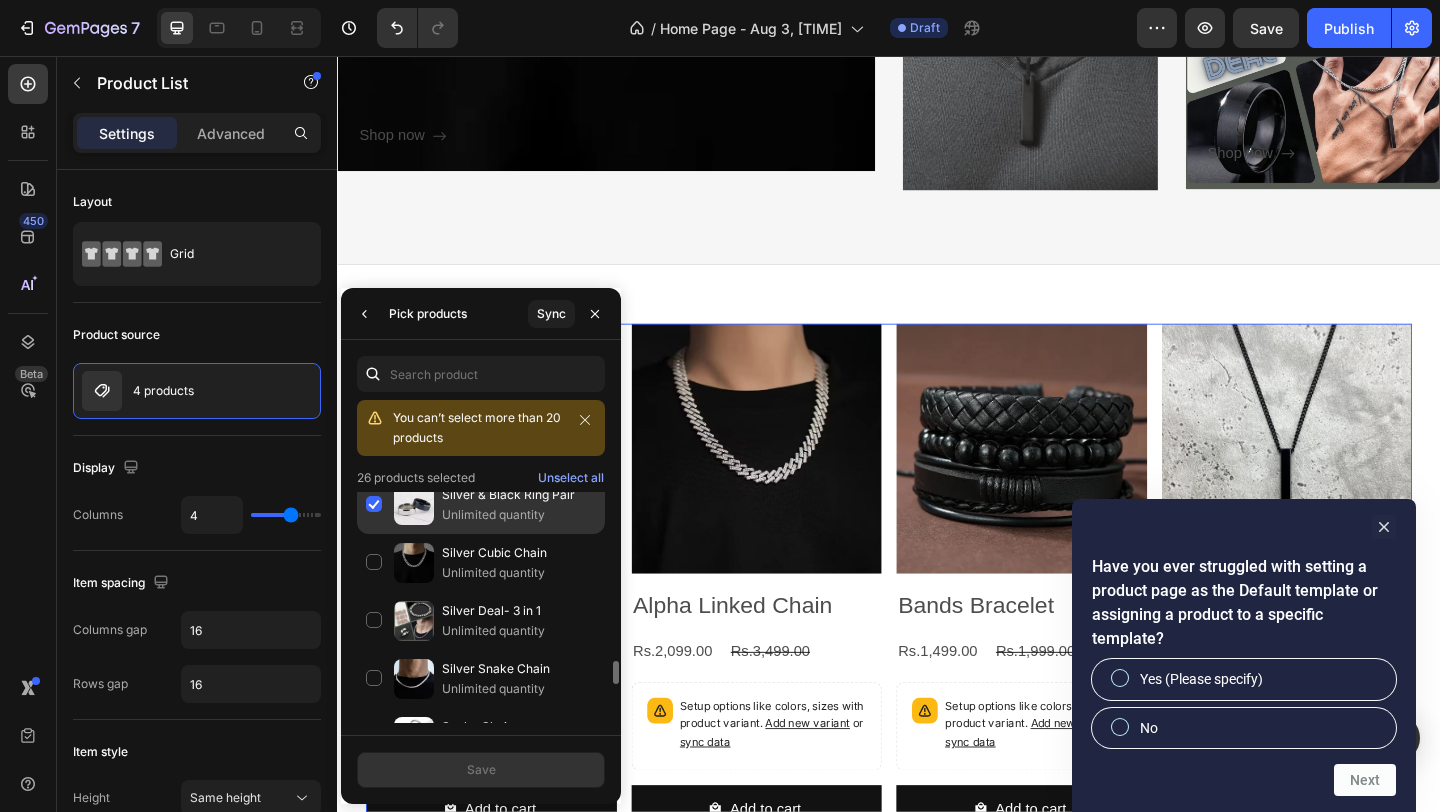scroll, scrollTop: 1703, scrollLeft: 0, axis: vertical 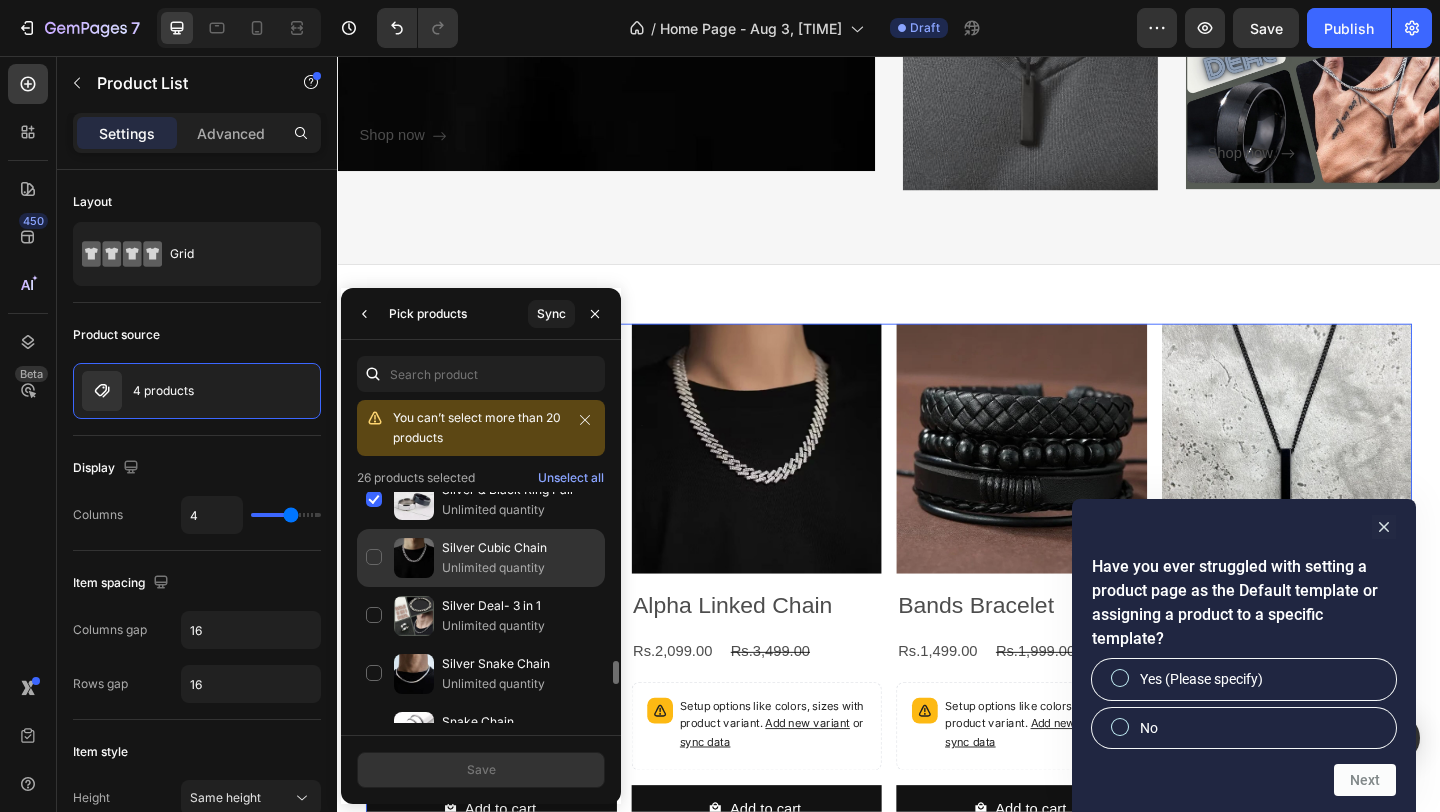 click on "Silver Cubic Chain" at bounding box center (519, 548) 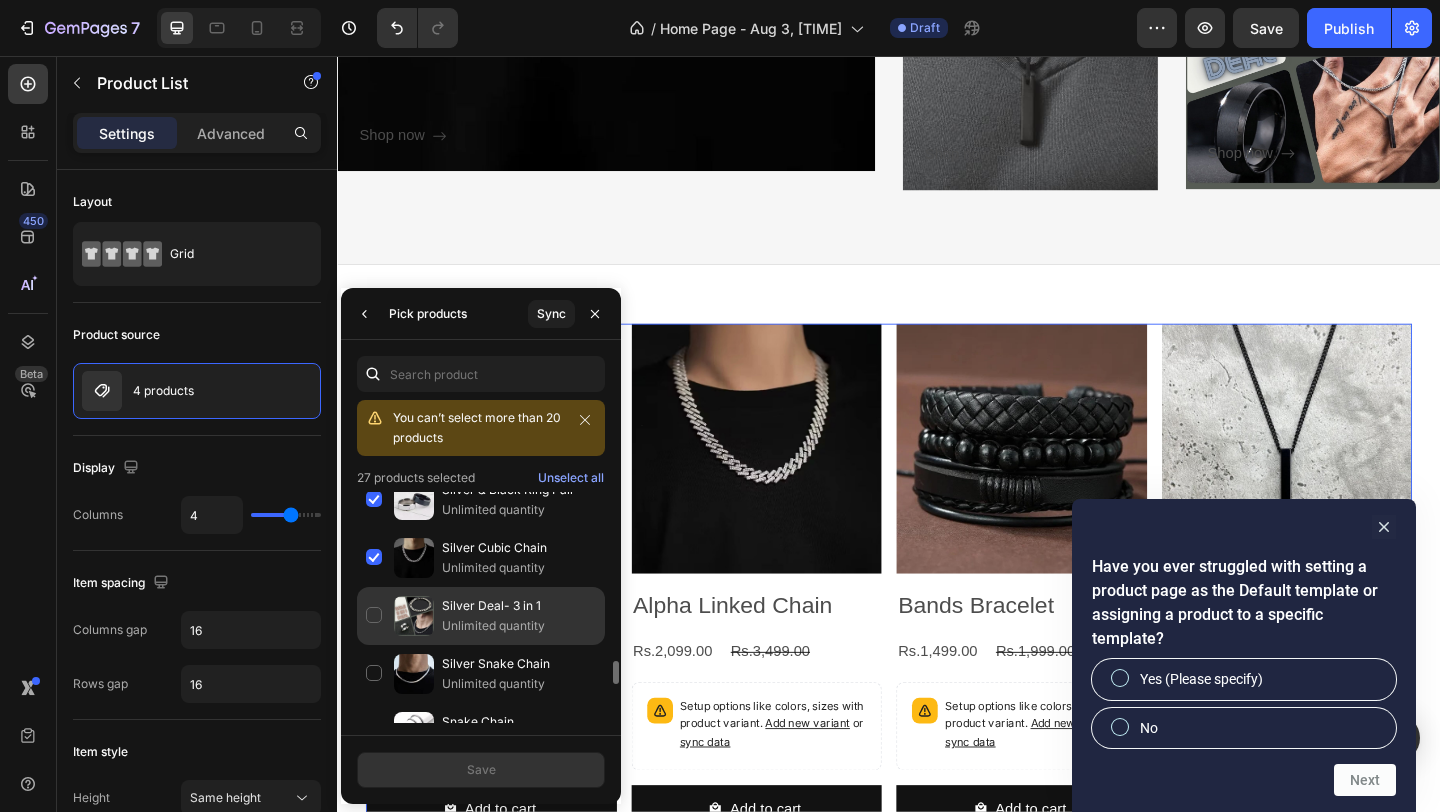 click on "Silver Deal- 3 in 1 Unlimited quantity" 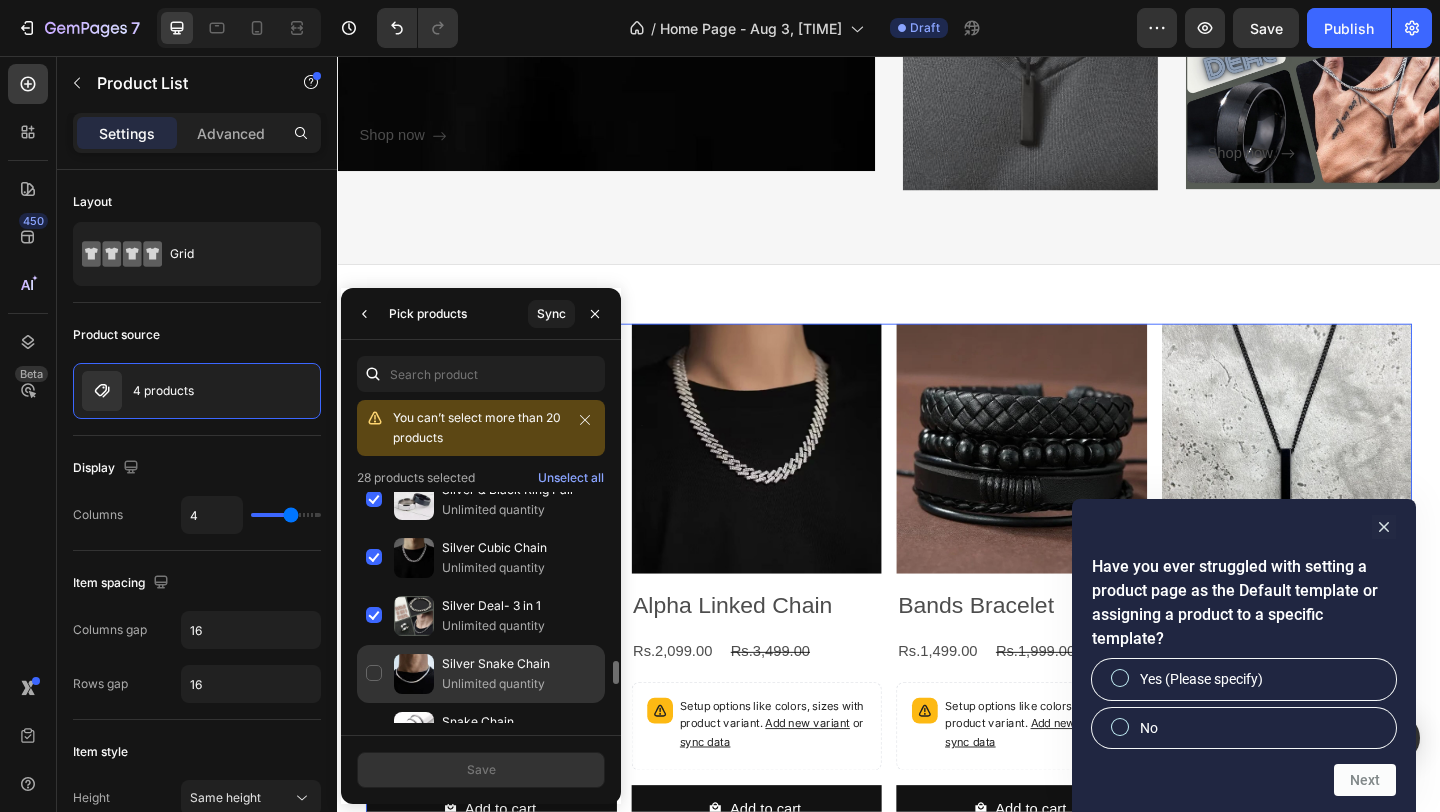 click on "Unlimited quantity" at bounding box center [519, 684] 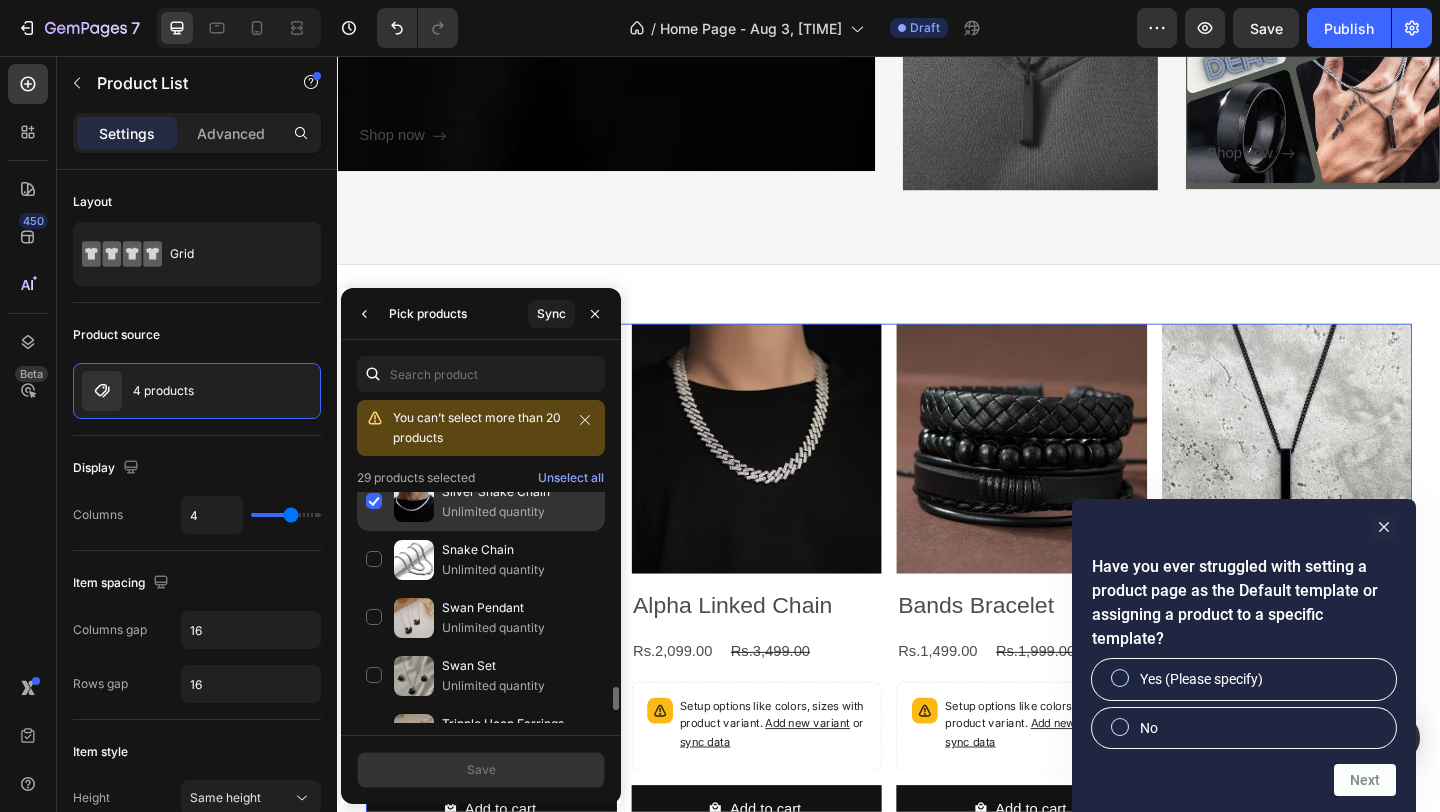 scroll, scrollTop: 1912, scrollLeft: 0, axis: vertical 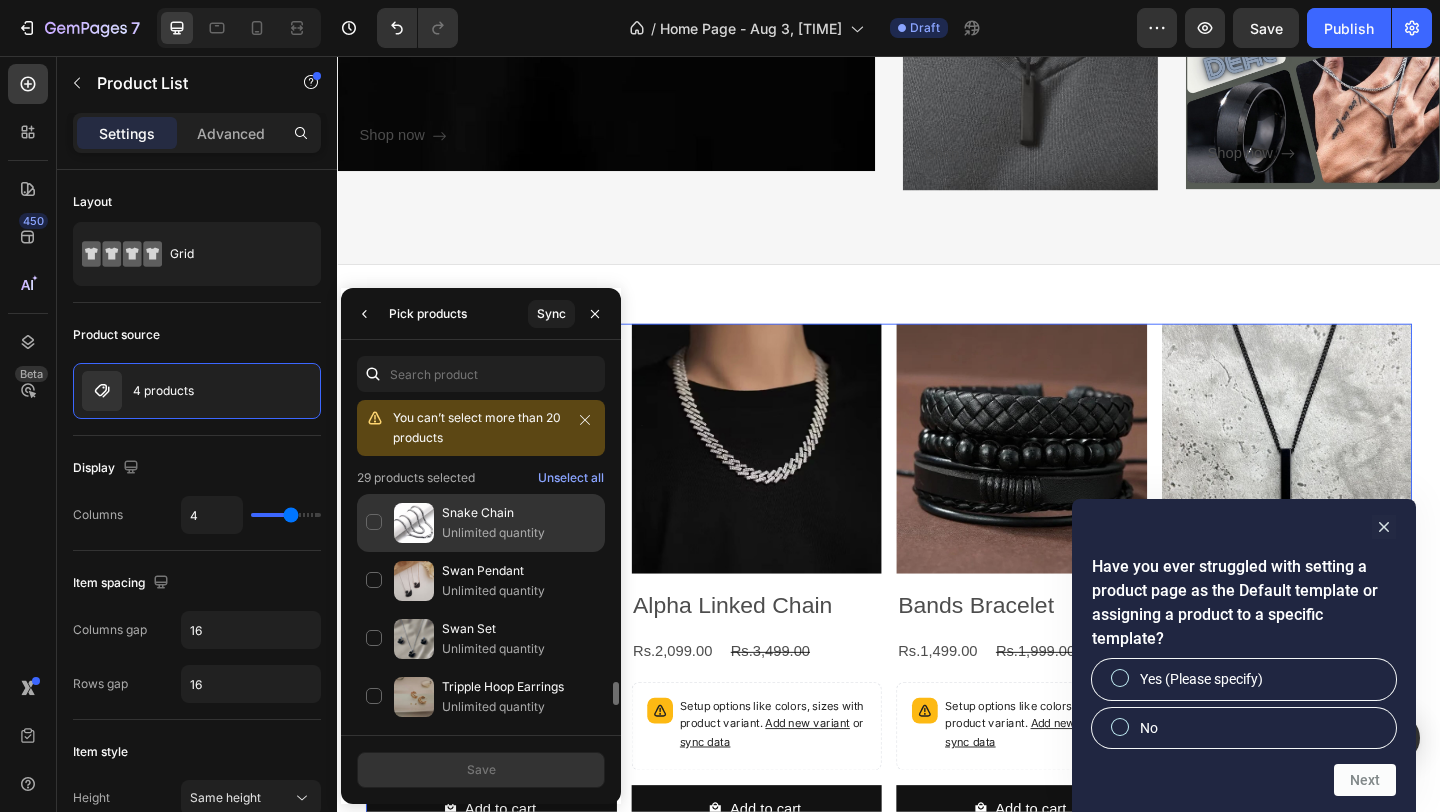 click on "Unlimited quantity" at bounding box center (519, 533) 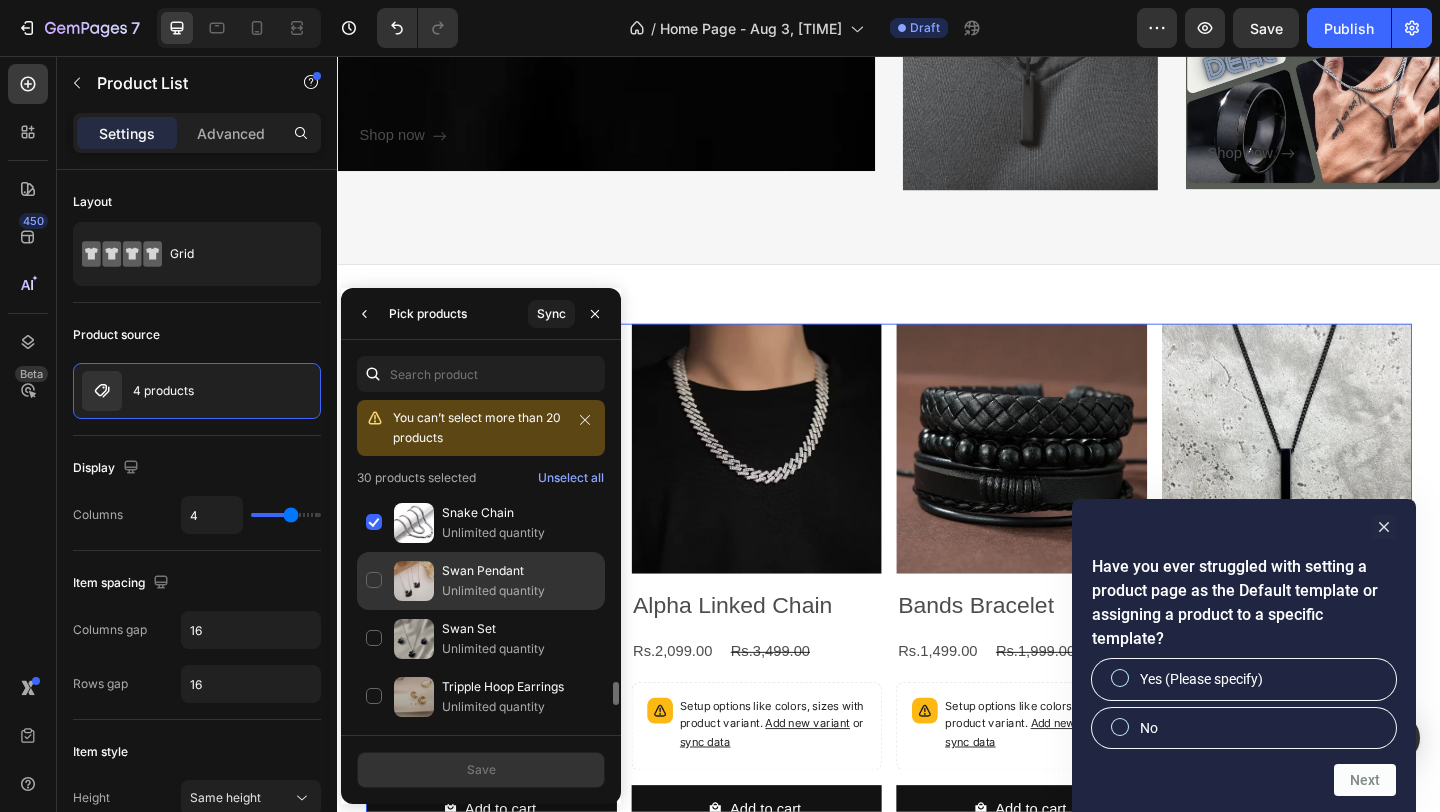 click on "Swan Pendant" at bounding box center [519, 571] 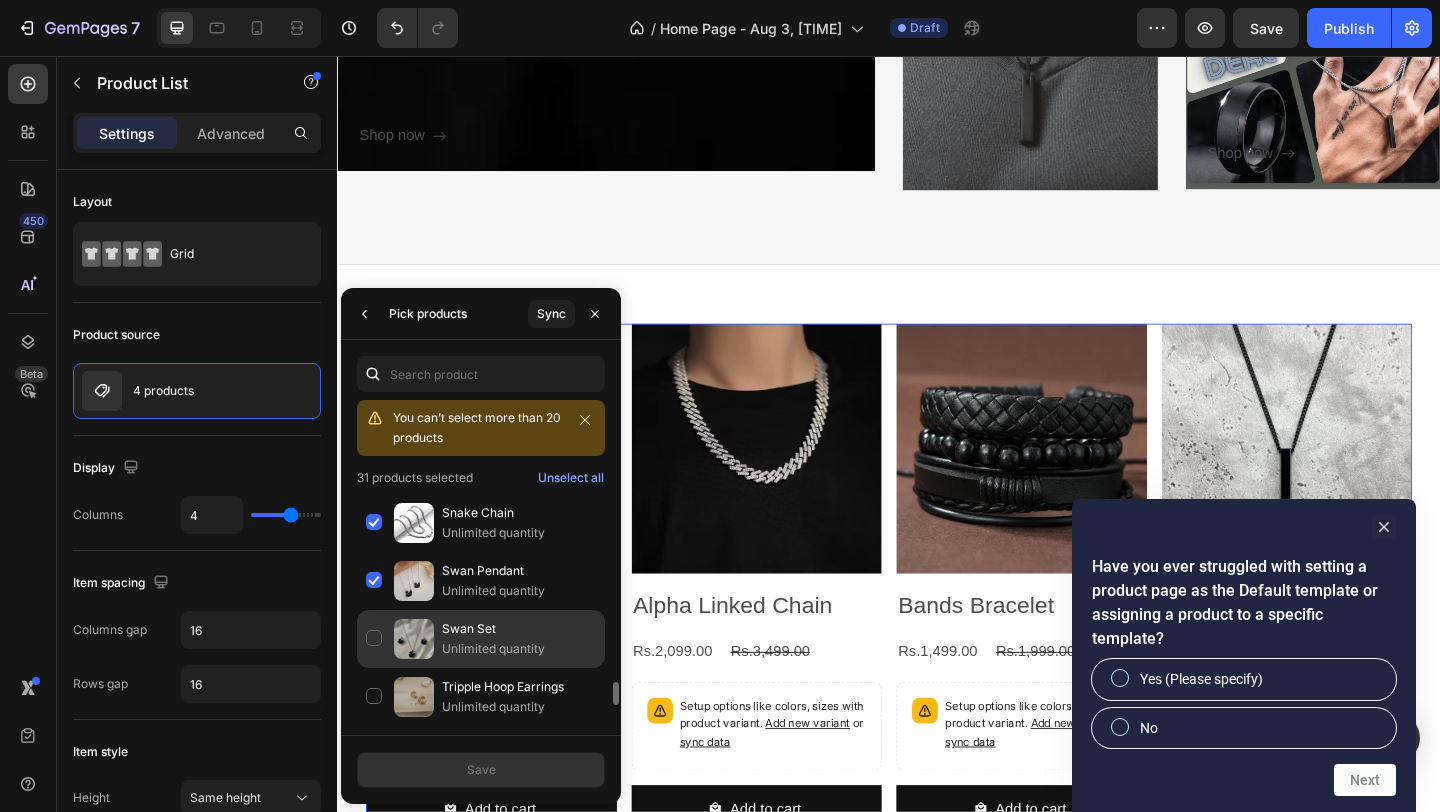click on "Swan Set" at bounding box center [519, 629] 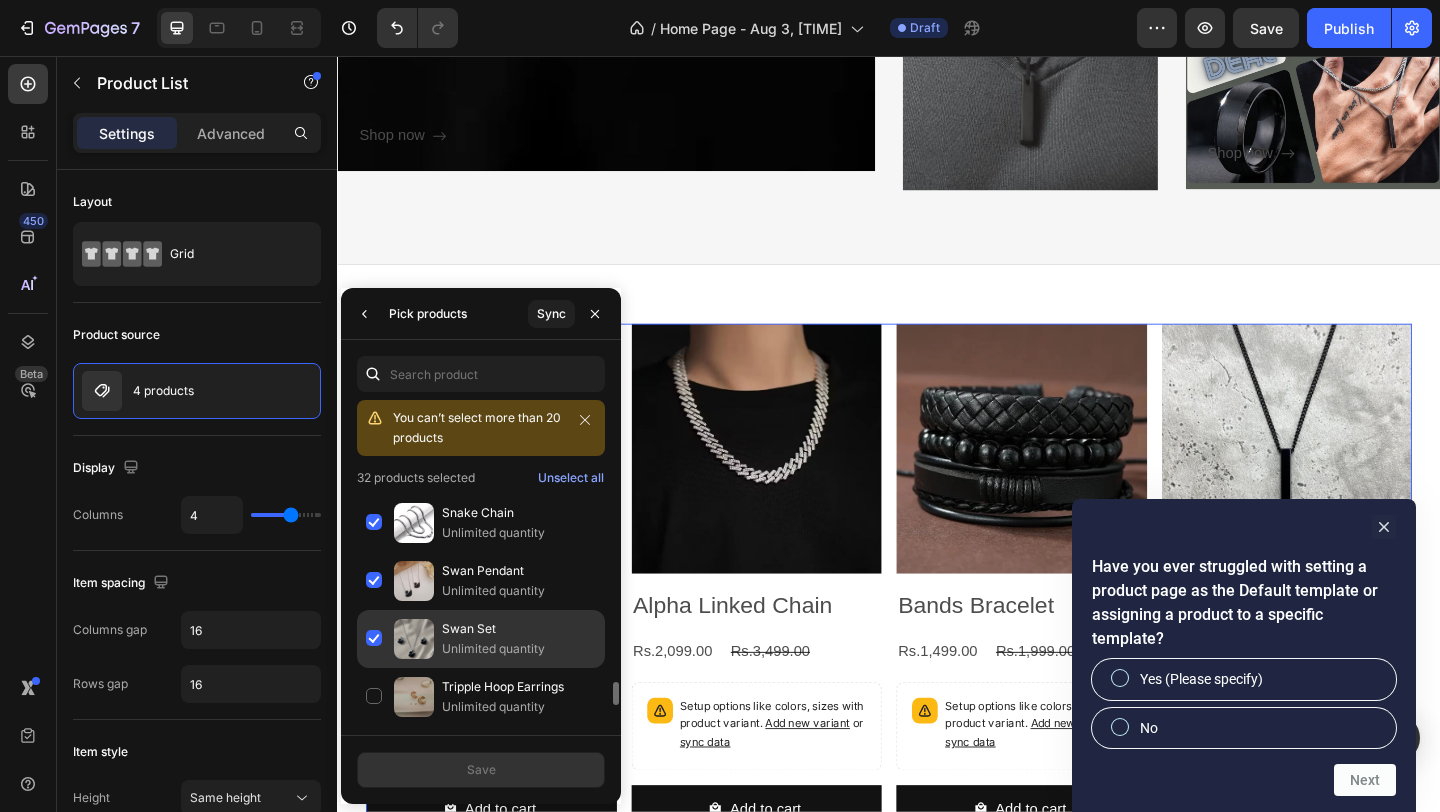 click on "Swan Set" at bounding box center [519, 629] 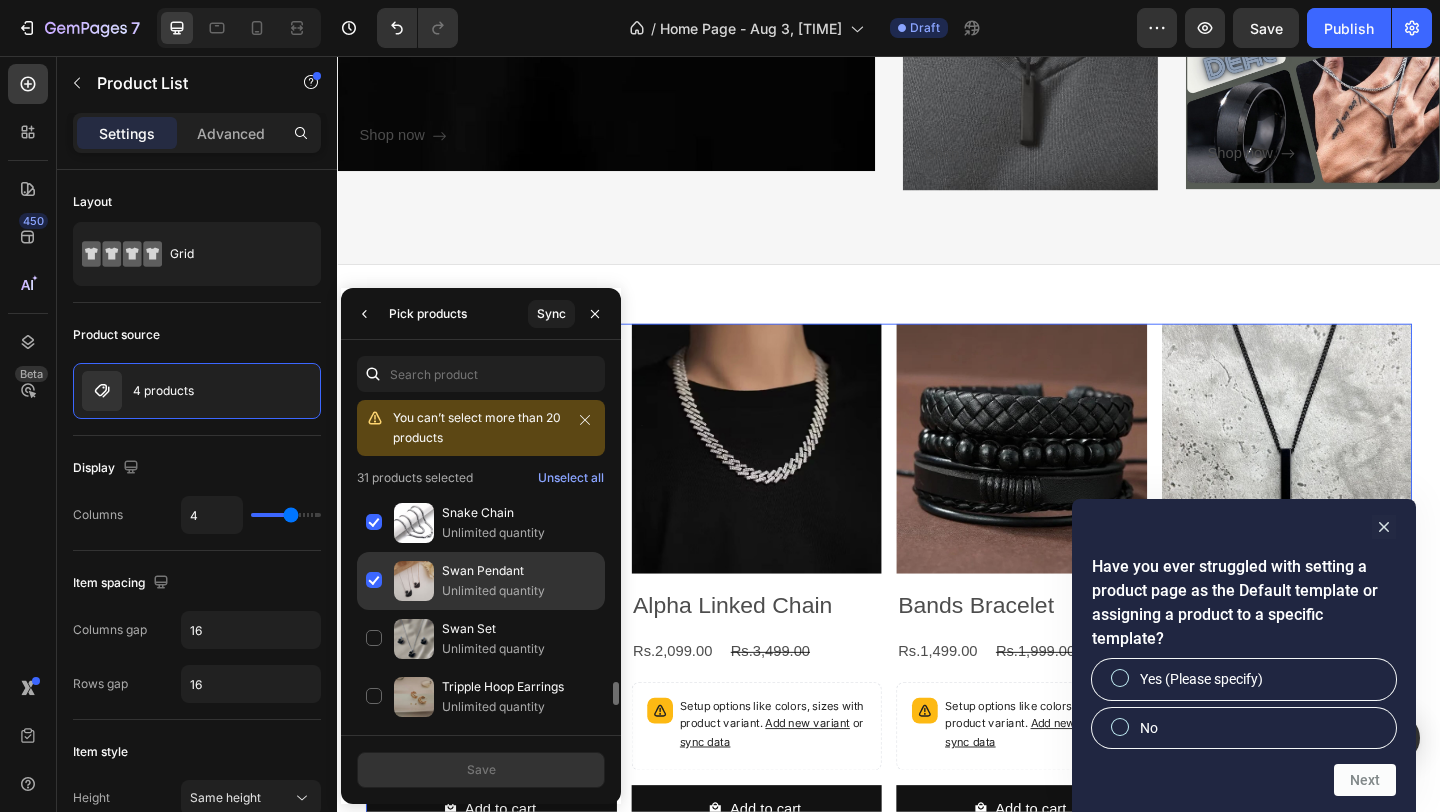 click on "Unlimited quantity" at bounding box center [519, 591] 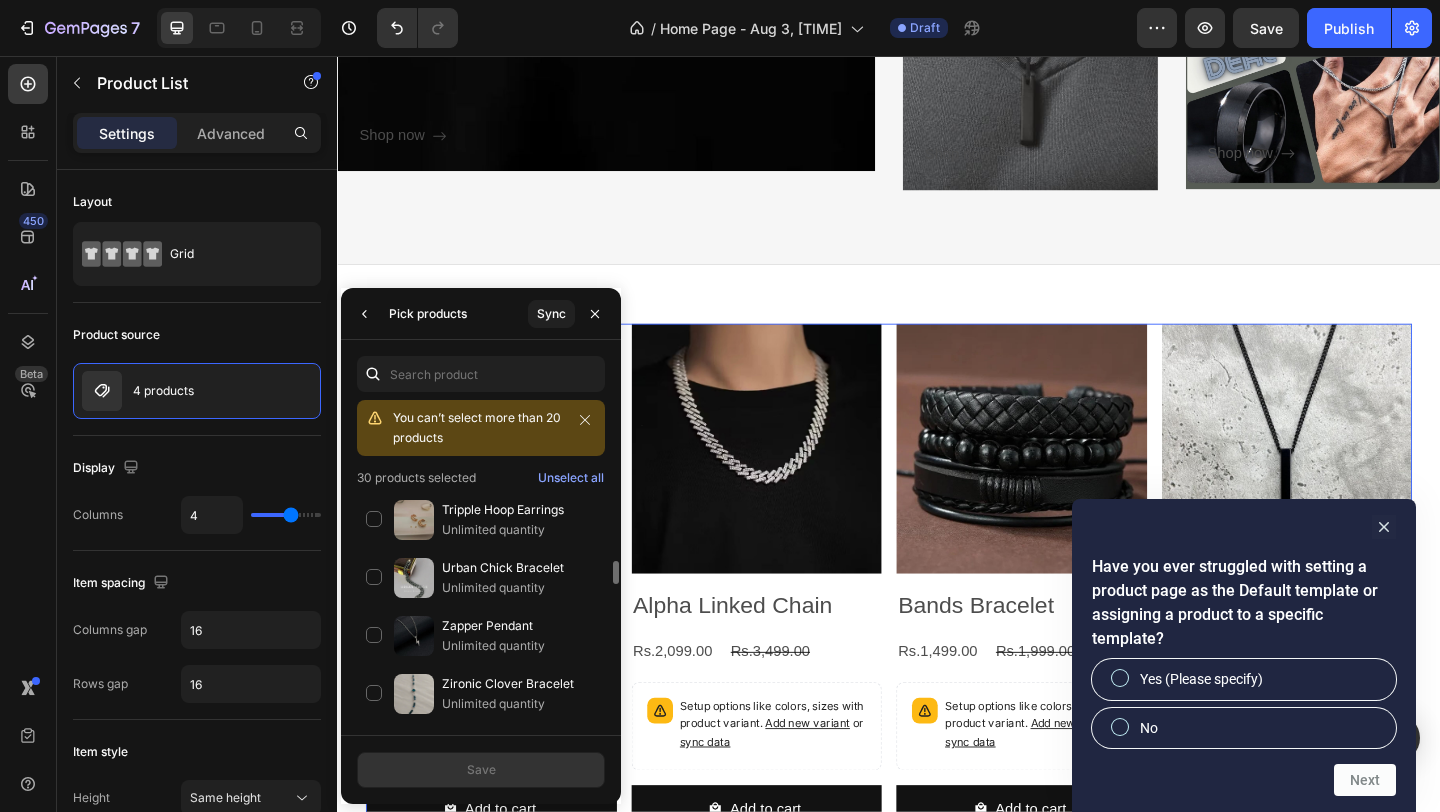 scroll, scrollTop: 2110, scrollLeft: 0, axis: vertical 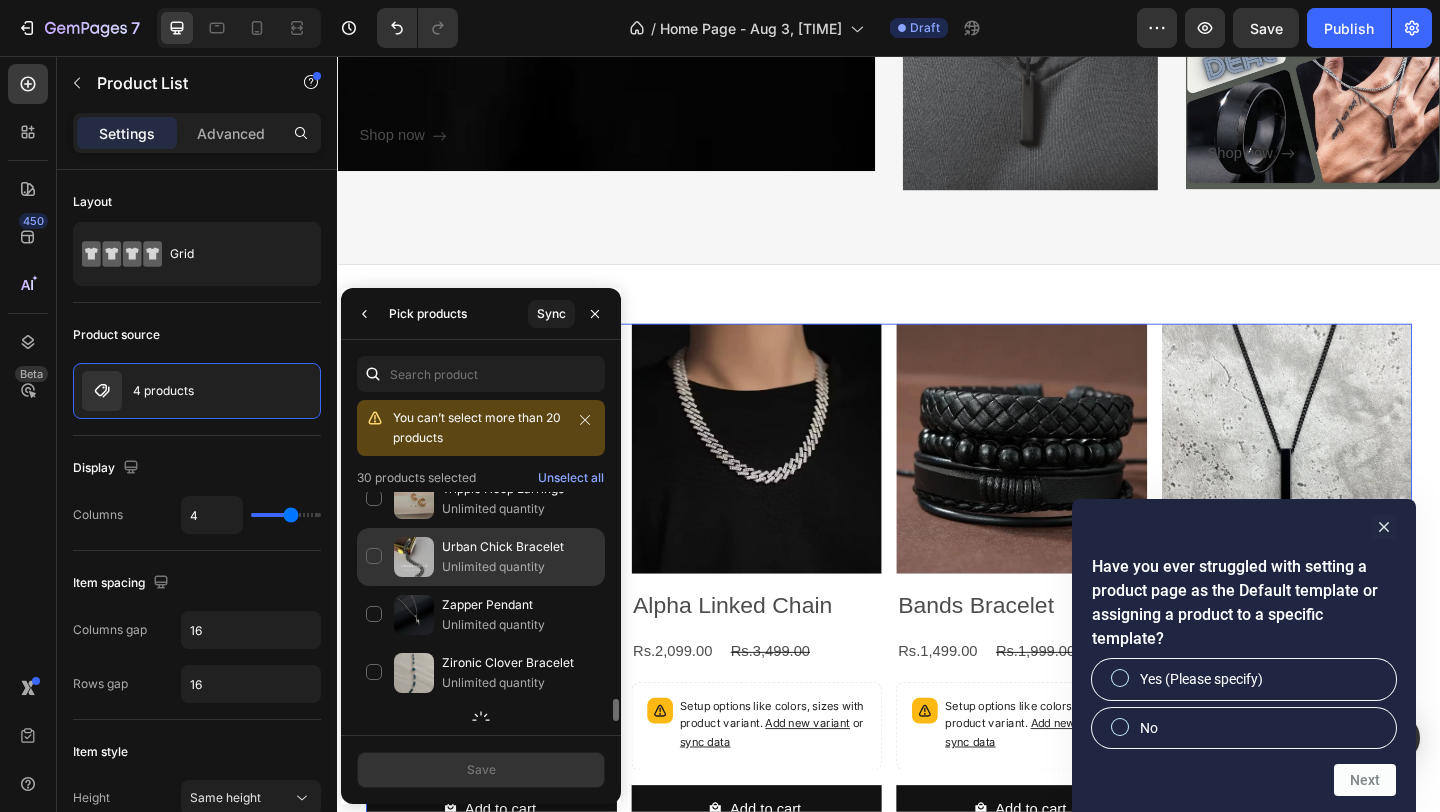 click on "Urban Chick Bracelet" at bounding box center (519, 547) 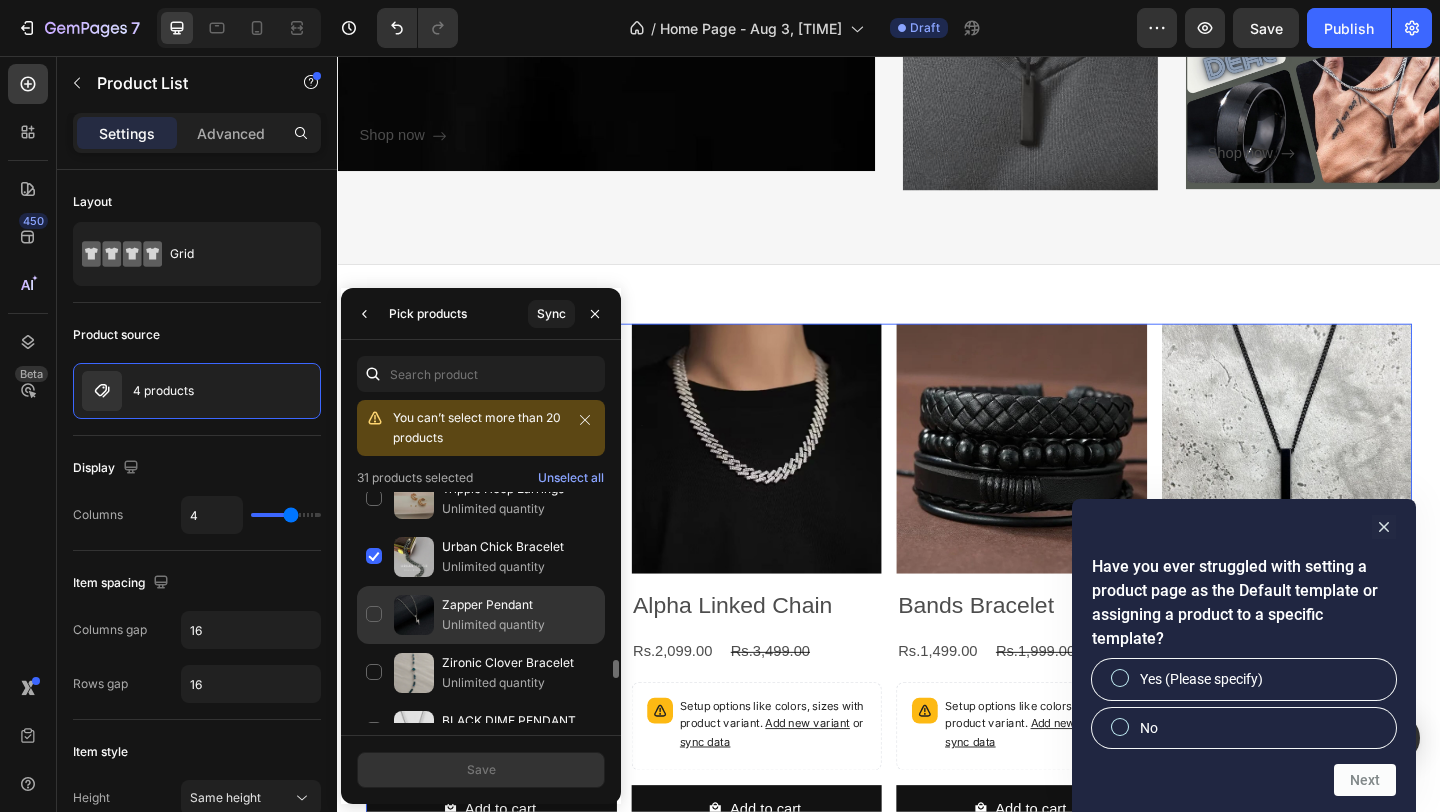 click on "Zapper Pendant" at bounding box center (519, 605) 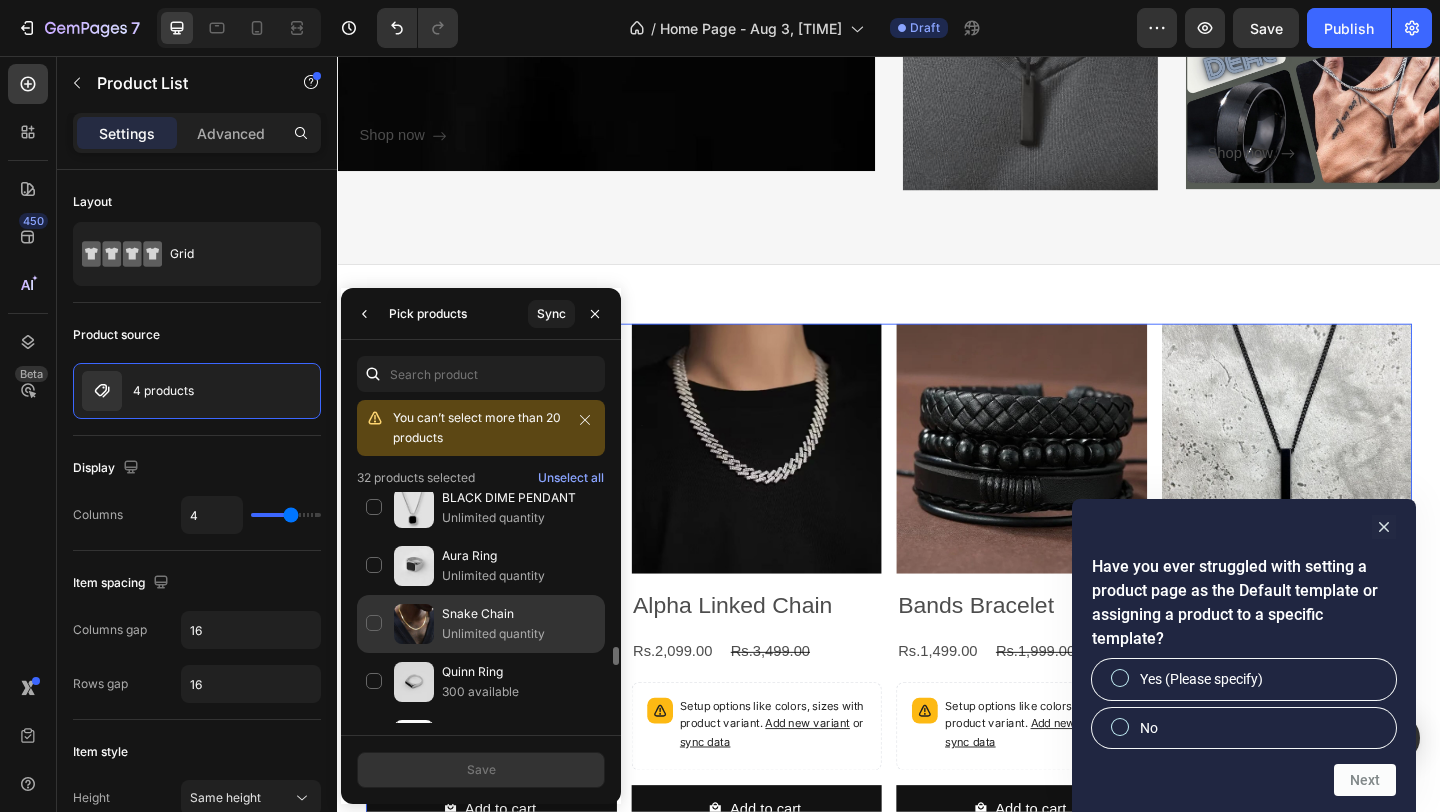 scroll, scrollTop: 2339, scrollLeft: 0, axis: vertical 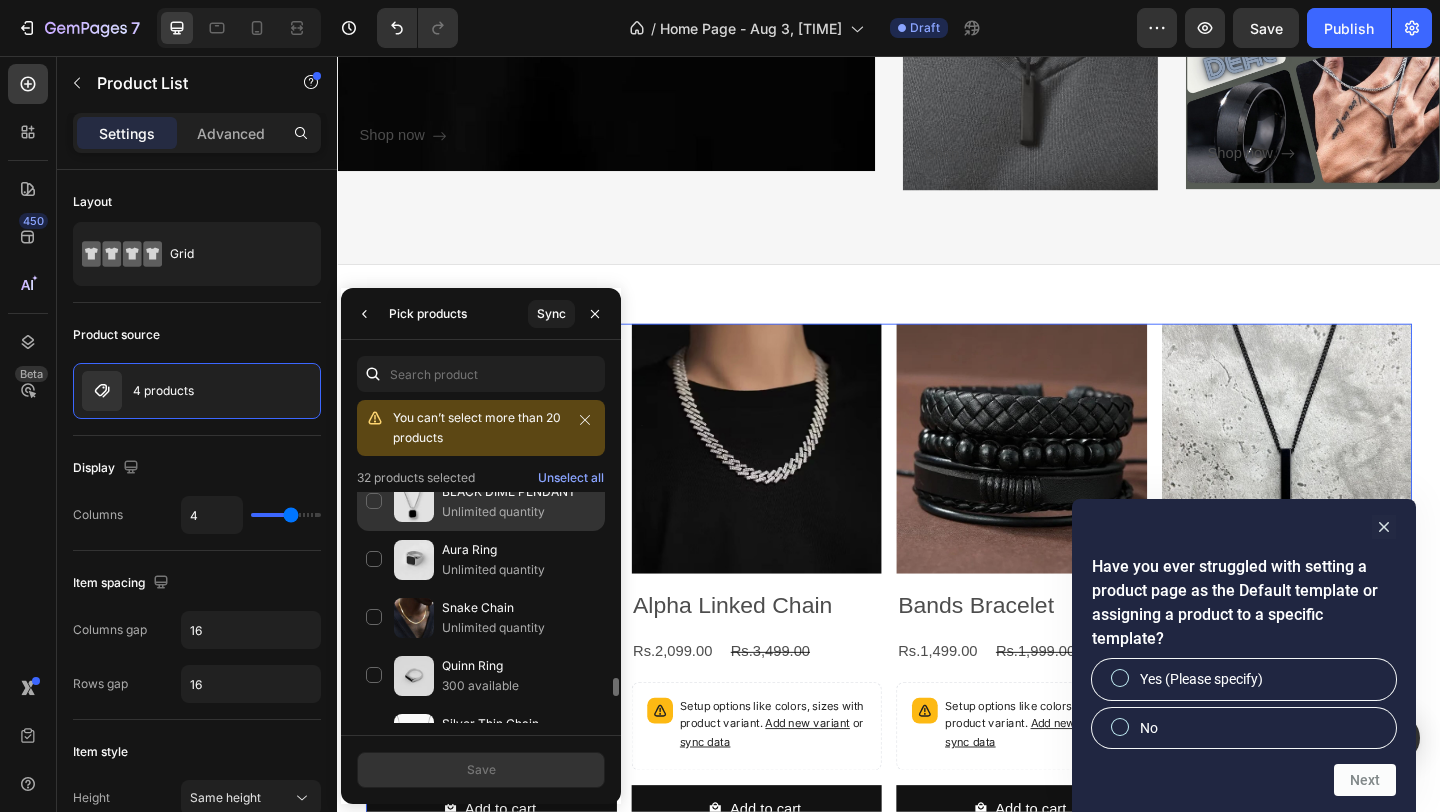 click on "BLACK DIME PENDANT" at bounding box center [519, 492] 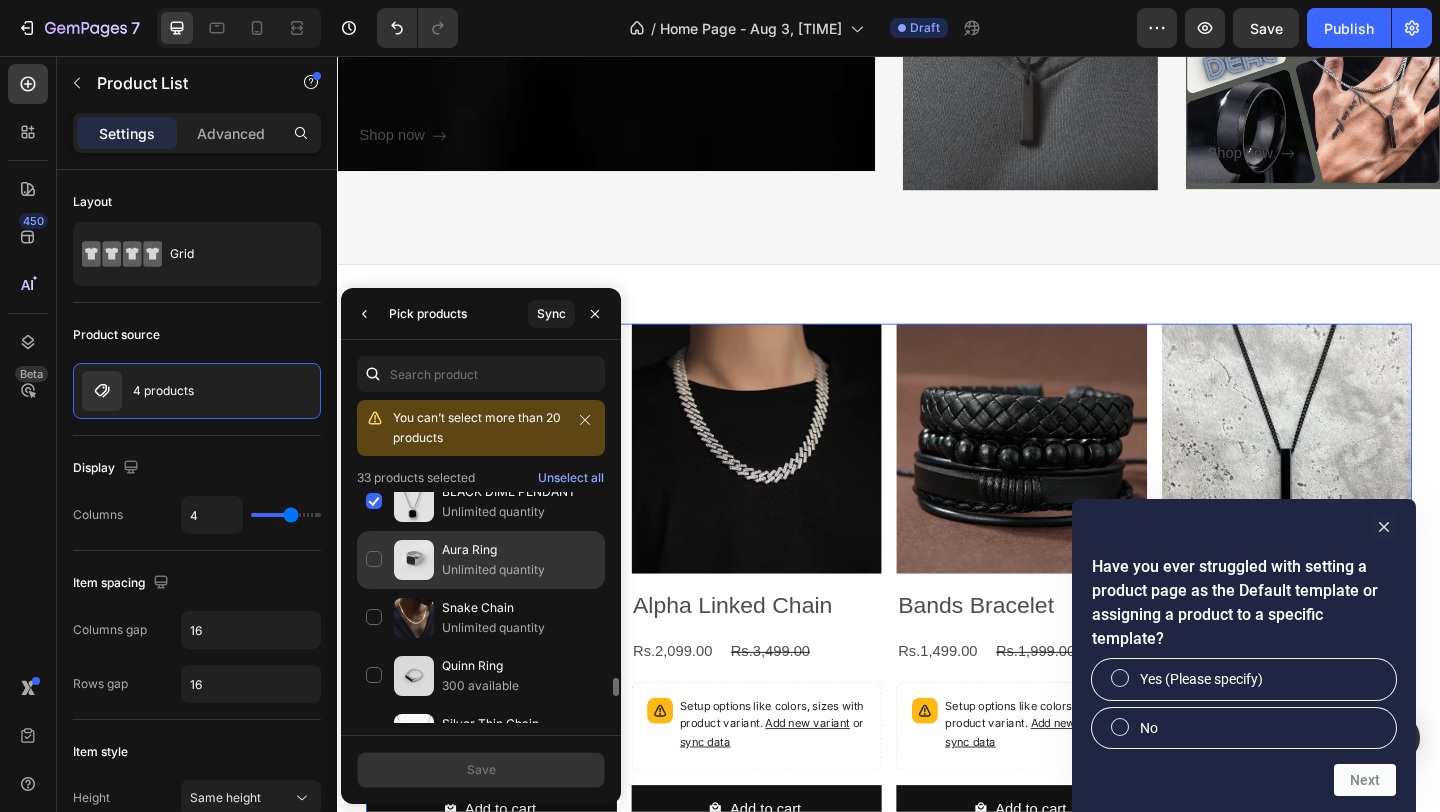 click on "Unlimited quantity" at bounding box center [519, 570] 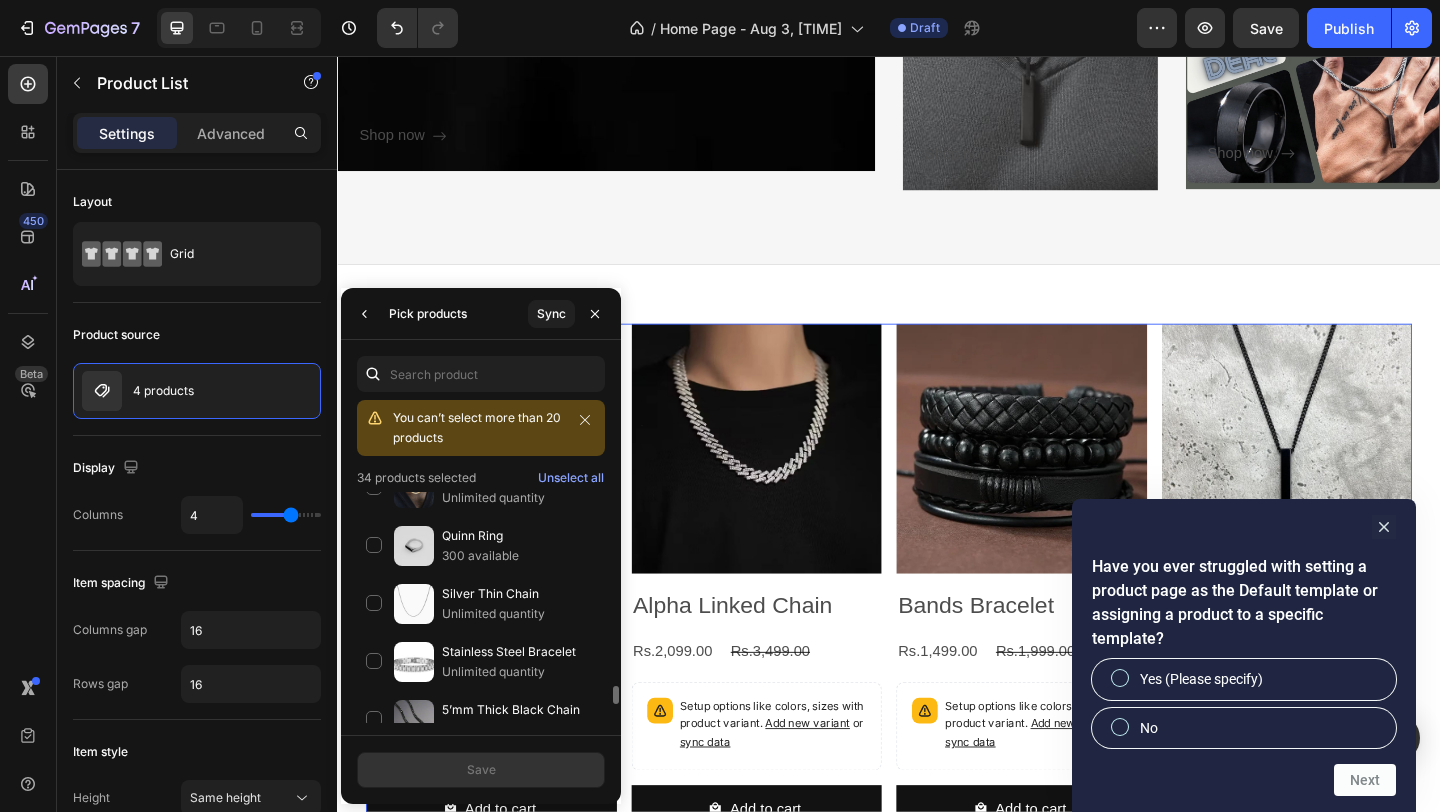 scroll, scrollTop: 2471, scrollLeft: 0, axis: vertical 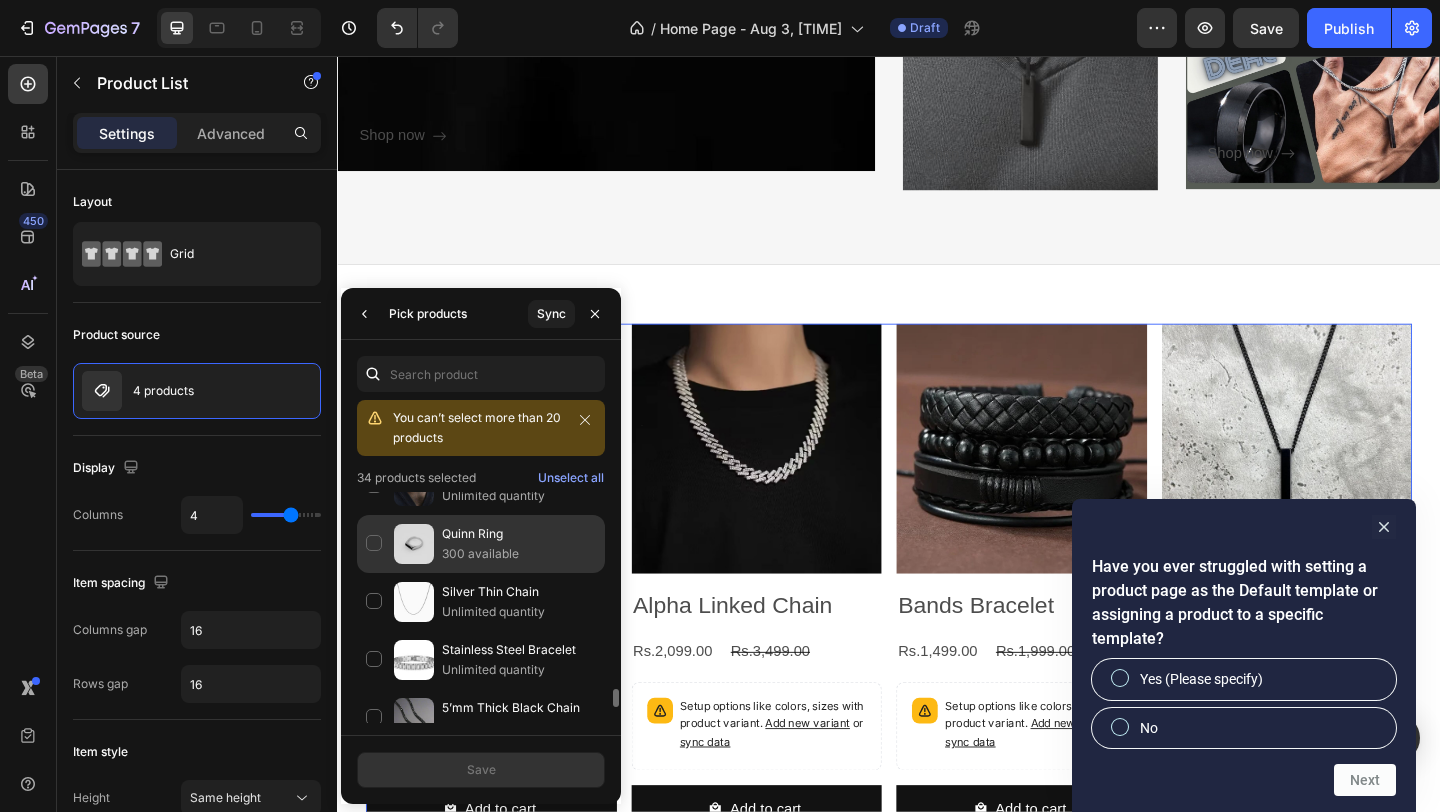 click on "Quinn Ring" at bounding box center [519, 534] 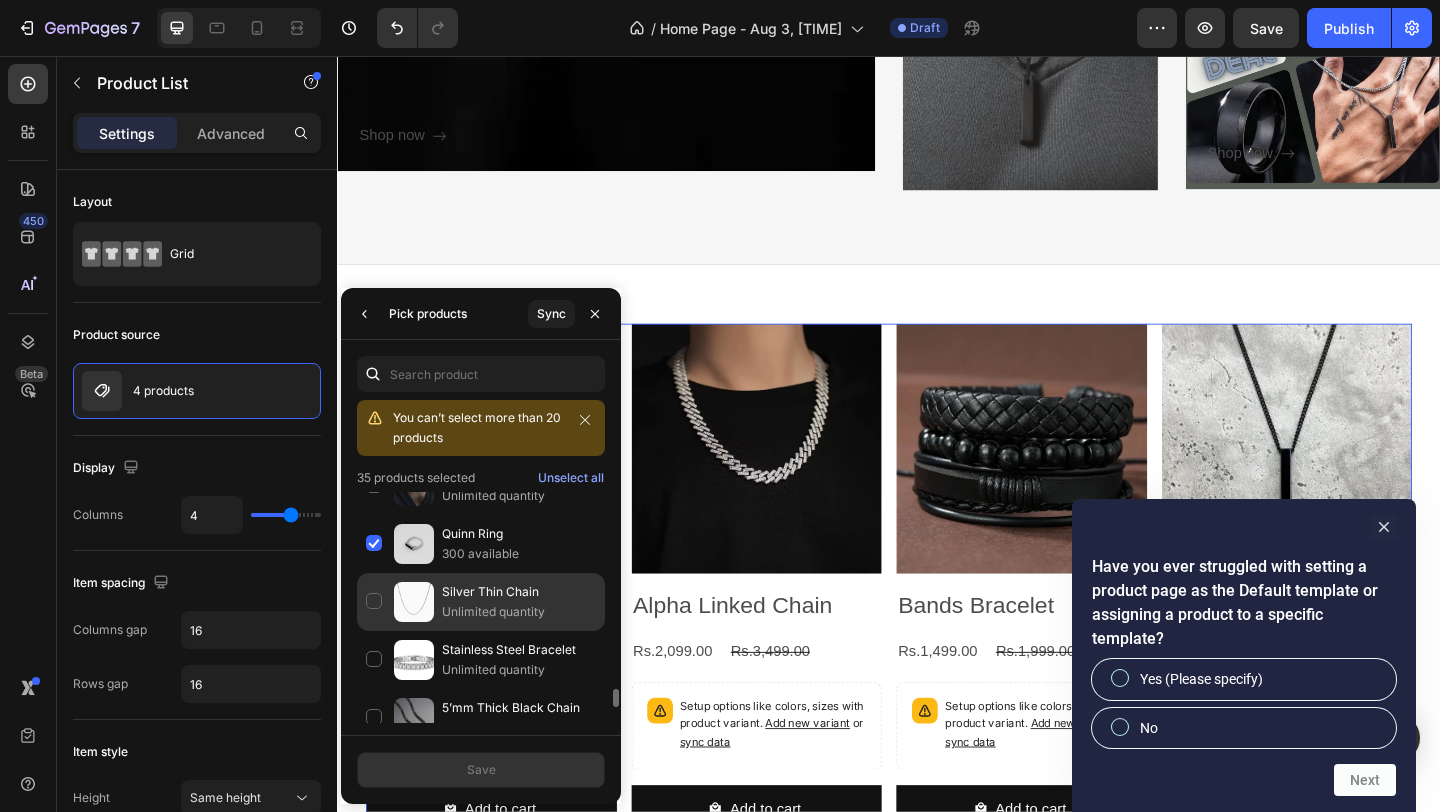 click on "Silver Thin Chain" at bounding box center (519, 592) 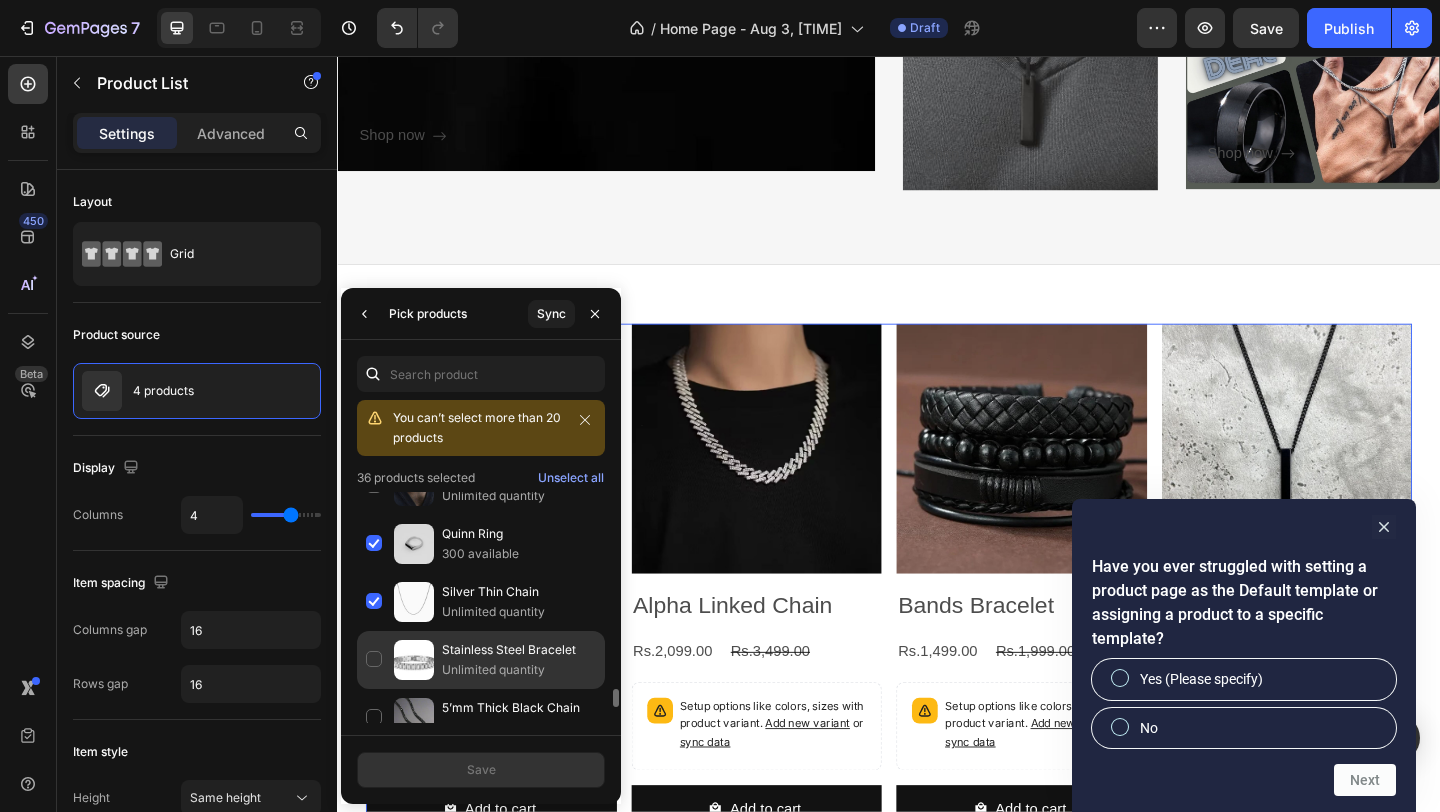click on "Unlimited quantity" at bounding box center [519, 670] 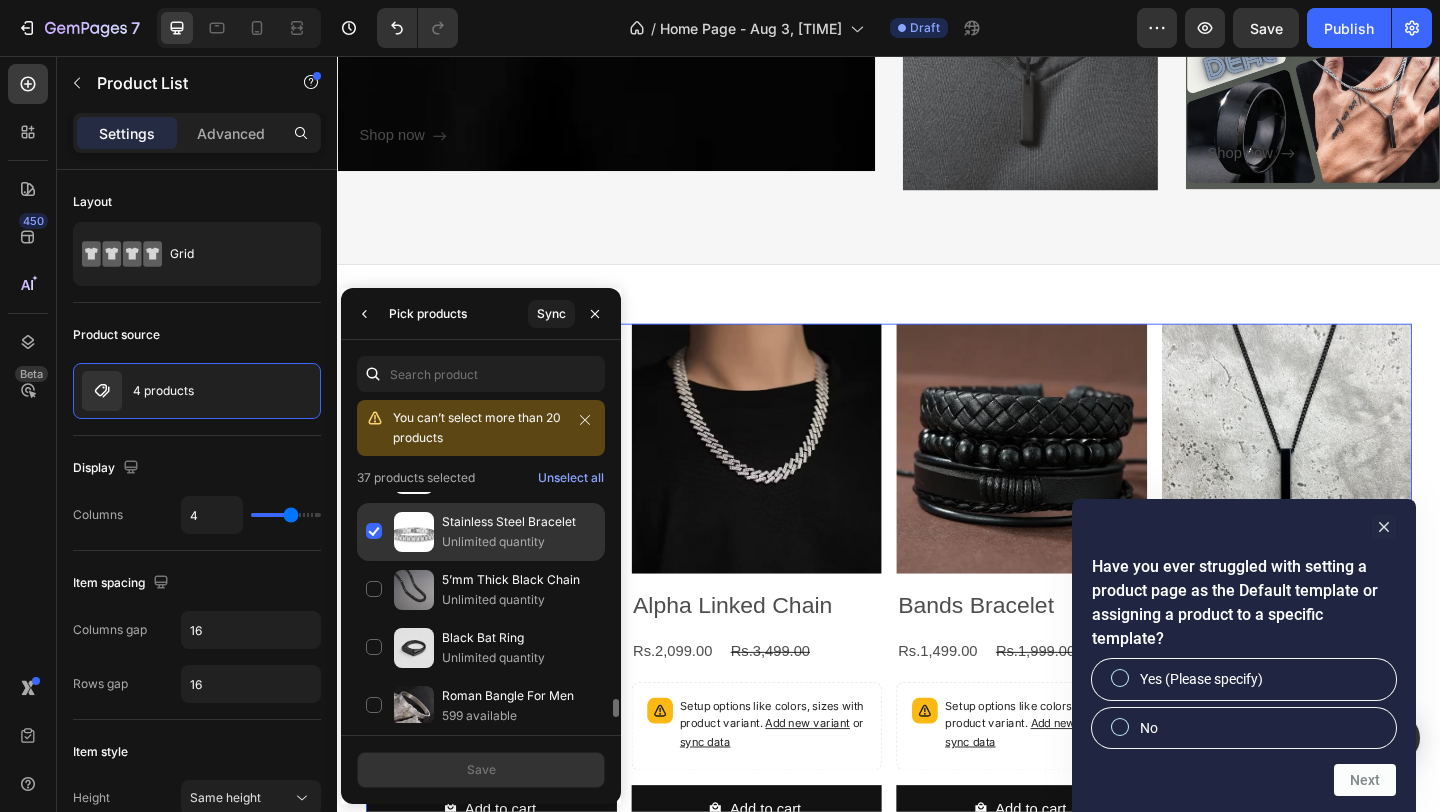 scroll, scrollTop: 2602, scrollLeft: 0, axis: vertical 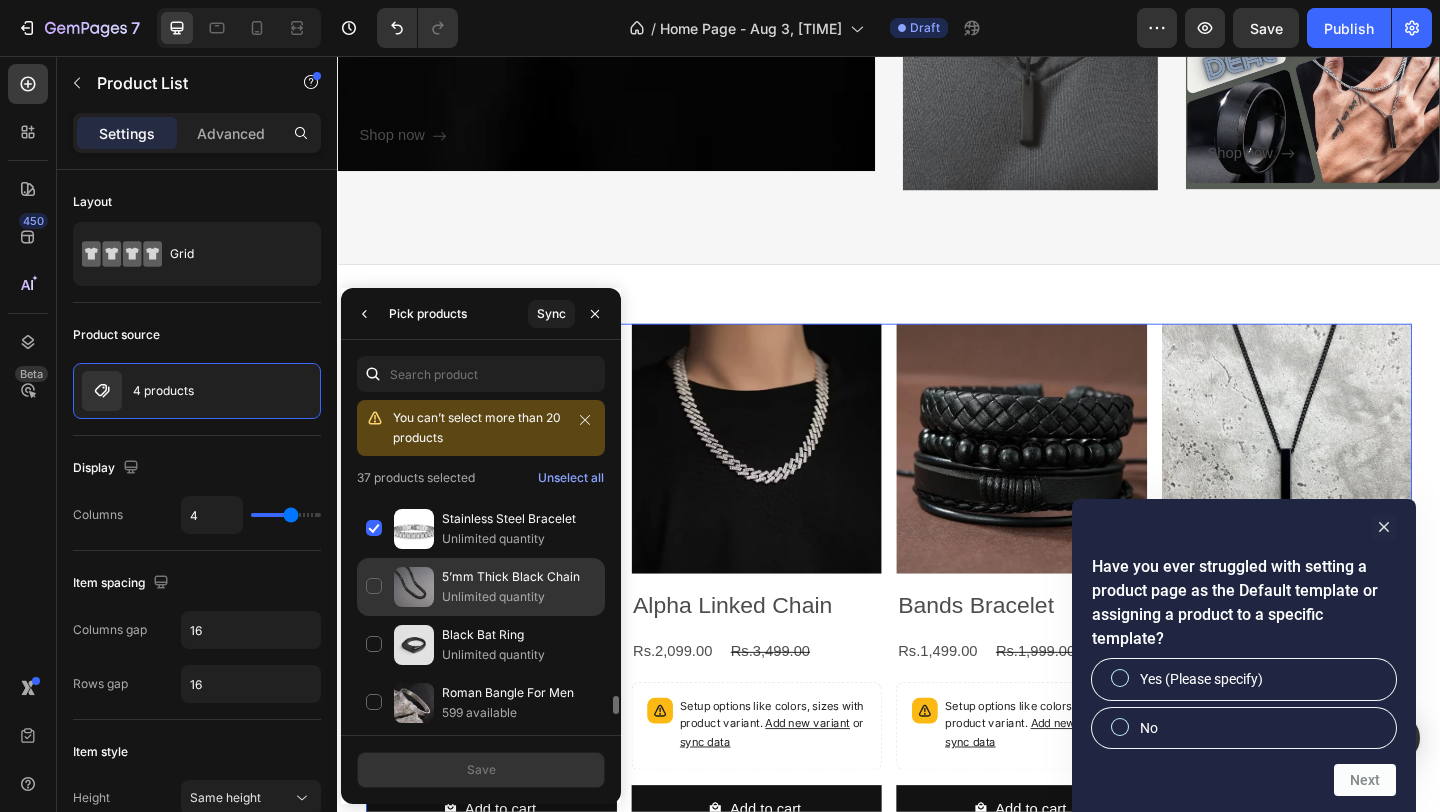 click on "5’mm Thick Black Chain Unlimited quantity" 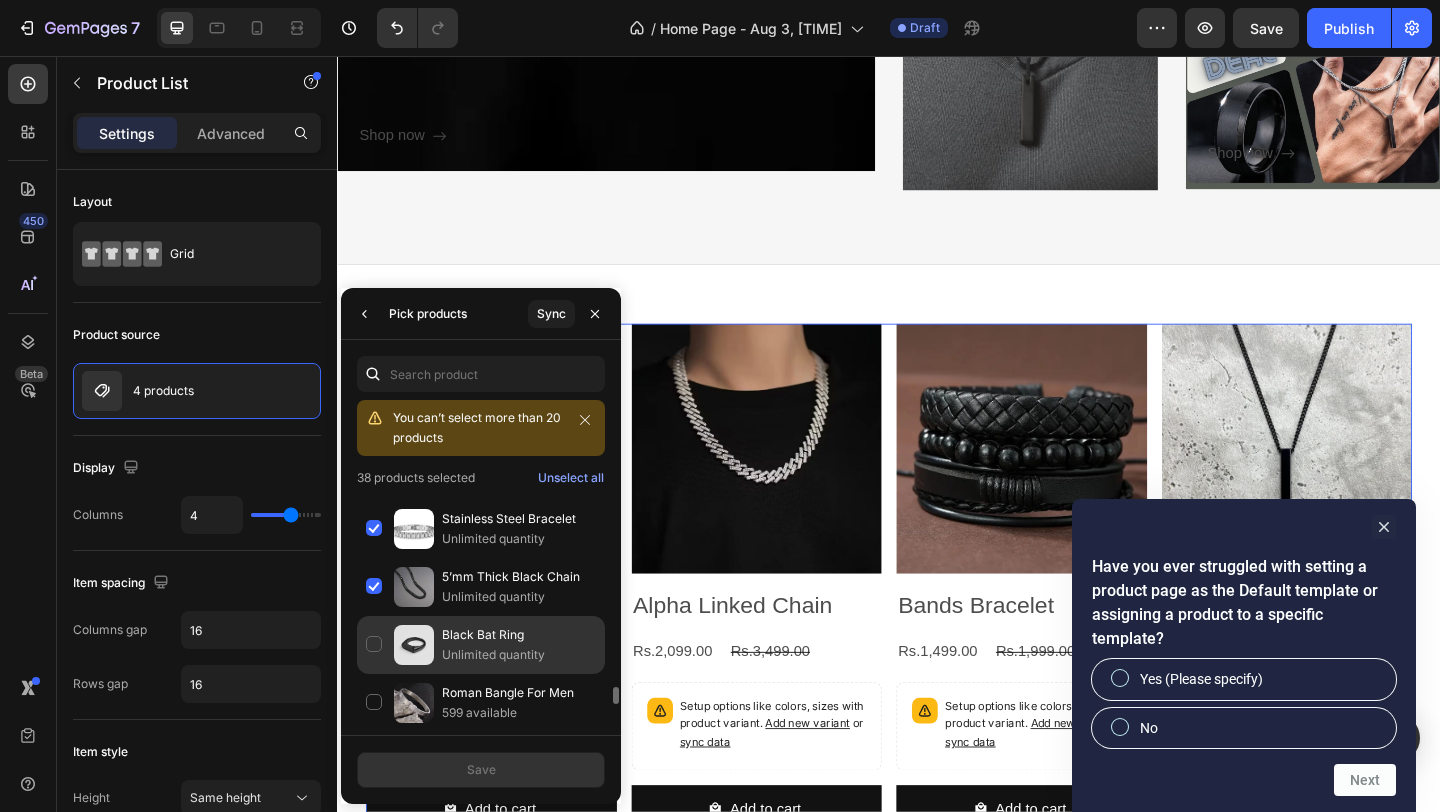 click on "Unlimited quantity" at bounding box center (519, 655) 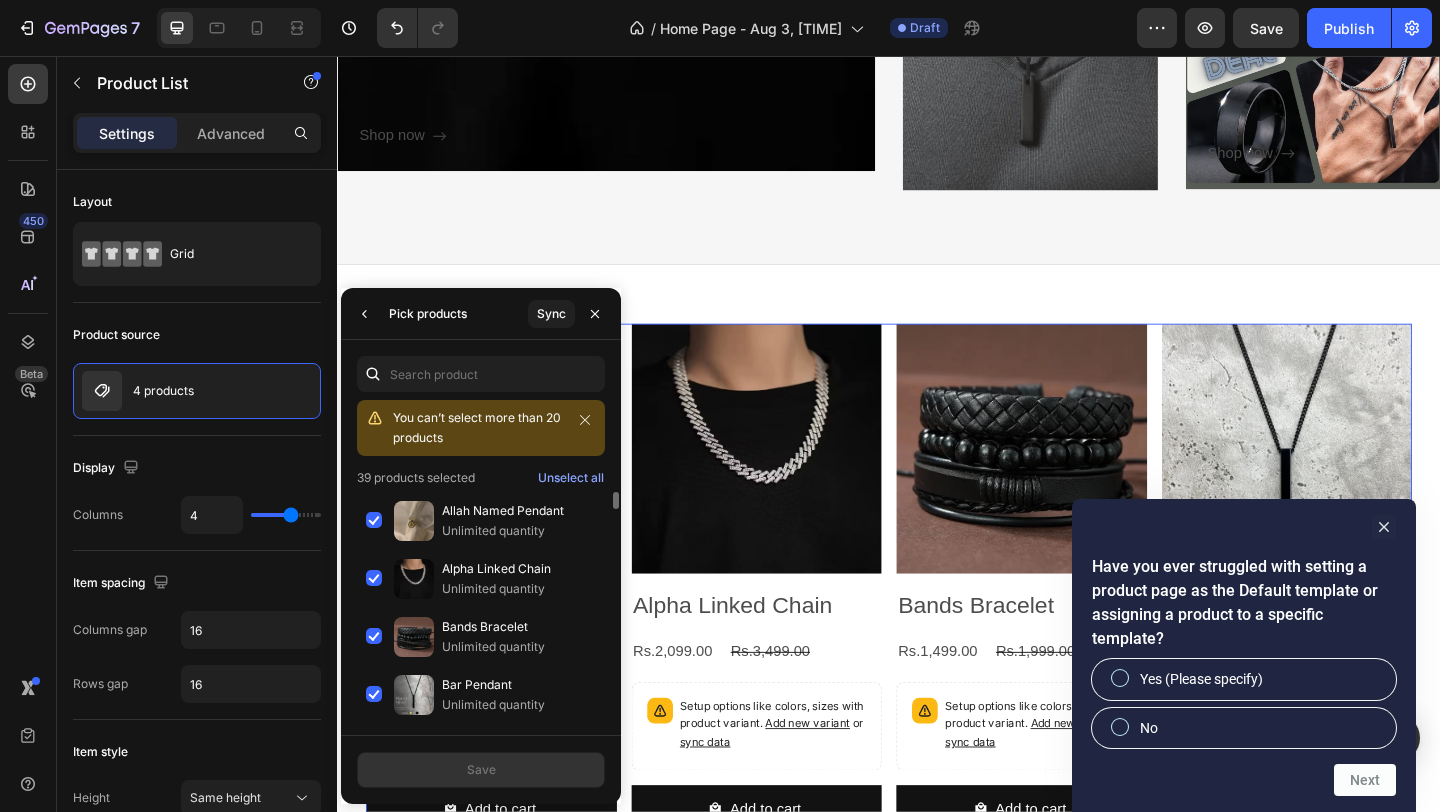 scroll, scrollTop: 8, scrollLeft: 0, axis: vertical 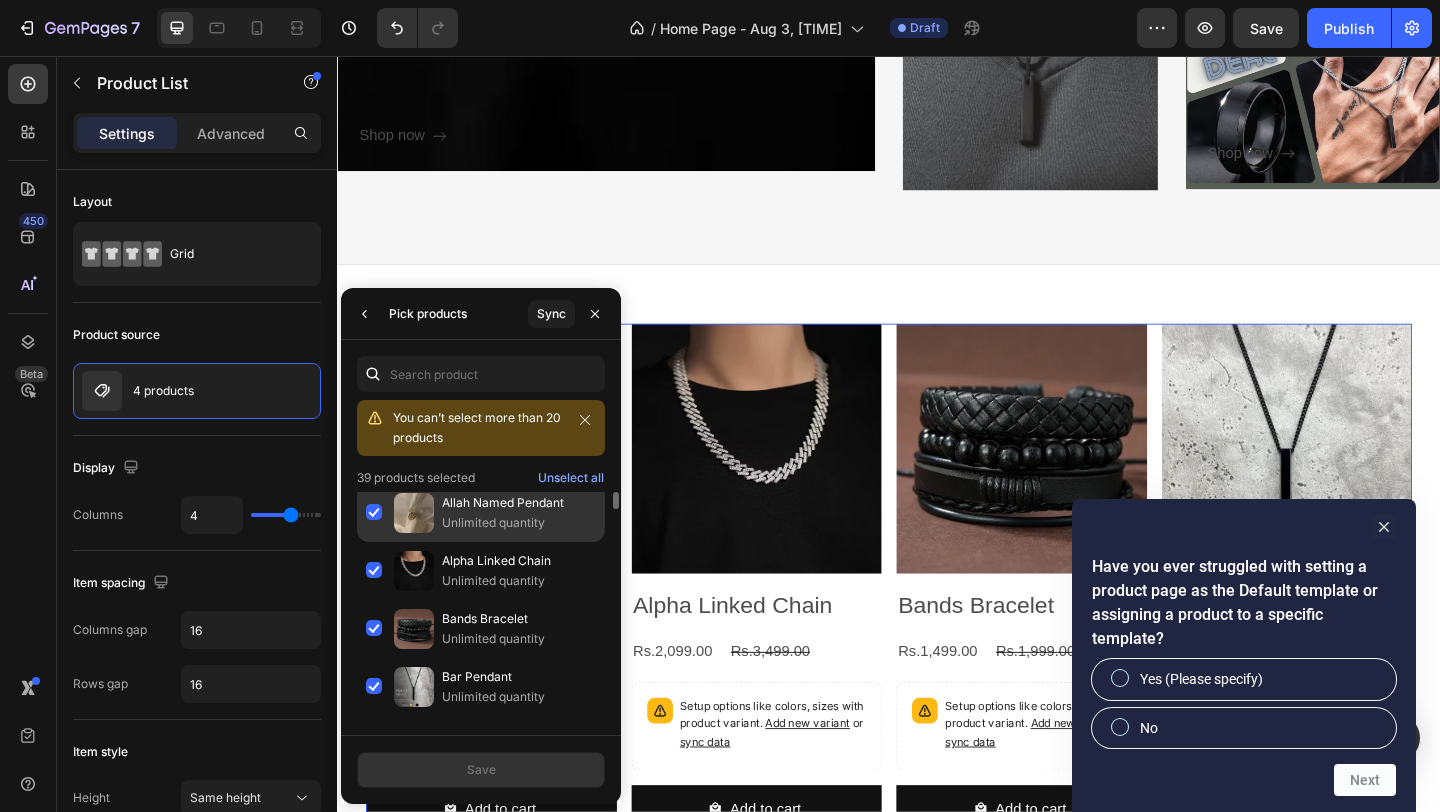 click on "Allah Named Pendant" at bounding box center [519, 503] 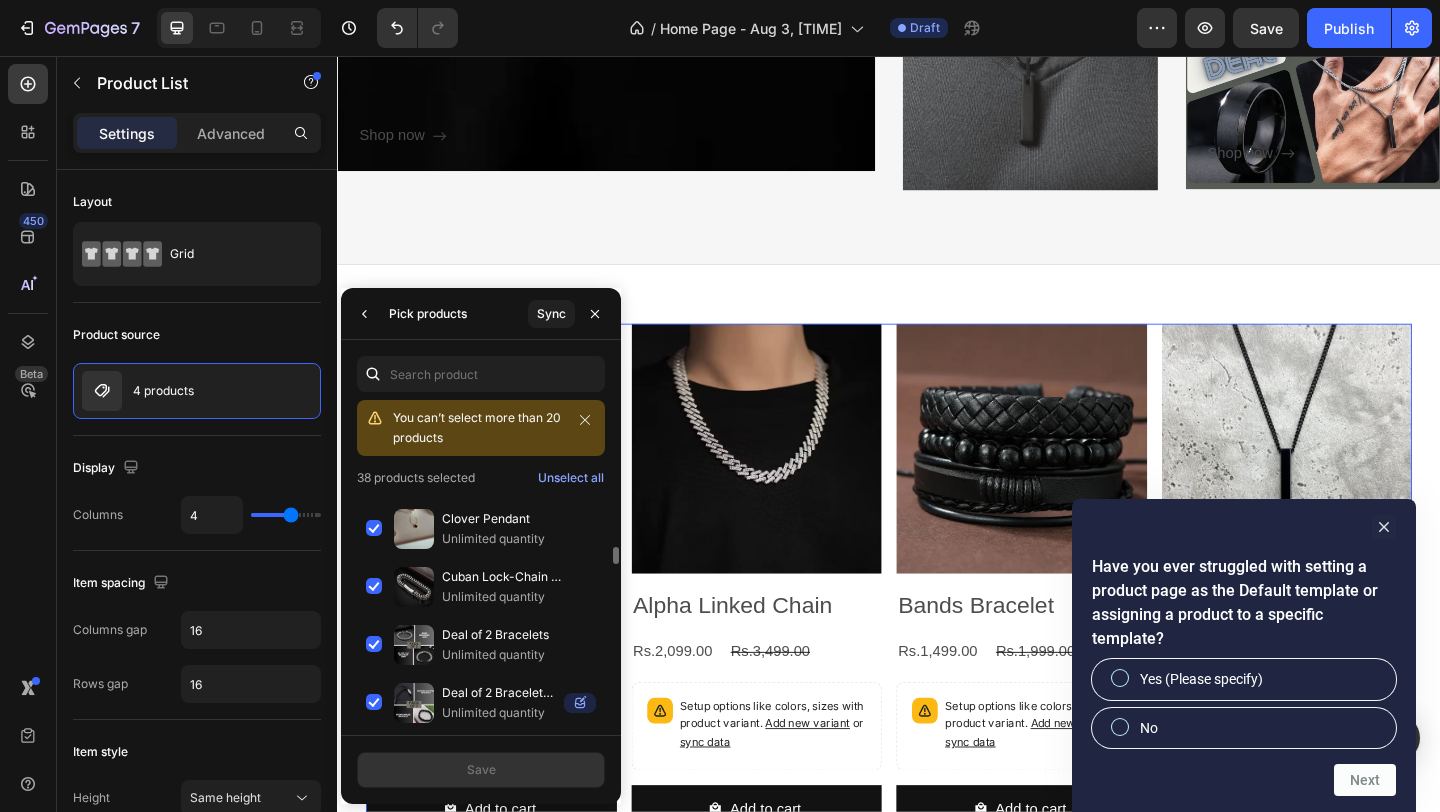 scroll, scrollTop: 745, scrollLeft: 0, axis: vertical 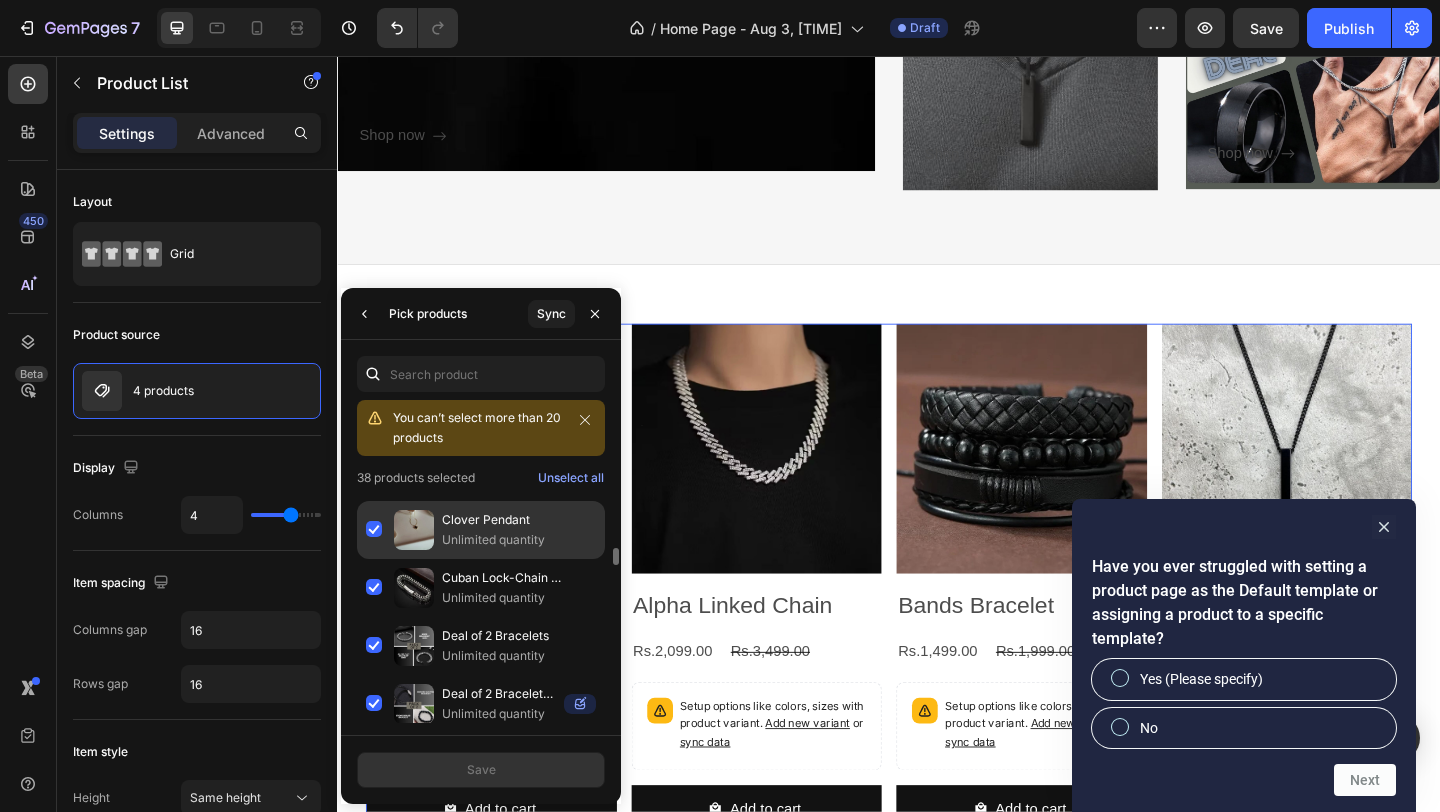 click on "Unlimited quantity" at bounding box center (519, 540) 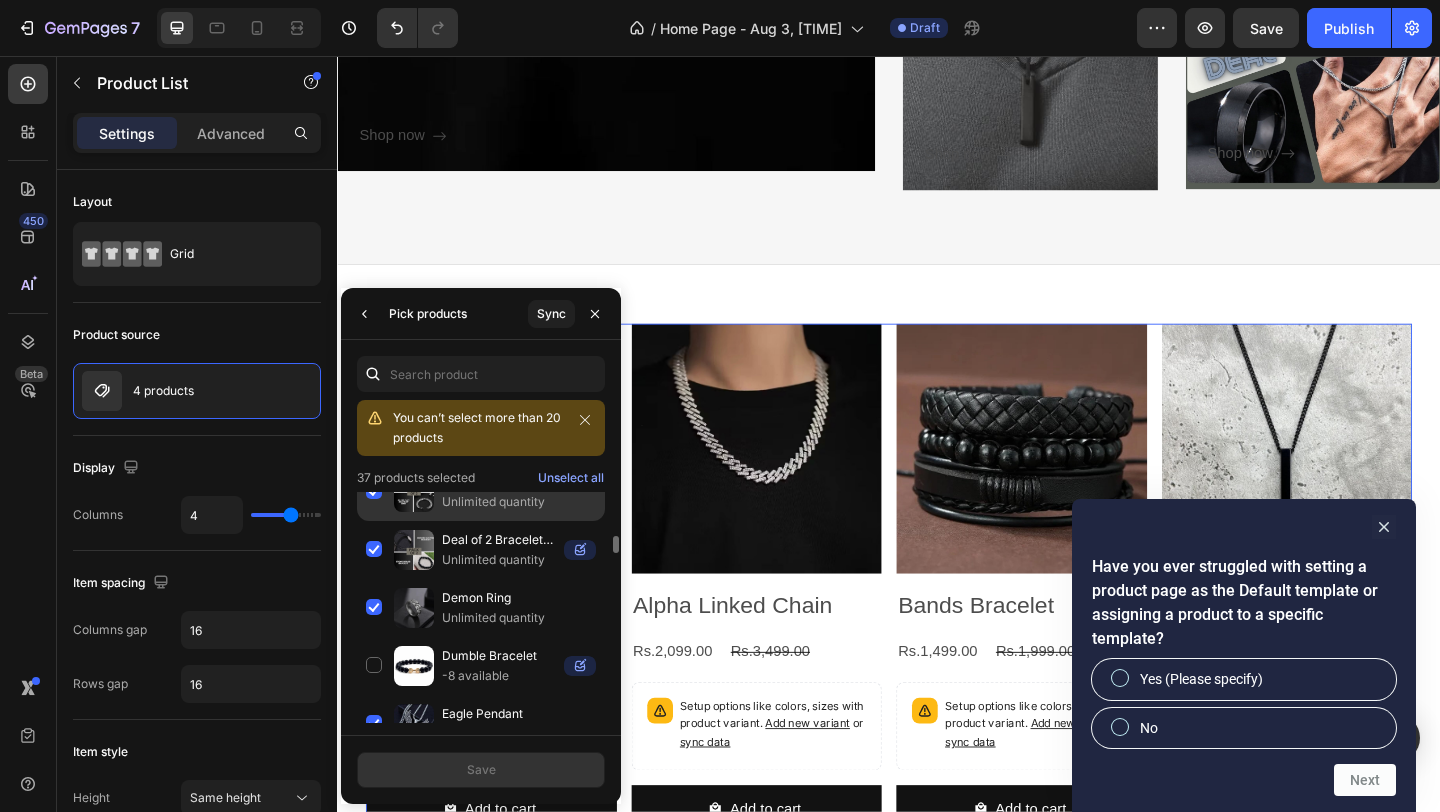 scroll, scrollTop: 870, scrollLeft: 0, axis: vertical 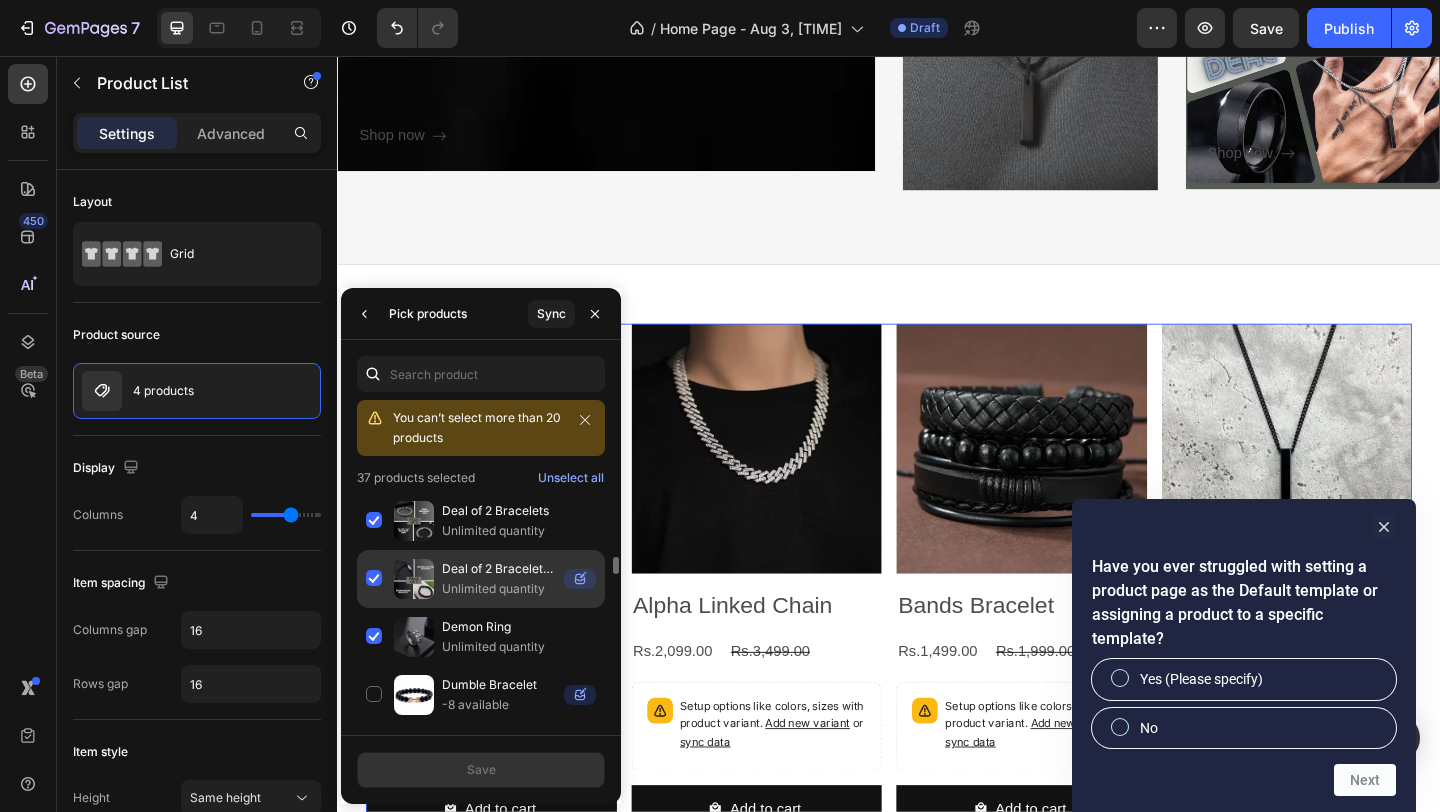 click on "Unlimited quantity" at bounding box center [499, 589] 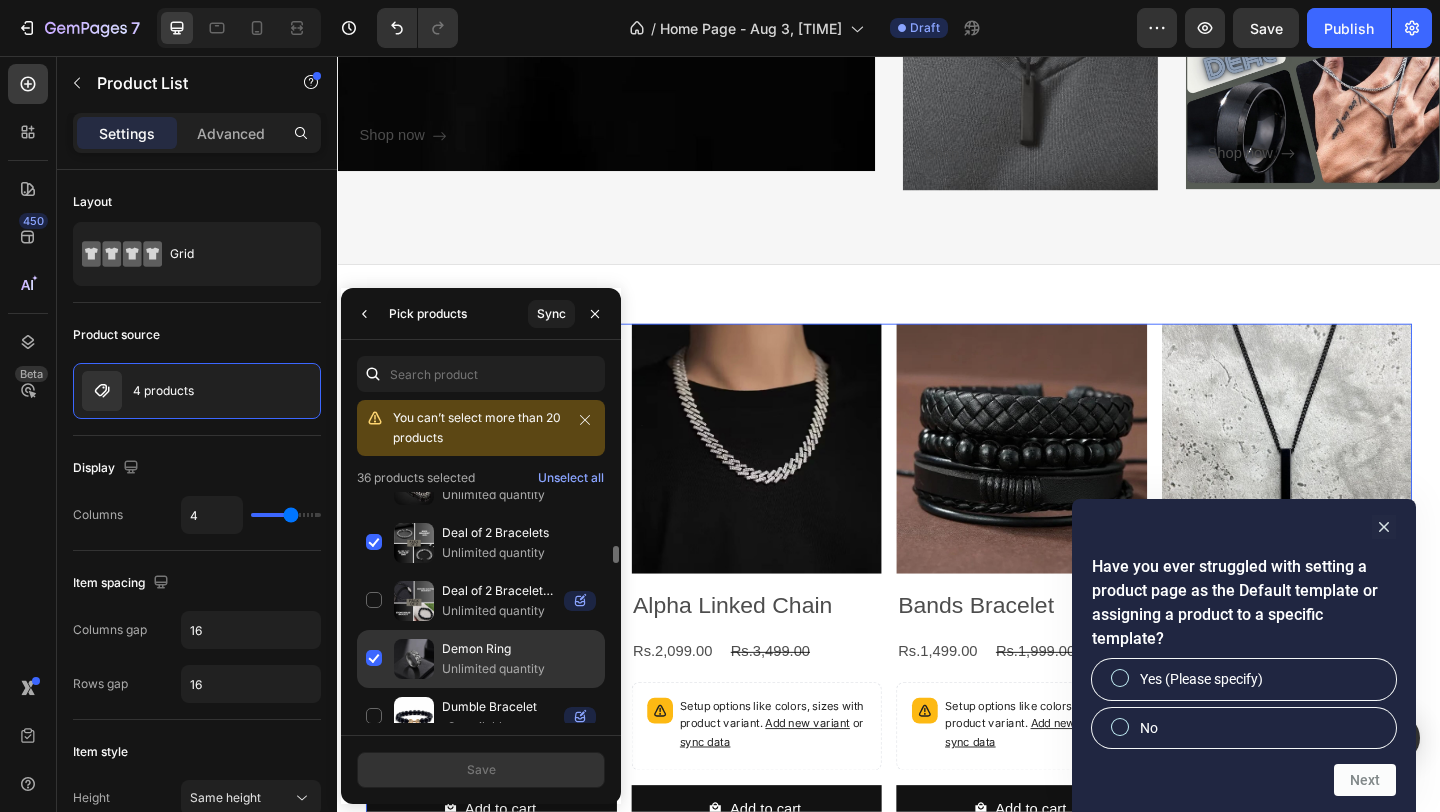 scroll, scrollTop: 837, scrollLeft: 0, axis: vertical 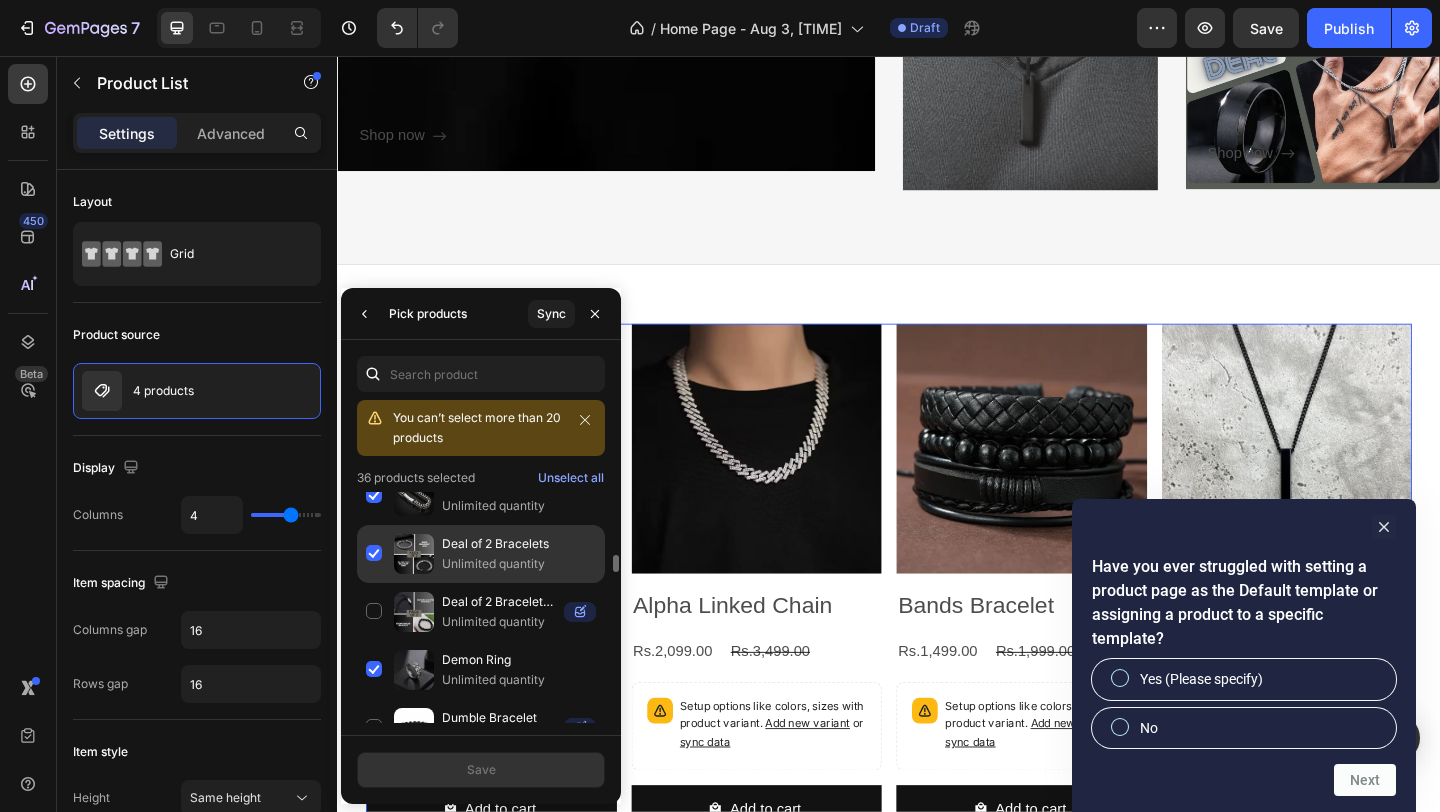 click on "Deal of 2 Bracelets" at bounding box center [519, 544] 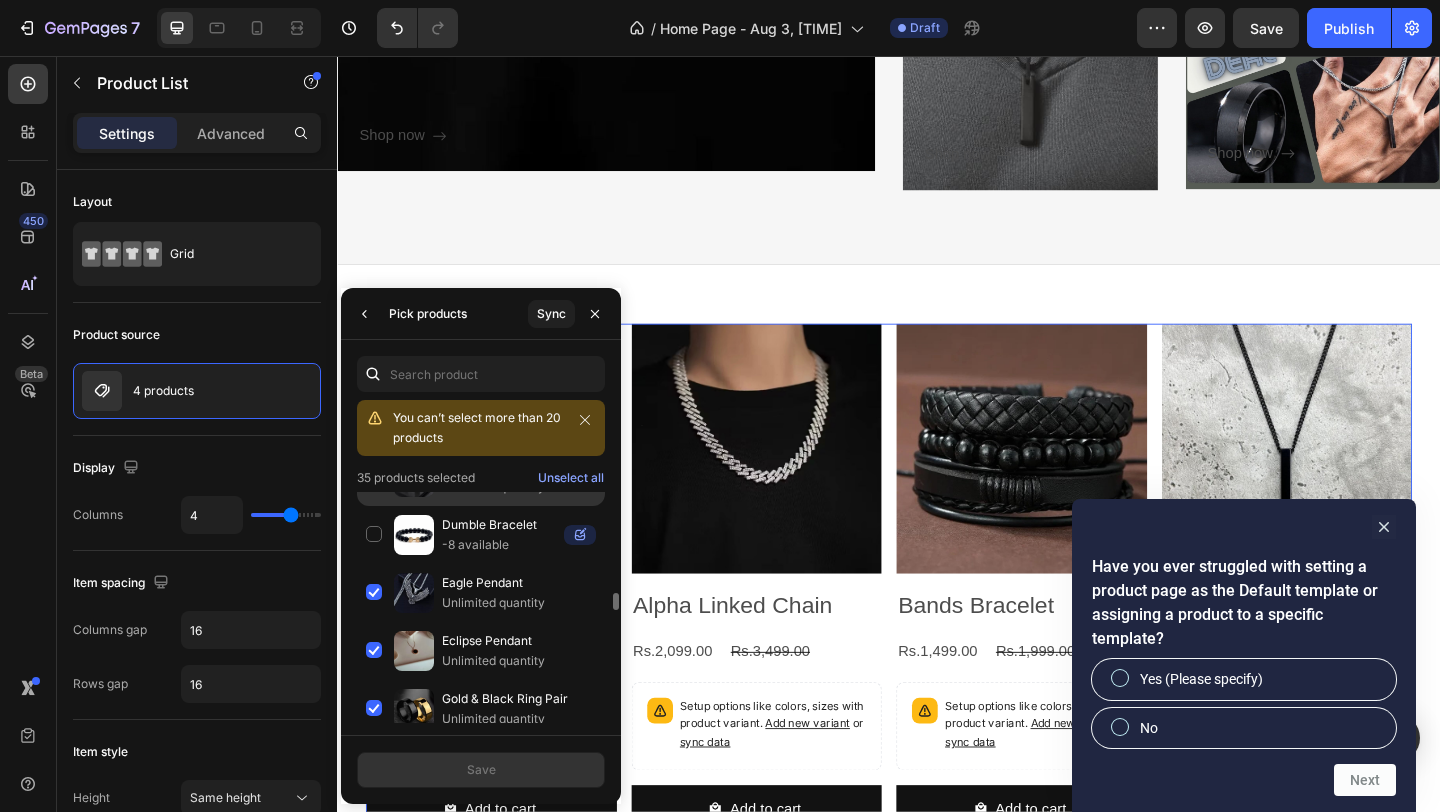 scroll, scrollTop: 1131, scrollLeft: 0, axis: vertical 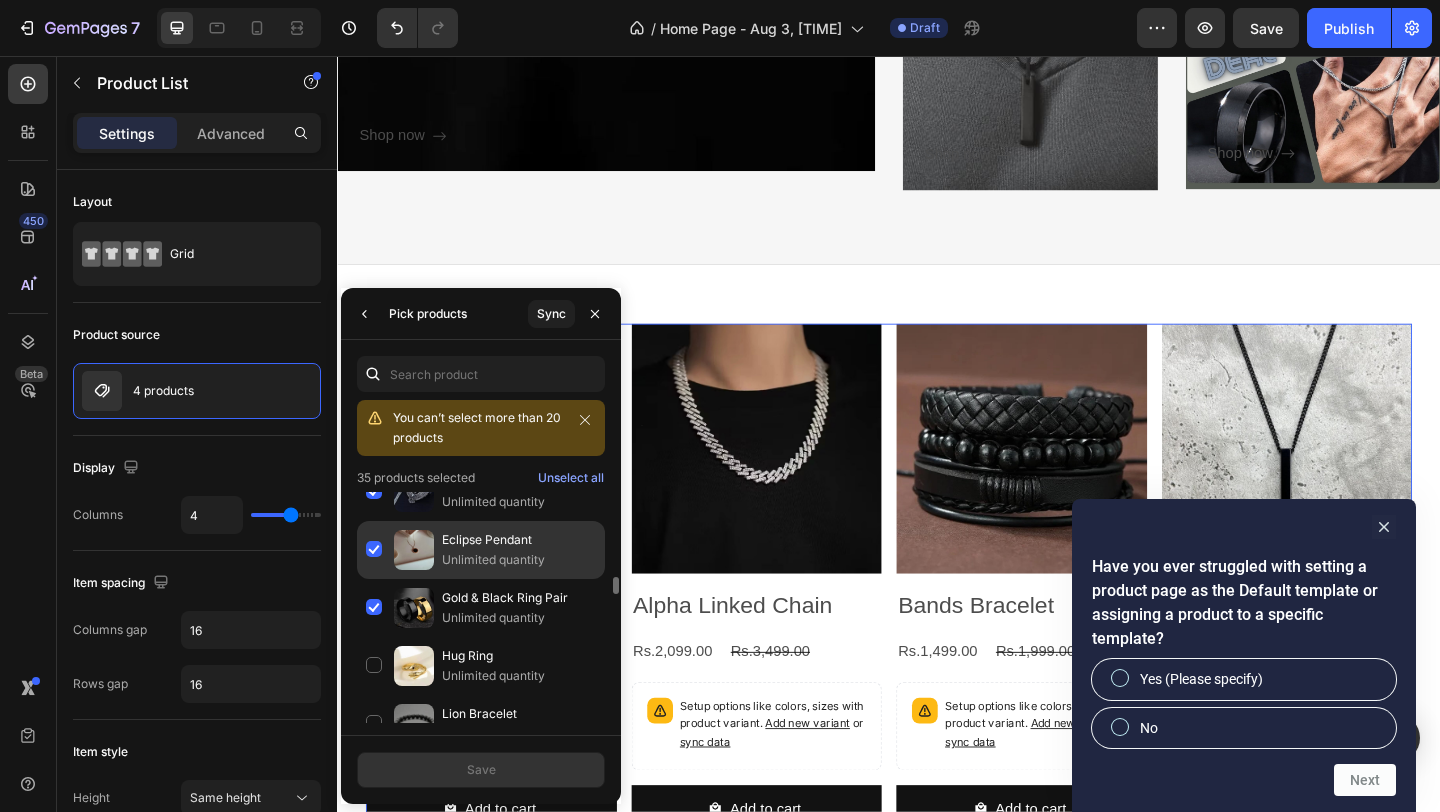 click on "Unlimited quantity" at bounding box center [519, 560] 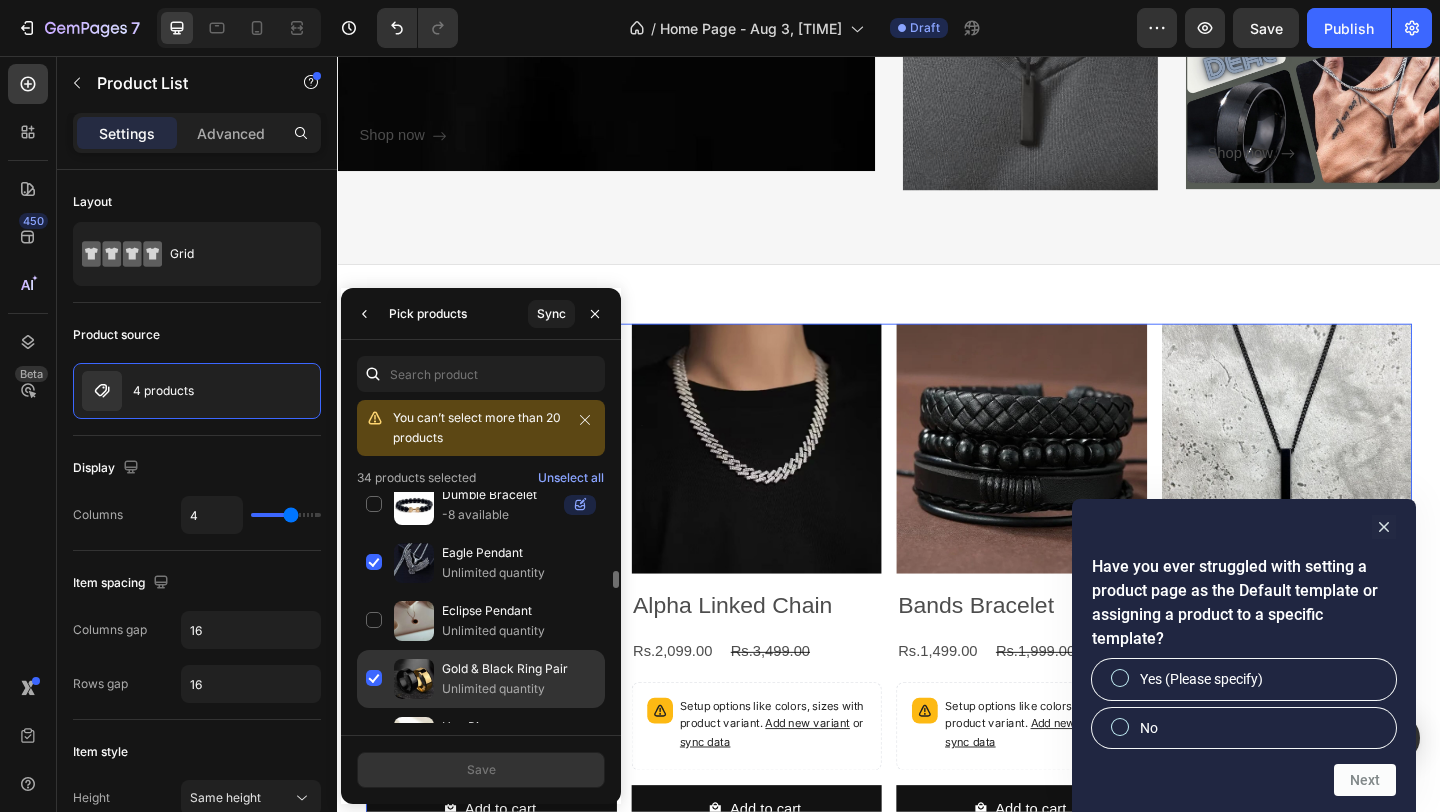 scroll, scrollTop: 1029, scrollLeft: 0, axis: vertical 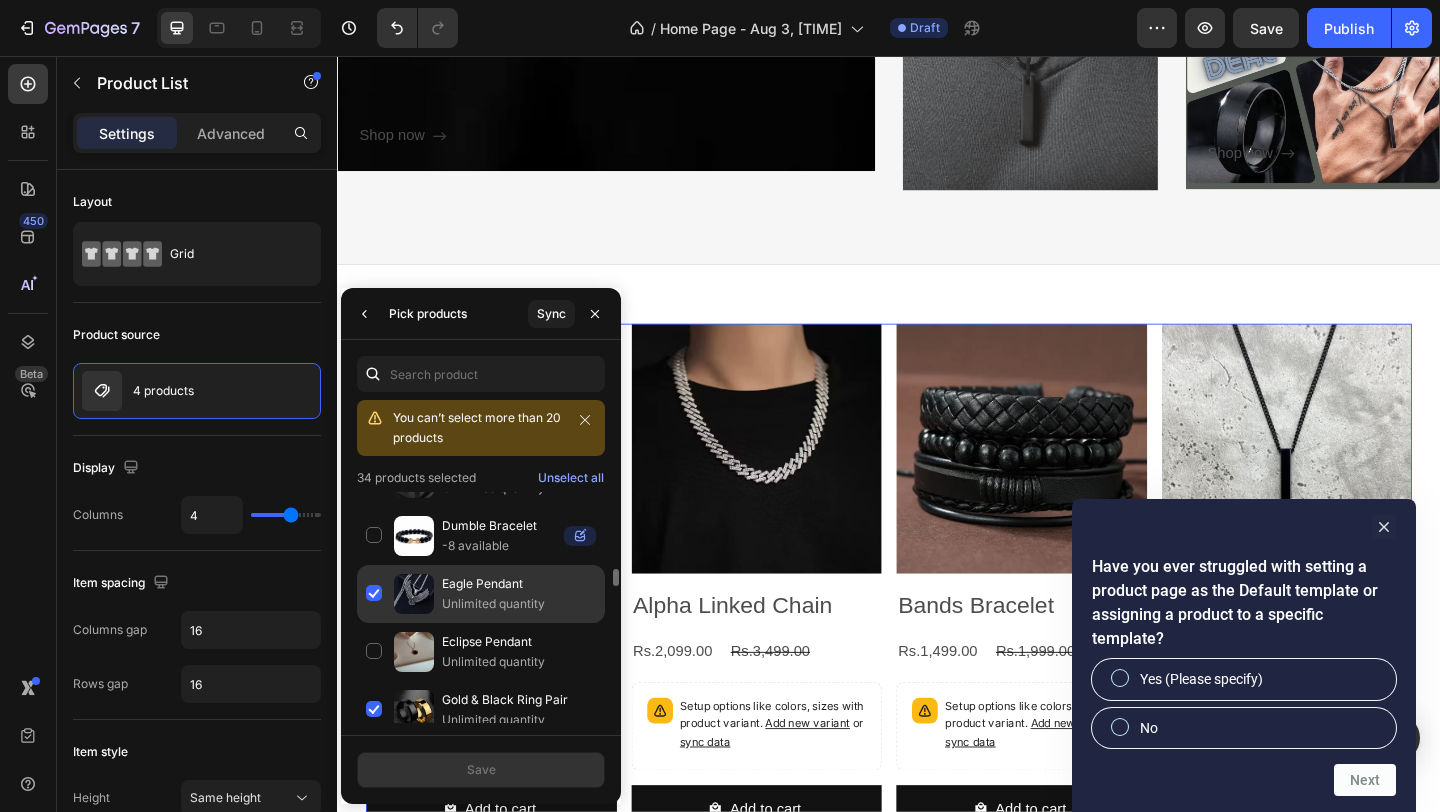 click on "Unlimited quantity" at bounding box center (519, 604) 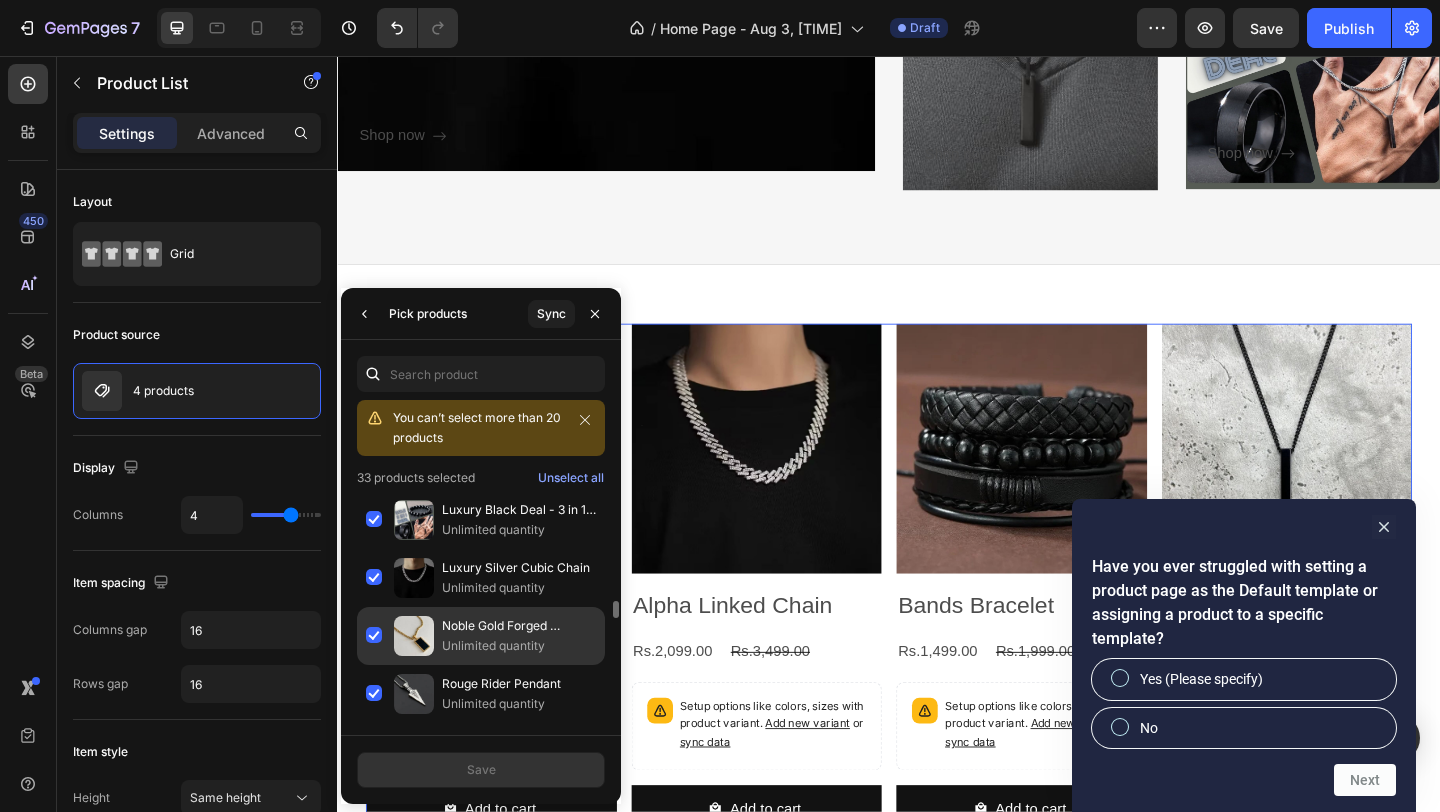 click on "Unlimited quantity" at bounding box center [519, 646] 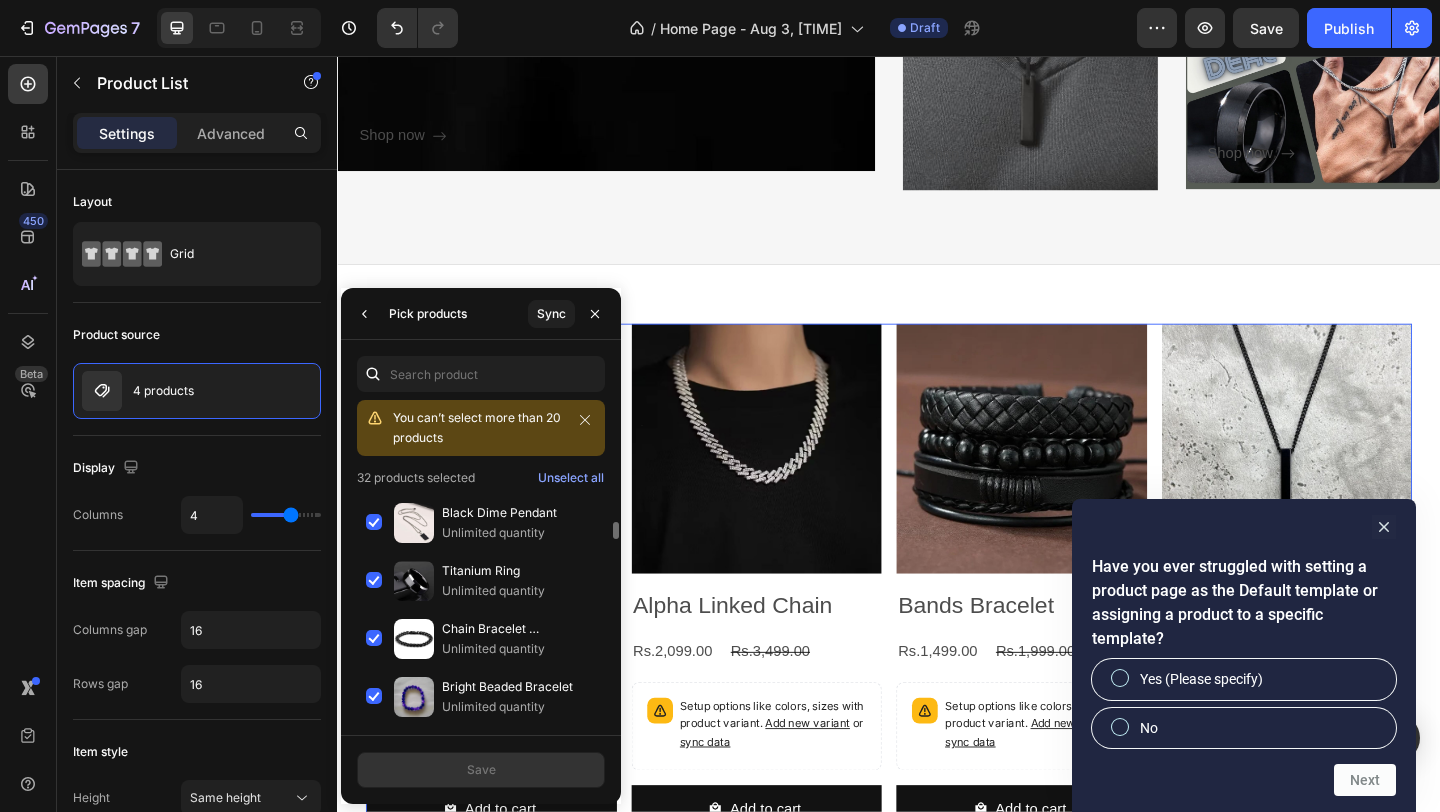 scroll, scrollTop: 0, scrollLeft: 0, axis: both 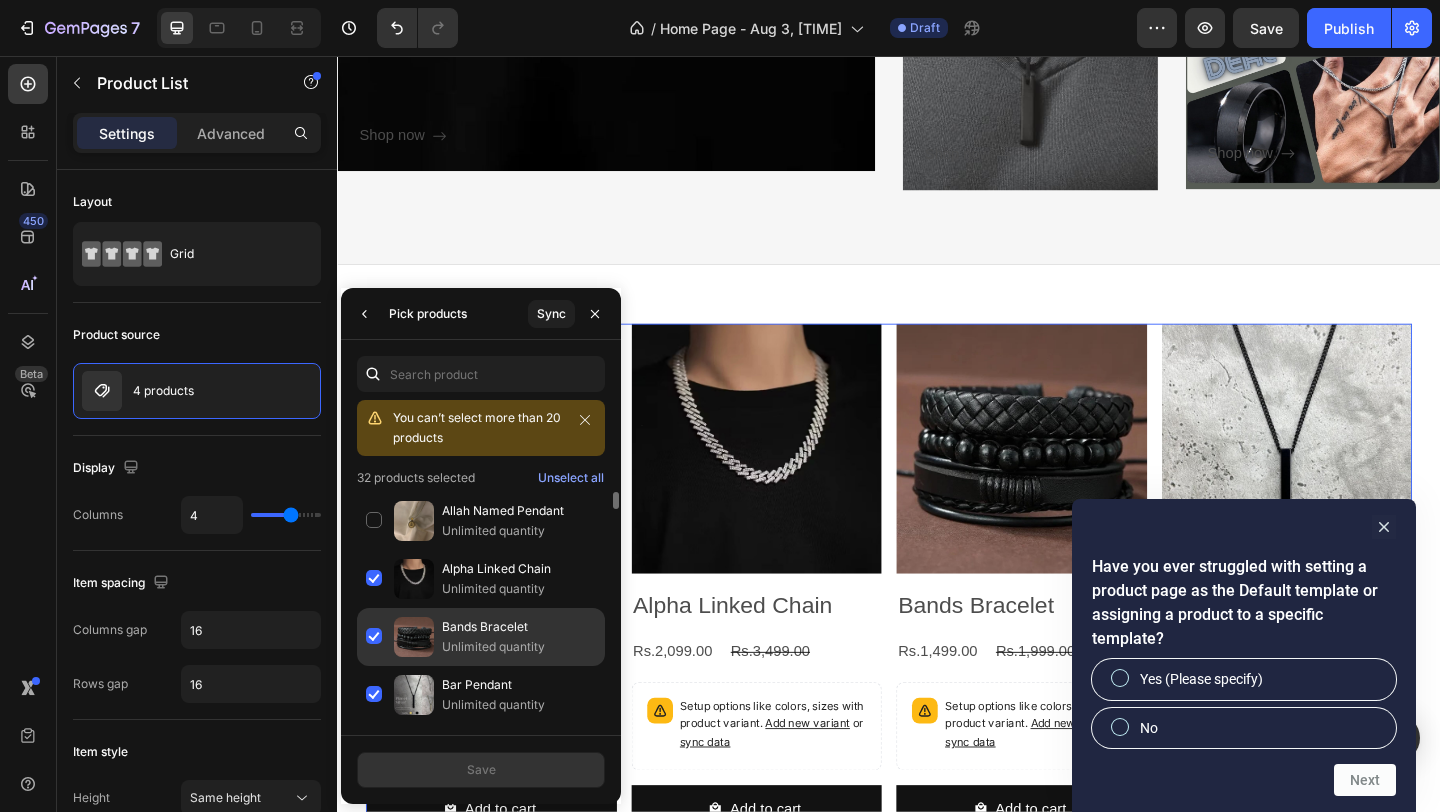 click on "Unlimited quantity" at bounding box center [519, 647] 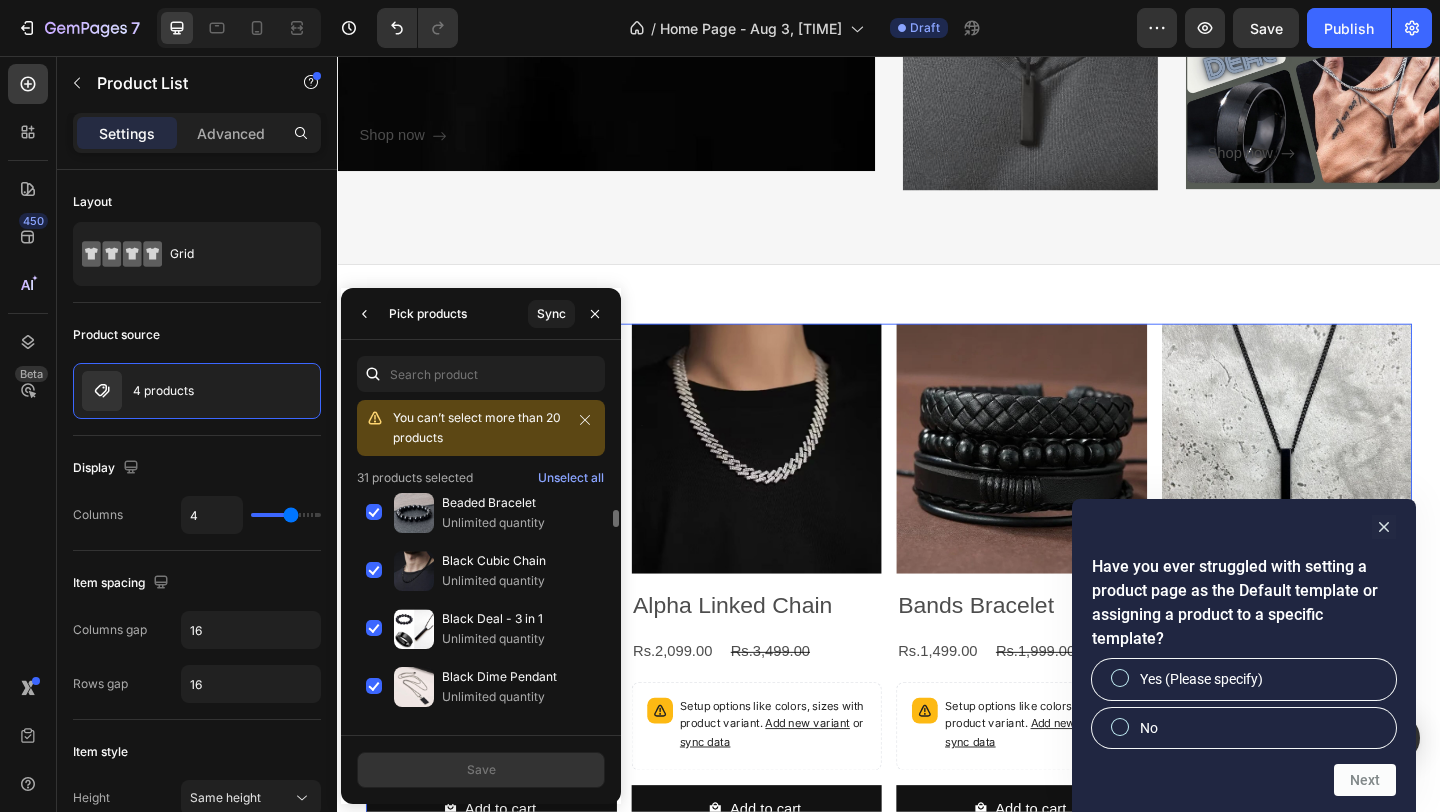 scroll, scrollTop: 244, scrollLeft: 0, axis: vertical 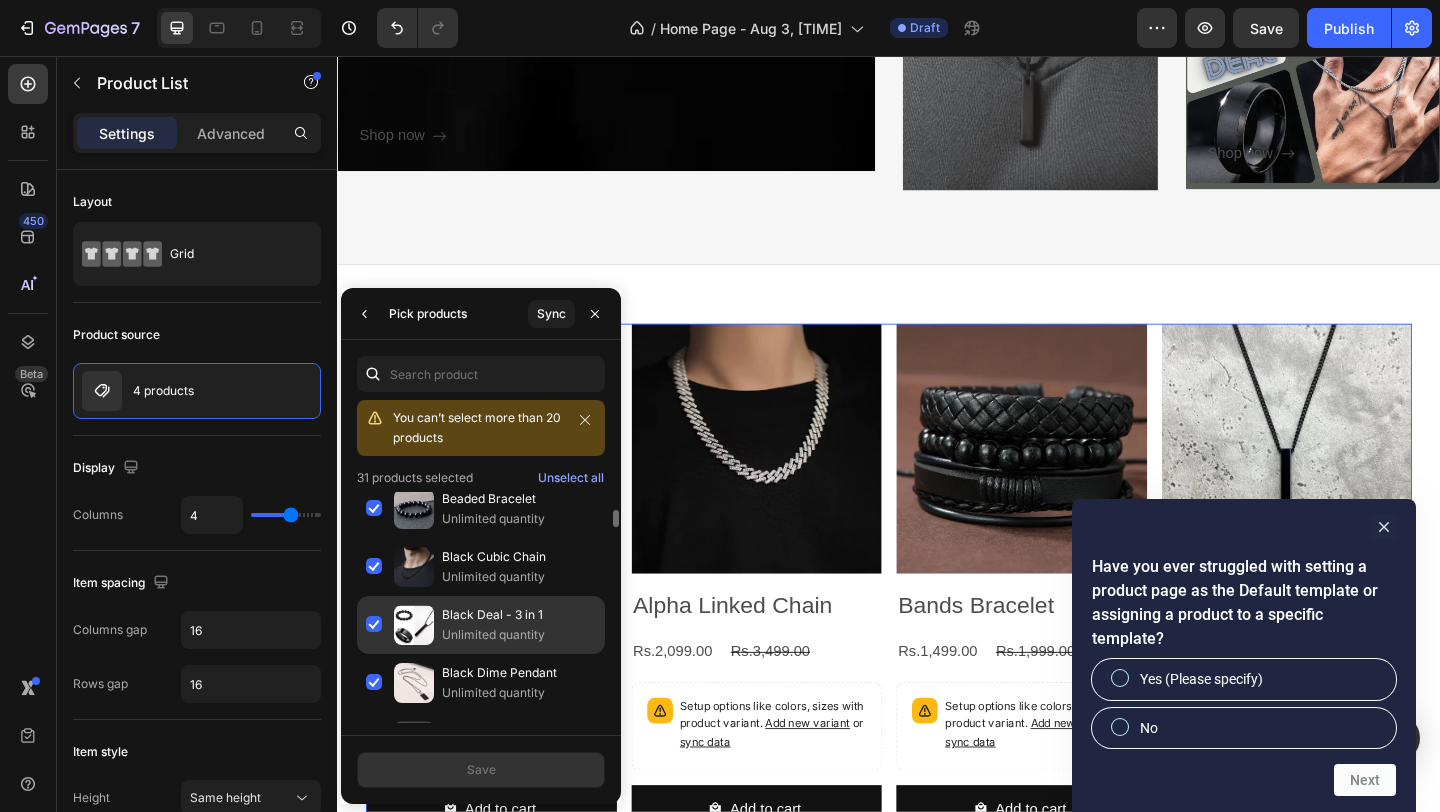 click on "Unlimited quantity" at bounding box center [519, 635] 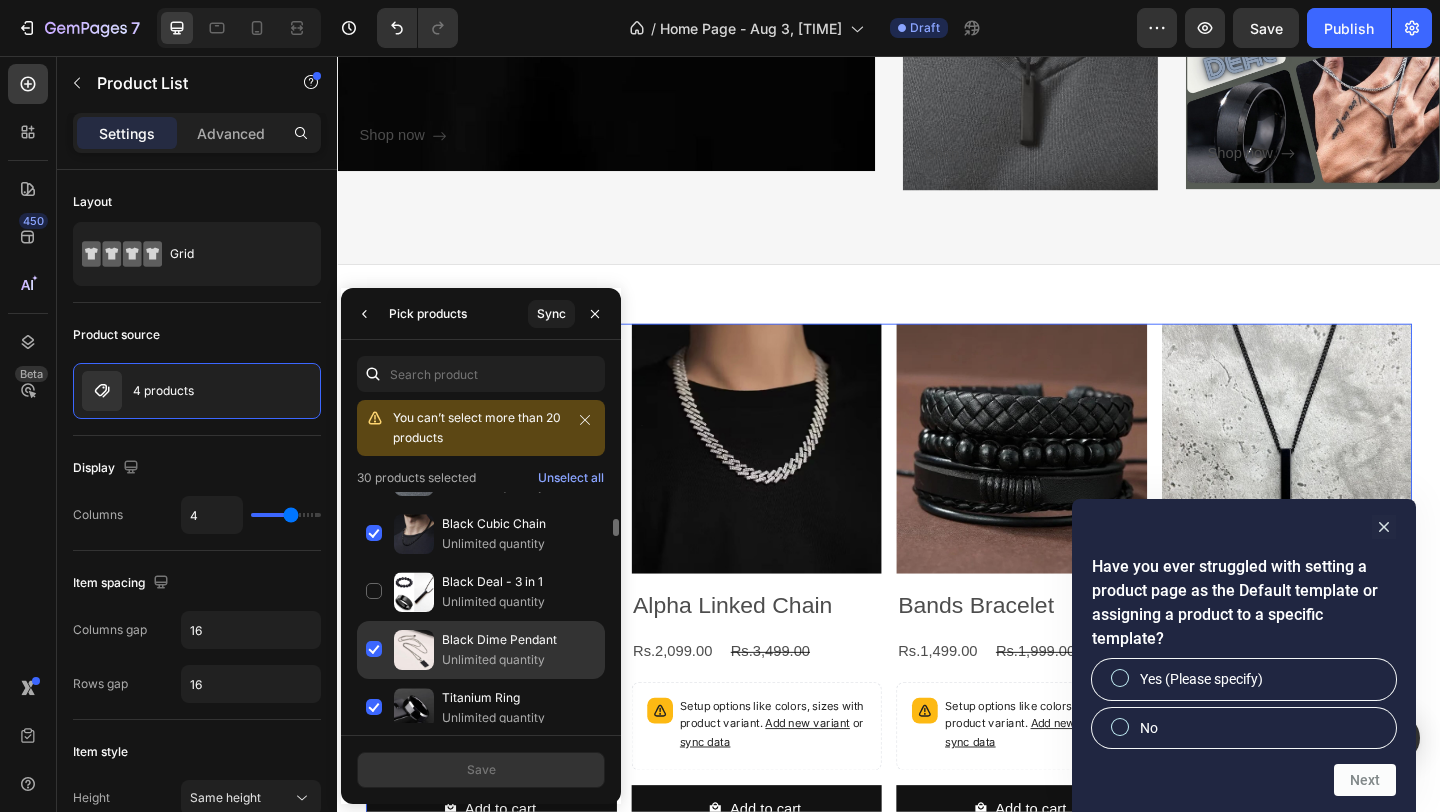scroll, scrollTop: 286, scrollLeft: 0, axis: vertical 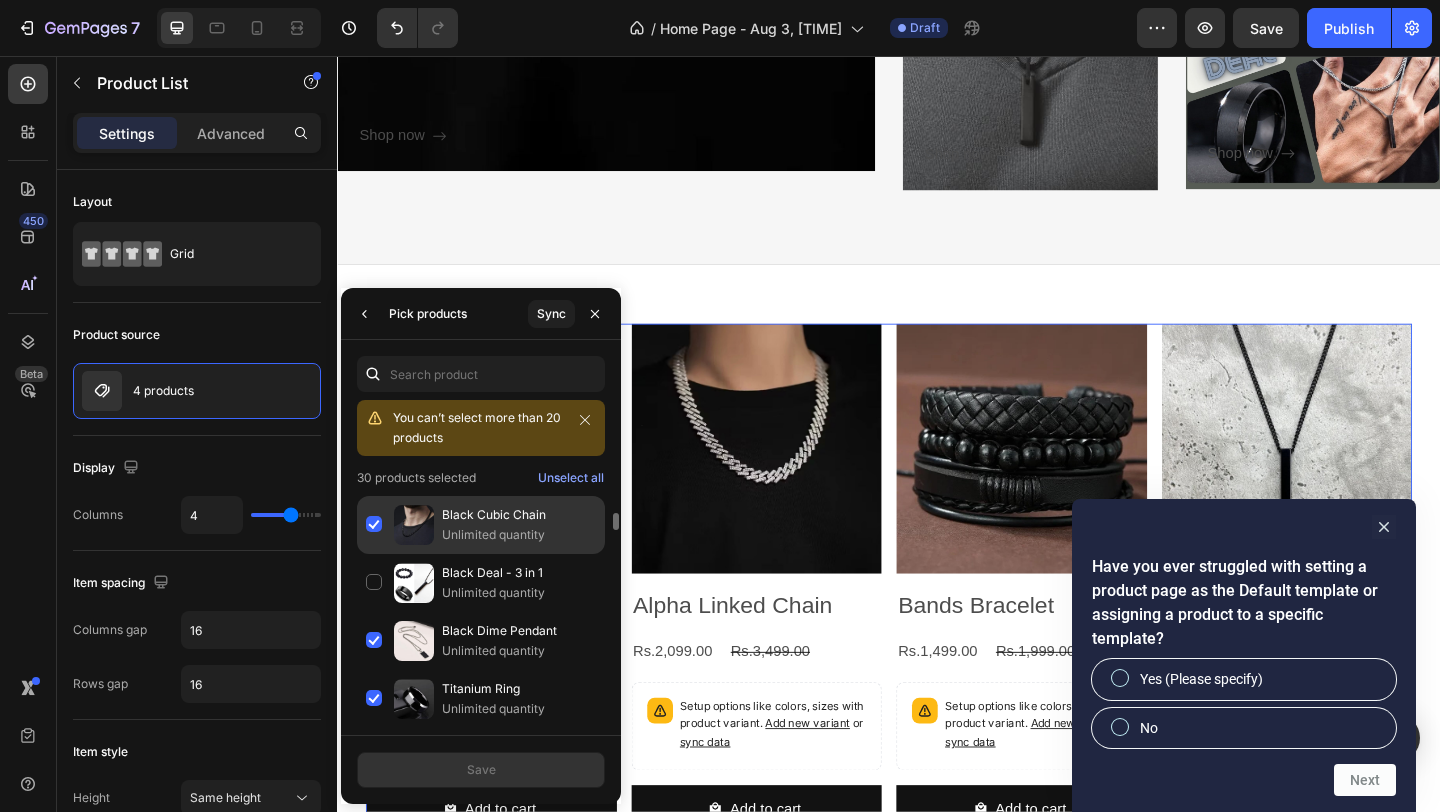 click on "Unlimited quantity" at bounding box center (519, 535) 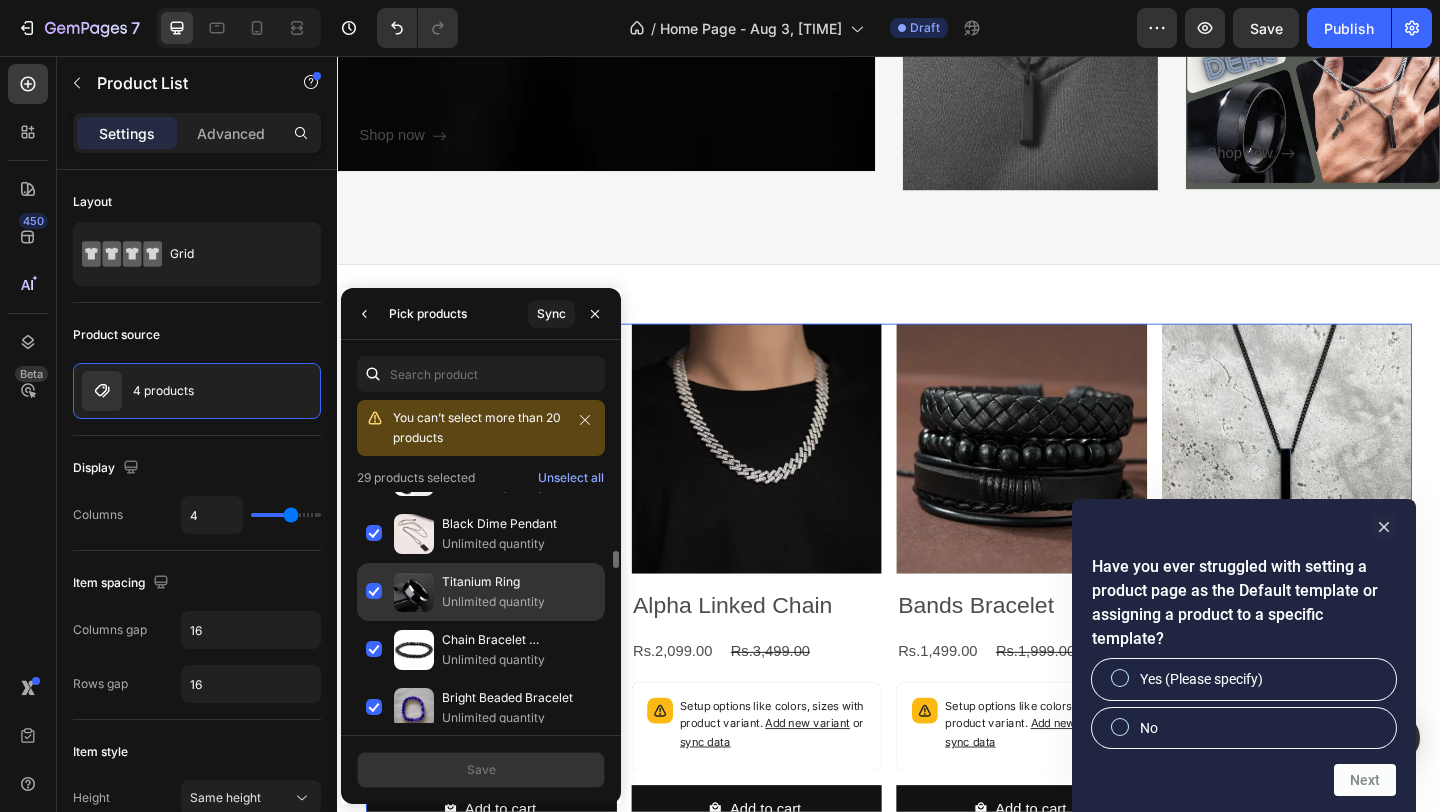 scroll, scrollTop: 447, scrollLeft: 0, axis: vertical 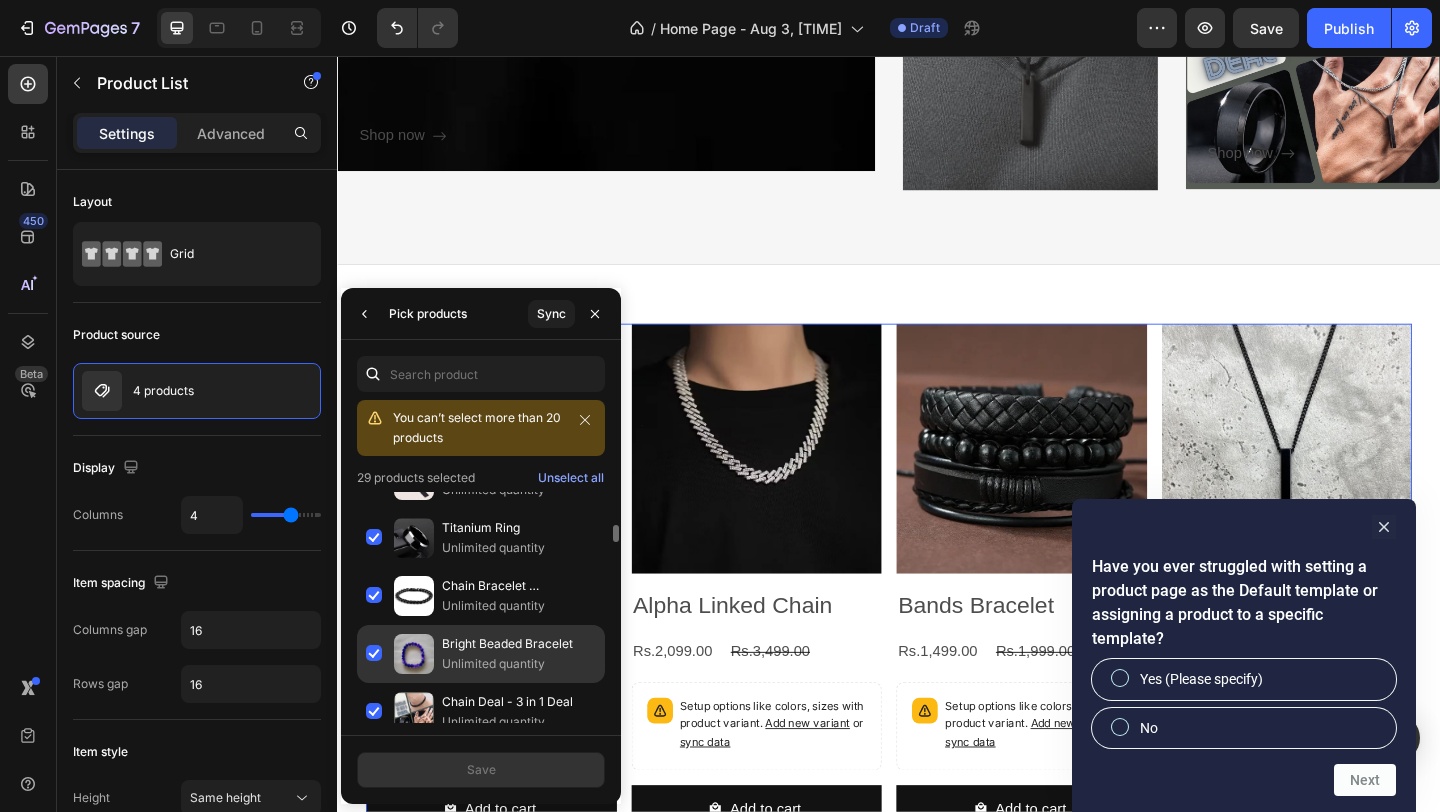 click on "Bright Beaded Bracelet" at bounding box center (519, 644) 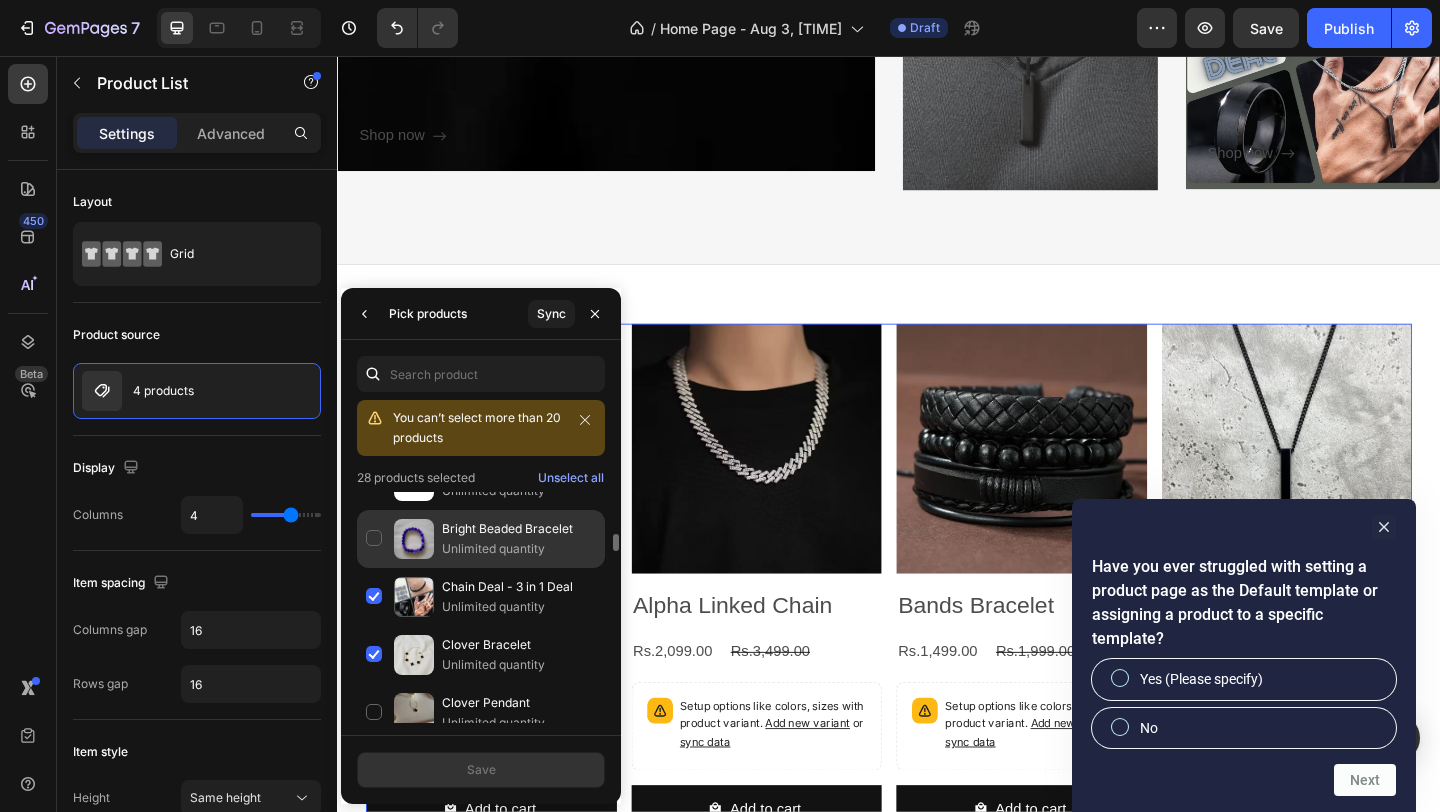 scroll, scrollTop: 571, scrollLeft: 0, axis: vertical 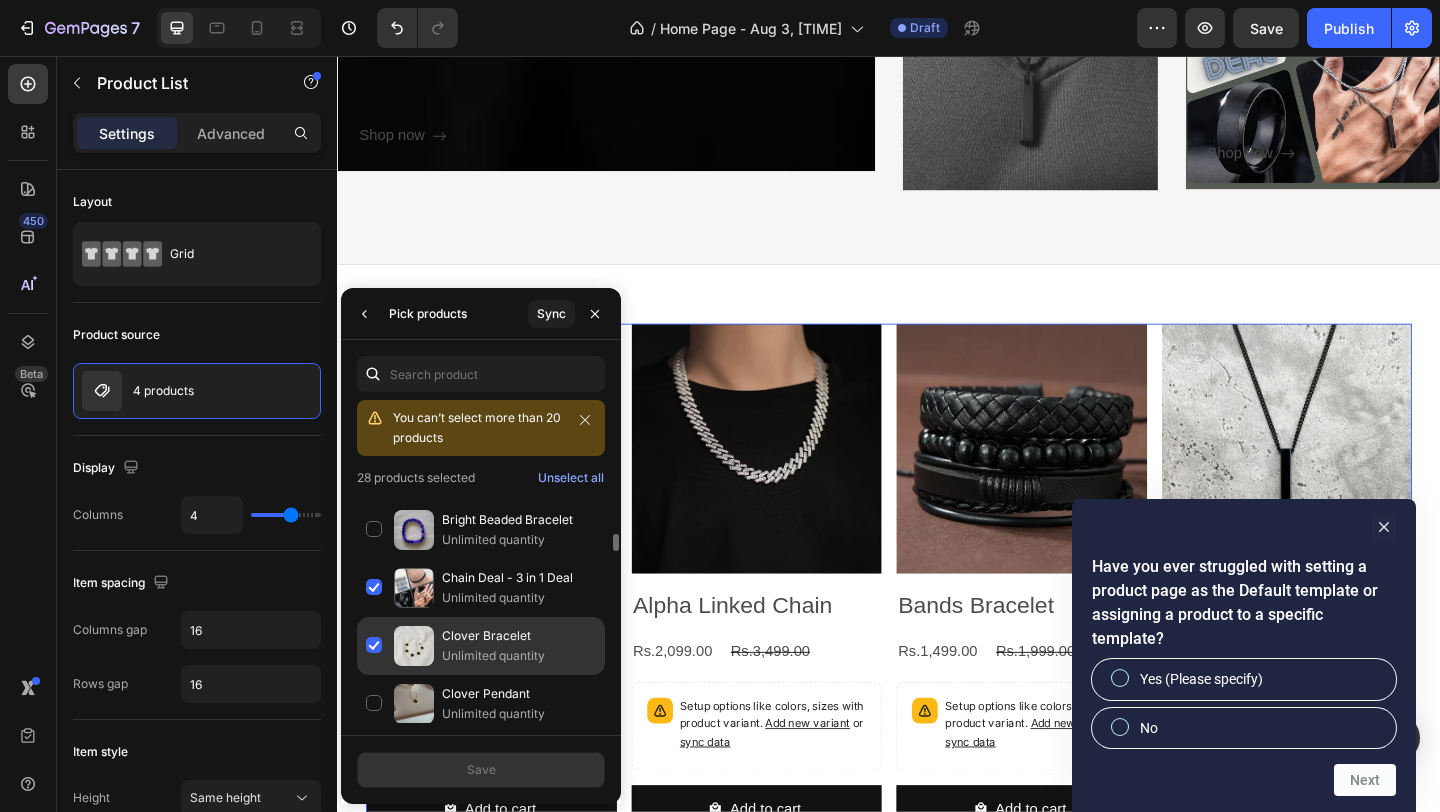 click on "Unlimited quantity" at bounding box center [519, 656] 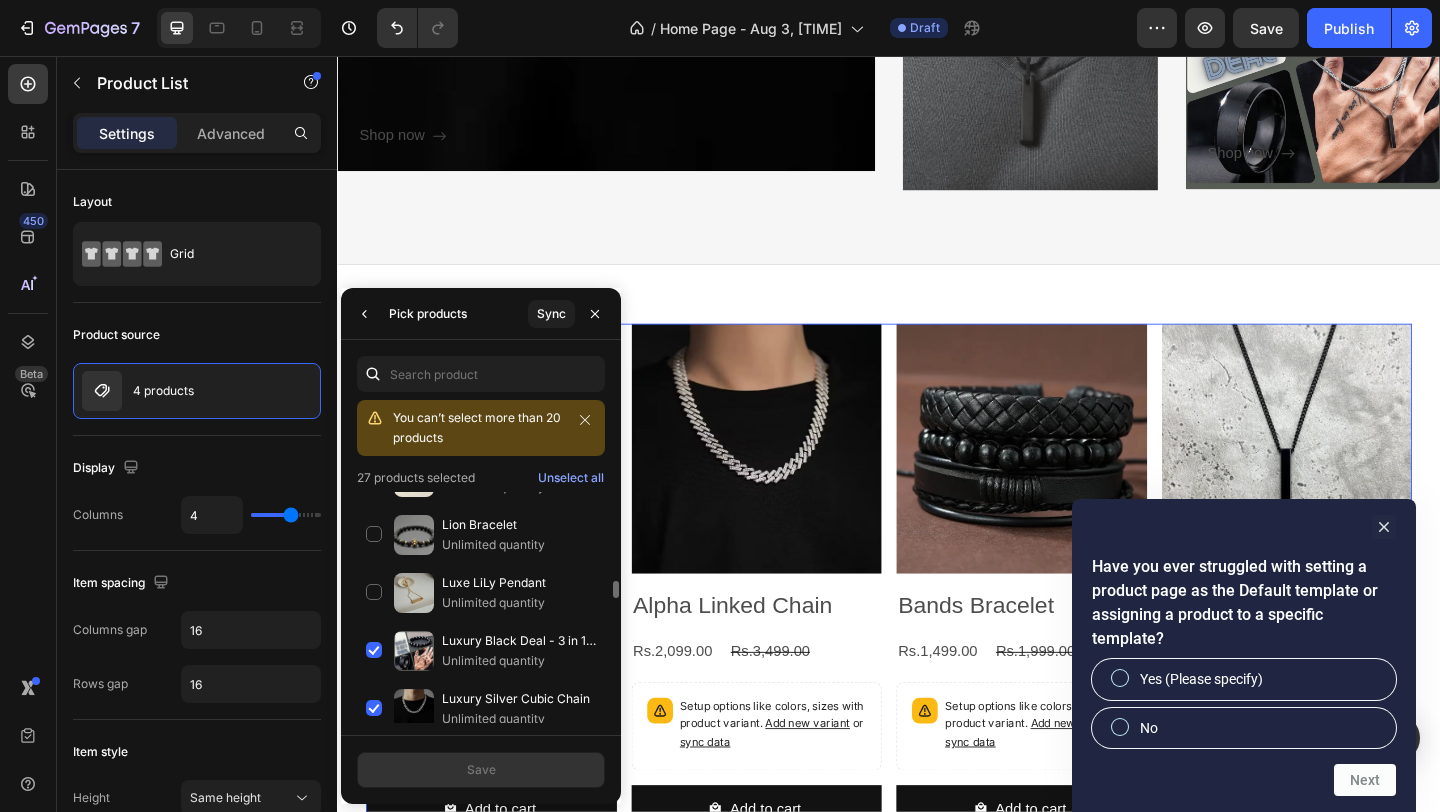 scroll, scrollTop: 1322, scrollLeft: 0, axis: vertical 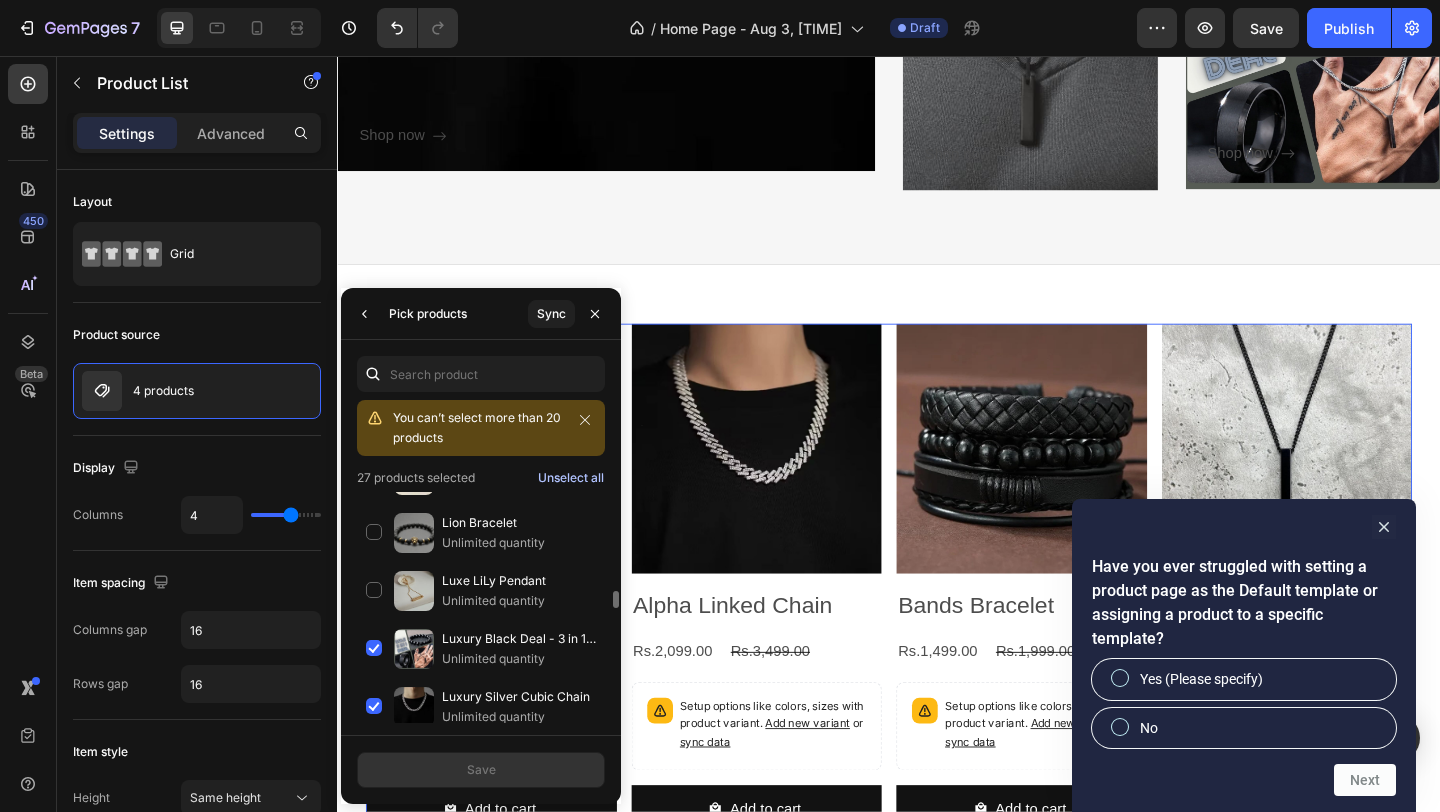 click on "Unselect all" at bounding box center (571, 478) 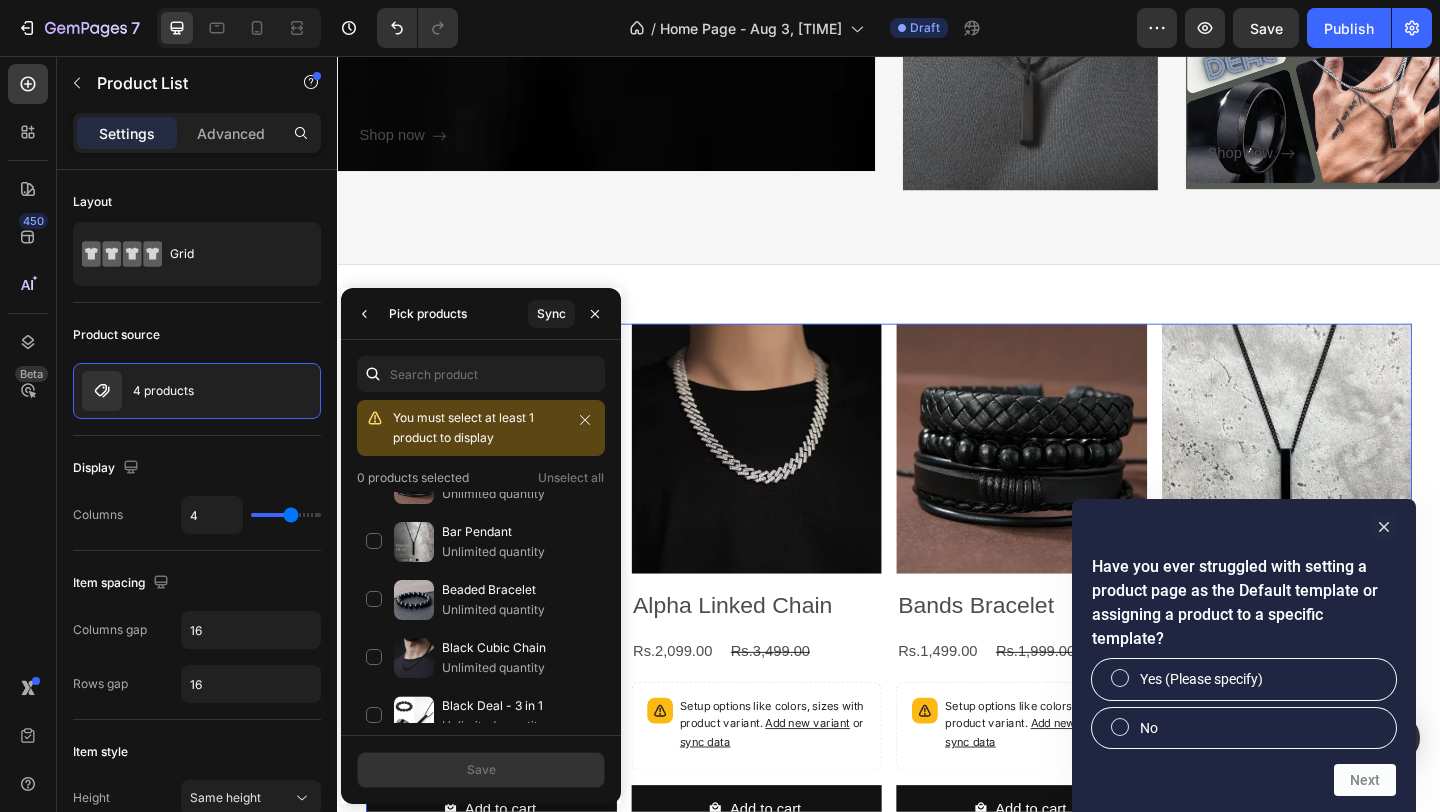 scroll, scrollTop: 0, scrollLeft: 0, axis: both 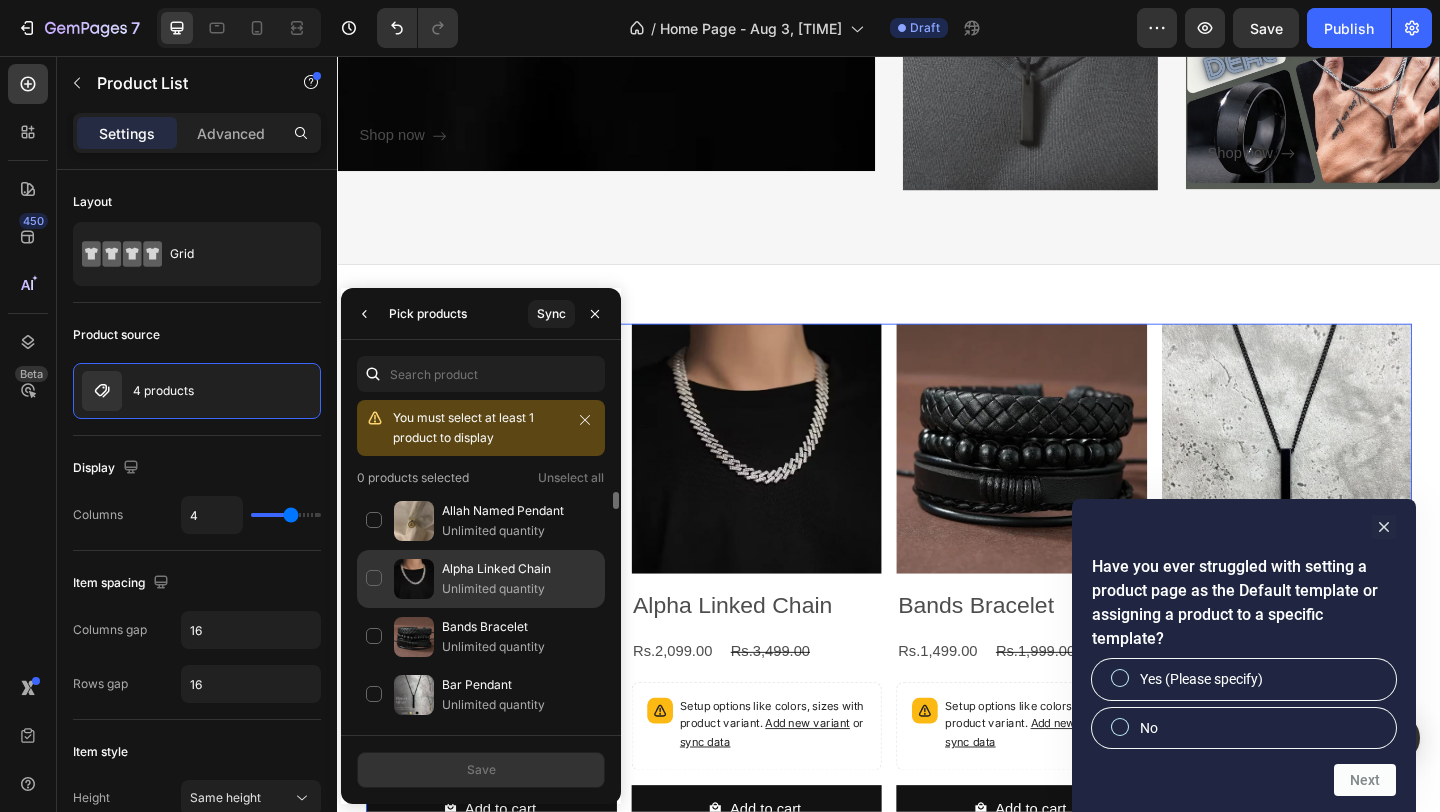 click on "Alpha Linked Chain" at bounding box center [519, 569] 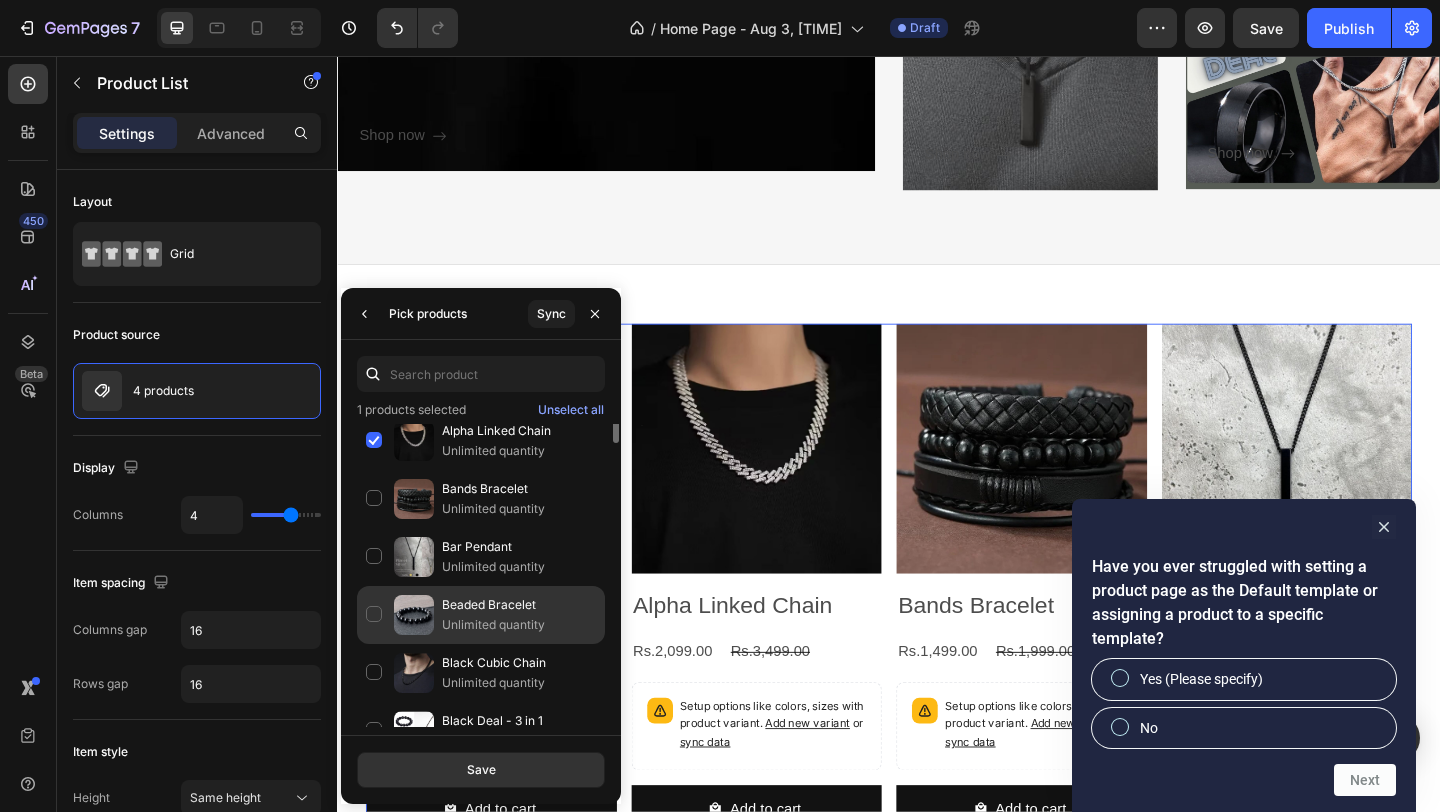 scroll, scrollTop: 73, scrollLeft: 0, axis: vertical 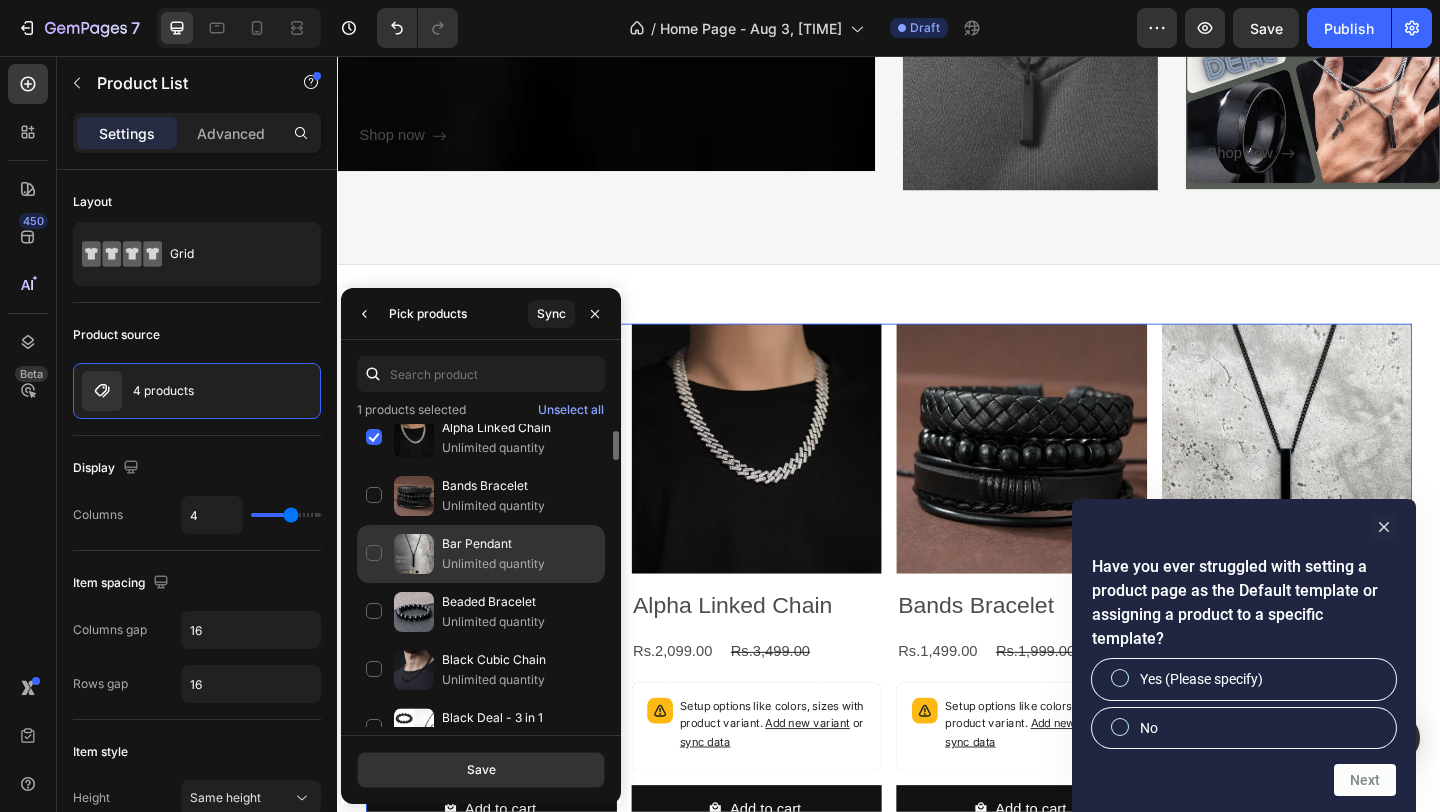 click on "Unlimited quantity" at bounding box center (519, 564) 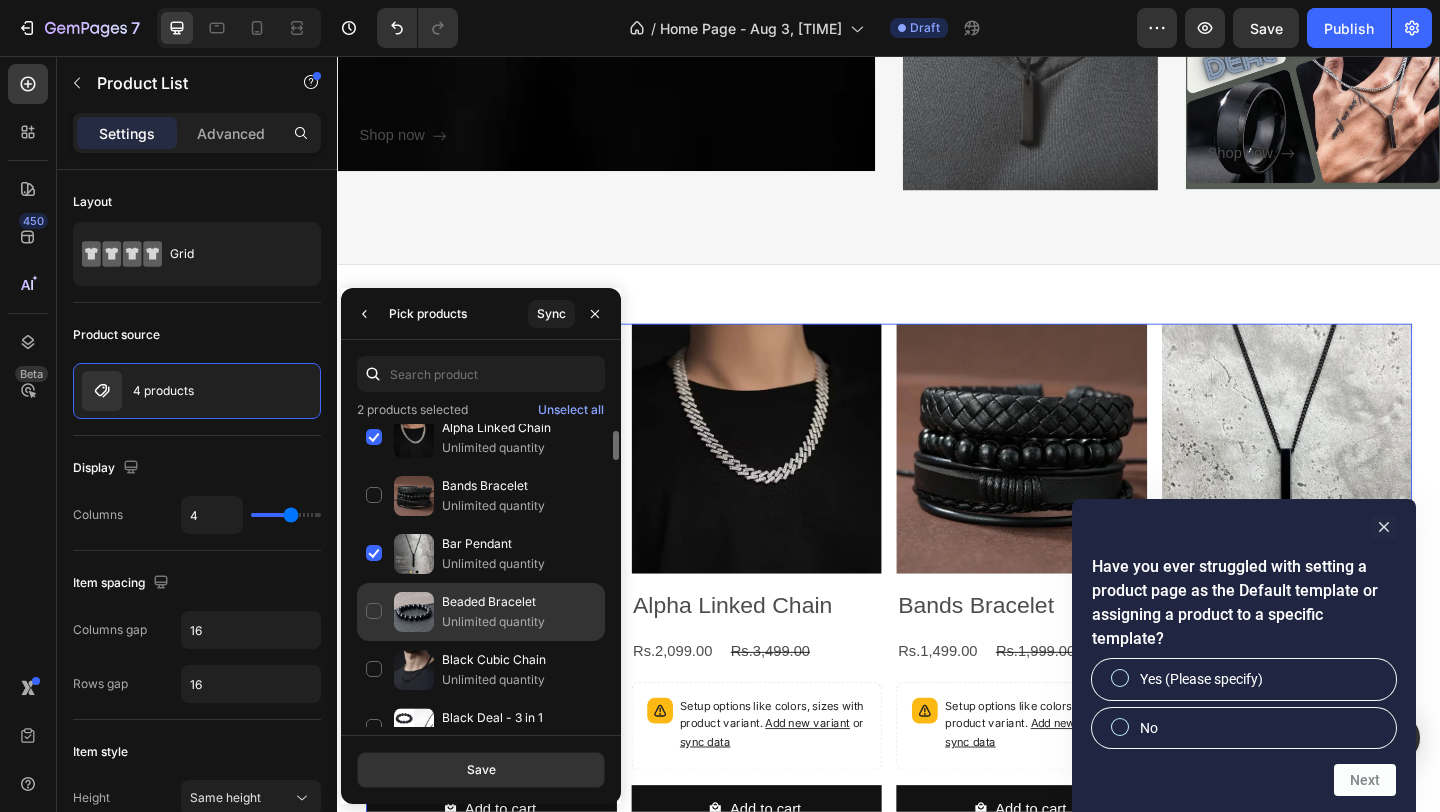click on "Beaded Bracelet" at bounding box center (519, 602) 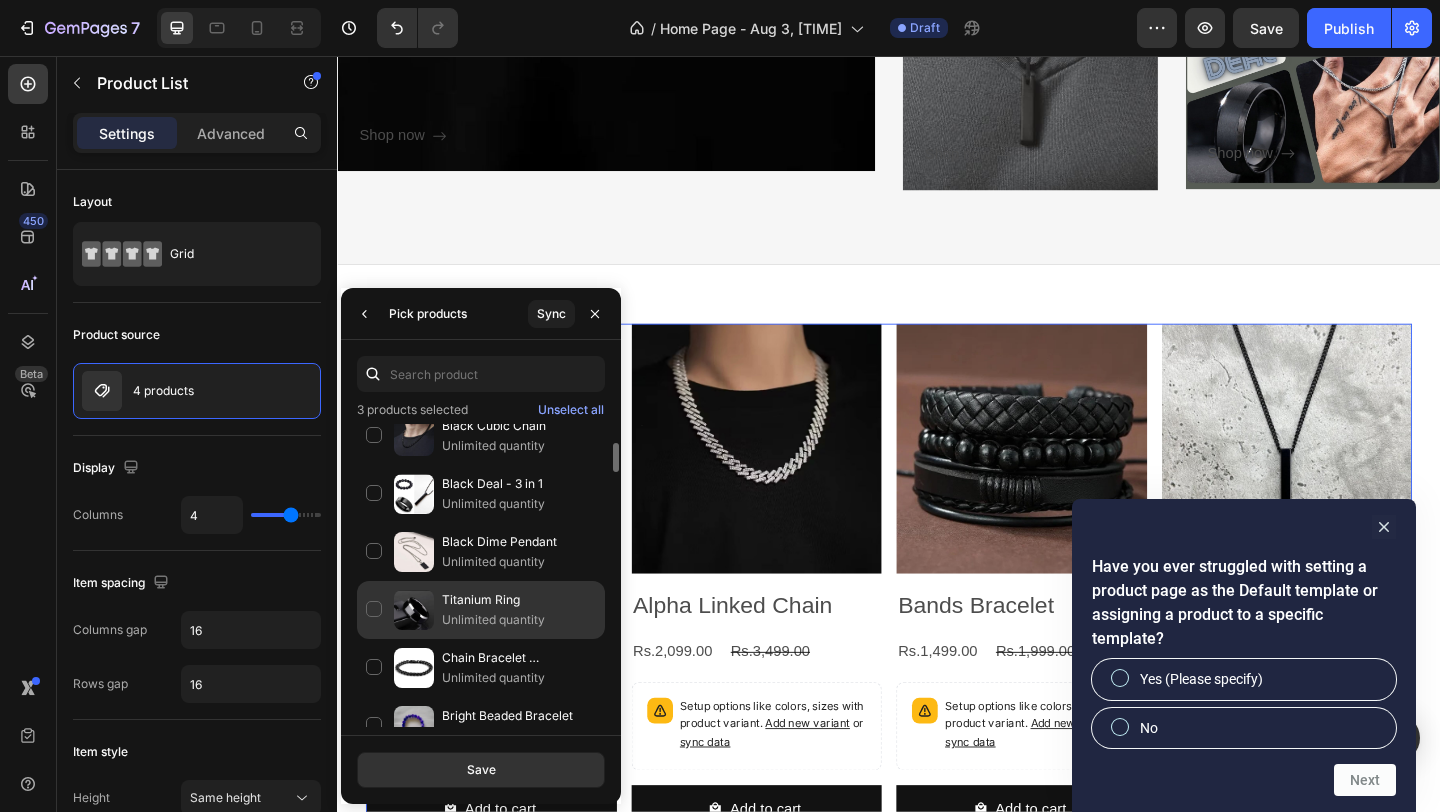 scroll, scrollTop: 310, scrollLeft: 0, axis: vertical 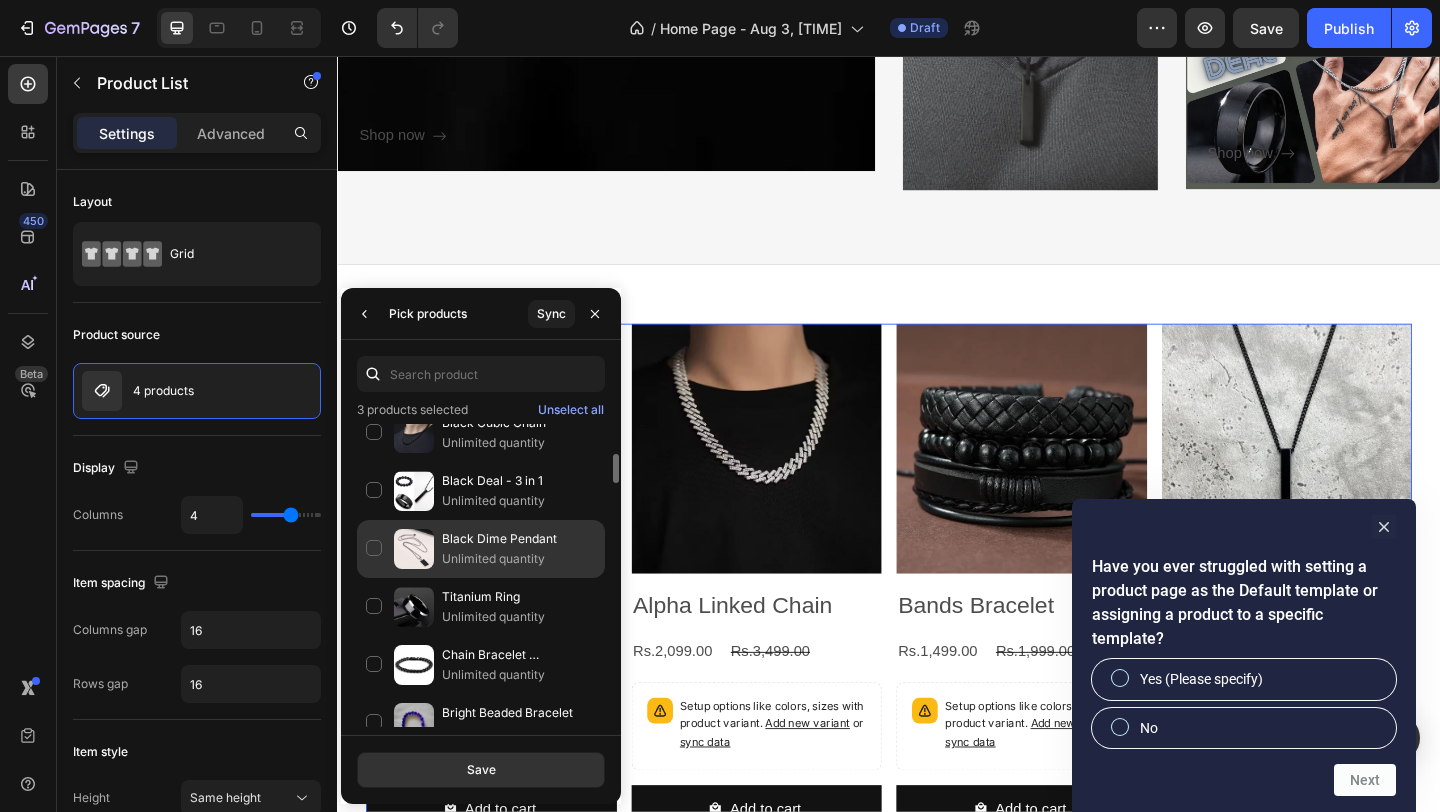 click on "Unlimited quantity" at bounding box center [519, 559] 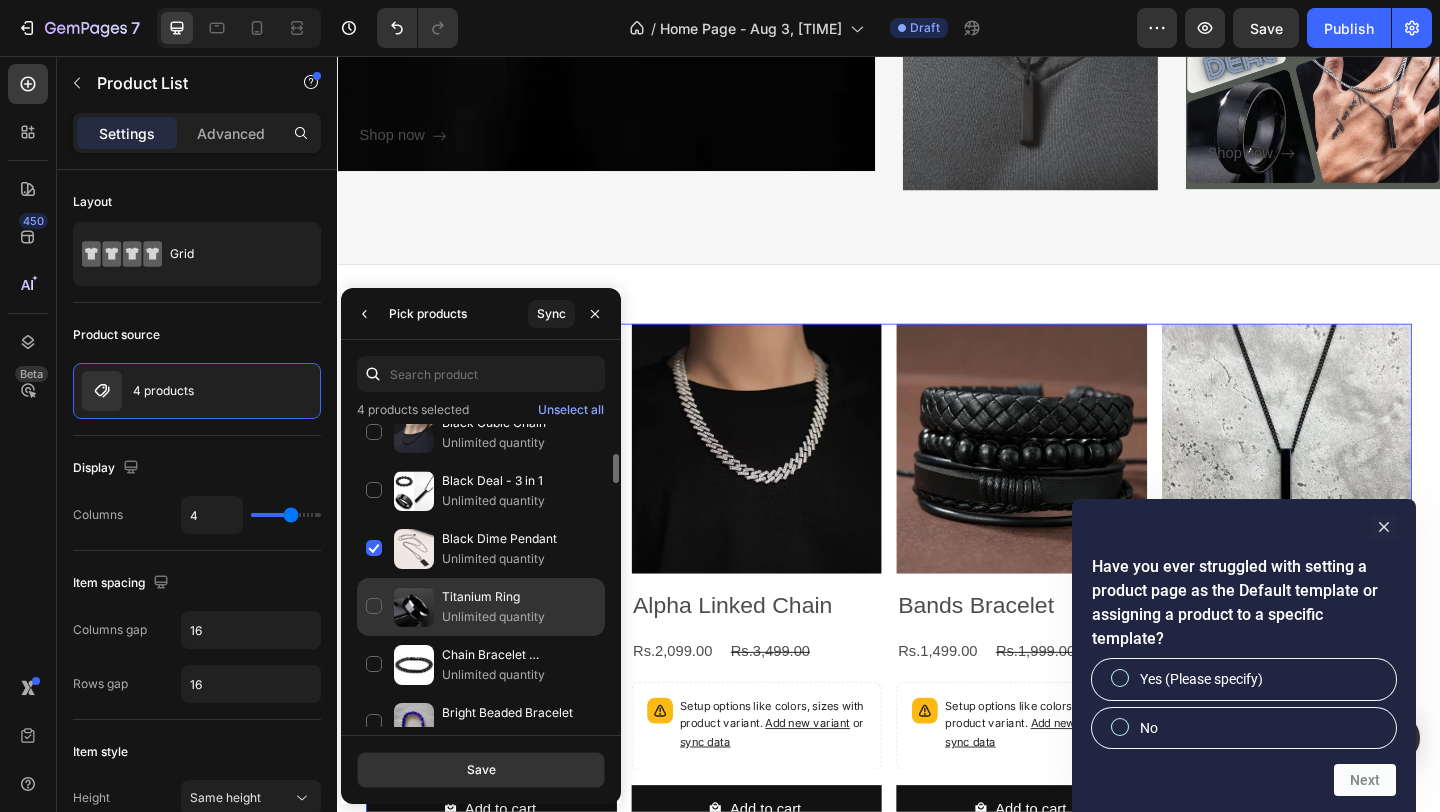 click on "Unlimited quantity" at bounding box center (519, 617) 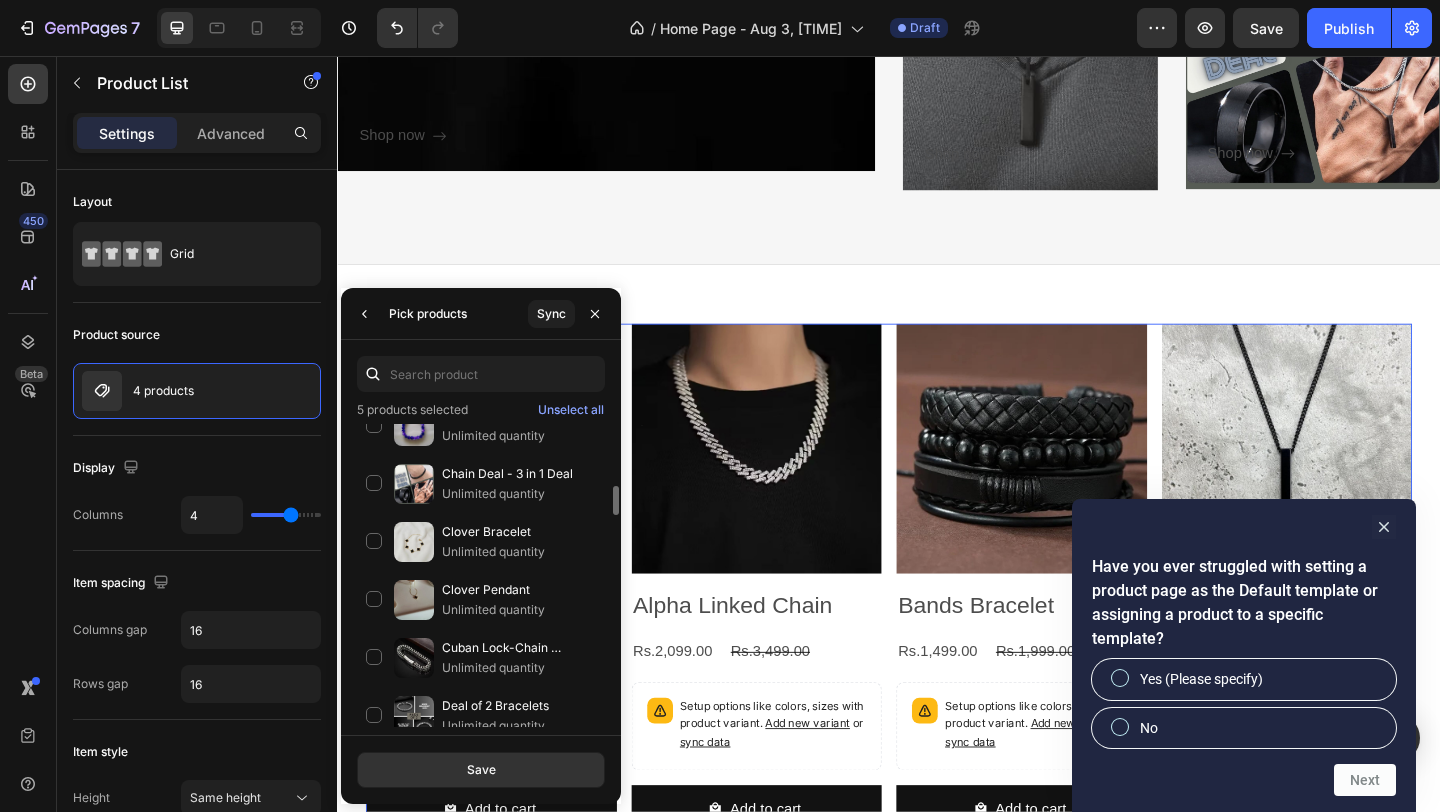 scroll, scrollTop: 609, scrollLeft: 0, axis: vertical 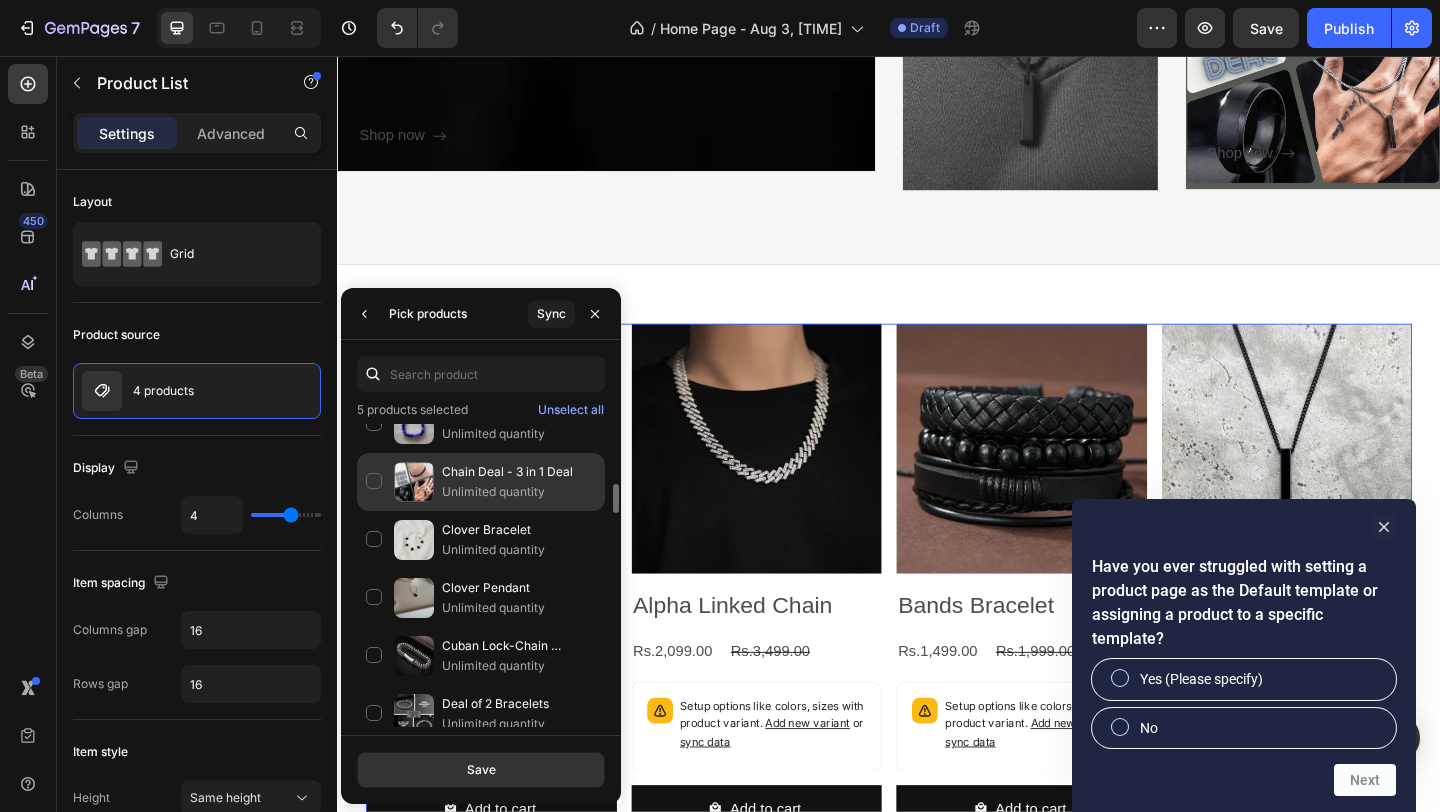 click on "Unlimited quantity" at bounding box center (519, 492) 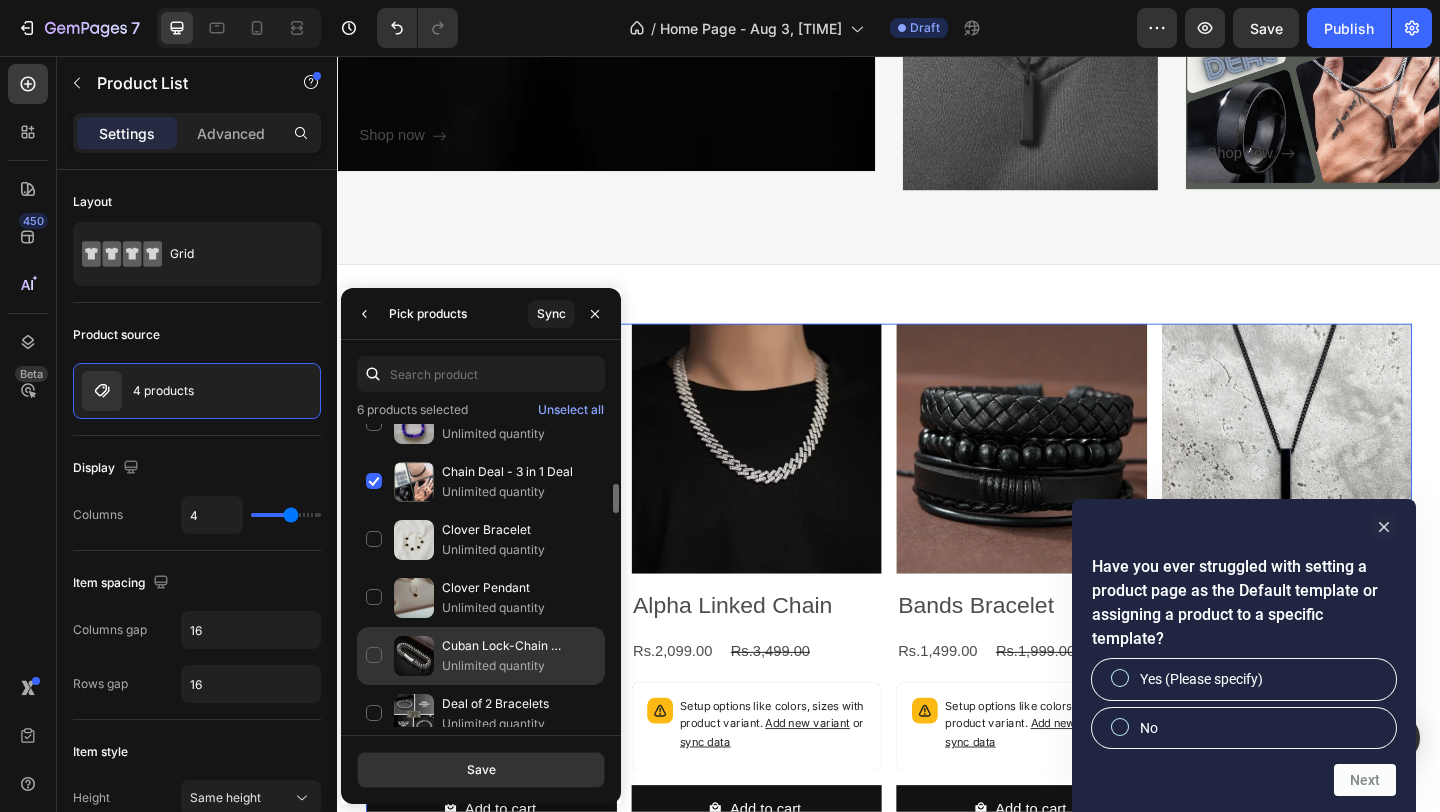click on "Cuban Lock-Chain Bracelet Unlimited quantity" 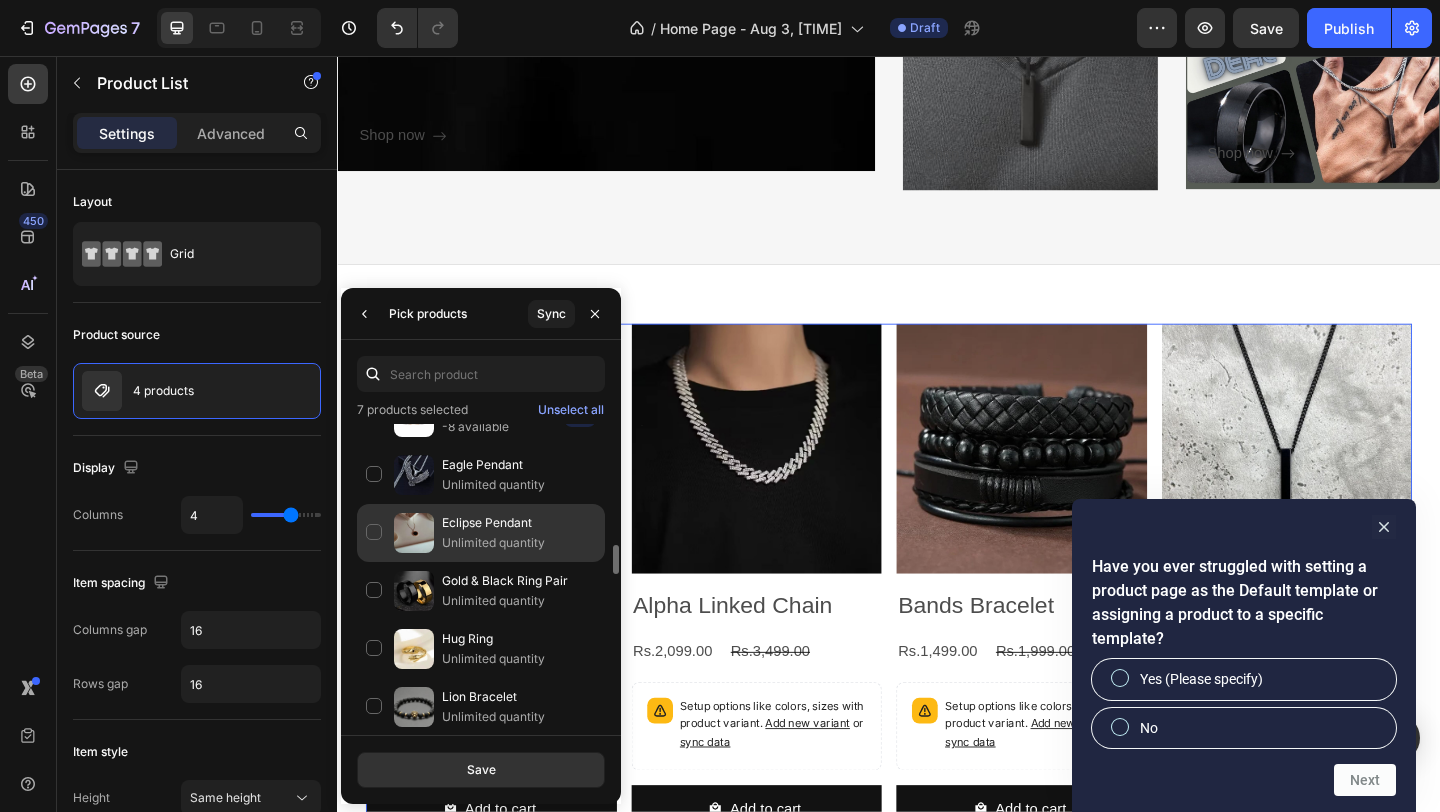 scroll, scrollTop: 1133, scrollLeft: 0, axis: vertical 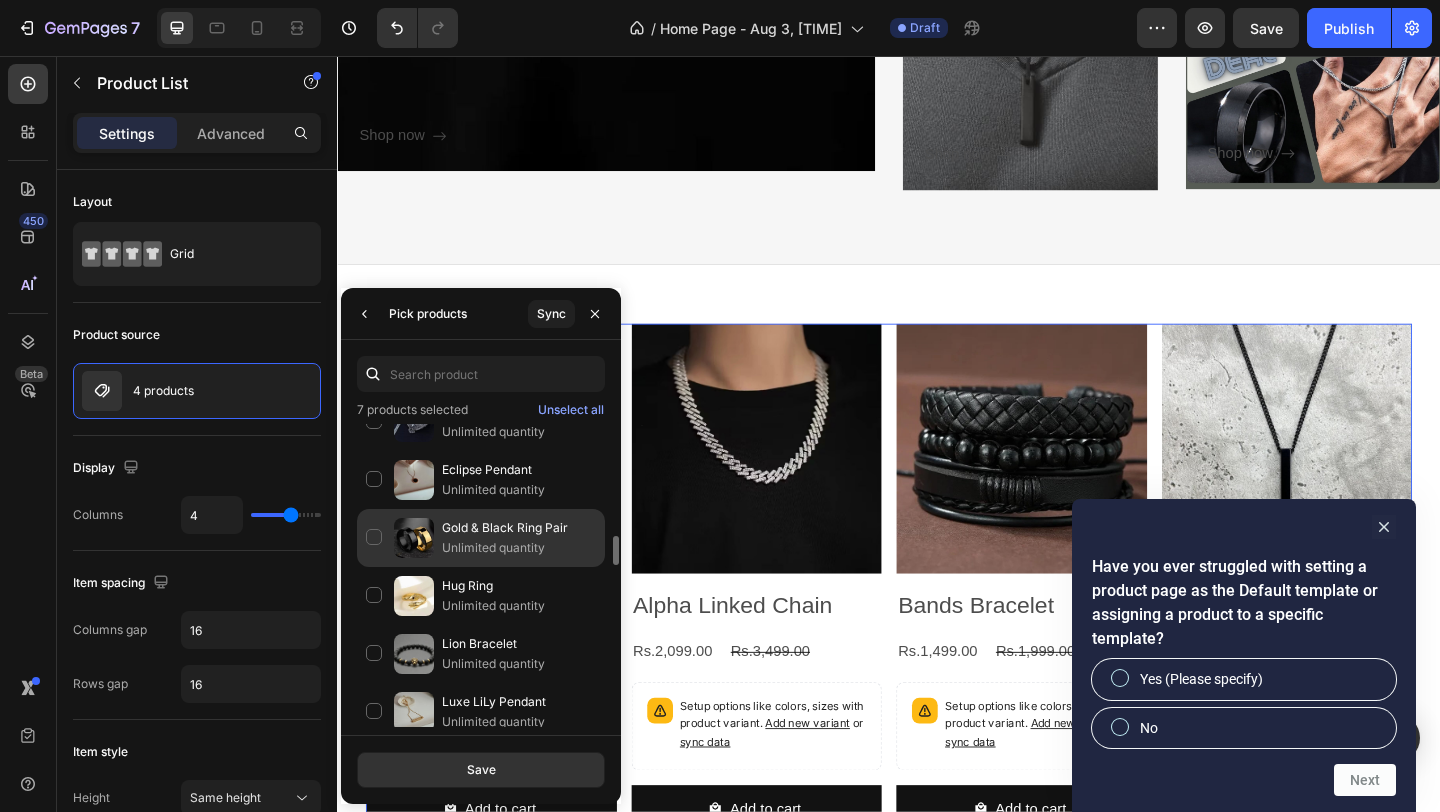 click on "Unlimited quantity" at bounding box center (519, 548) 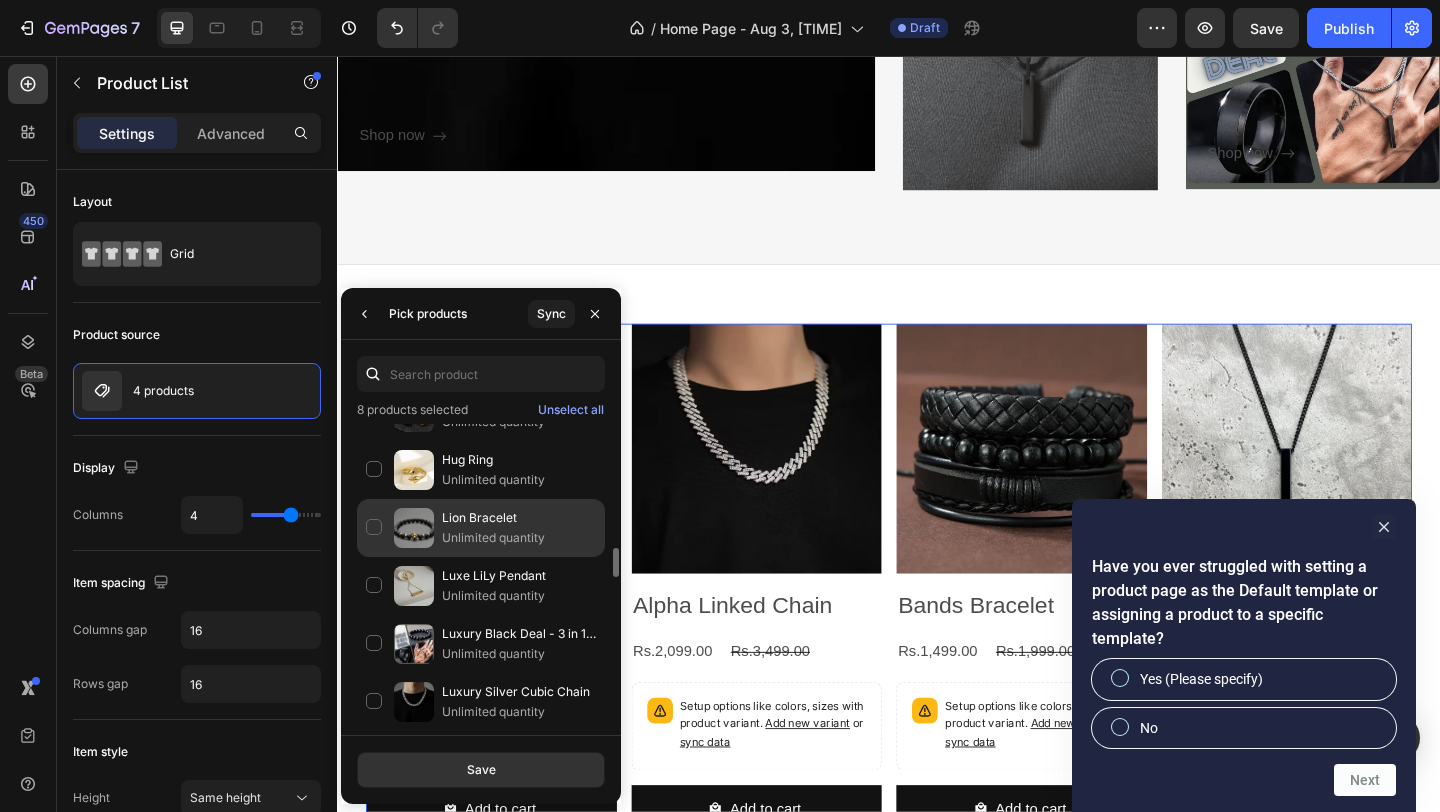 scroll, scrollTop: 1322, scrollLeft: 0, axis: vertical 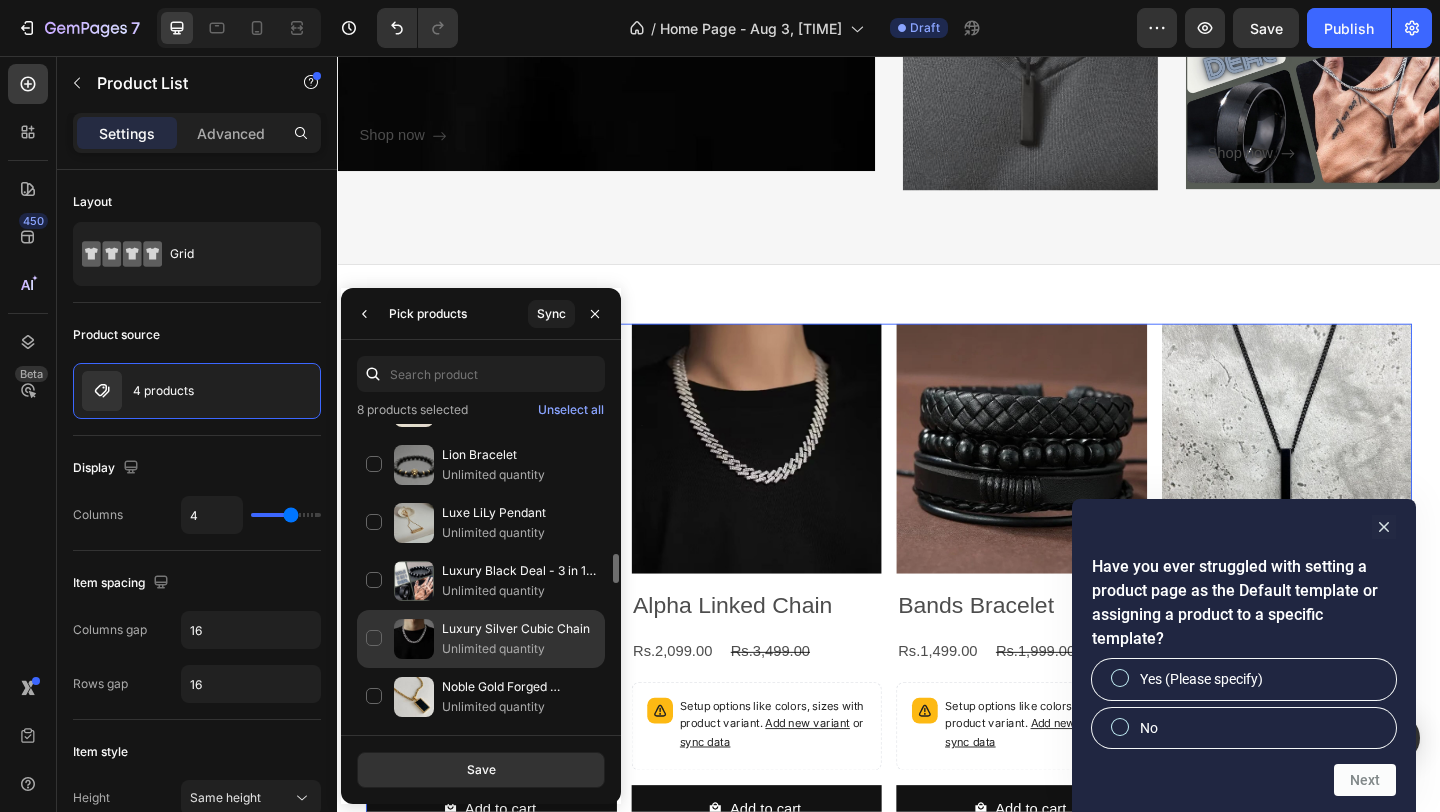click on "Unlimited quantity" at bounding box center [519, 649] 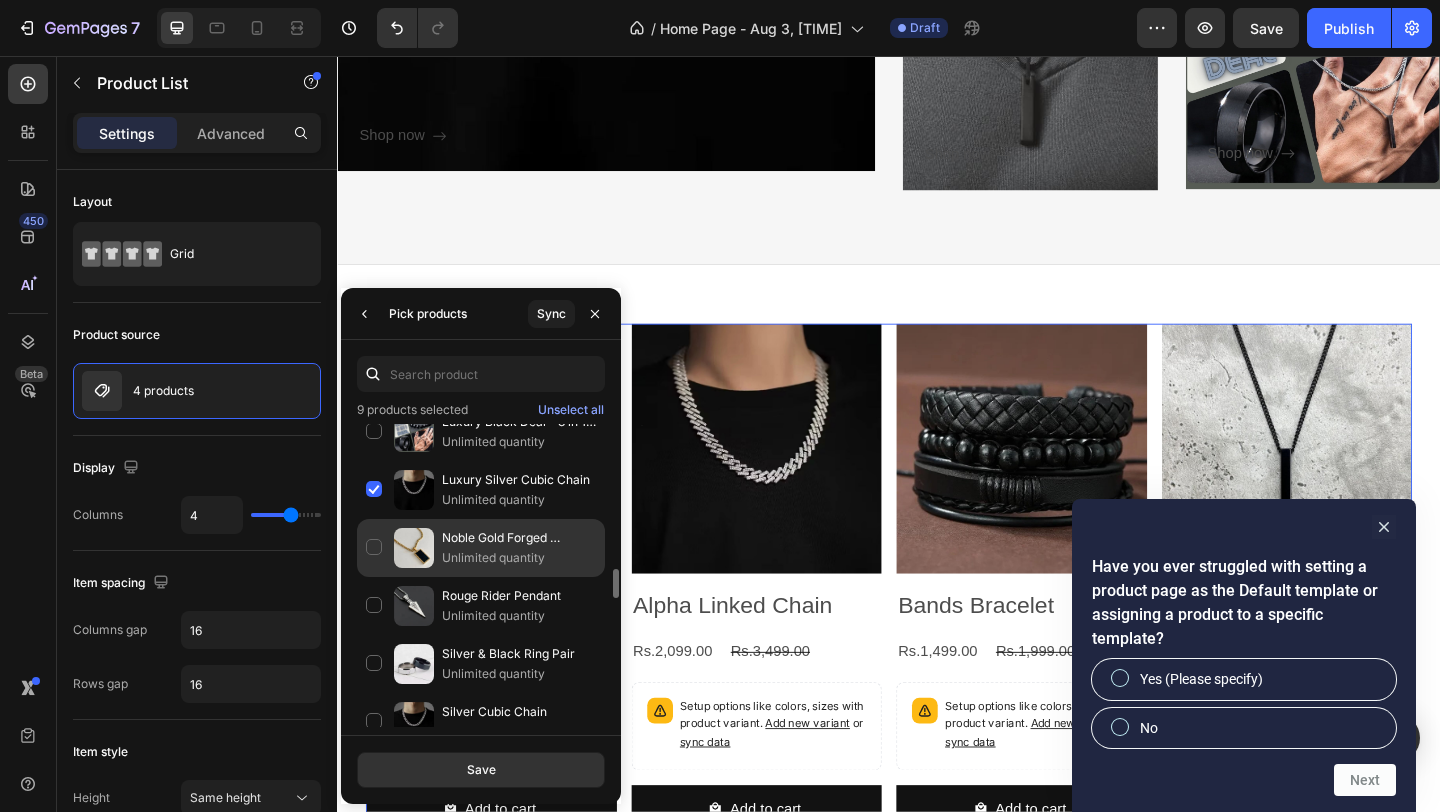 scroll, scrollTop: 1491, scrollLeft: 0, axis: vertical 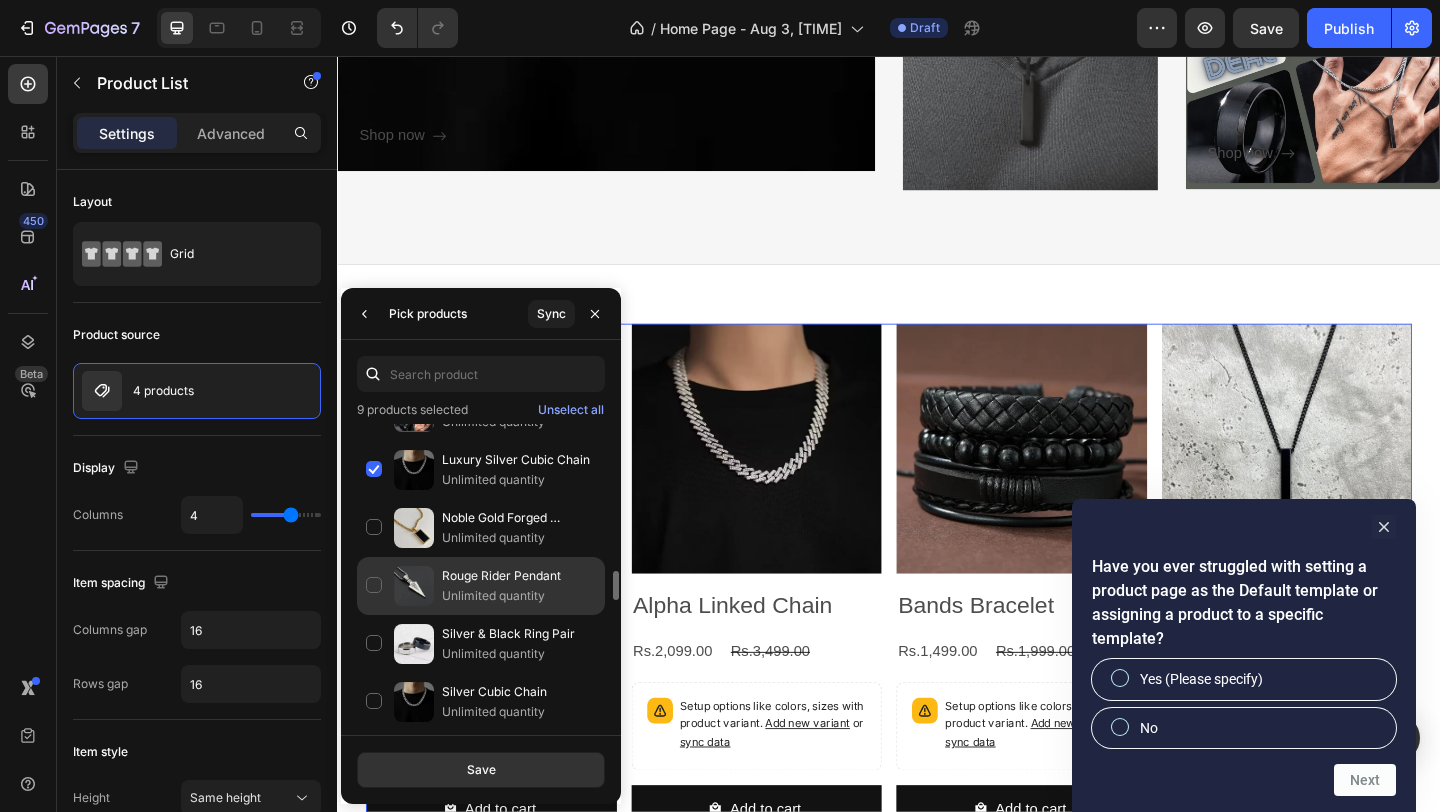 click on "Unlimited quantity" at bounding box center [519, 596] 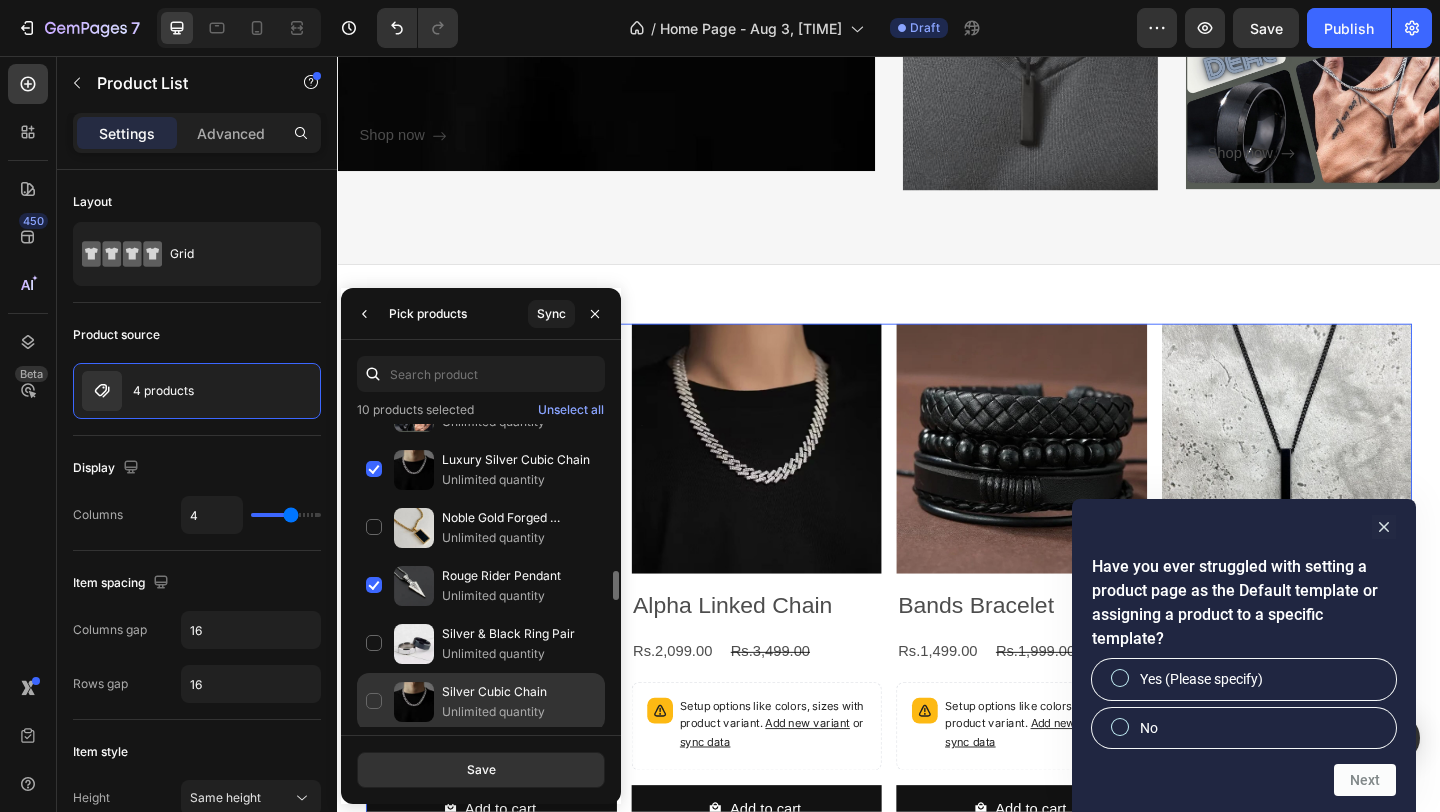click on "Silver Cubic Chain" at bounding box center (519, 692) 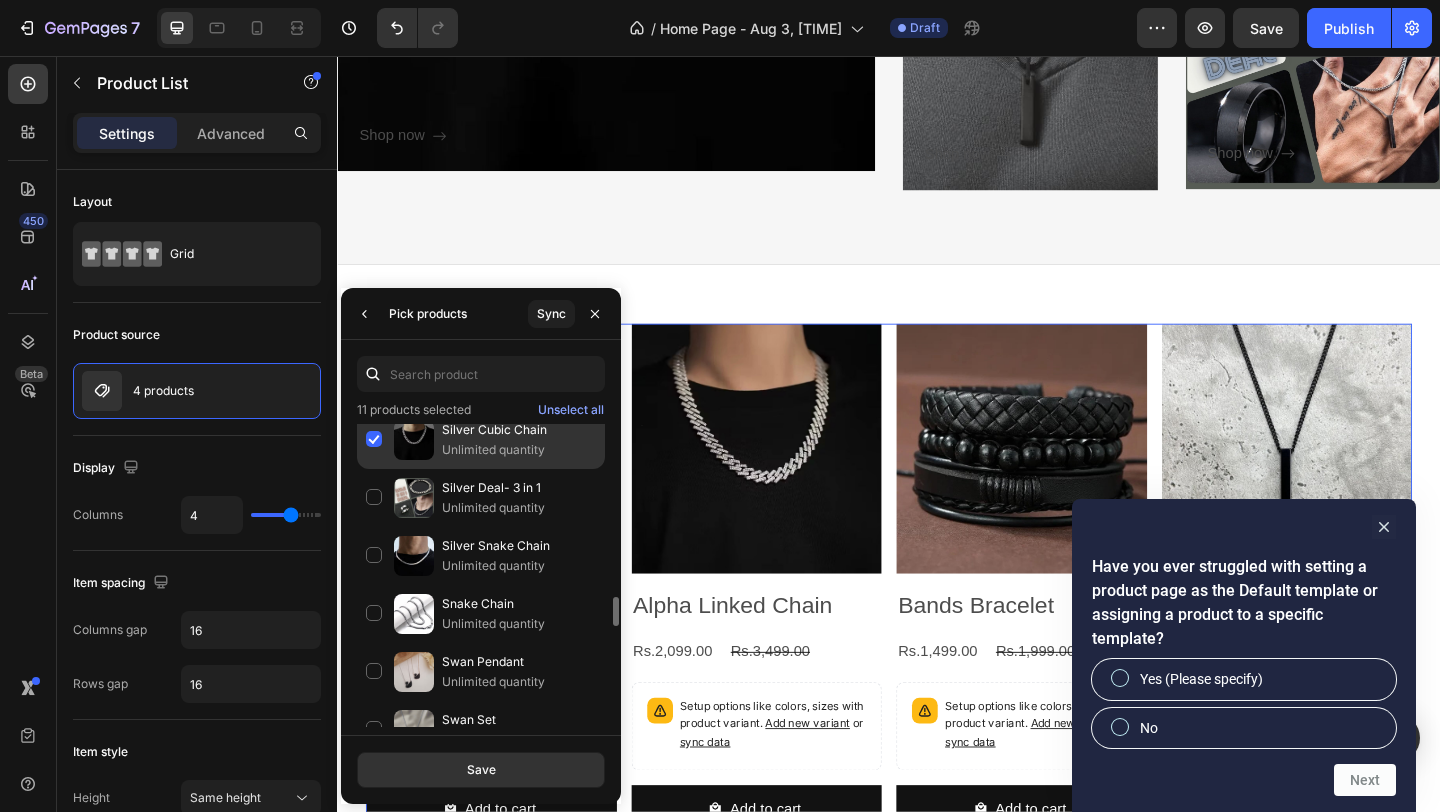 scroll, scrollTop: 1749, scrollLeft: 0, axis: vertical 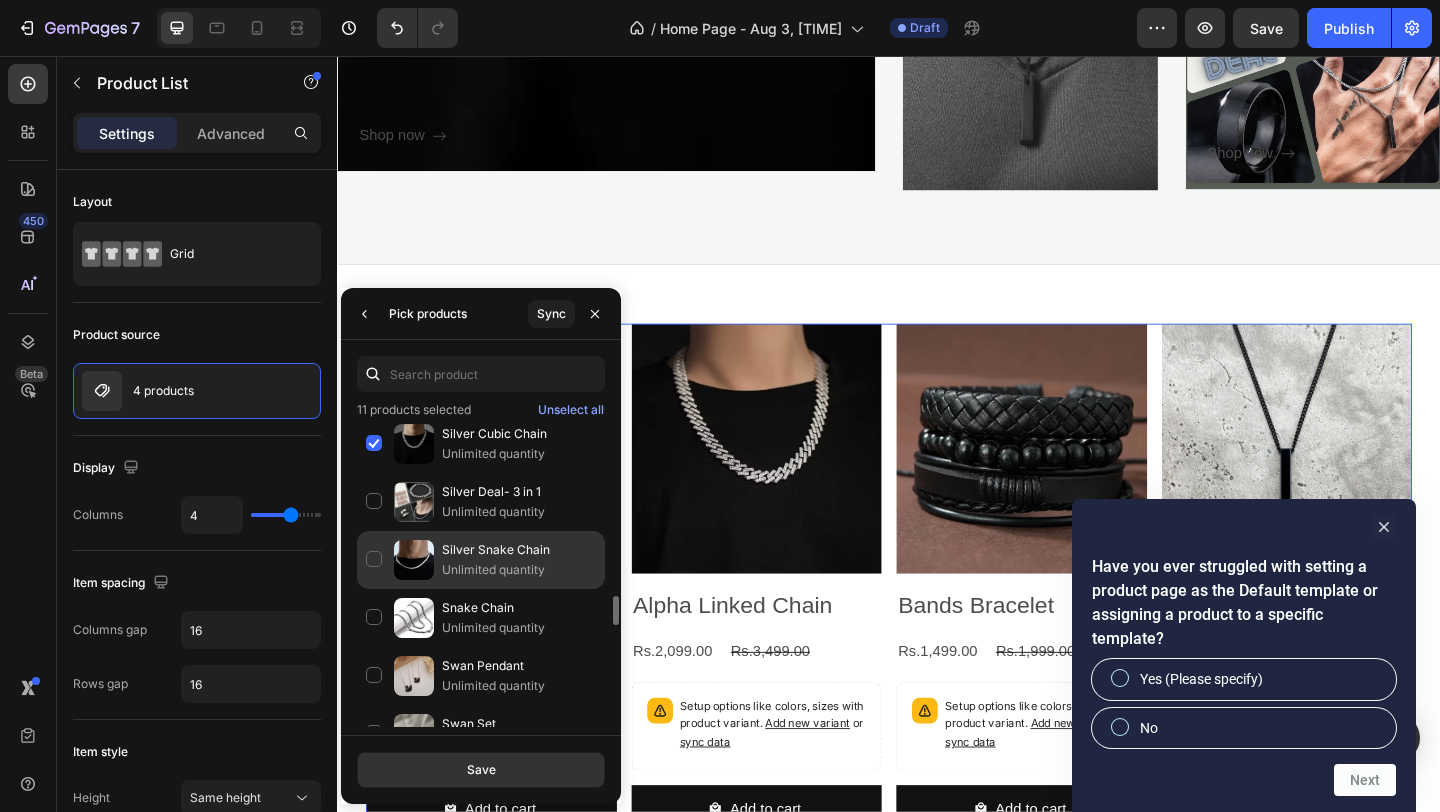 click on "Unlimited quantity" at bounding box center (519, 570) 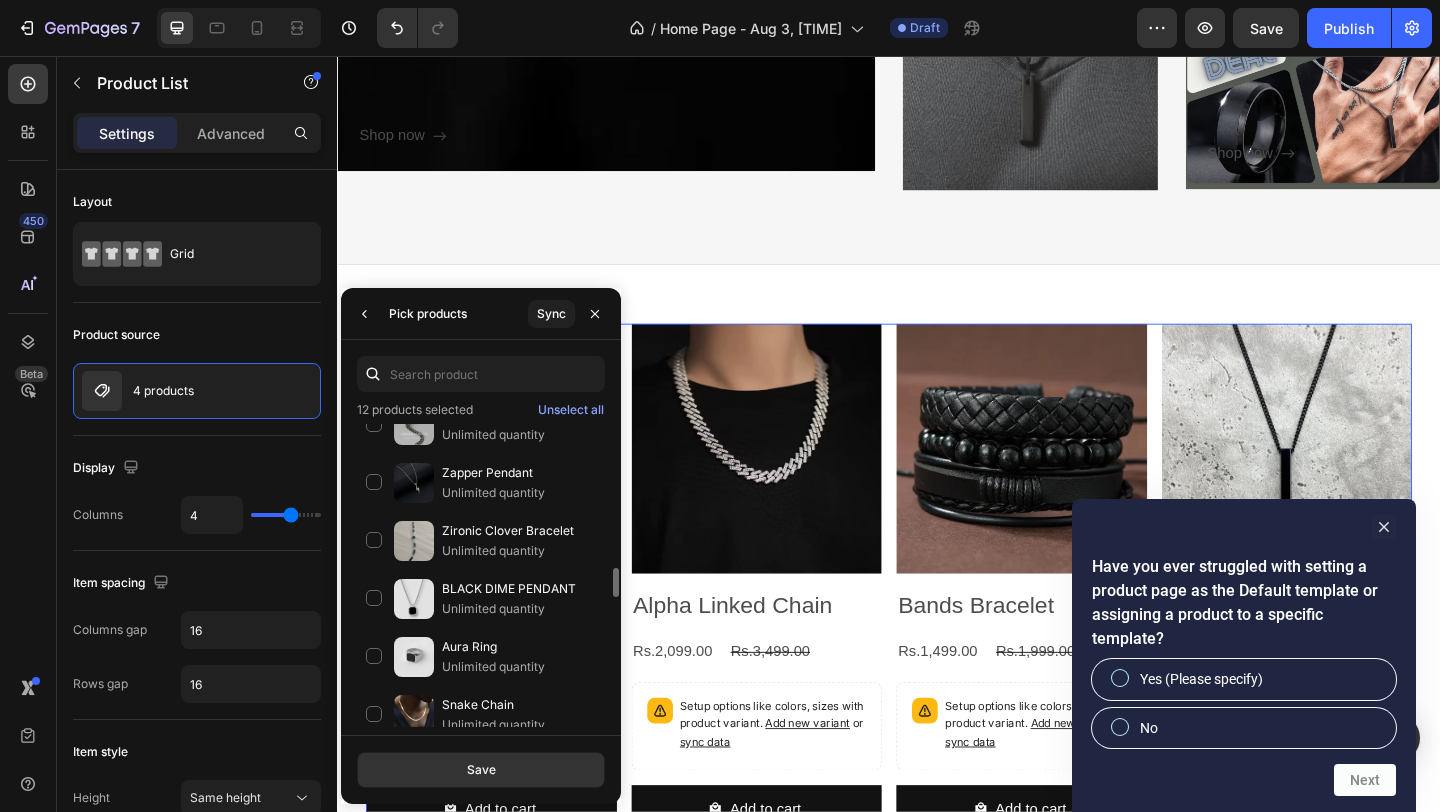 scroll, scrollTop: 2178, scrollLeft: 0, axis: vertical 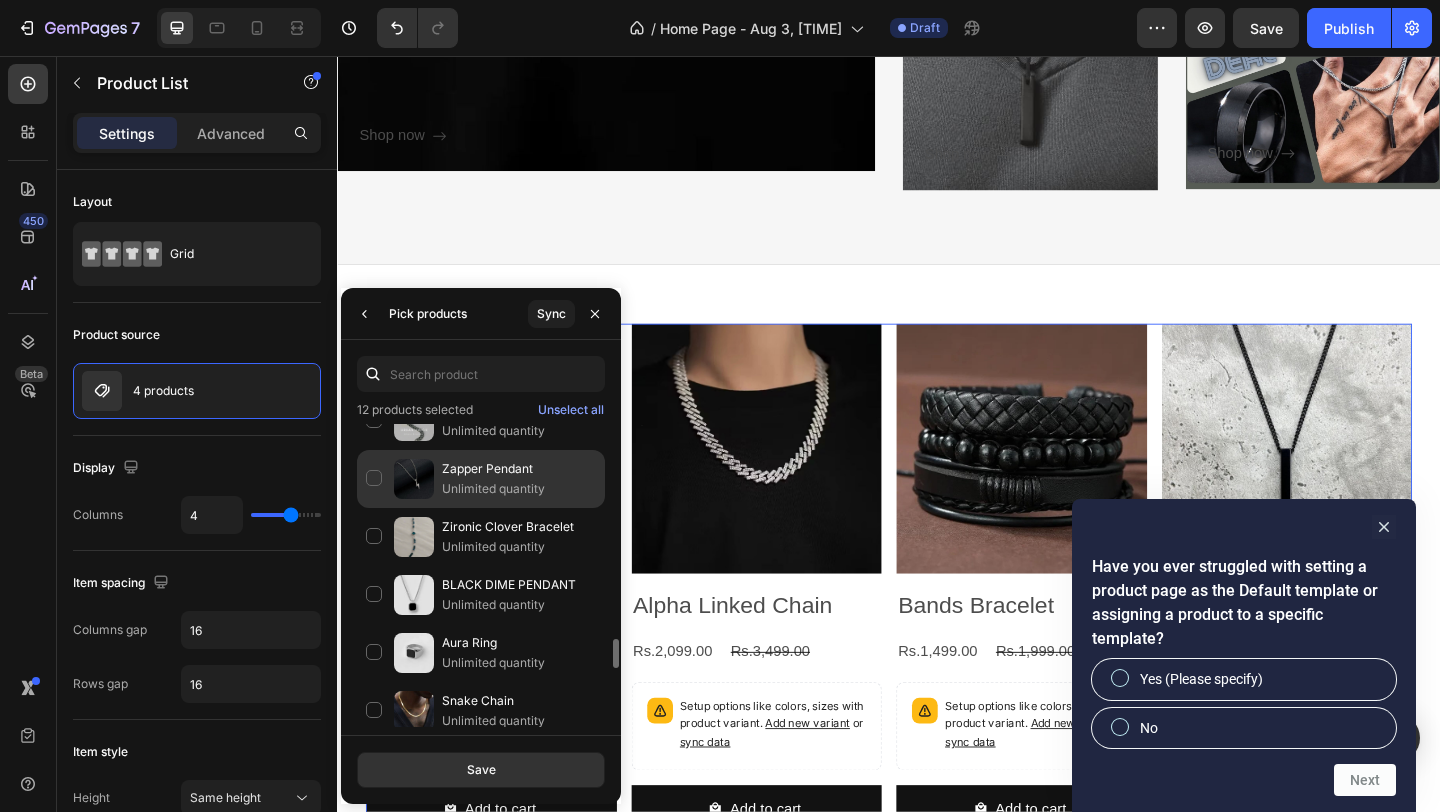 click on "Zapper Pendant" at bounding box center (519, 469) 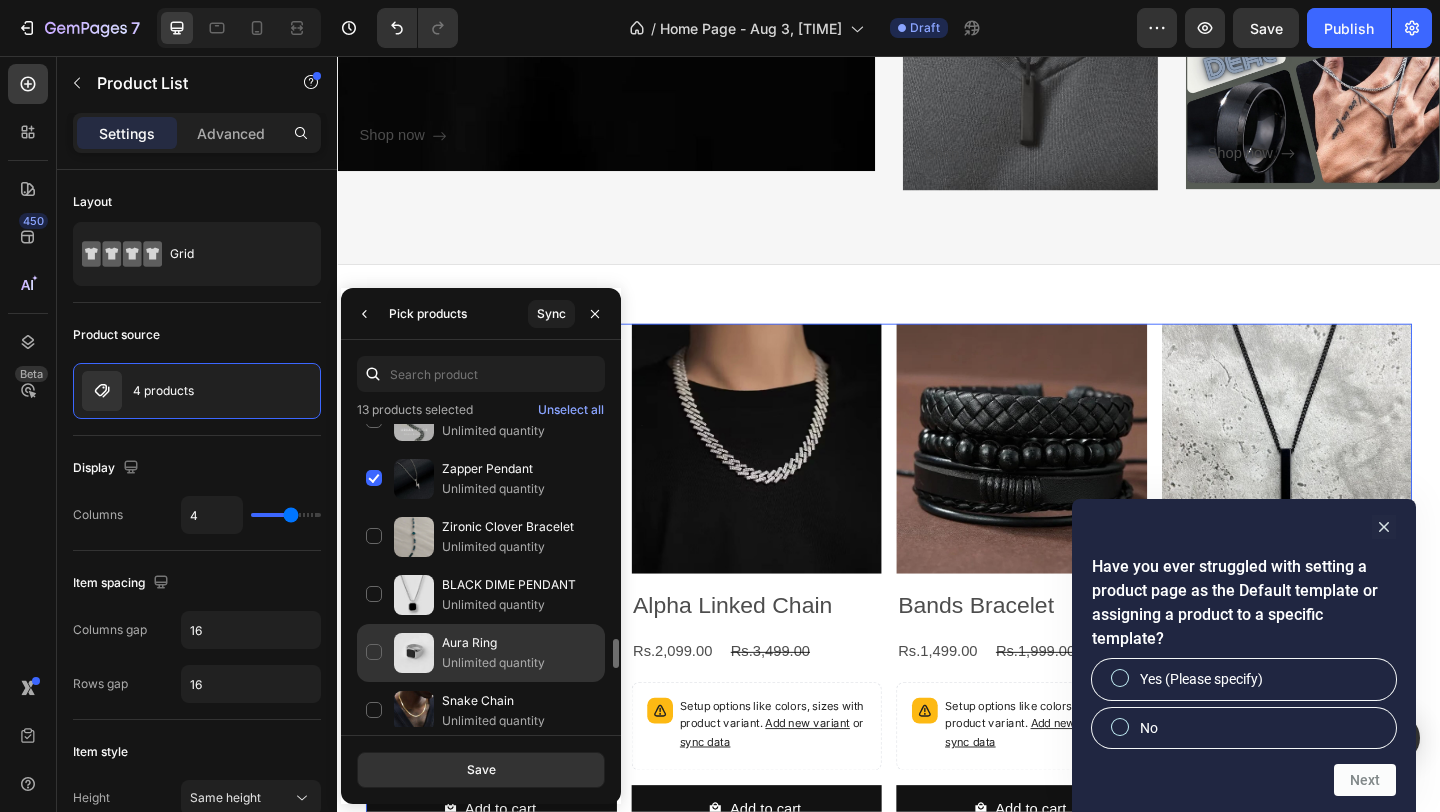 click on "Unlimited quantity" at bounding box center [519, 663] 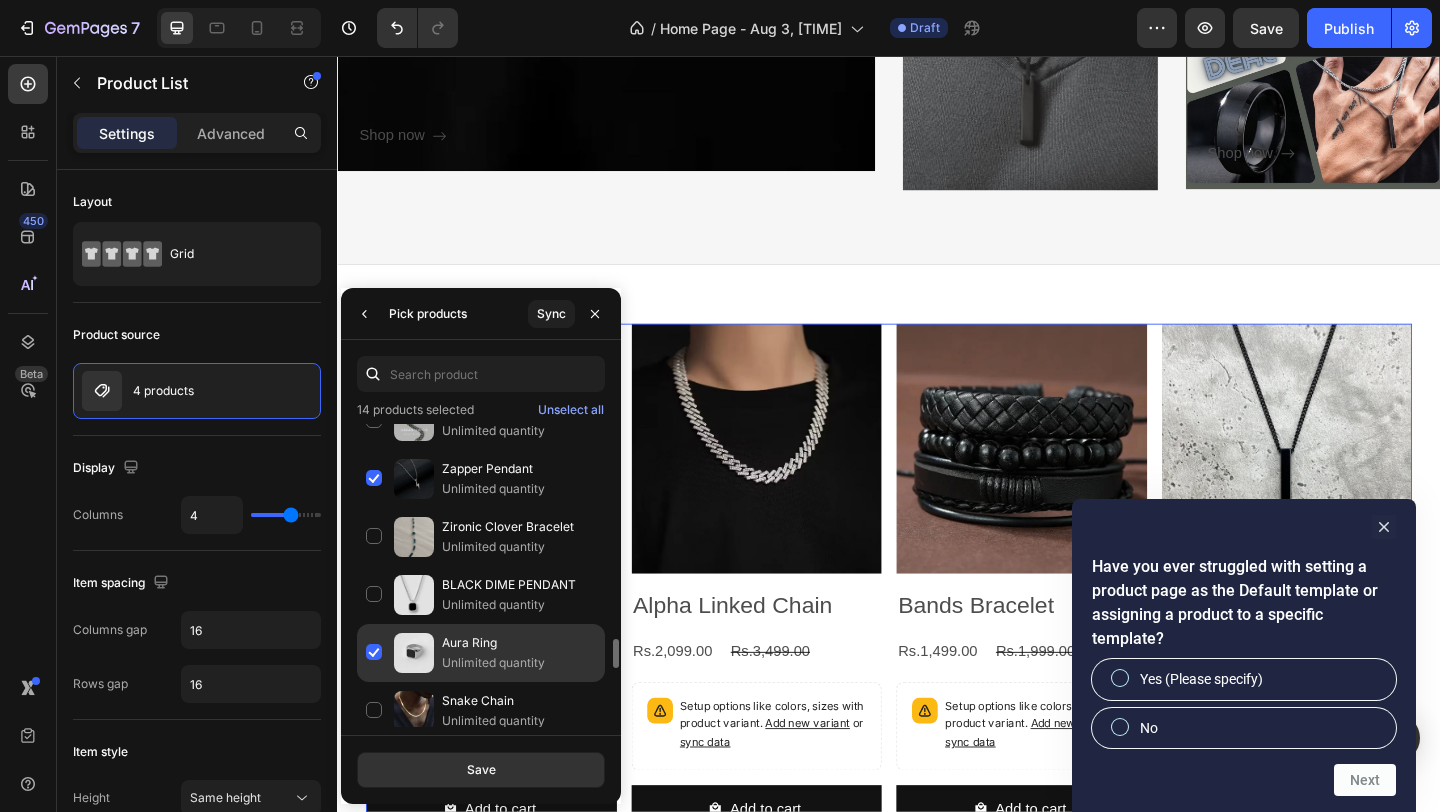 scroll, scrollTop: 2227, scrollLeft: 0, axis: vertical 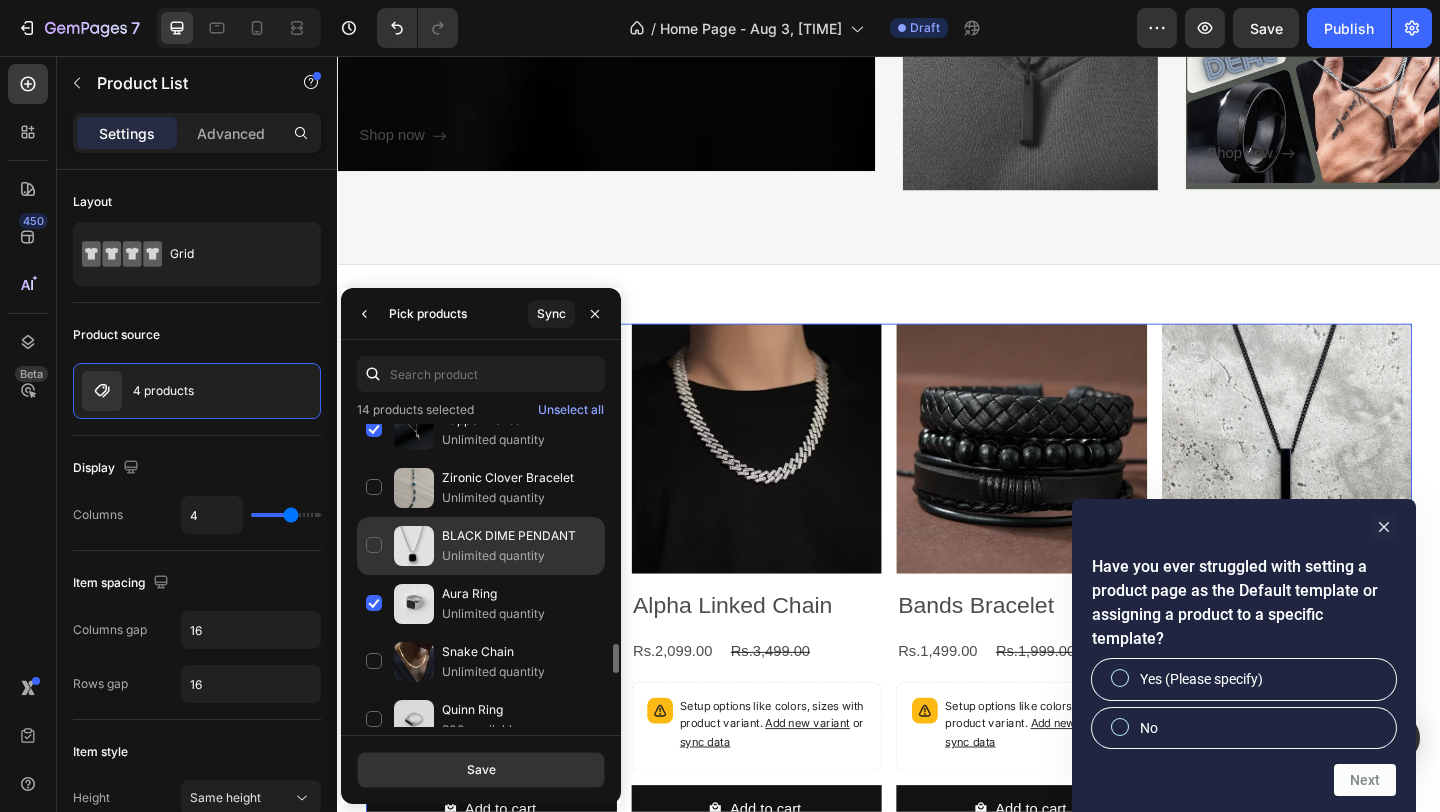 click on "Unlimited quantity" at bounding box center [519, 556] 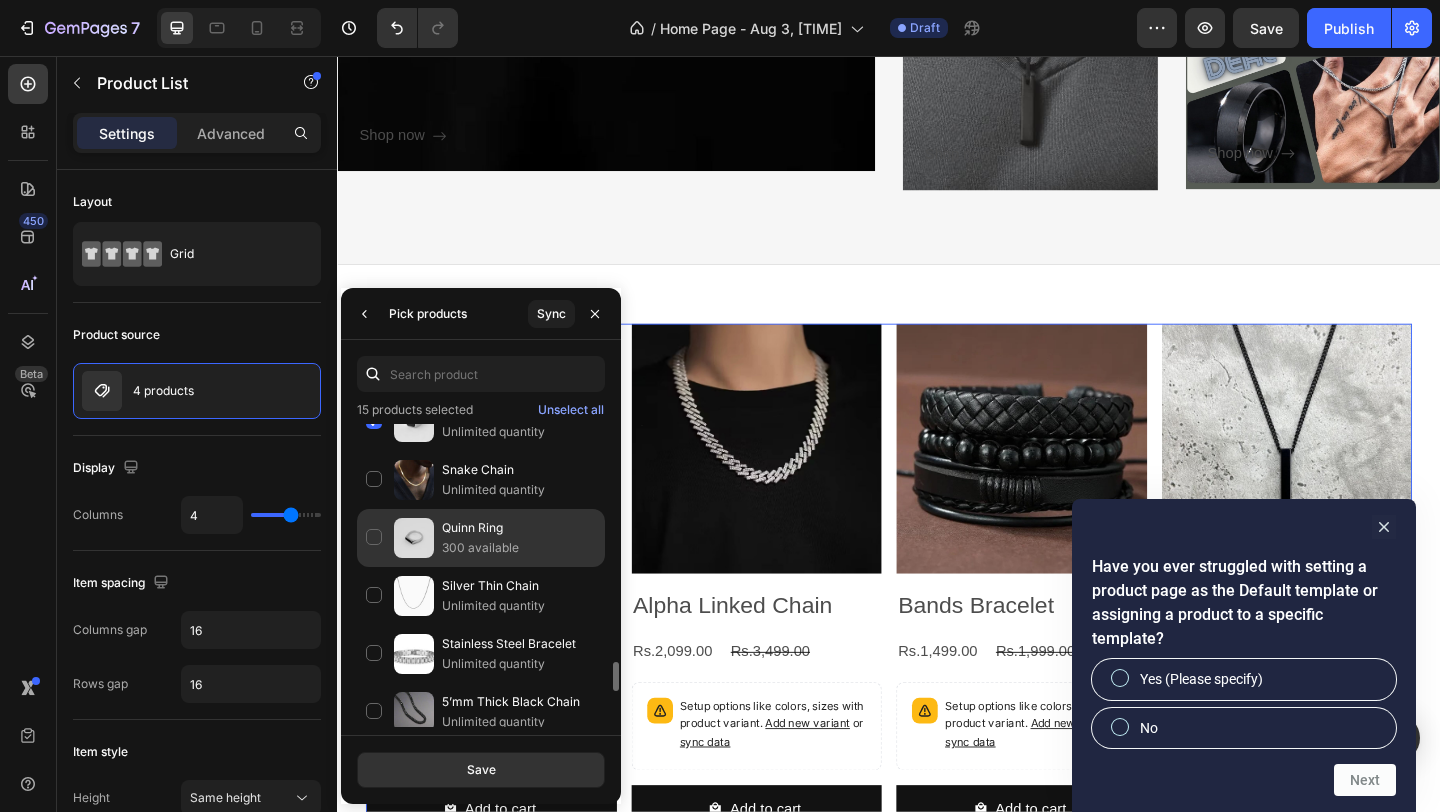 click on "300 available" at bounding box center (519, 548) 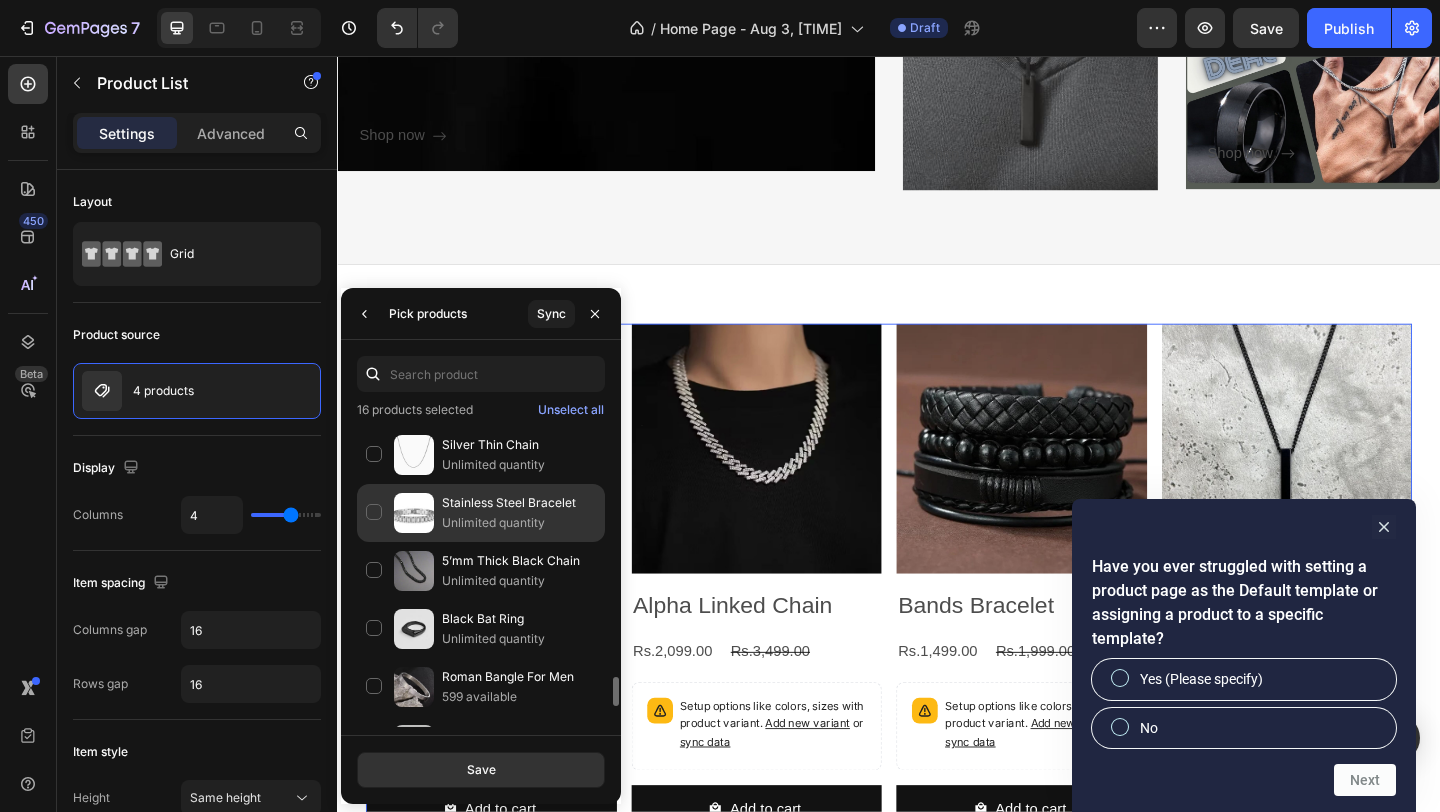 scroll, scrollTop: 2611, scrollLeft: 0, axis: vertical 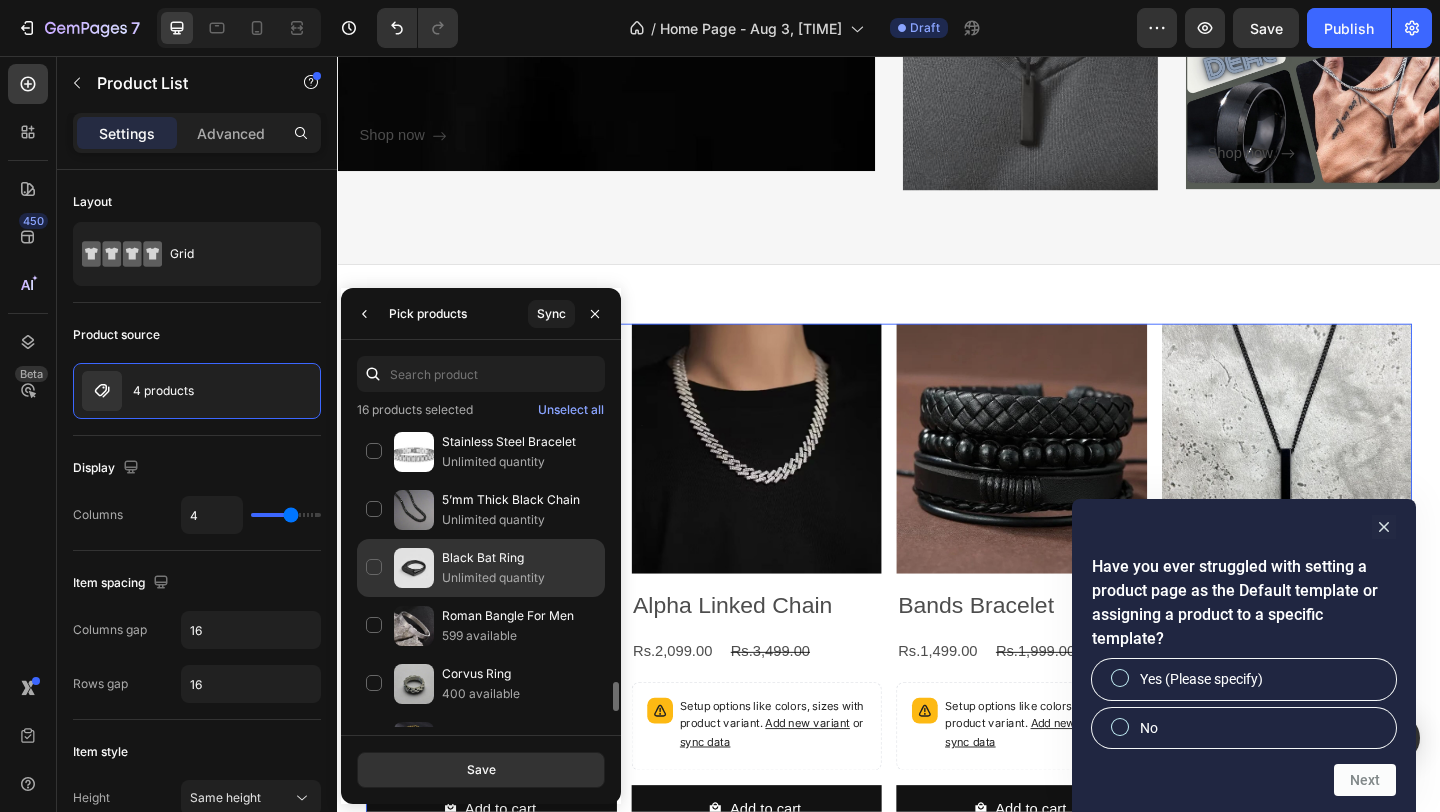 click on "Unlimited quantity" at bounding box center (519, 578) 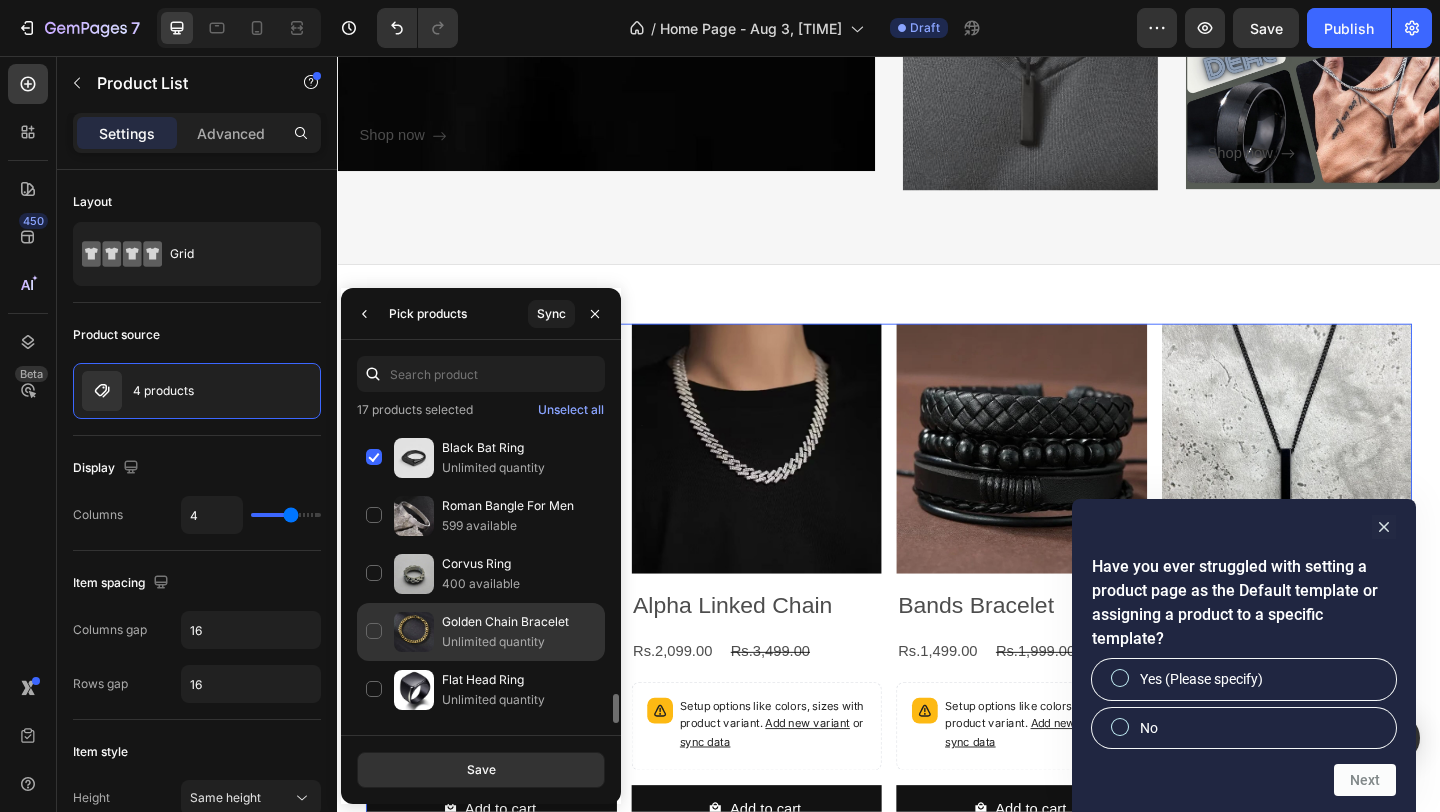 scroll, scrollTop: 2722, scrollLeft: 0, axis: vertical 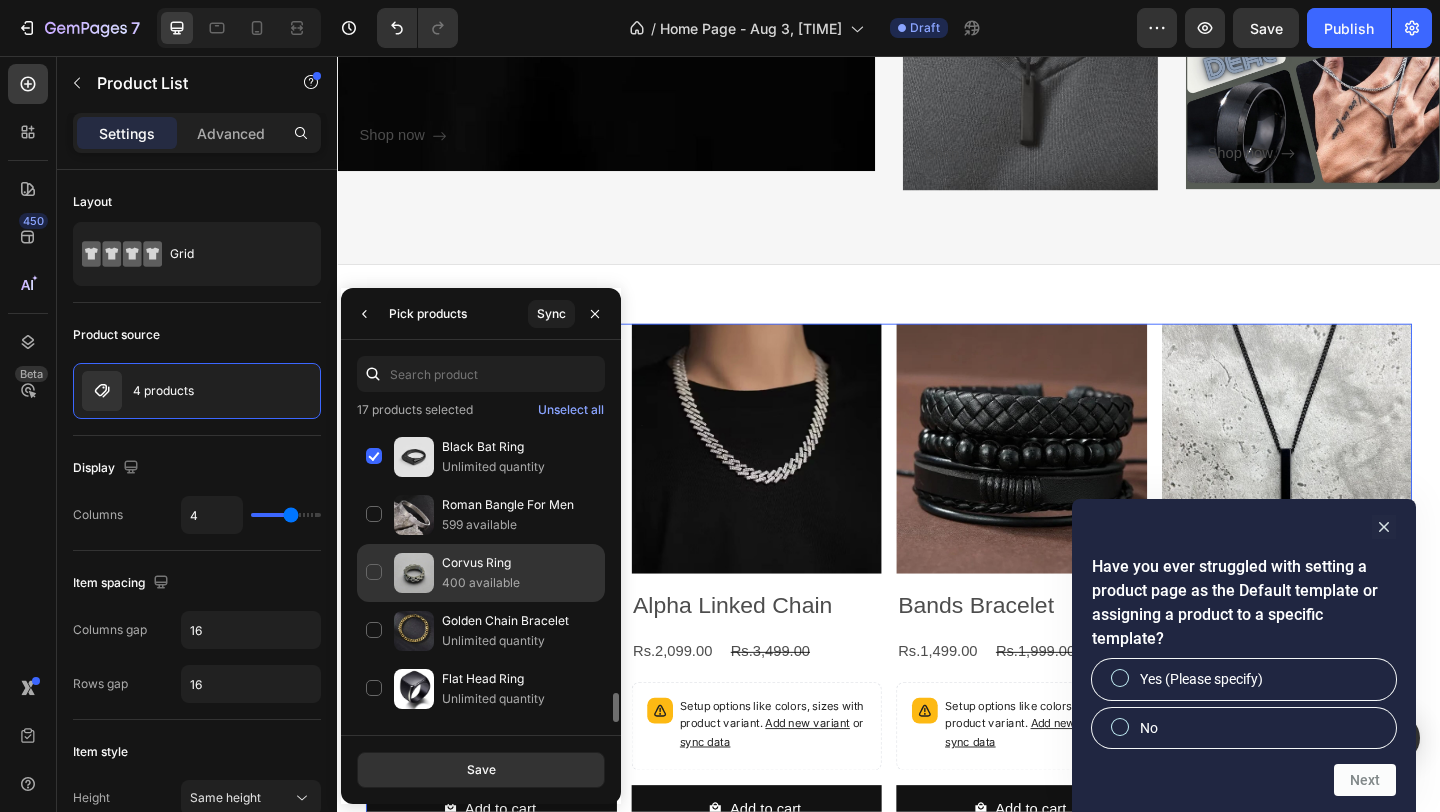 click on "400 available" at bounding box center (519, 583) 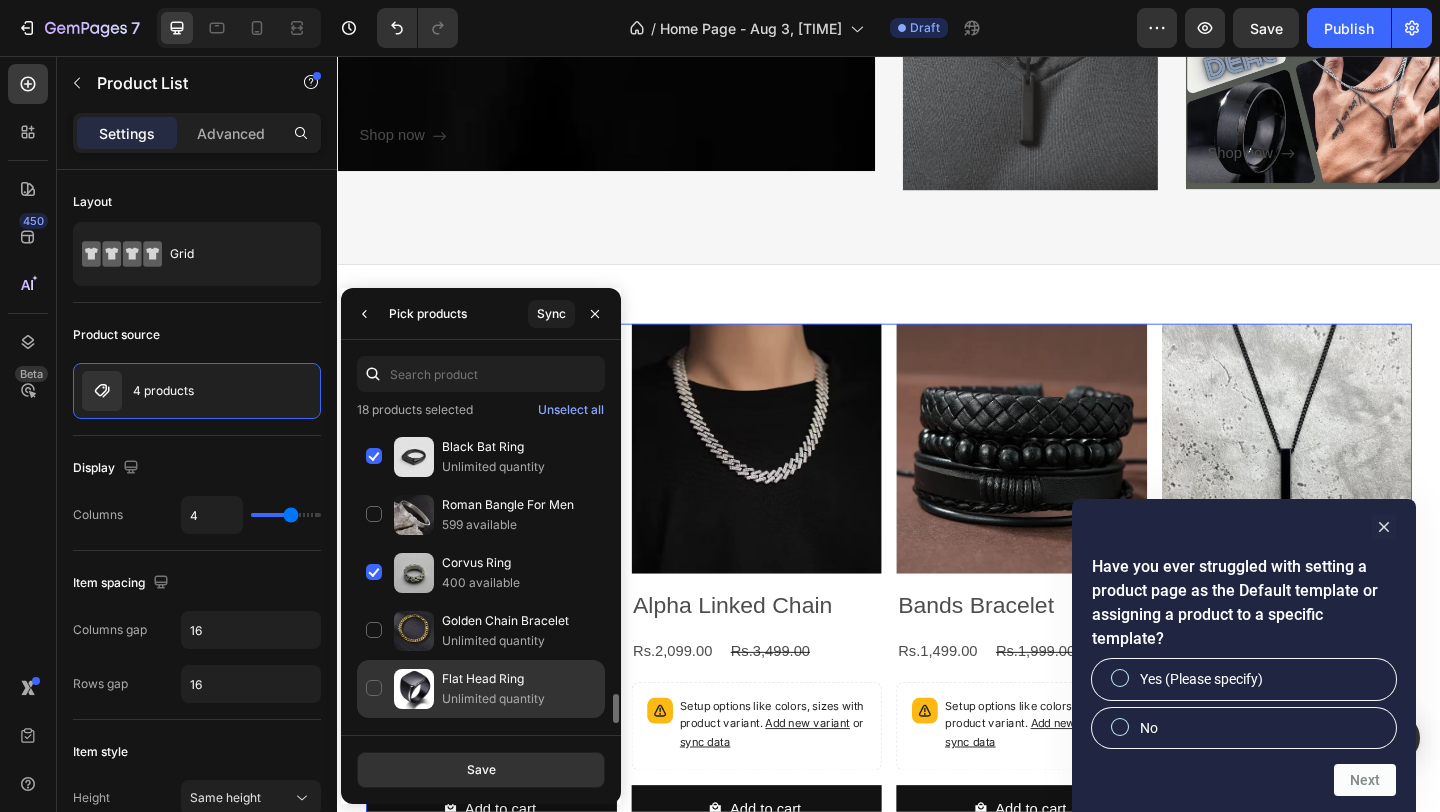 scroll, scrollTop: 2771, scrollLeft: 0, axis: vertical 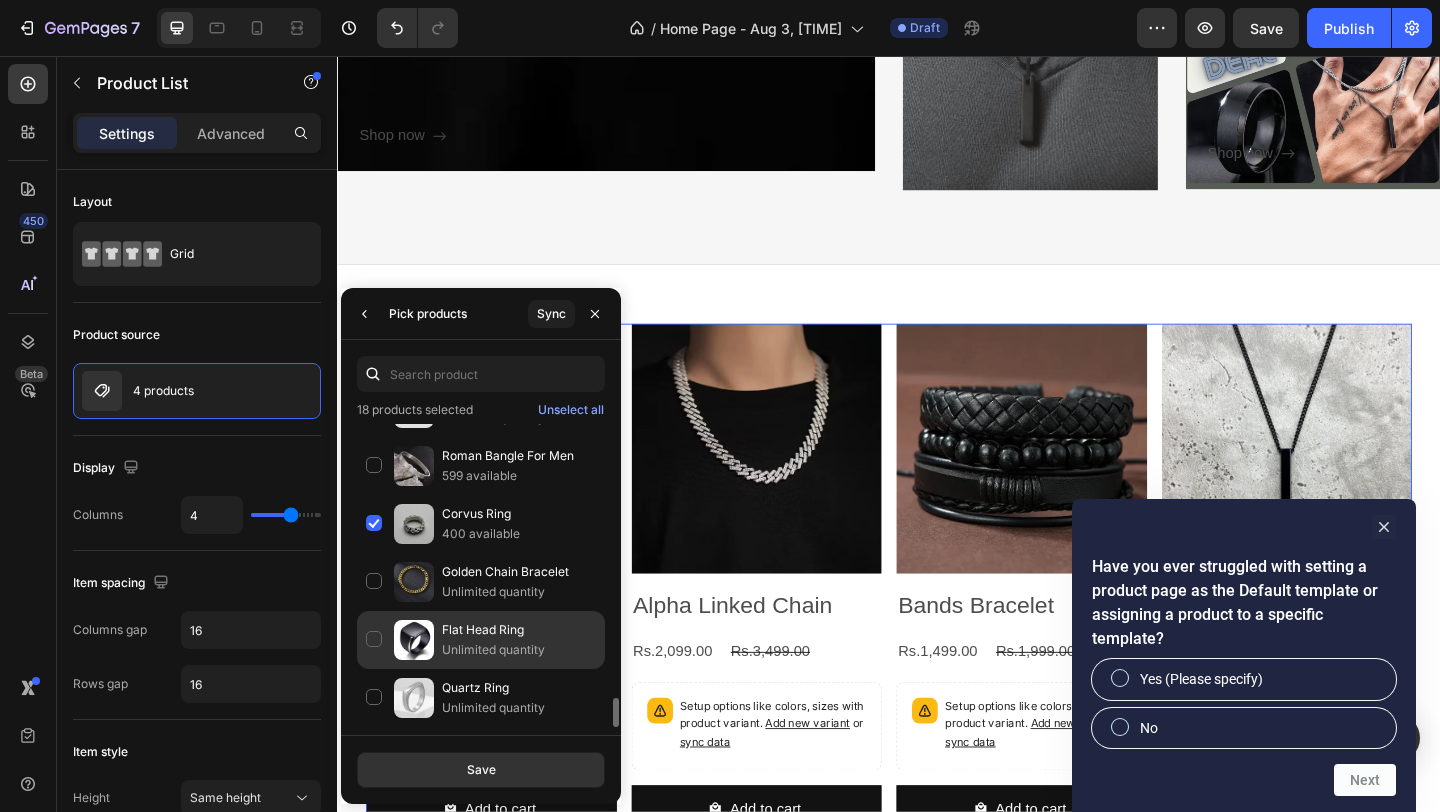 click on "Flat Head Ring" at bounding box center (519, 630) 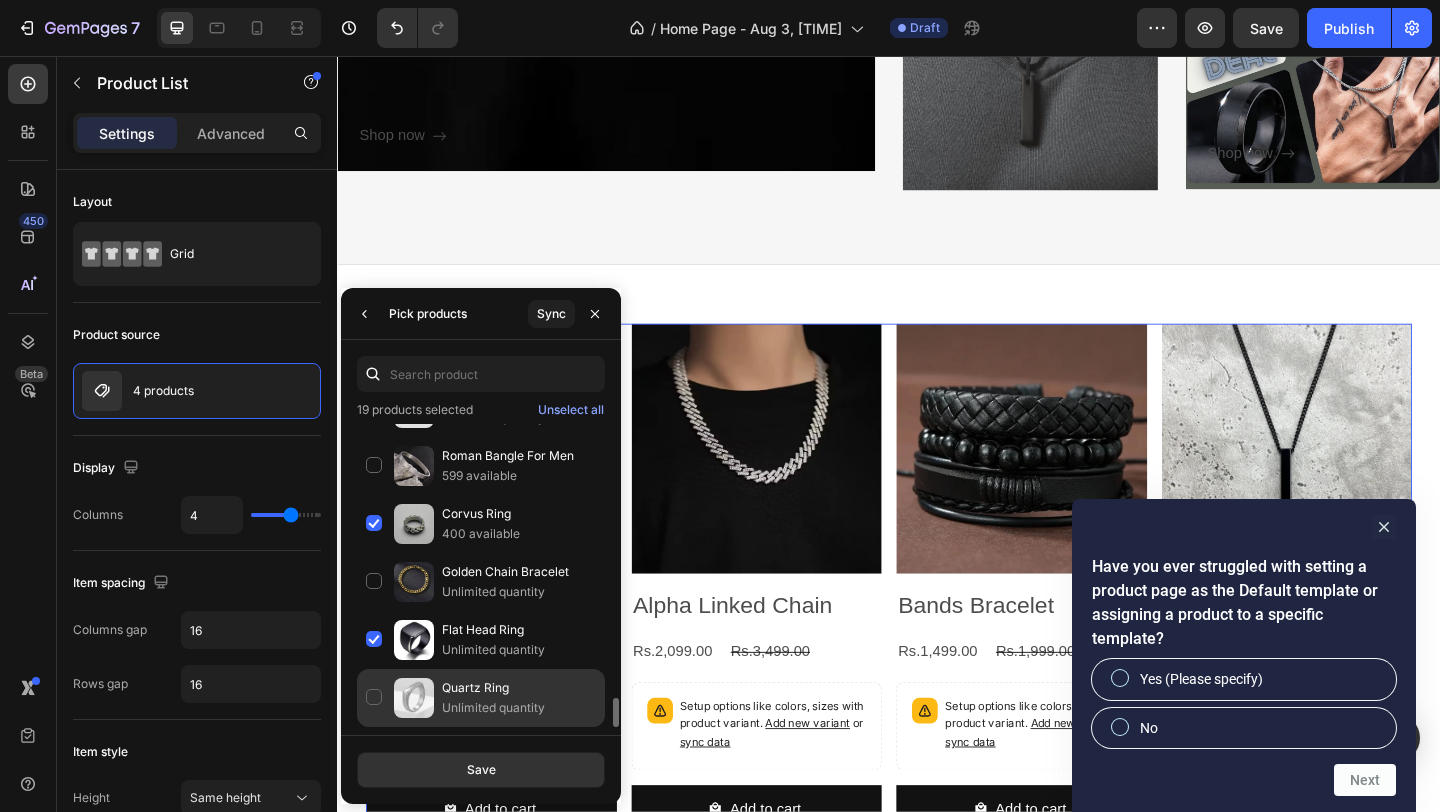 click on "Quartz Ring" at bounding box center (519, 688) 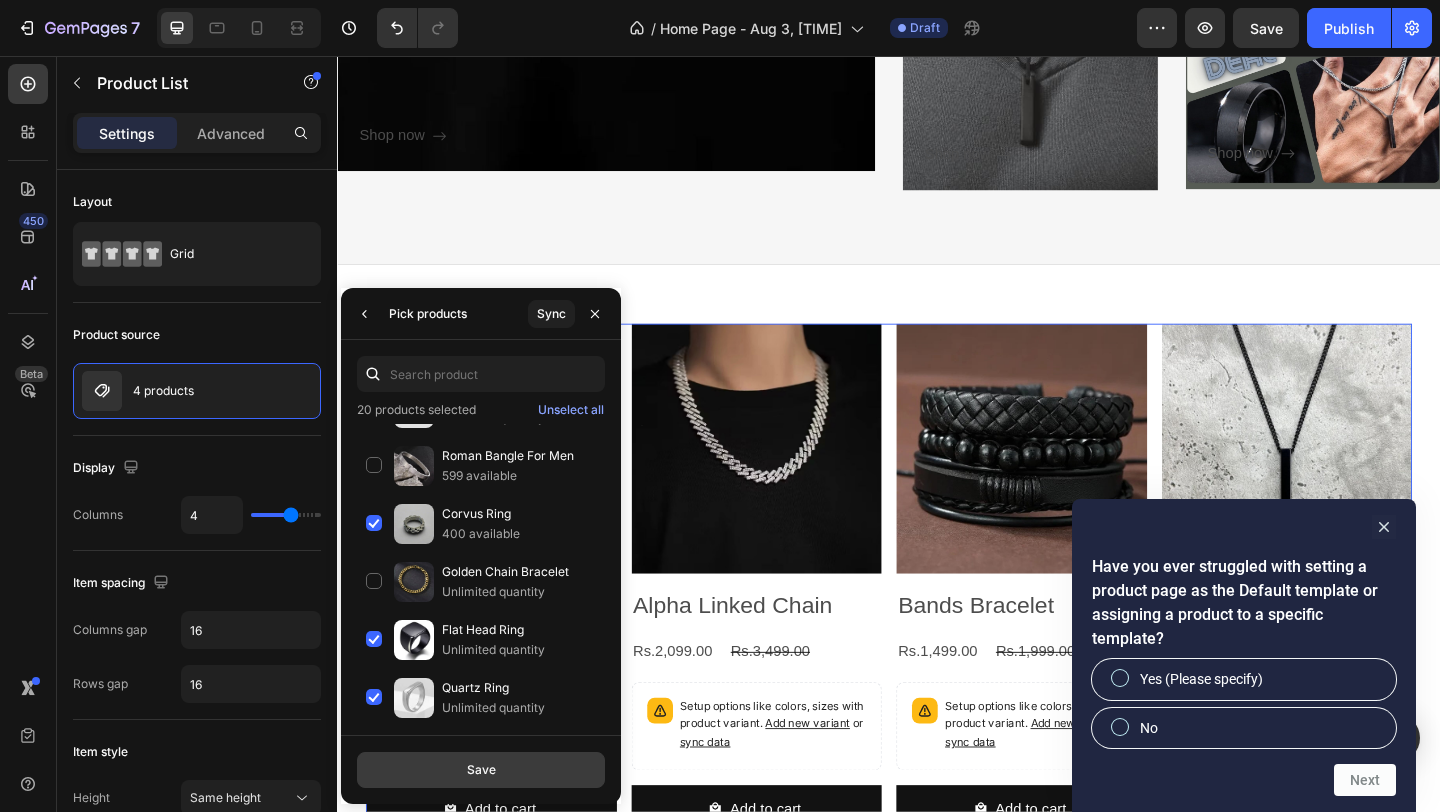 click on "Save" at bounding box center [481, 770] 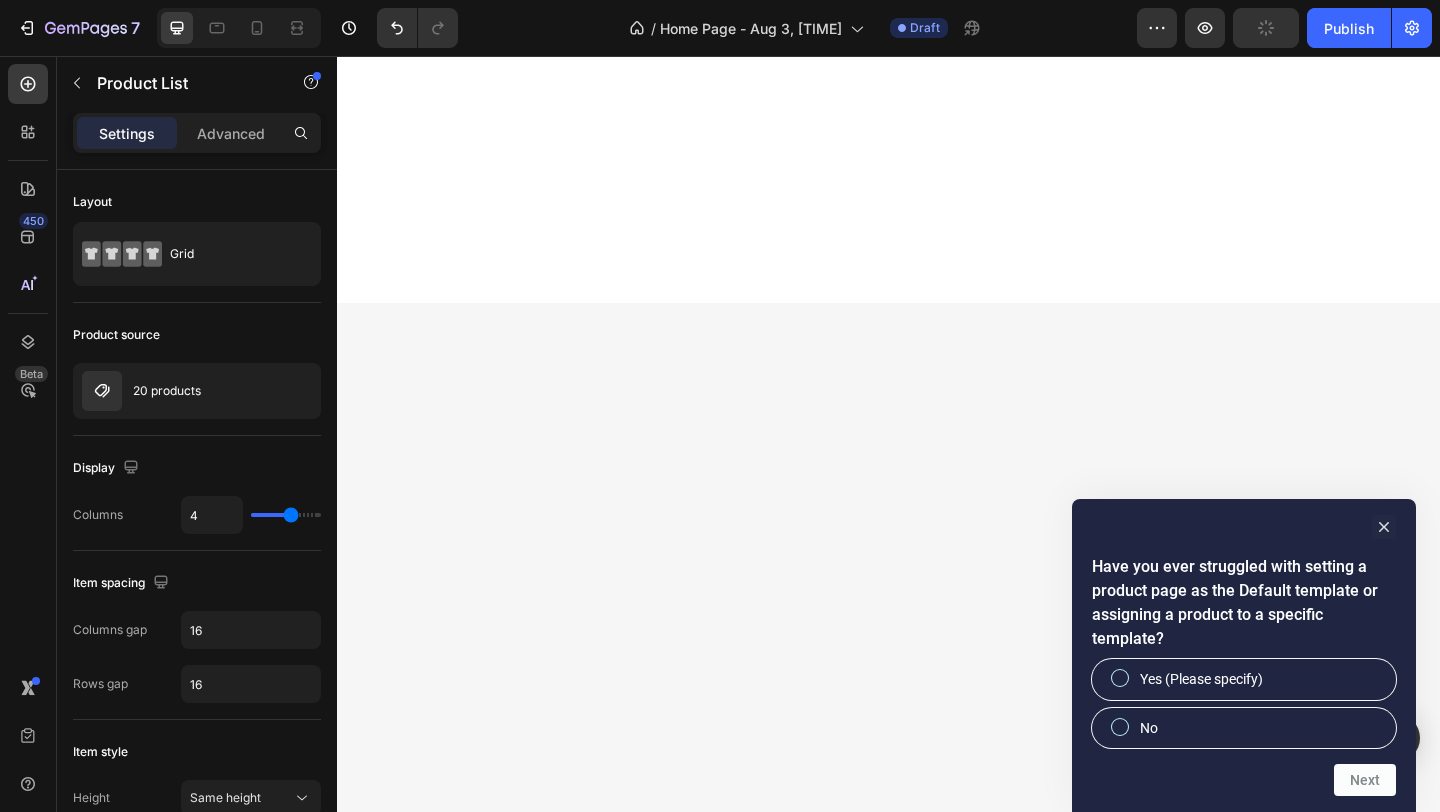 scroll, scrollTop: 0, scrollLeft: 0, axis: both 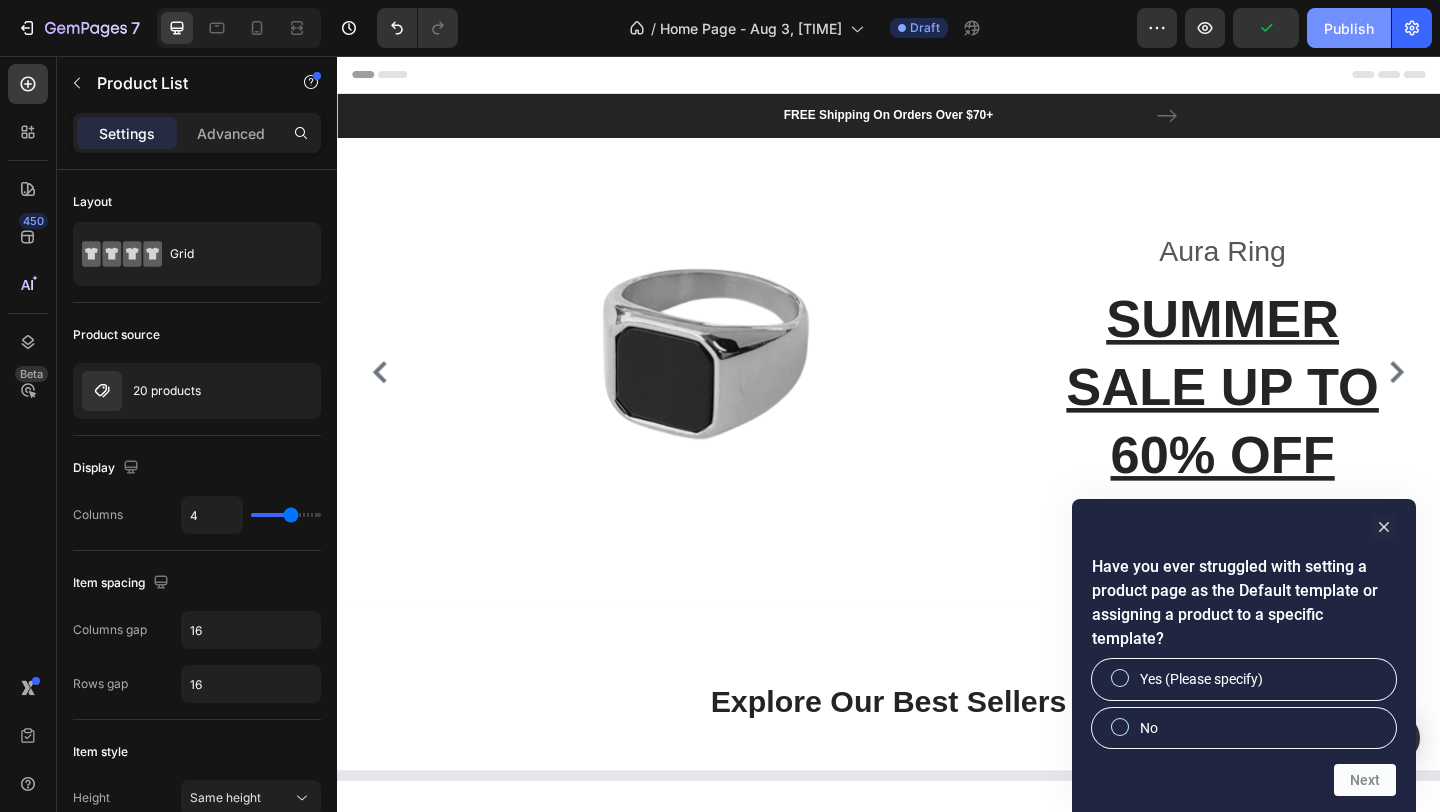 click on "Publish" at bounding box center [1349, 28] 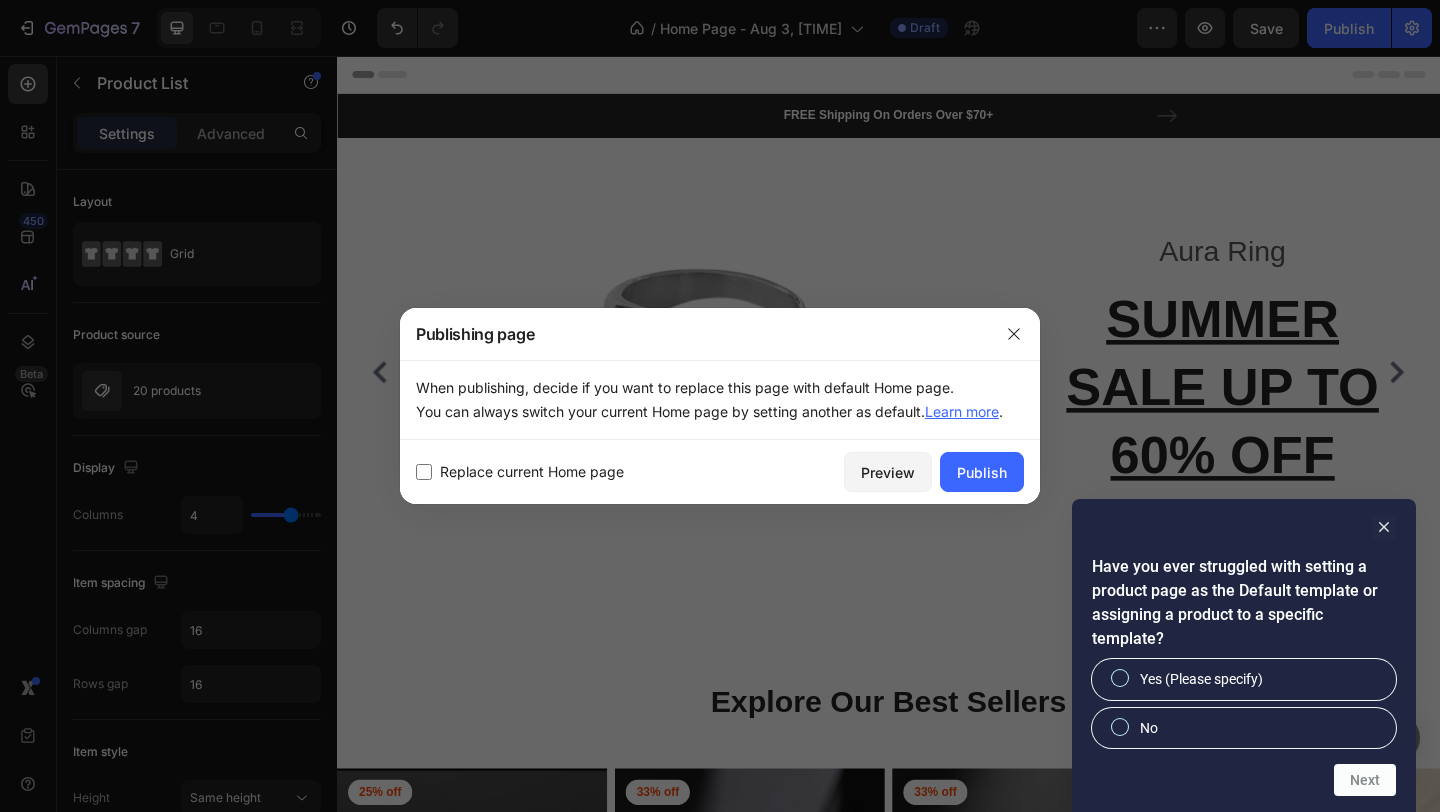 click on "Replace current Home page" at bounding box center [532, 472] 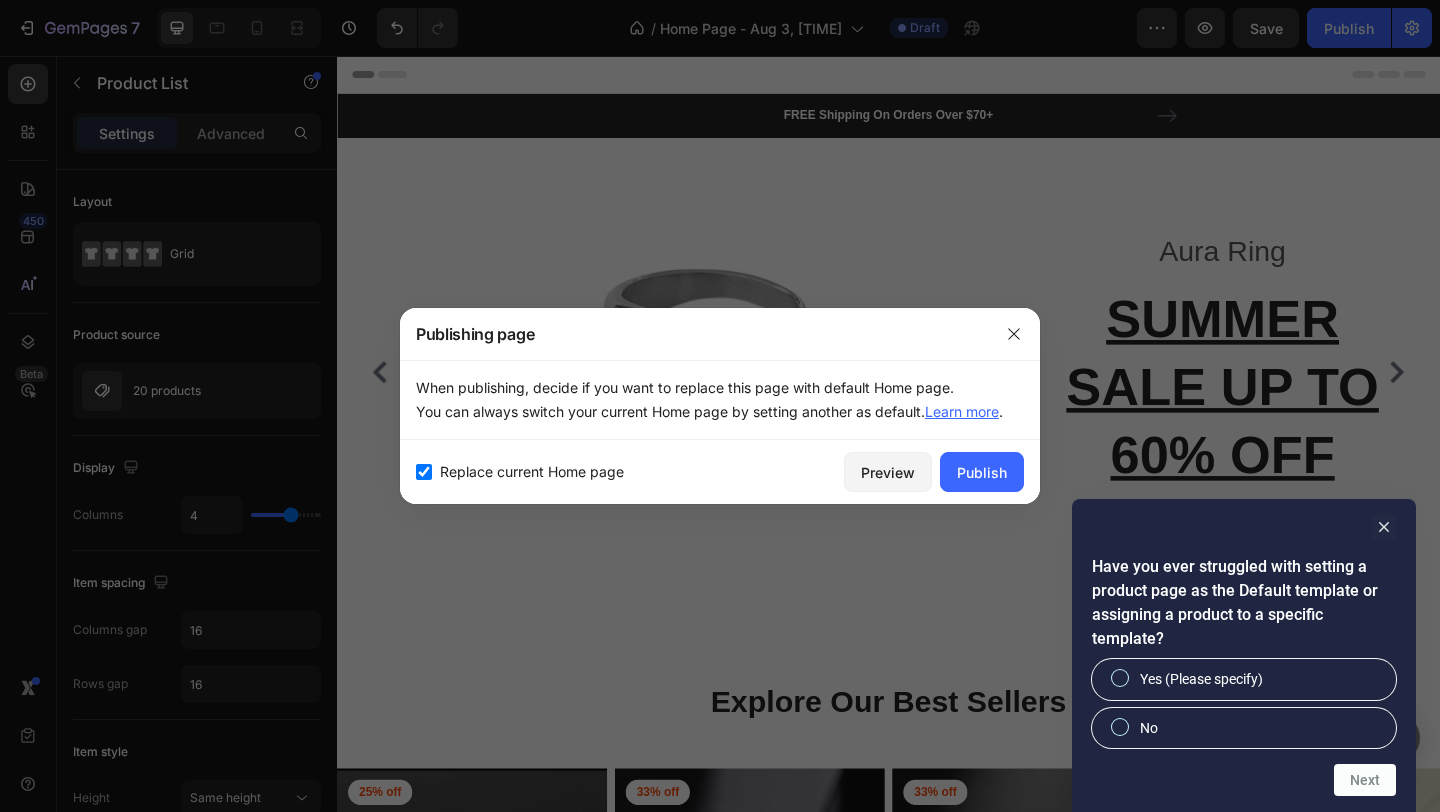 checkbox on "true" 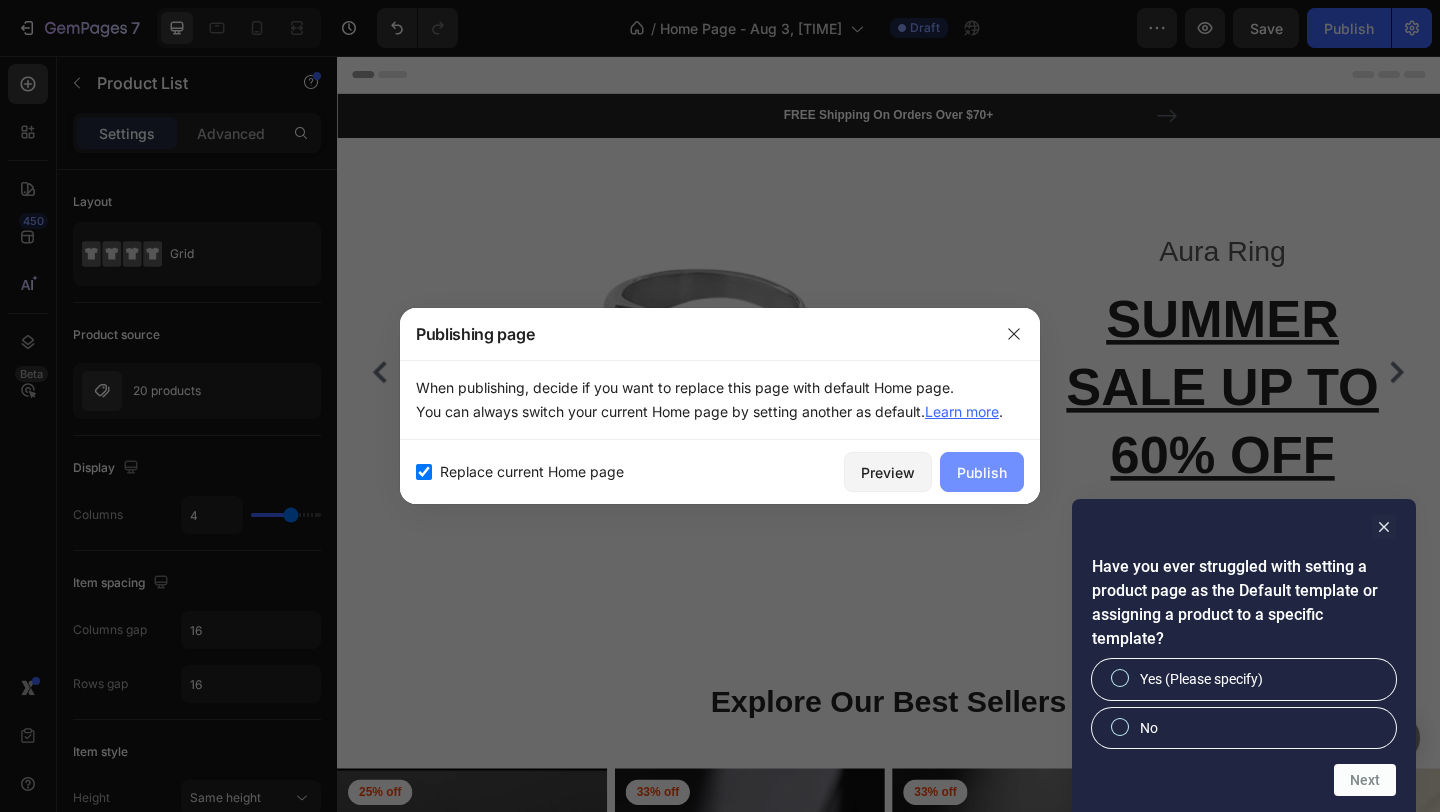 click on "Publish" at bounding box center (982, 472) 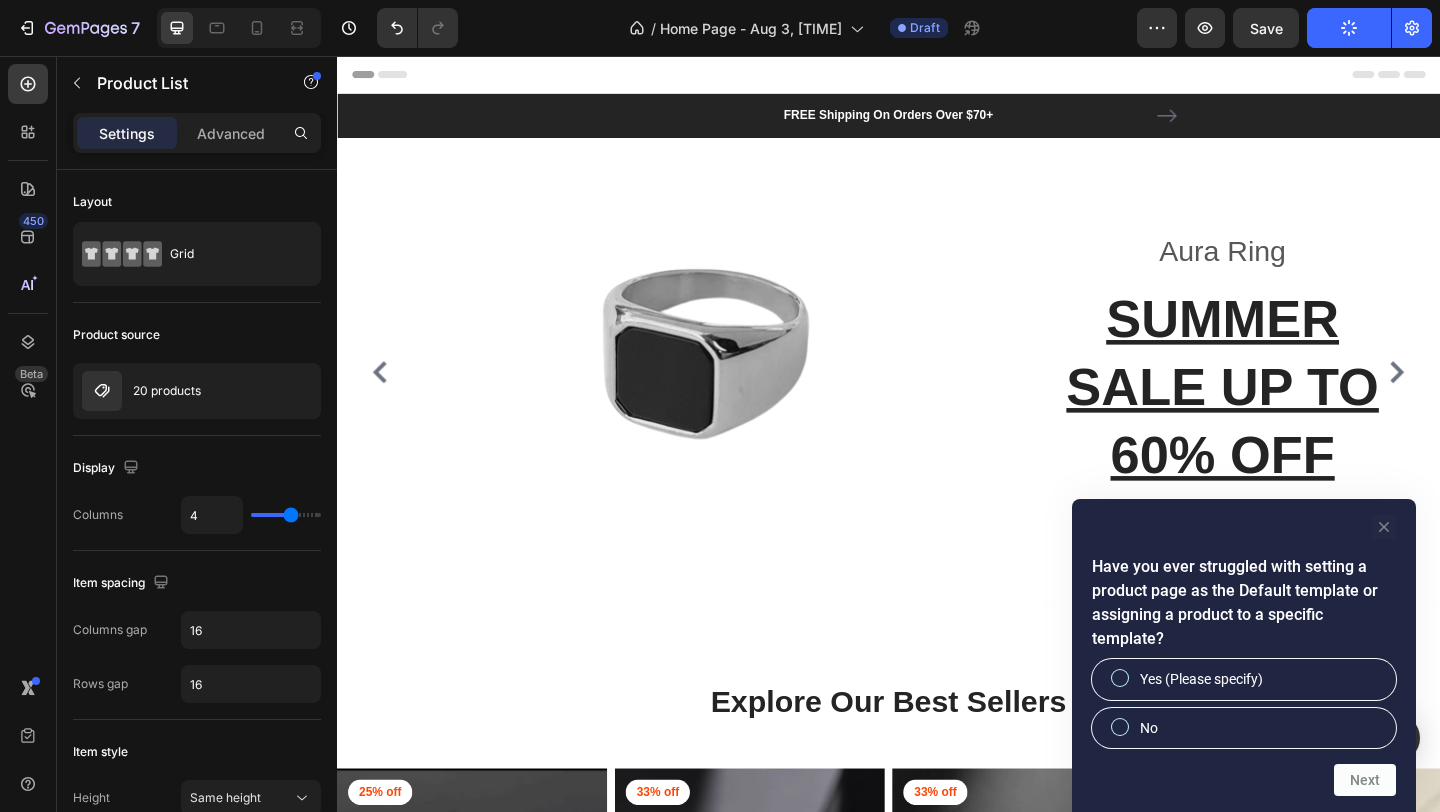 click 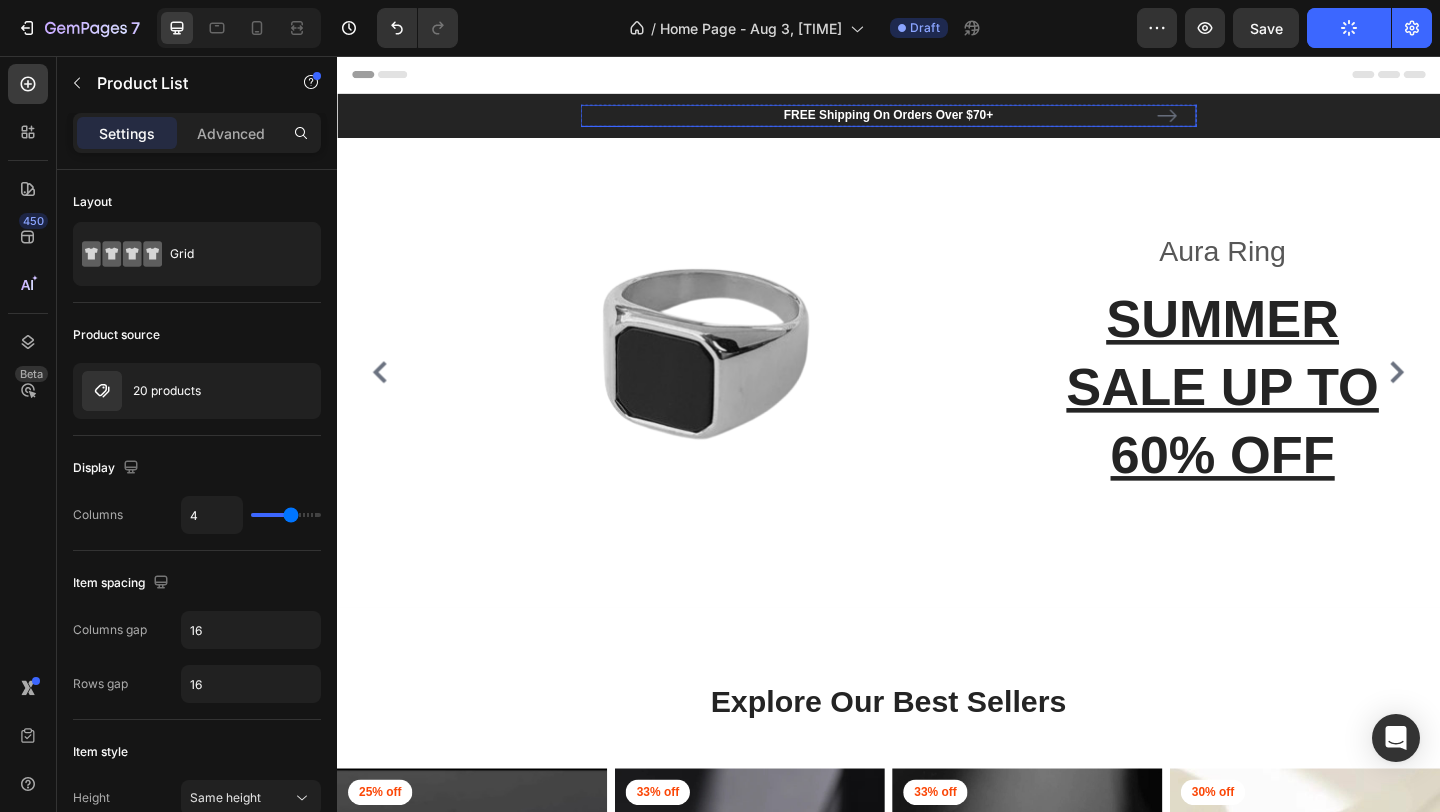 click on "FREE Shipping On Orders Over $70+" at bounding box center (937, 121) 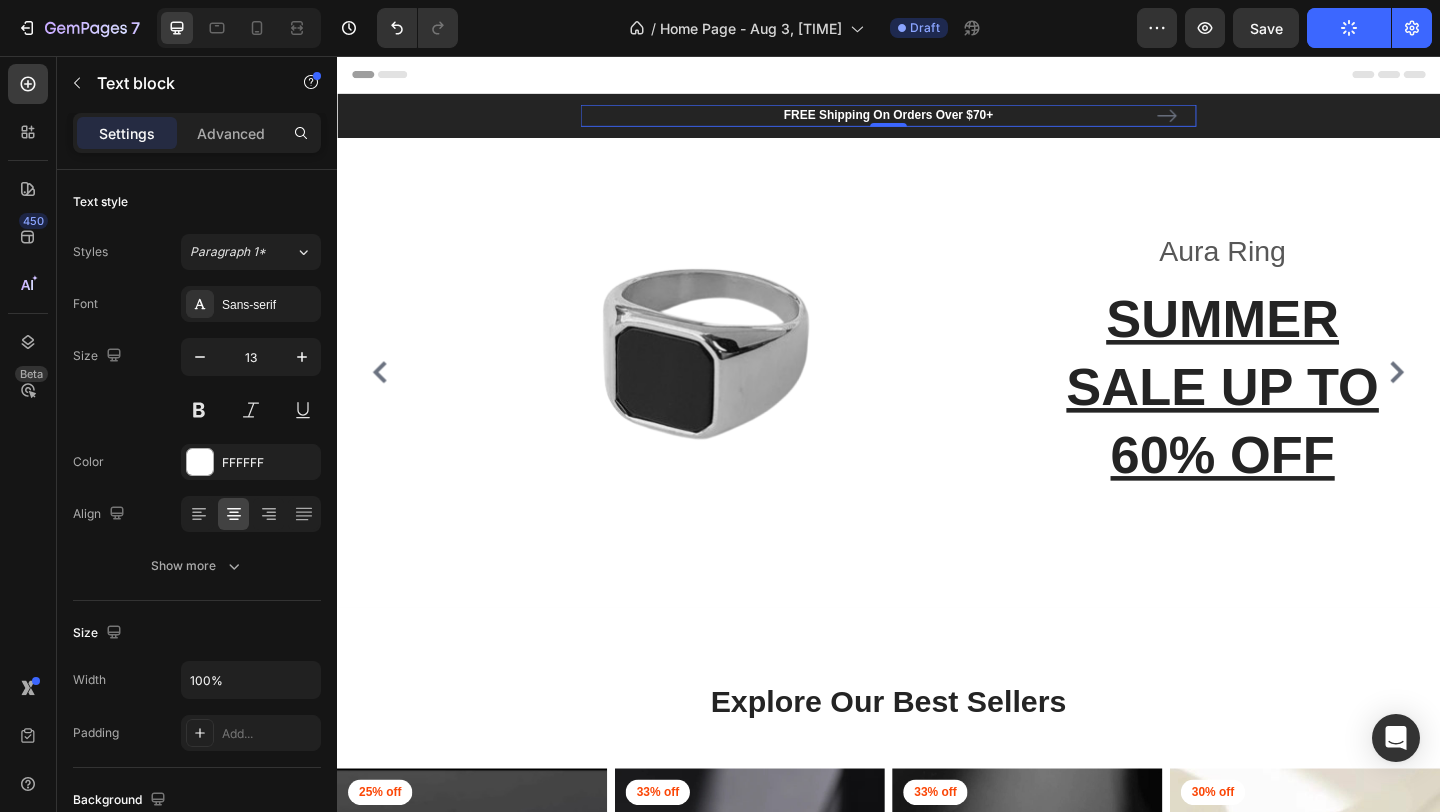 click on "FREE Shipping On Orders Over $70+" at bounding box center (937, 121) 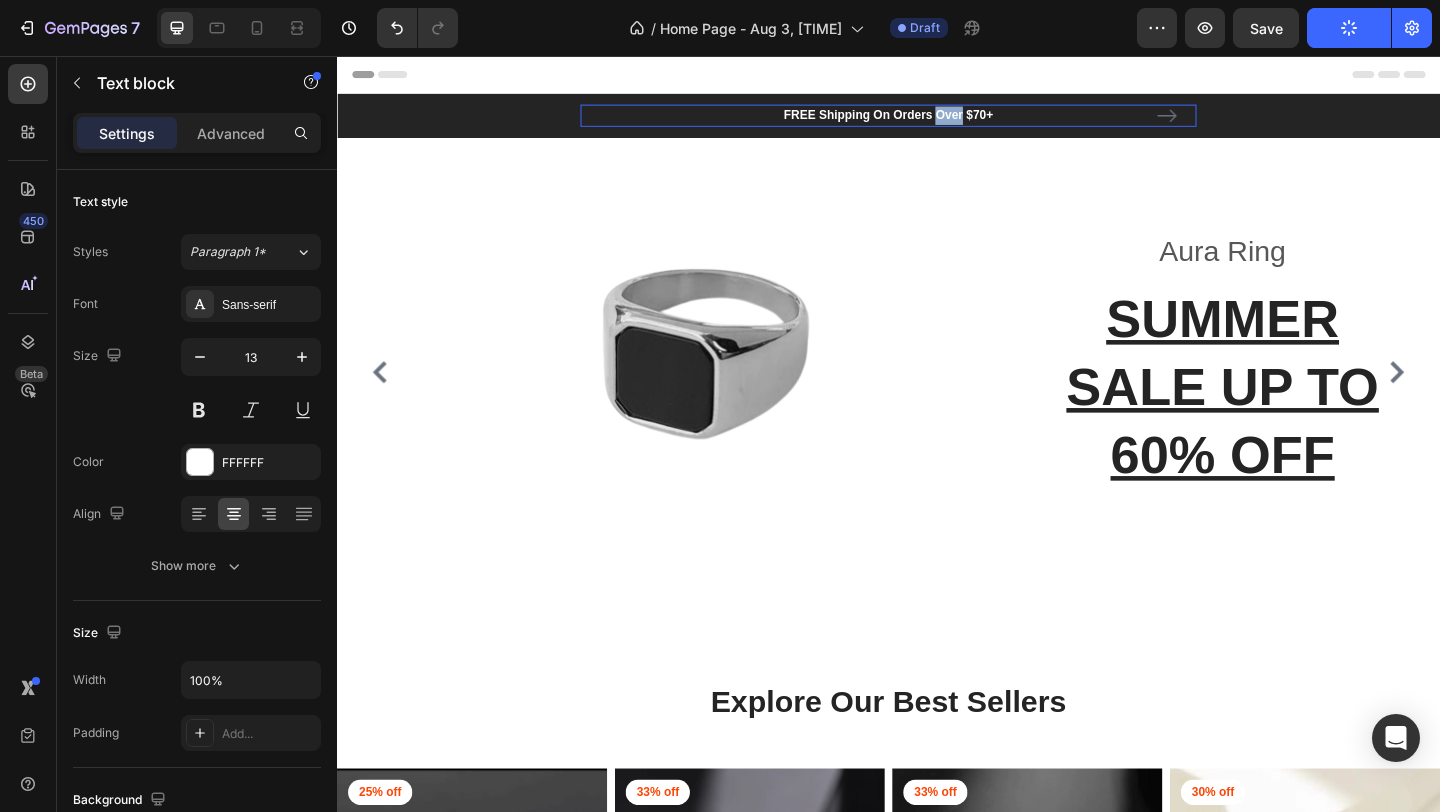click on "FREE Shipping On Orders Over $70+" at bounding box center [937, 121] 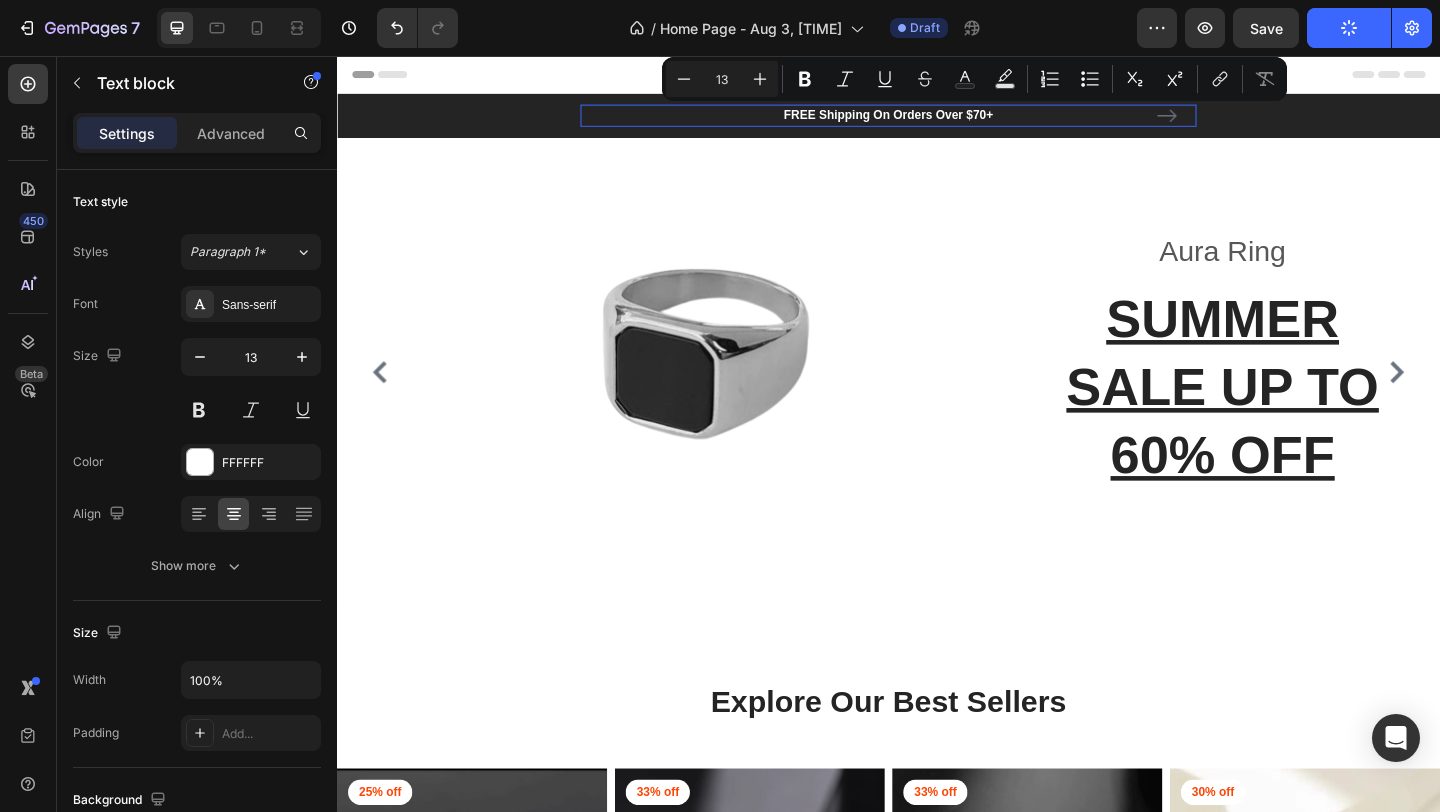 click on "FREE Shipping On Orders Over $70+" at bounding box center [937, 121] 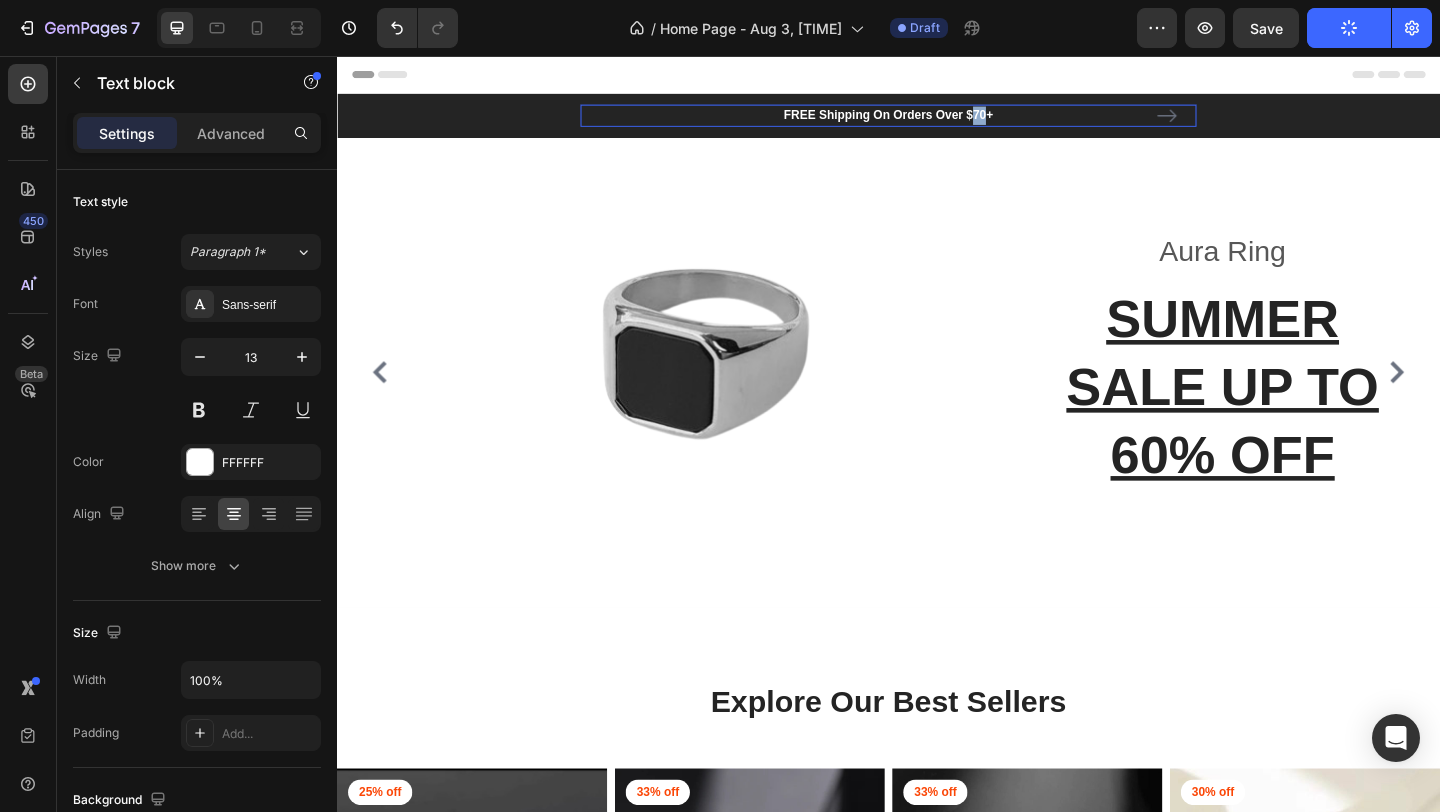 click on "FREE Shipping On Orders Over $70+" at bounding box center (937, 121) 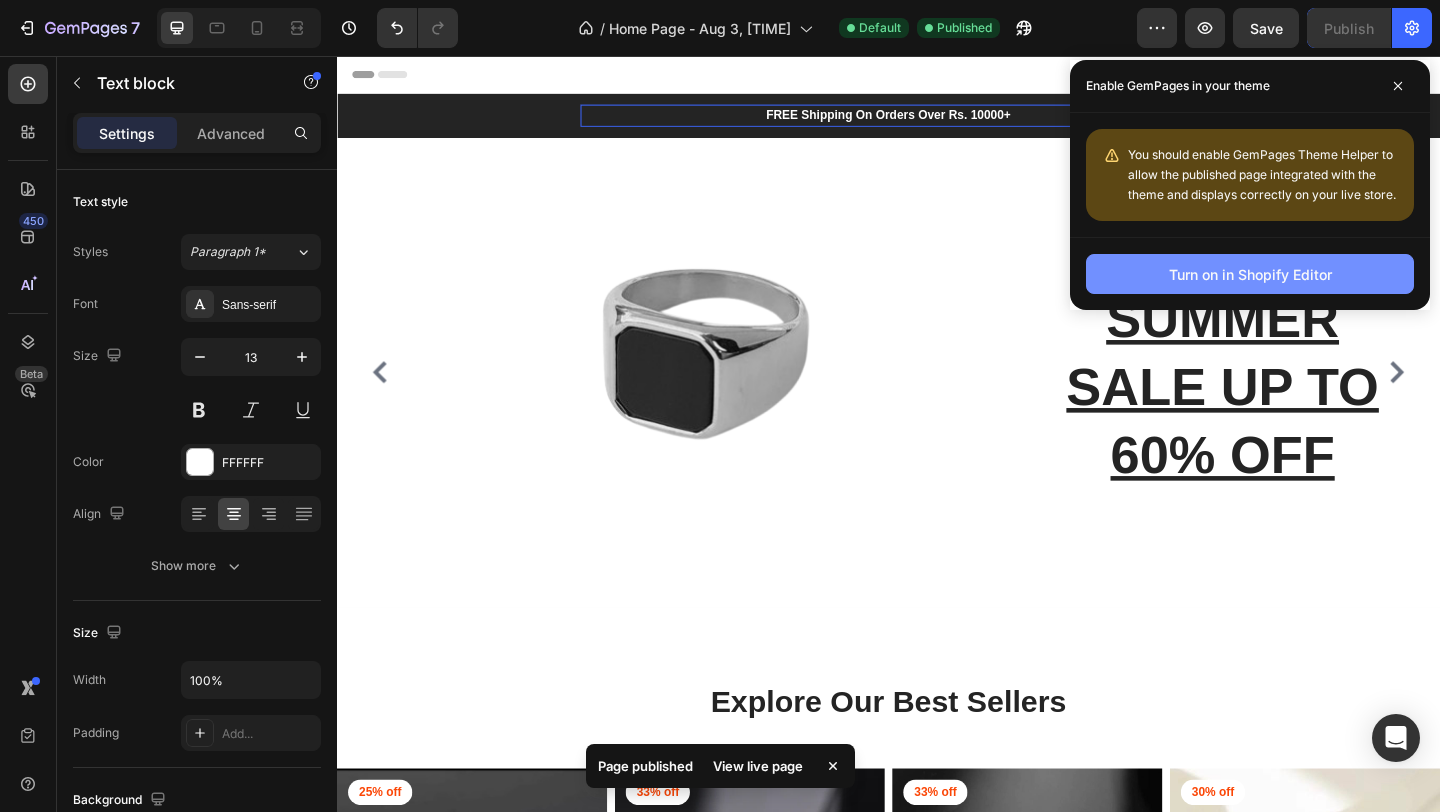 click on "Turn on in Shopify Editor" at bounding box center (1250, 274) 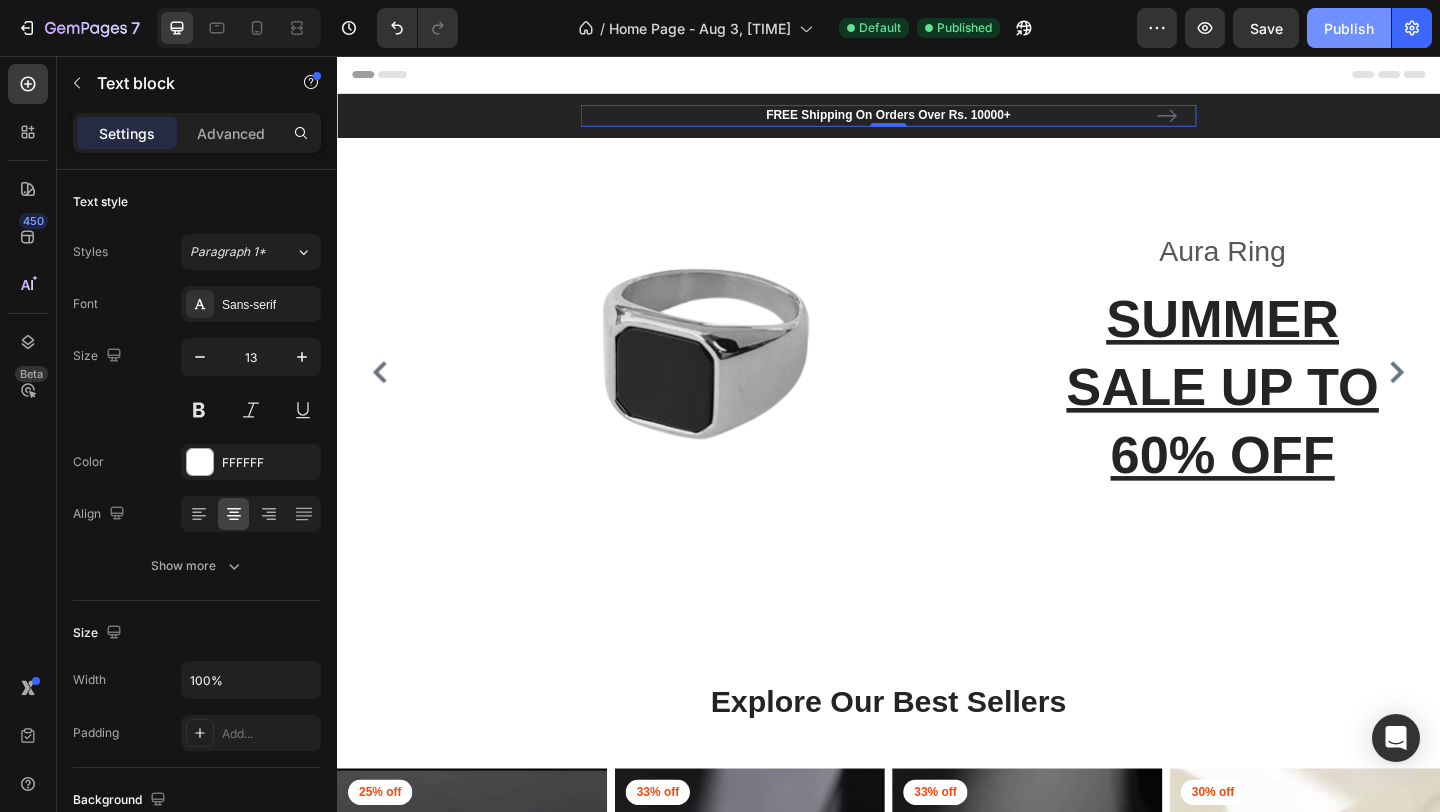 click on "Publish" at bounding box center [1349, 28] 